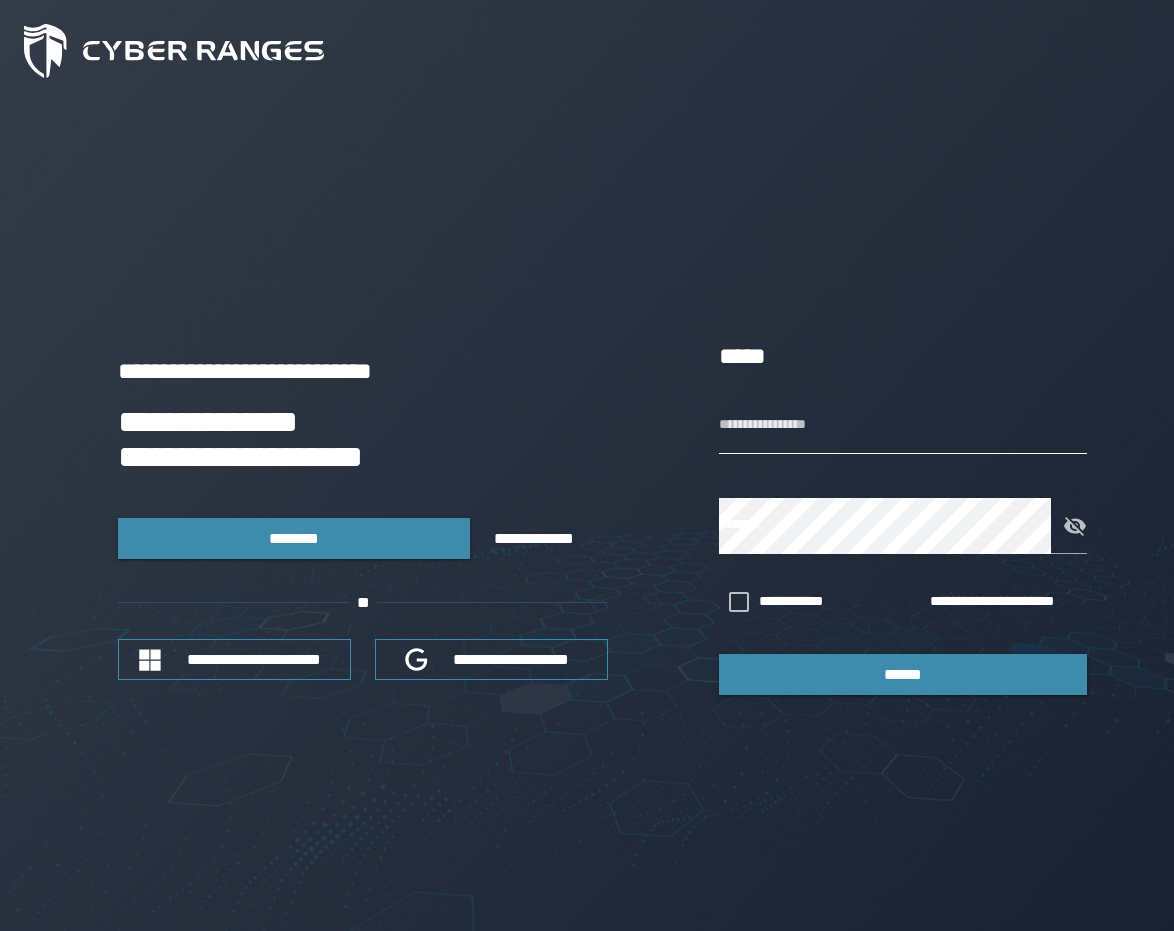 scroll, scrollTop: 0, scrollLeft: 0, axis: both 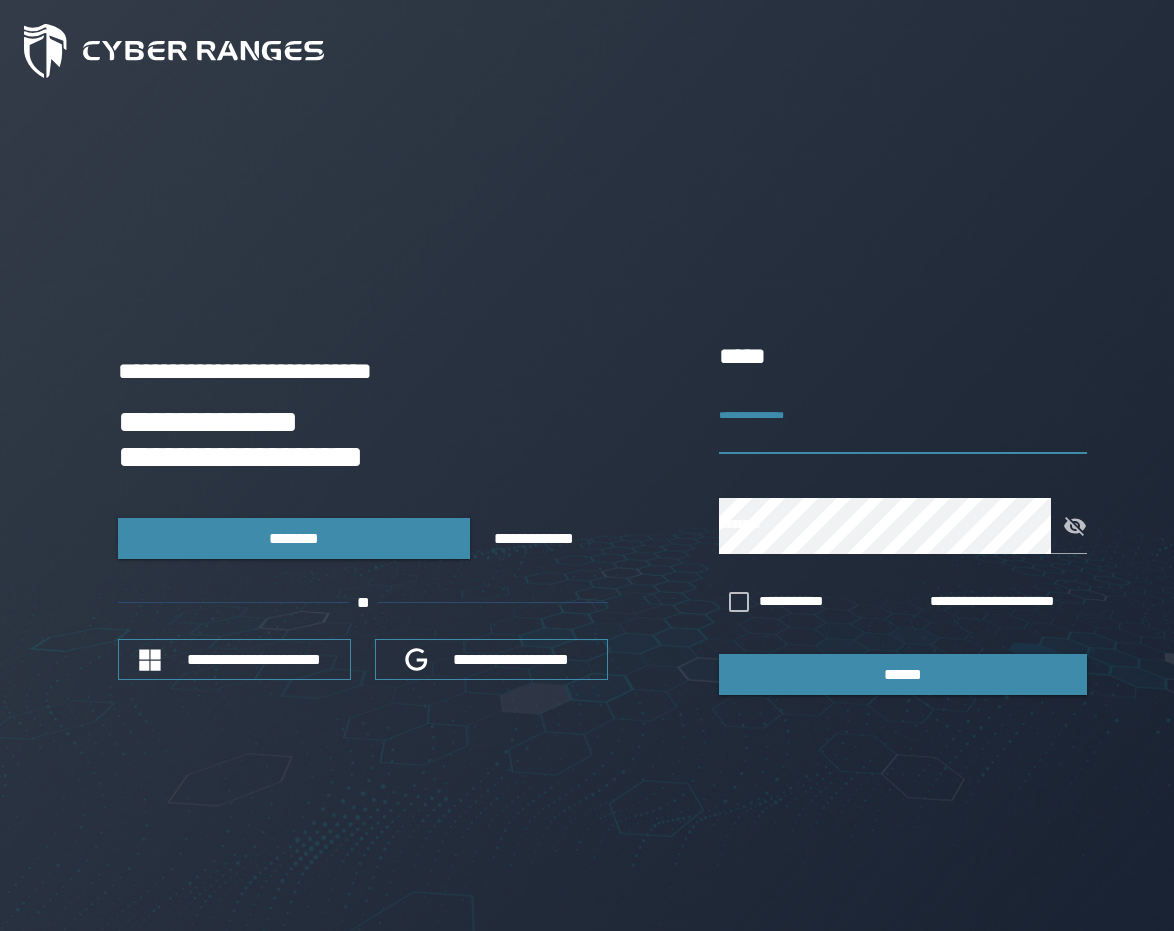 click on "**********" at bounding box center [903, 426] 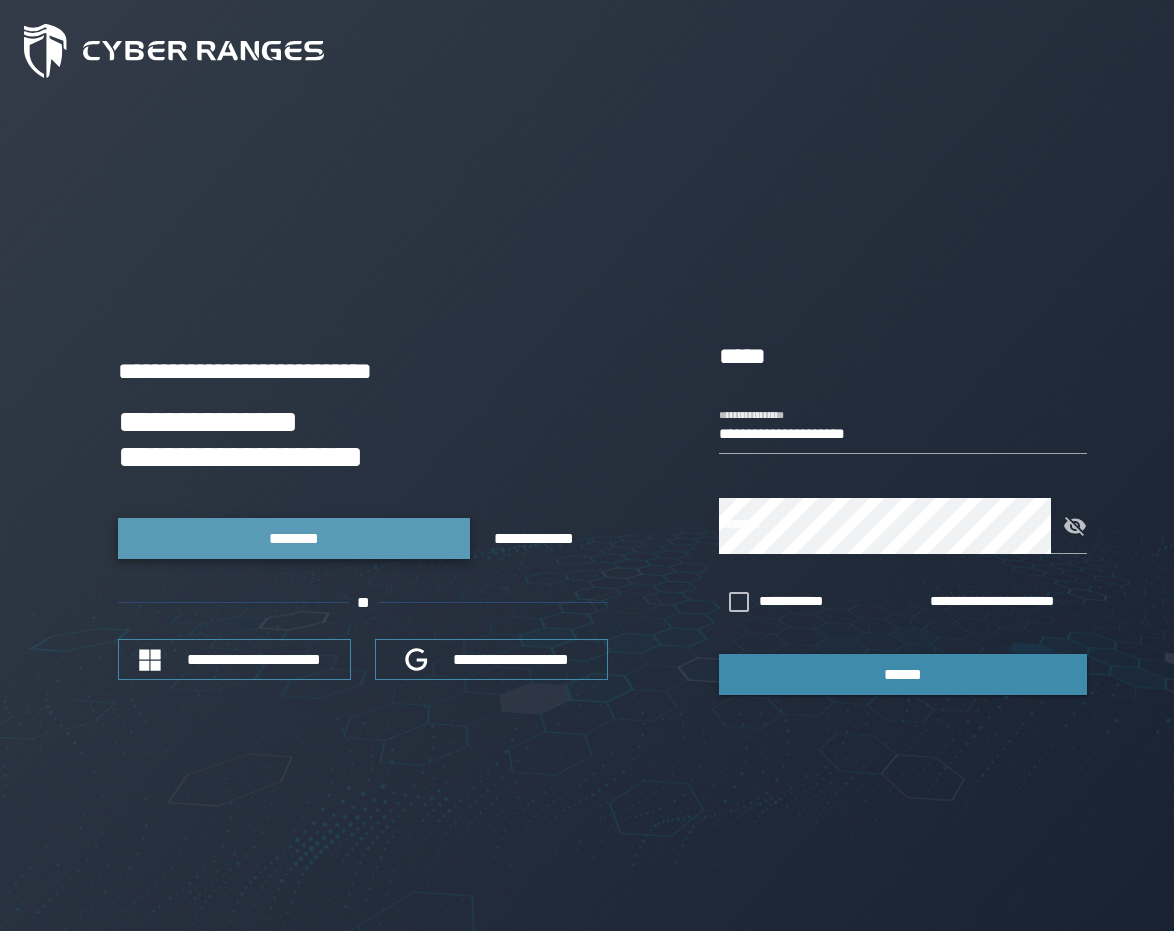 click on "********" at bounding box center [294, 538] 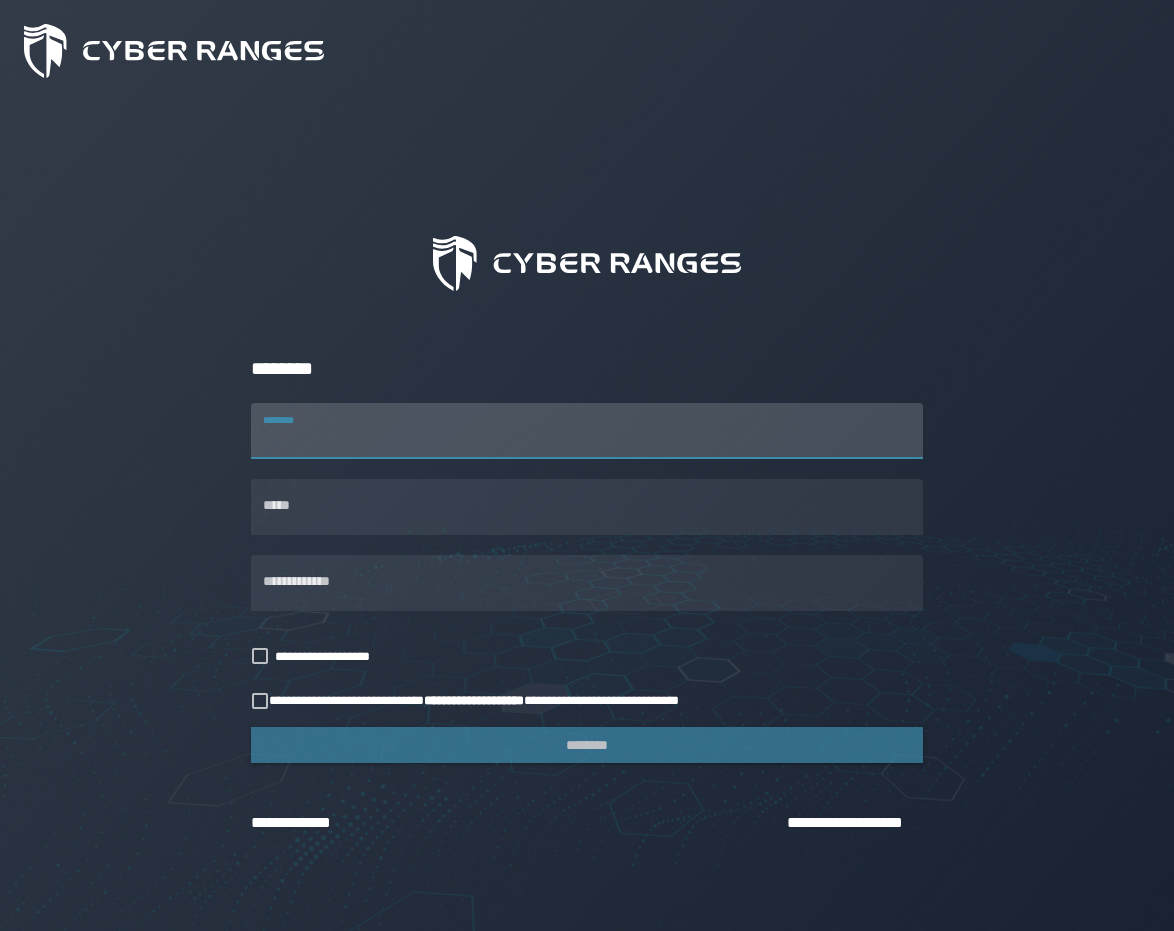 click on "********" at bounding box center [587, 431] 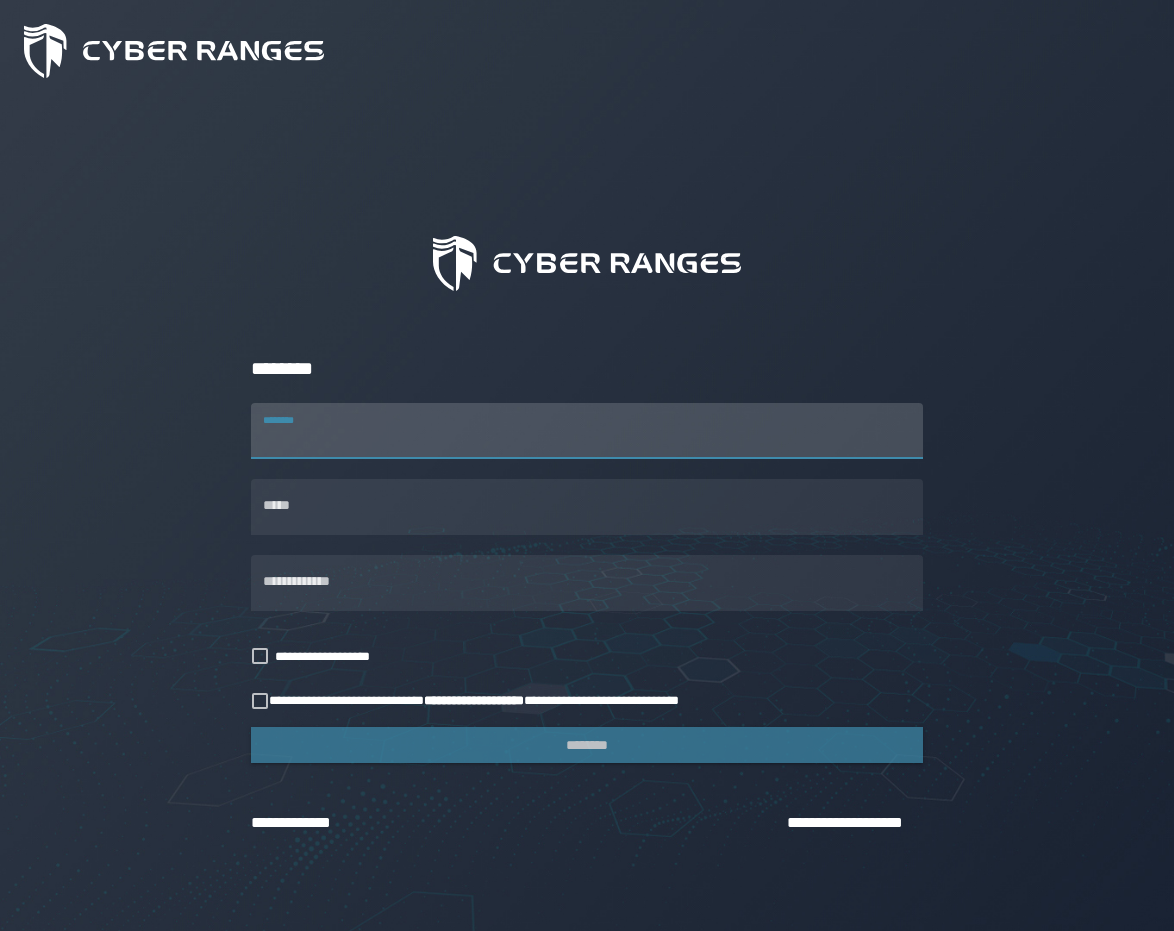 type on "**********" 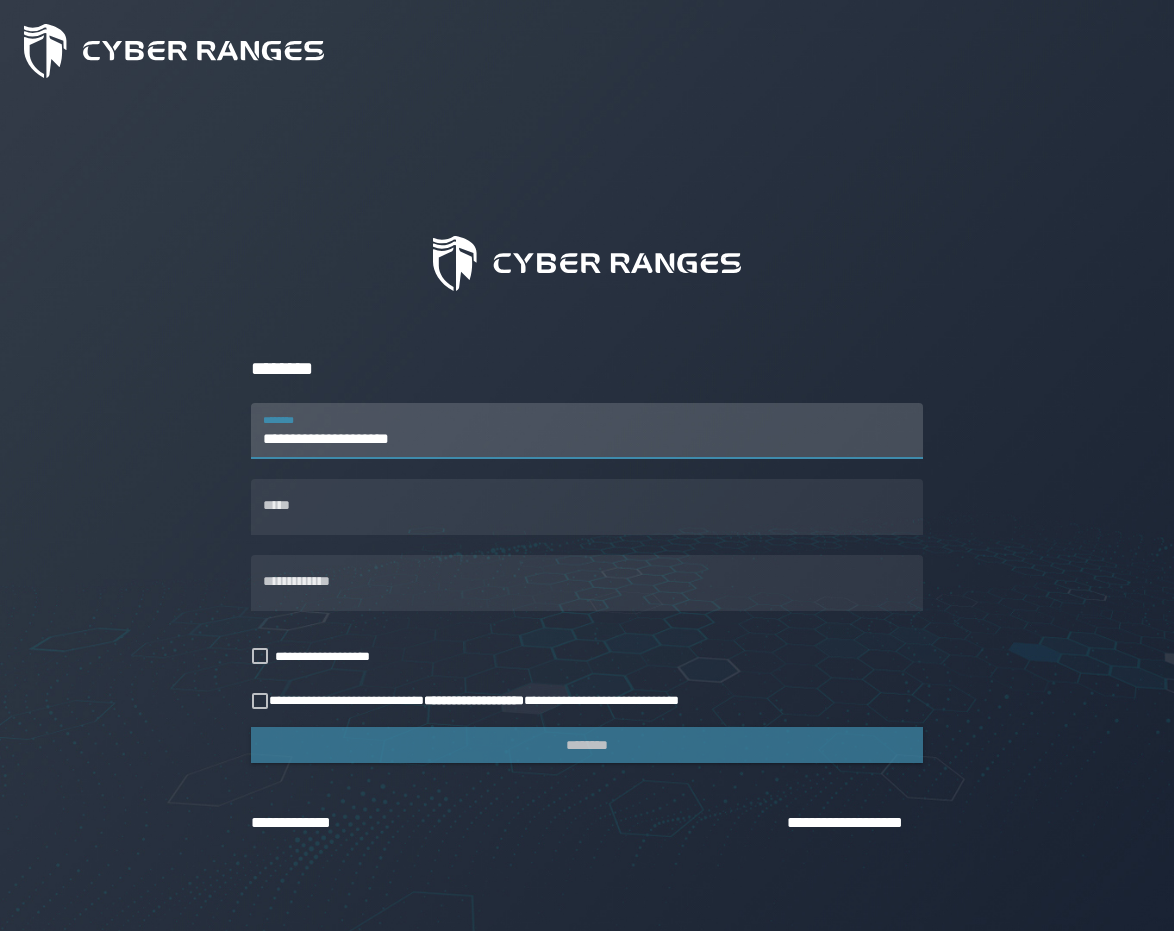 type on "**********" 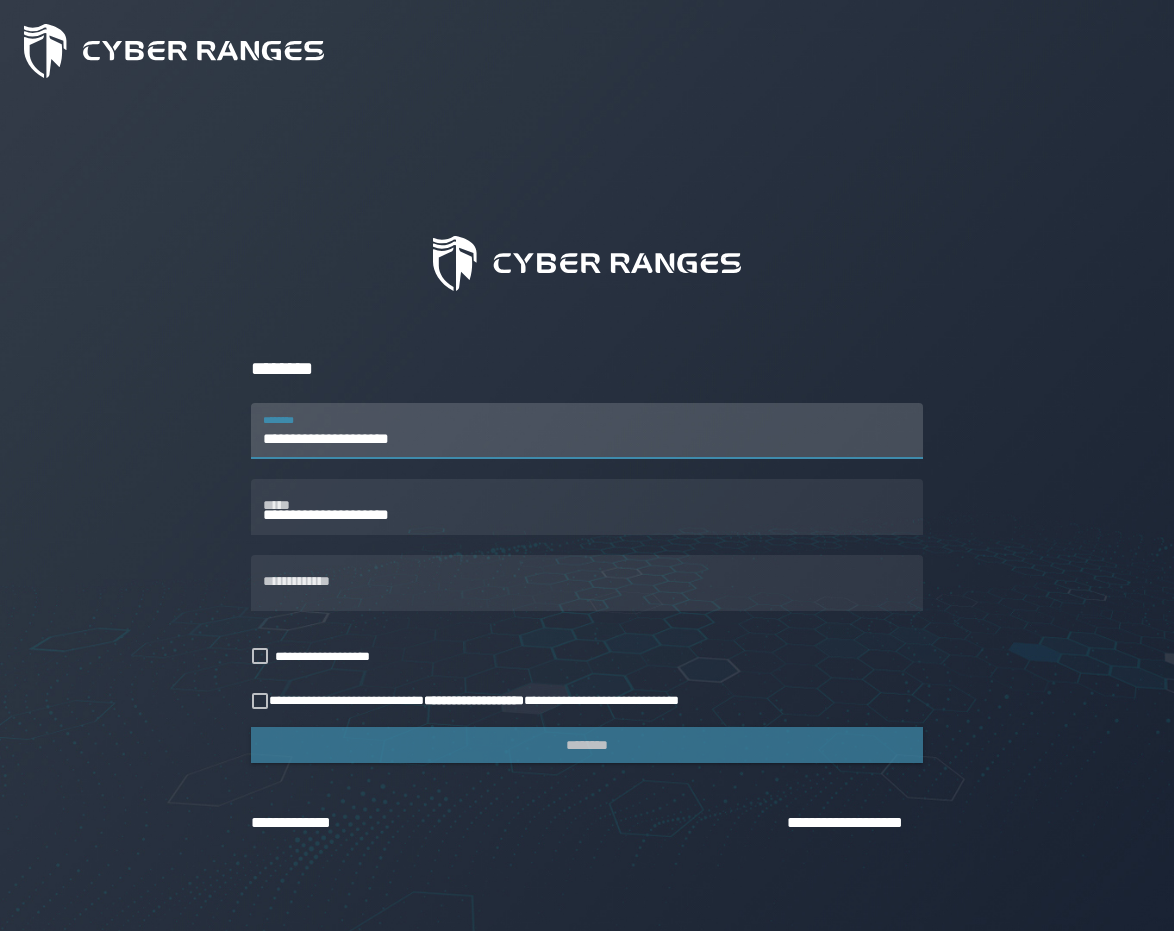 type on "**********" 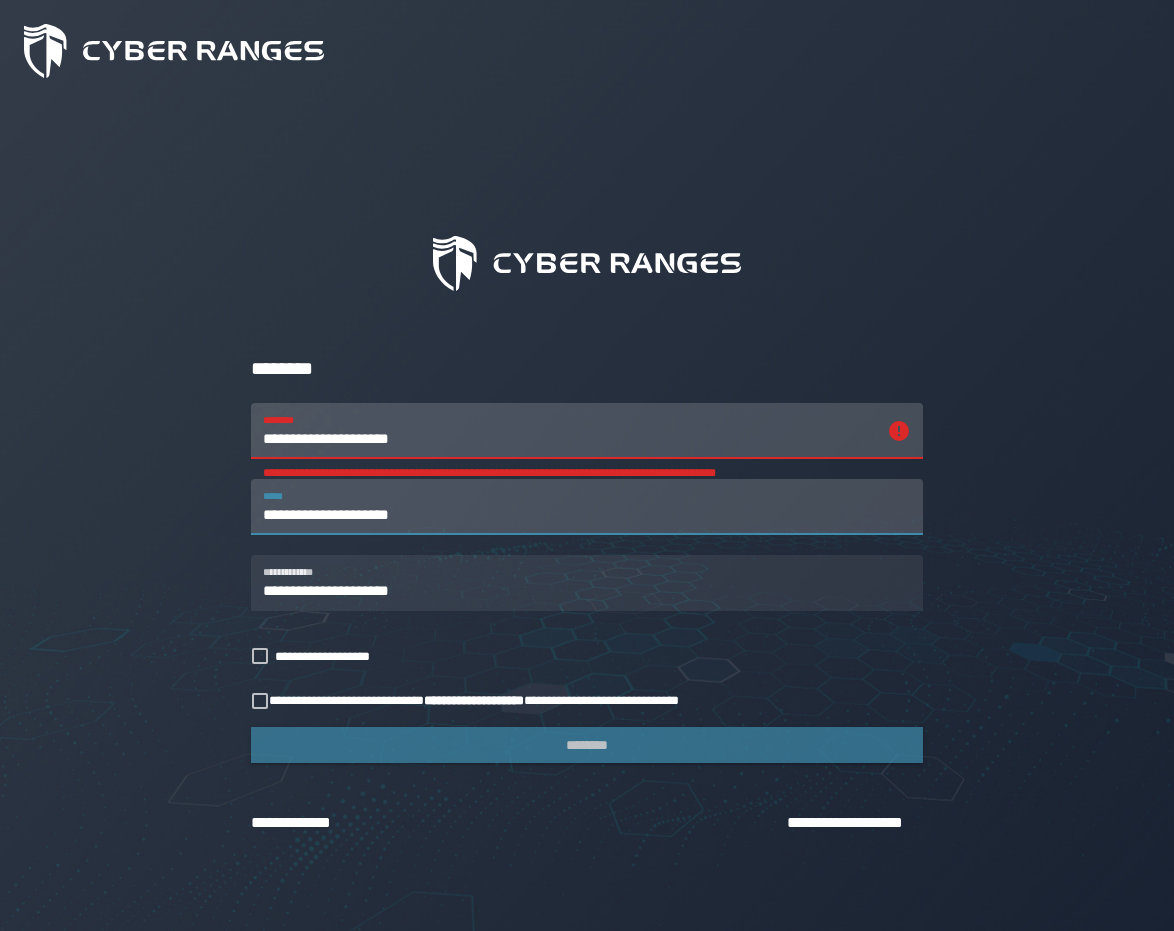 click on "**********" at bounding box center [587, 507] 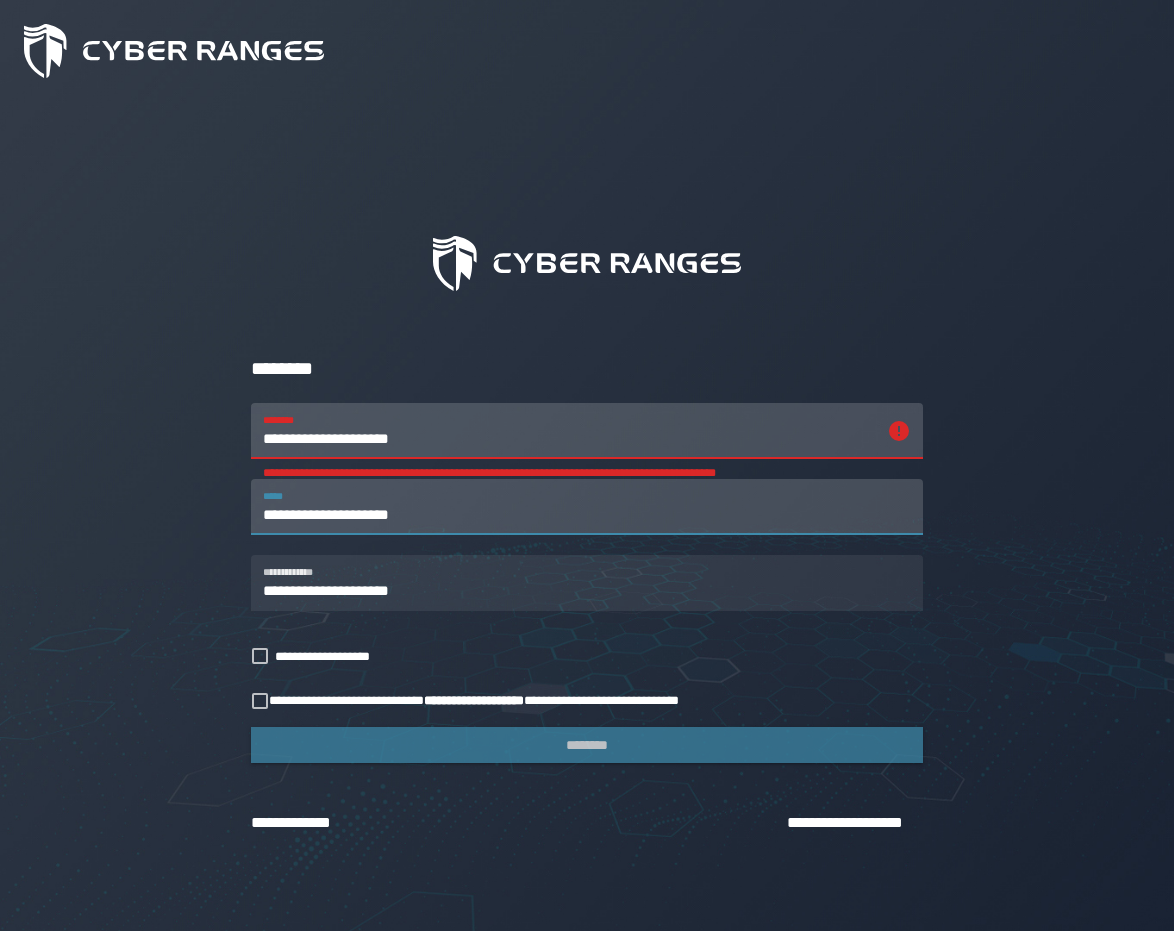 click on "**********" at bounding box center (569, 431) 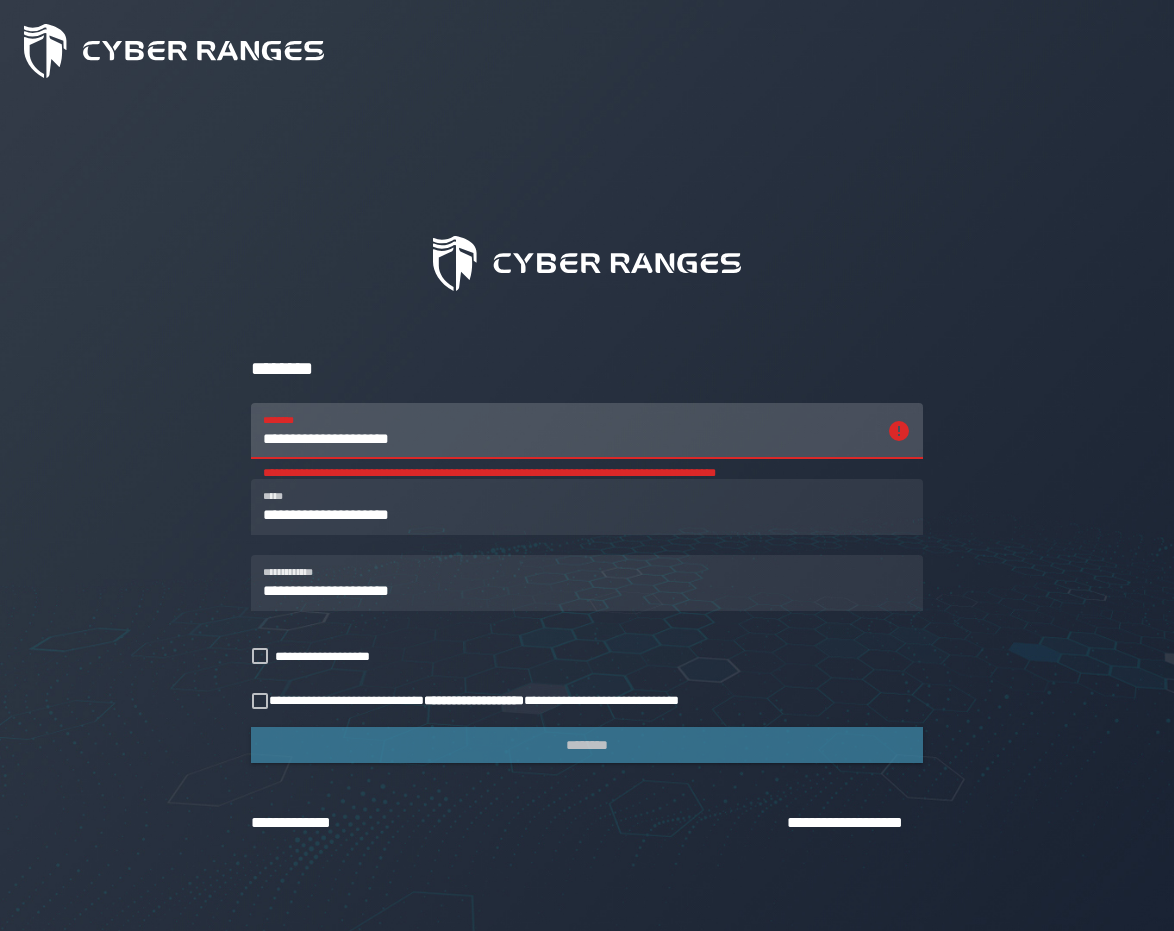 click on "**********" at bounding box center [569, 431] 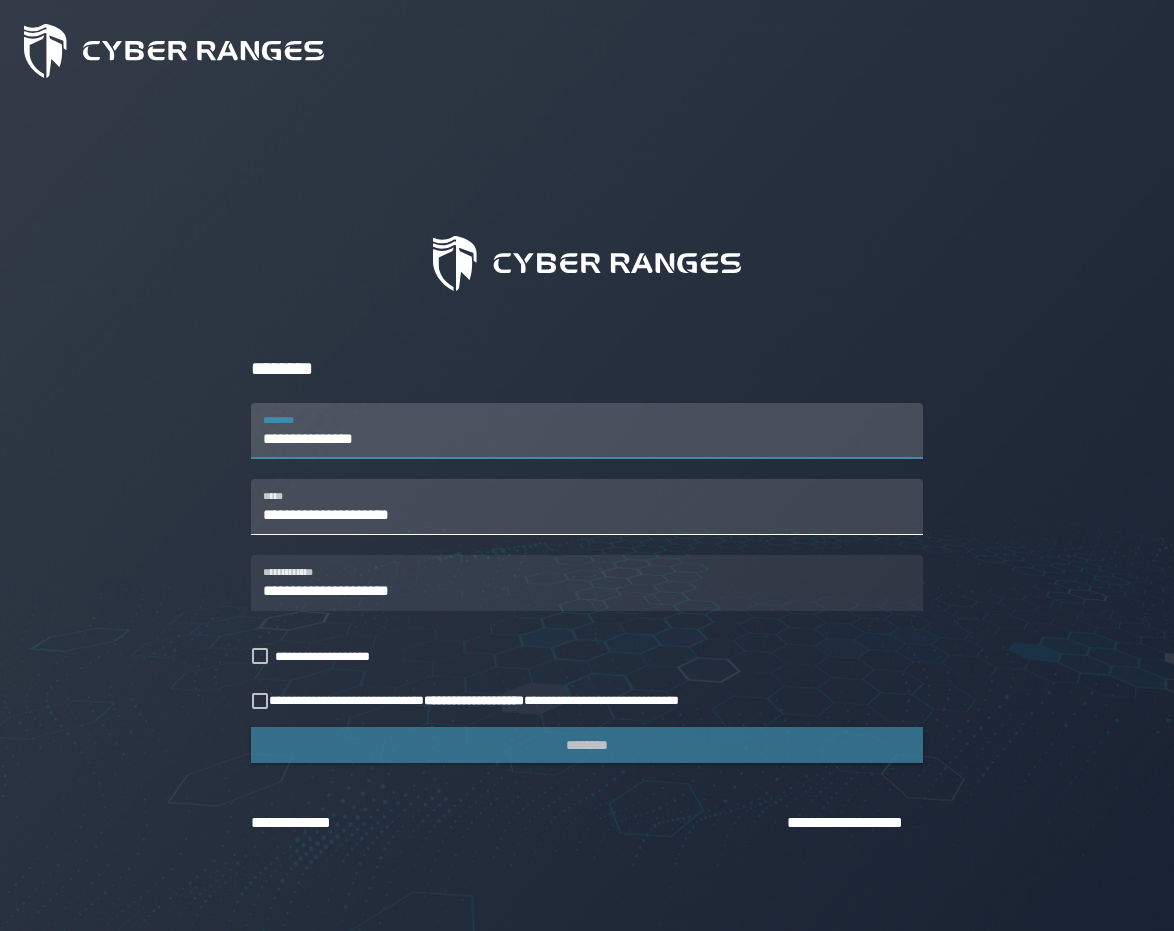 type on "**********" 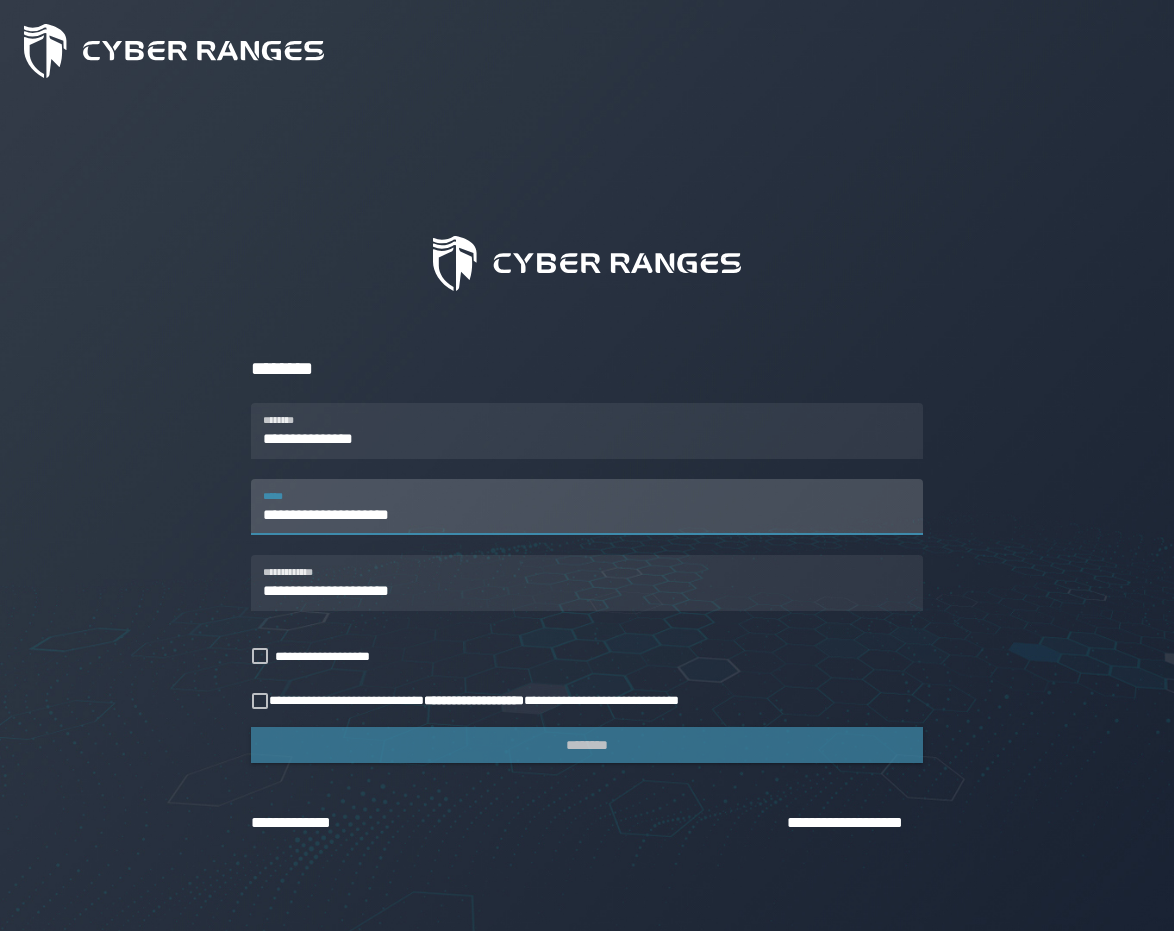 click on "**********" at bounding box center [587, 507] 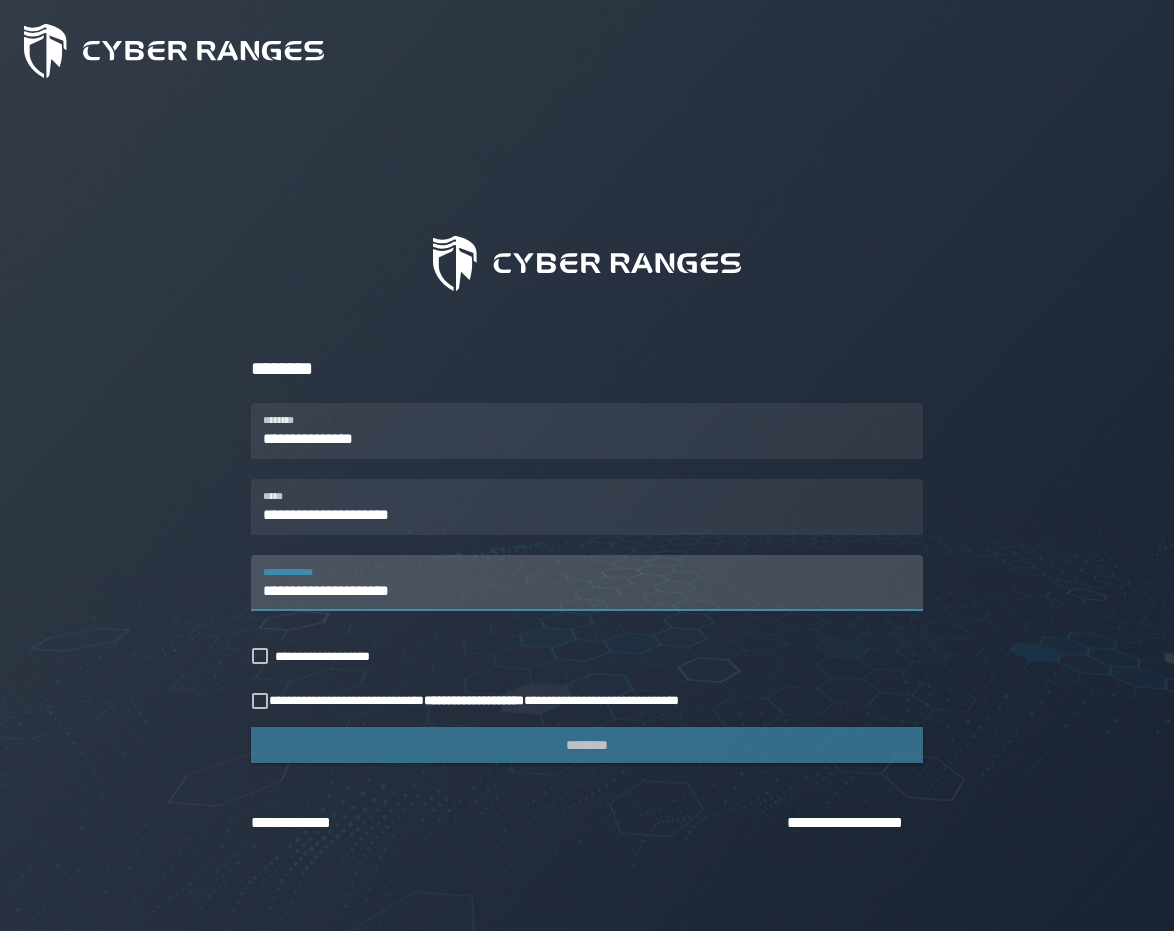 click on "**********" at bounding box center (587, 583) 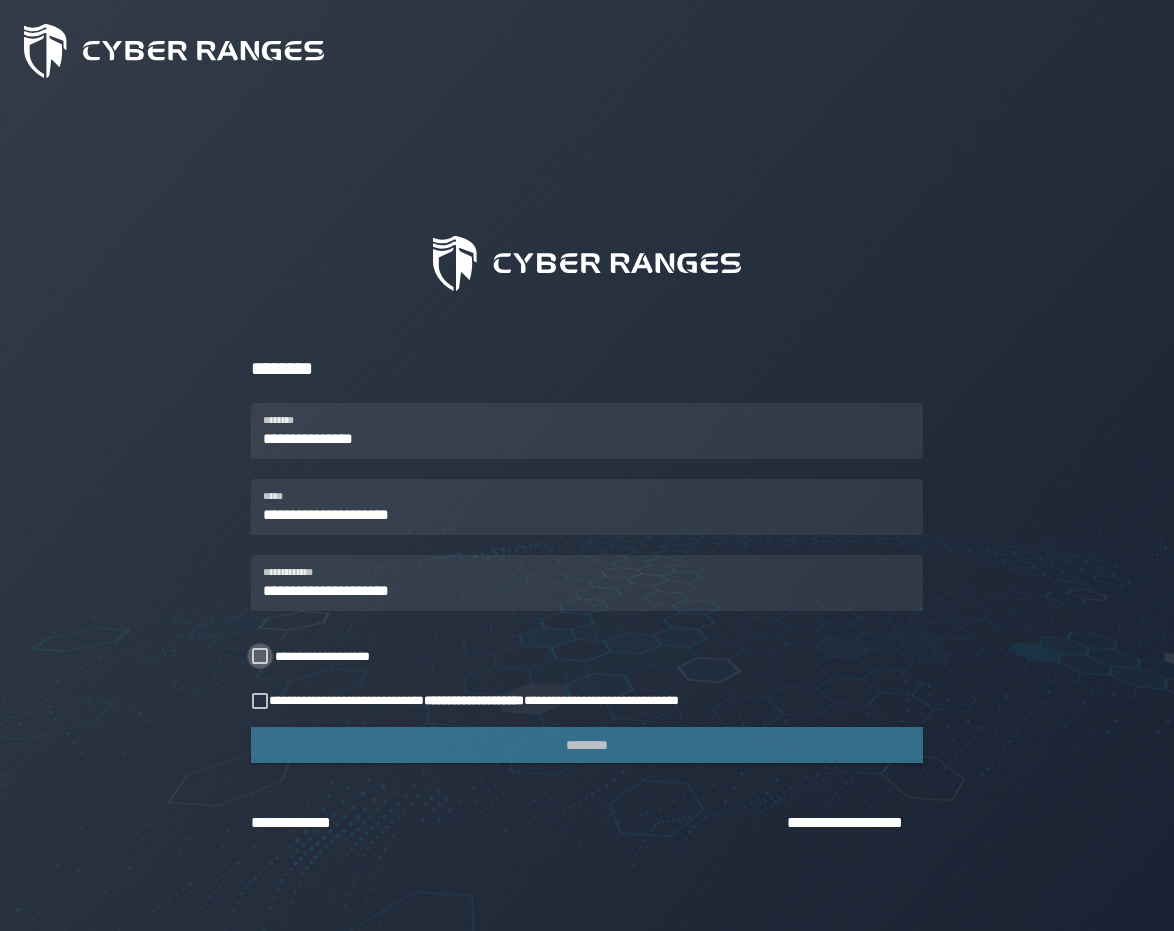 click 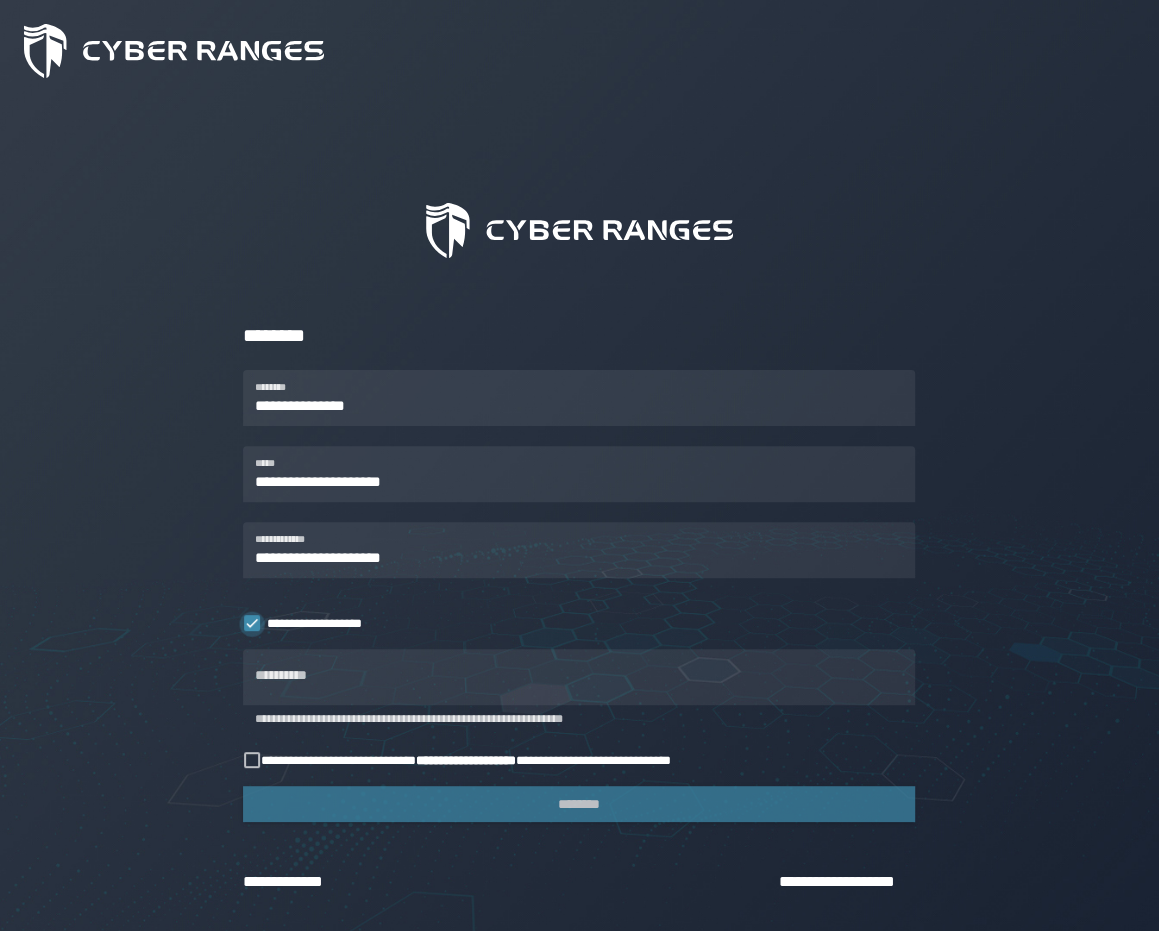 click 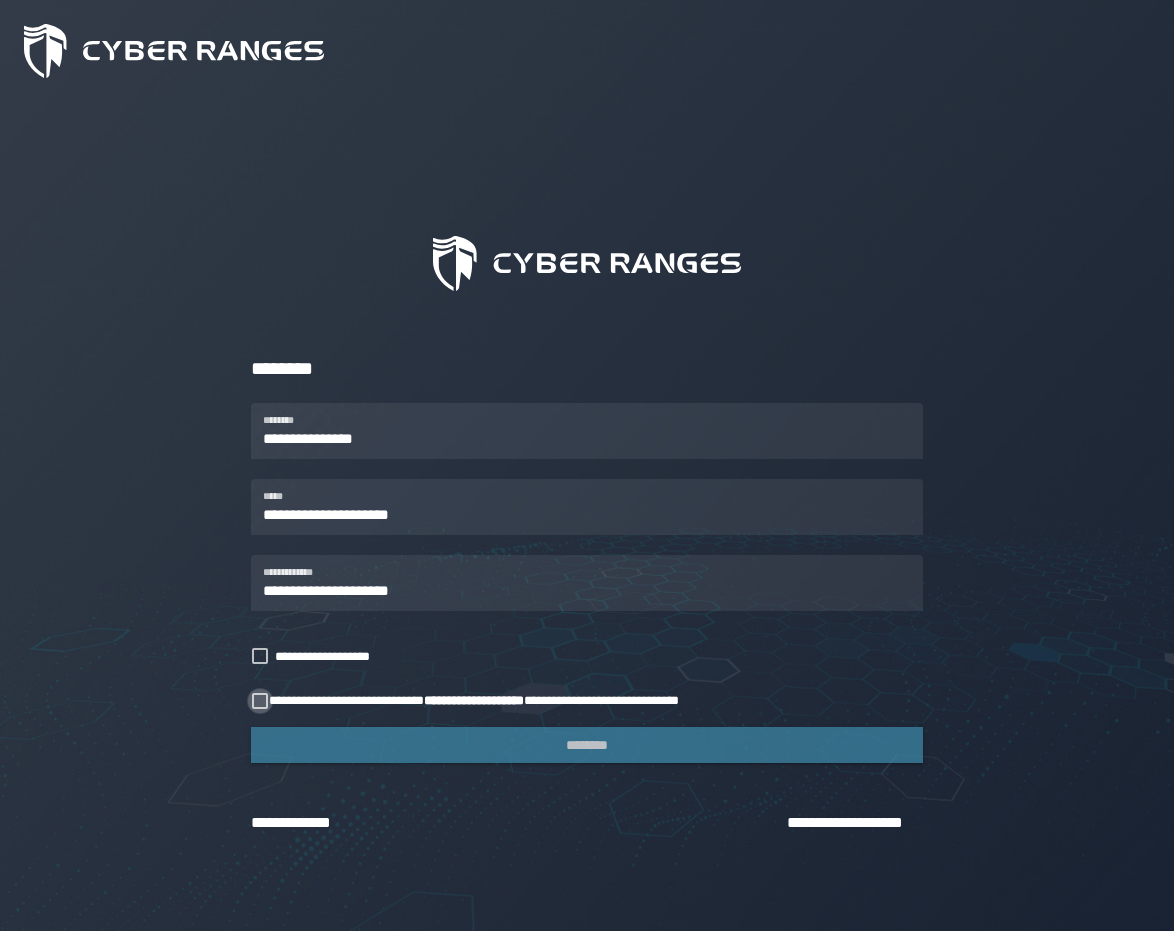 click 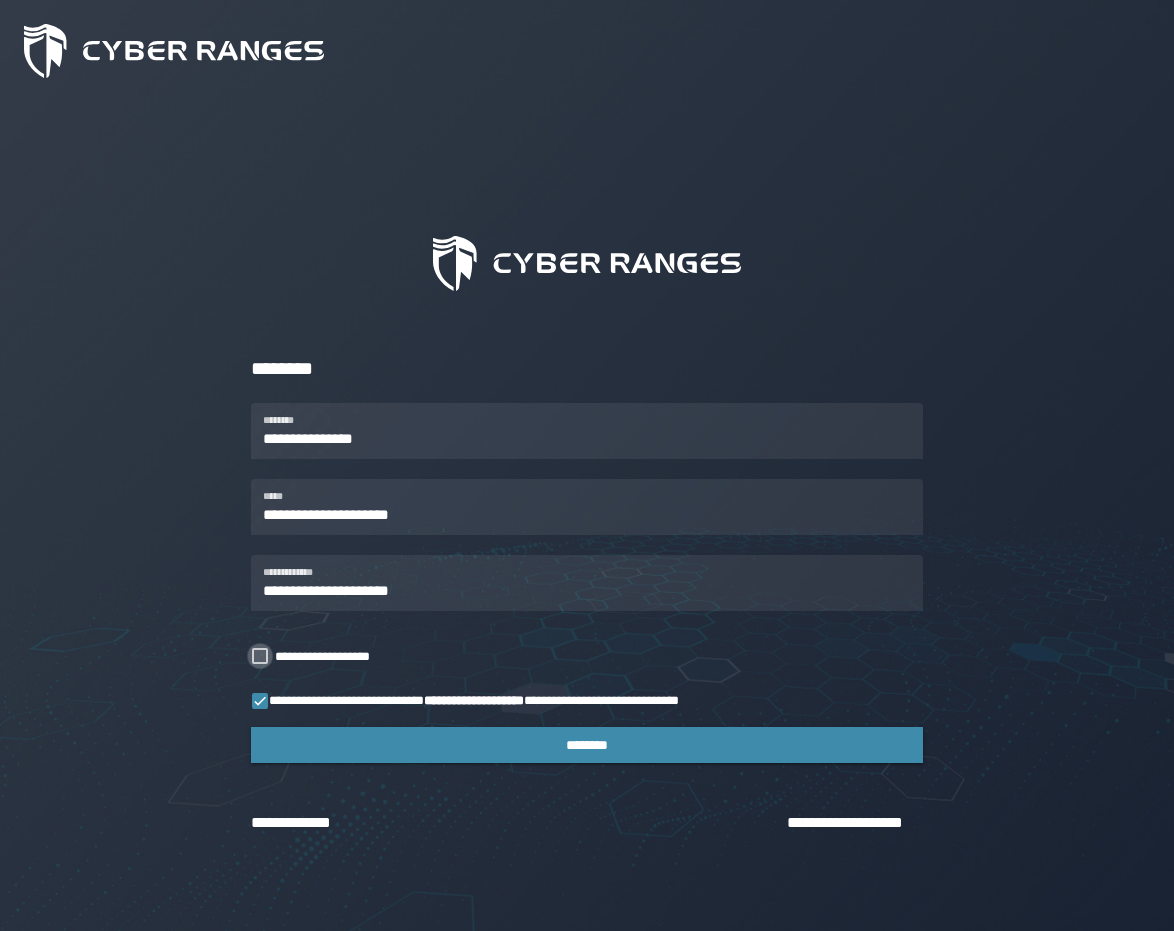 click at bounding box center [260, 656] 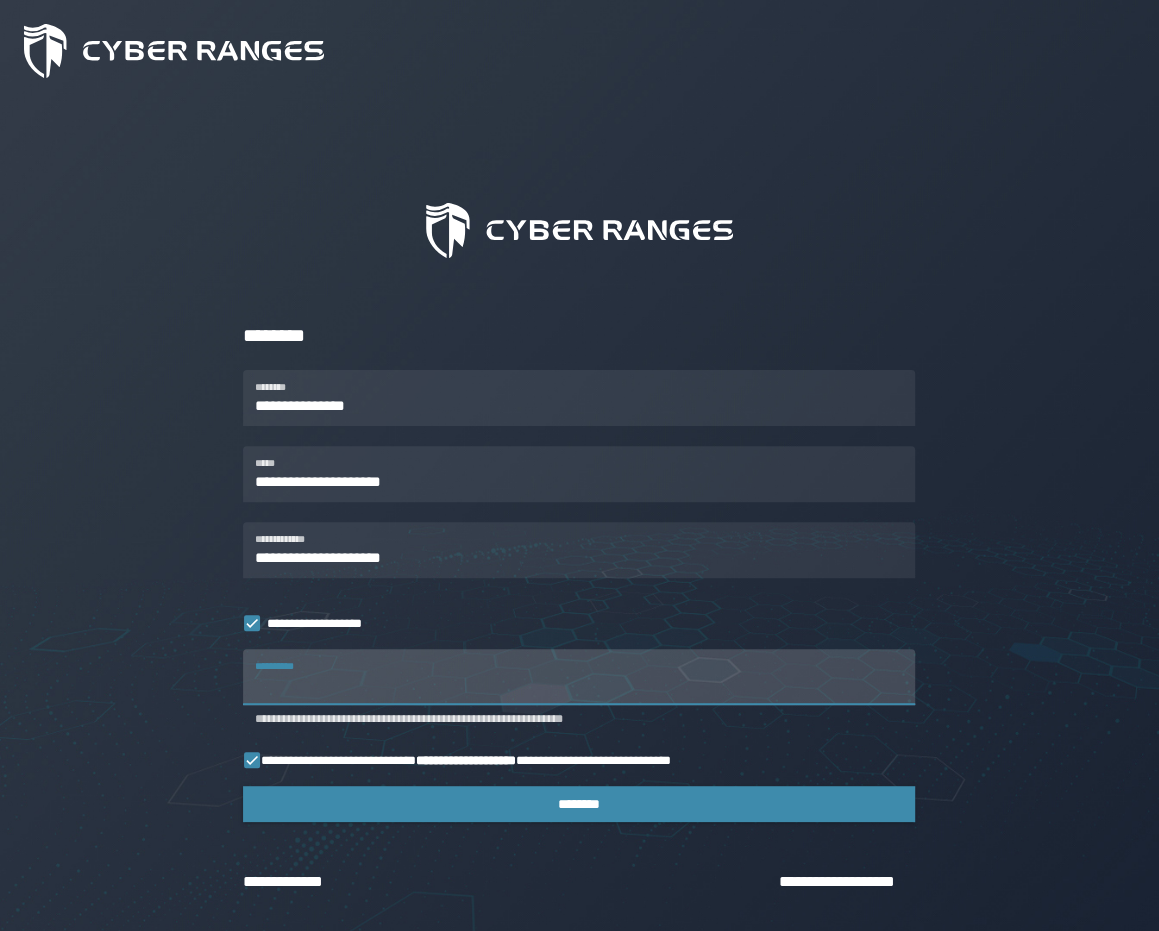 click on "**********" at bounding box center [579, 677] 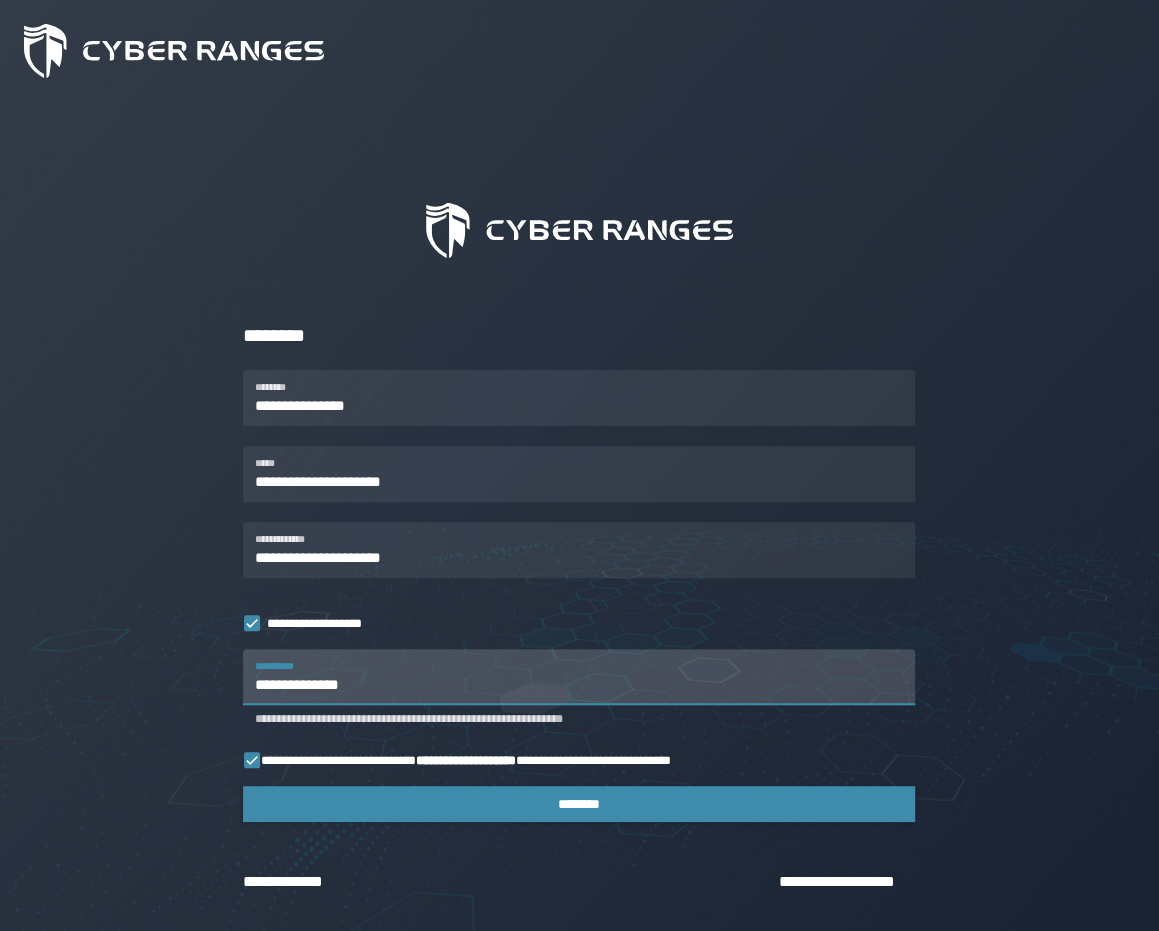 scroll, scrollTop: 64, scrollLeft: 0, axis: vertical 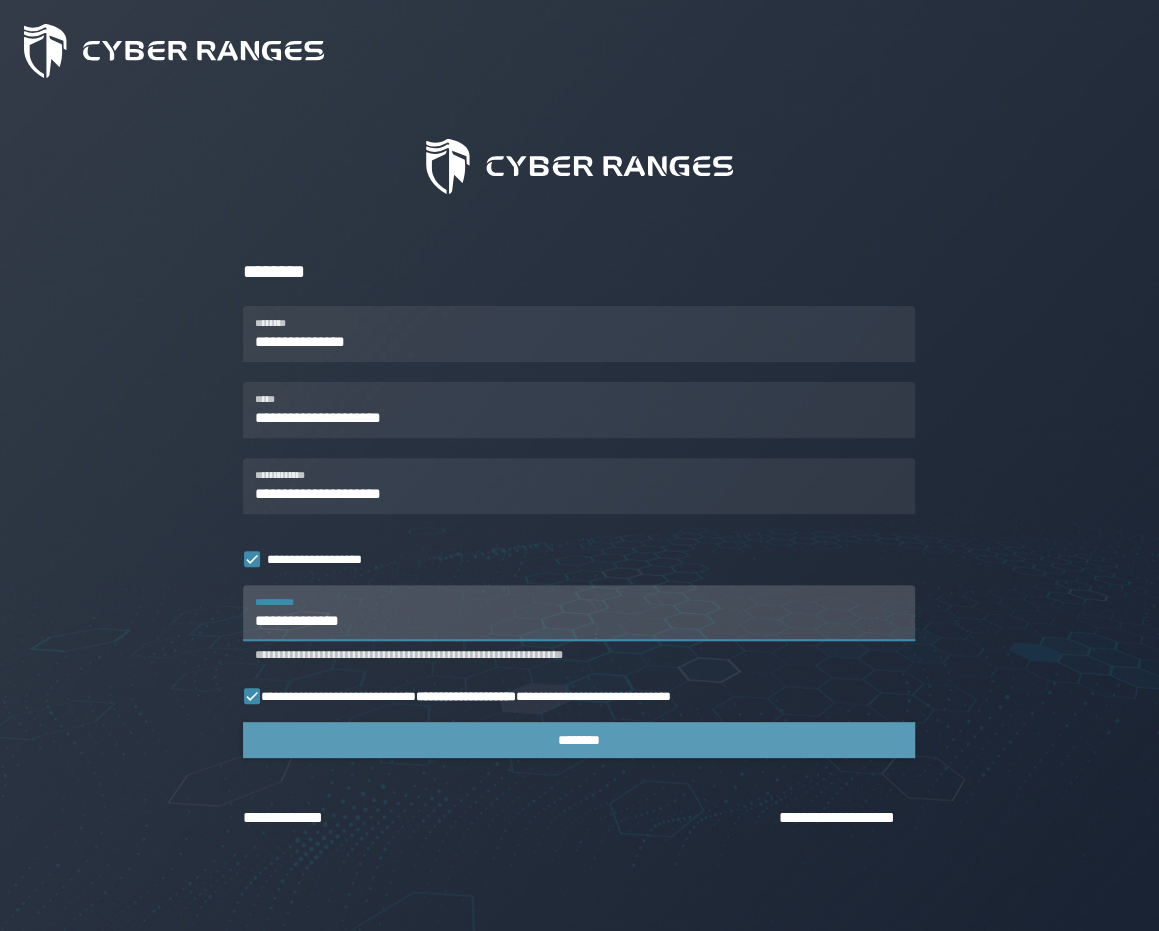 type on "**********" 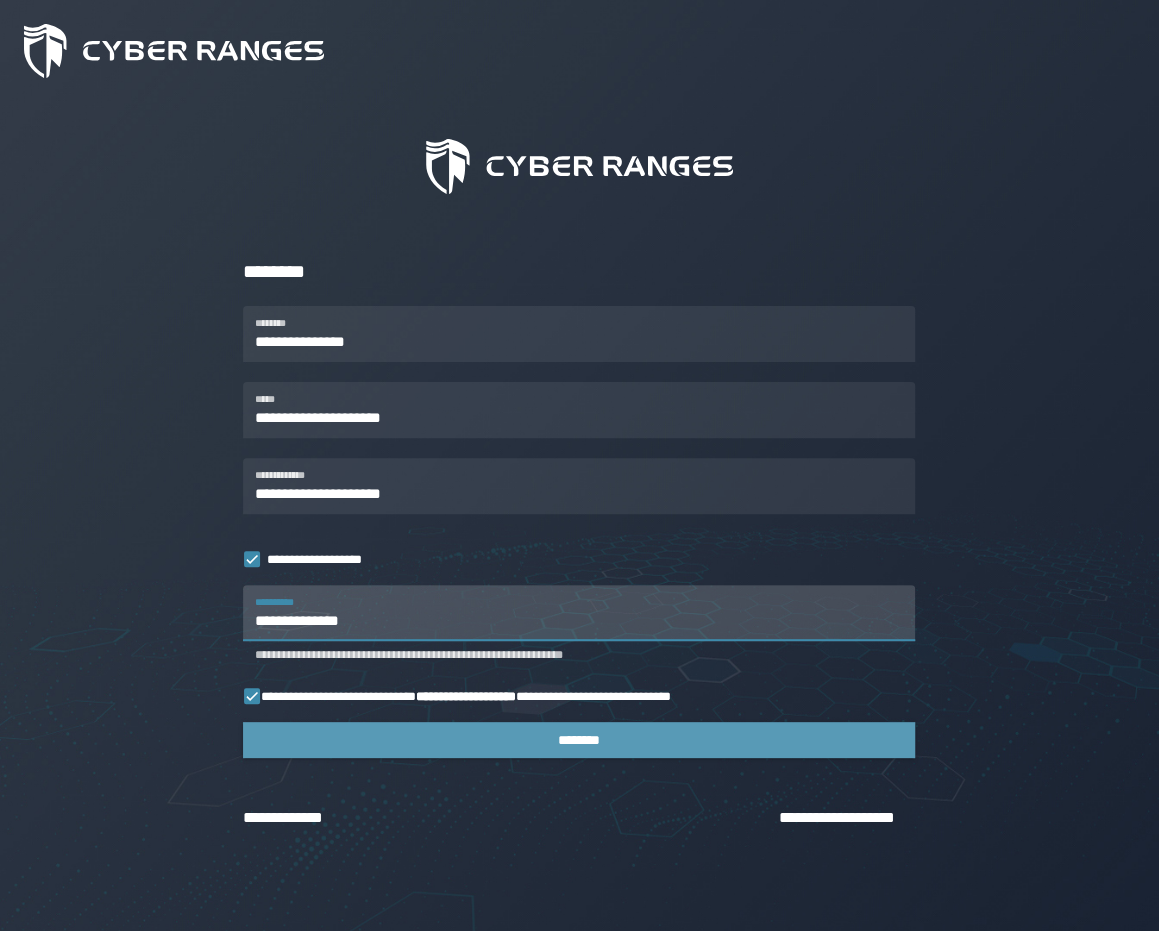 click on "********" at bounding box center (579, 740) 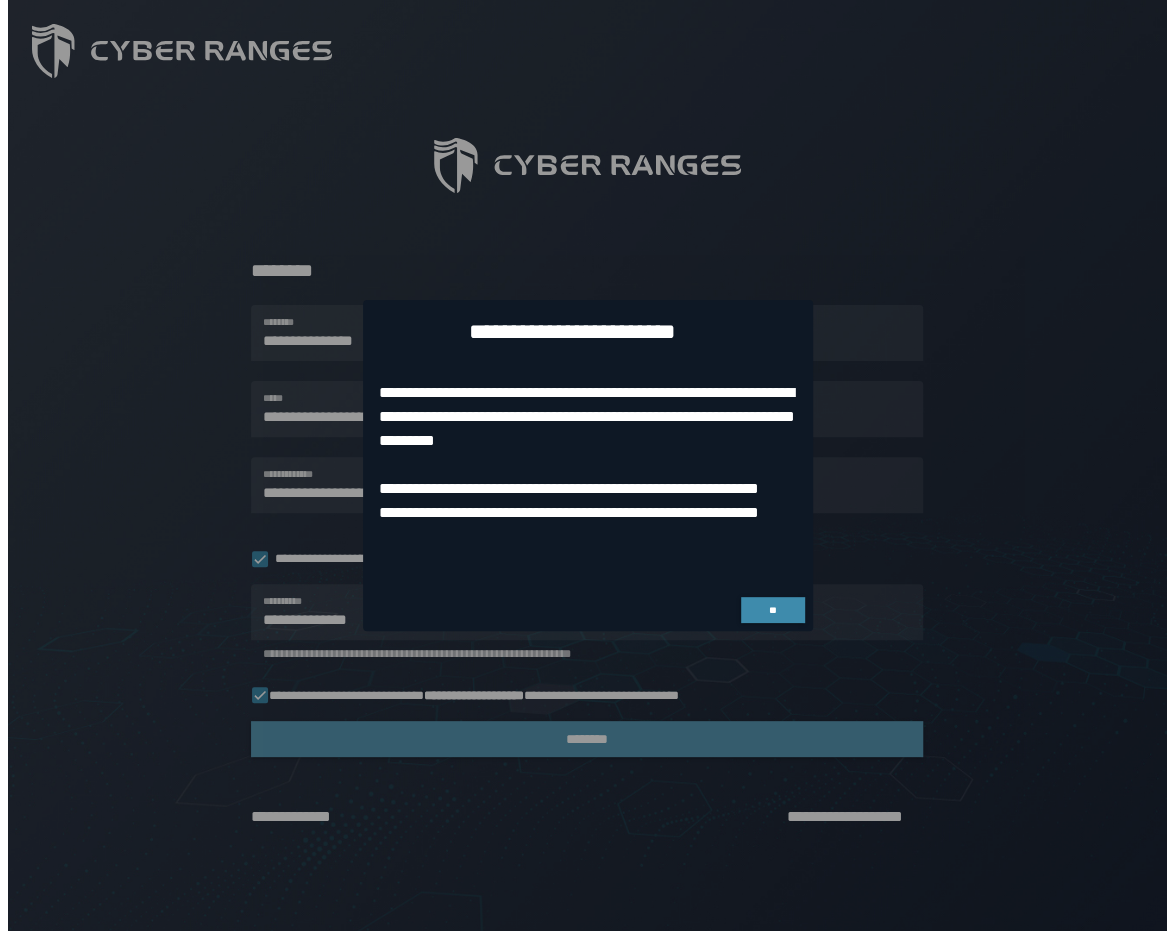 scroll, scrollTop: 0, scrollLeft: 0, axis: both 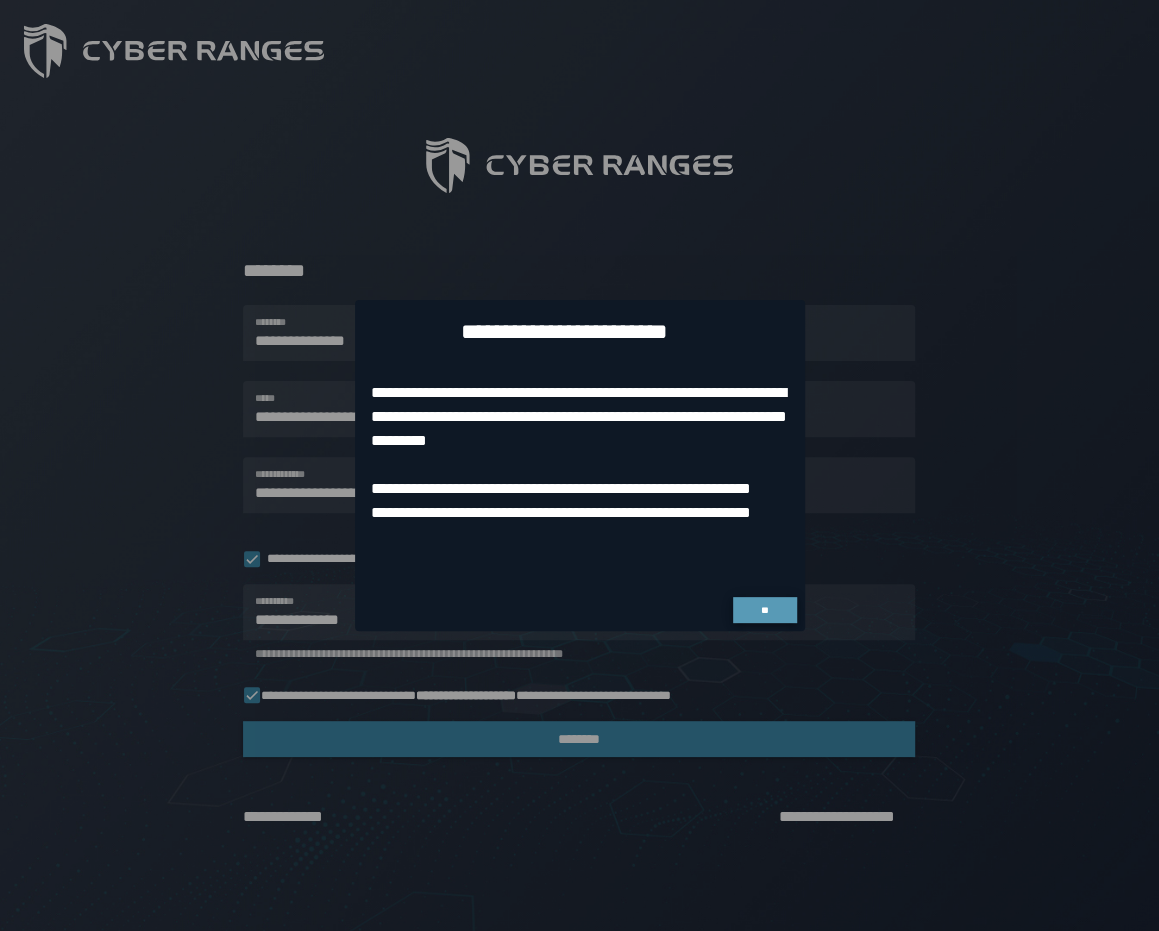 click on "**" at bounding box center [765, 610] 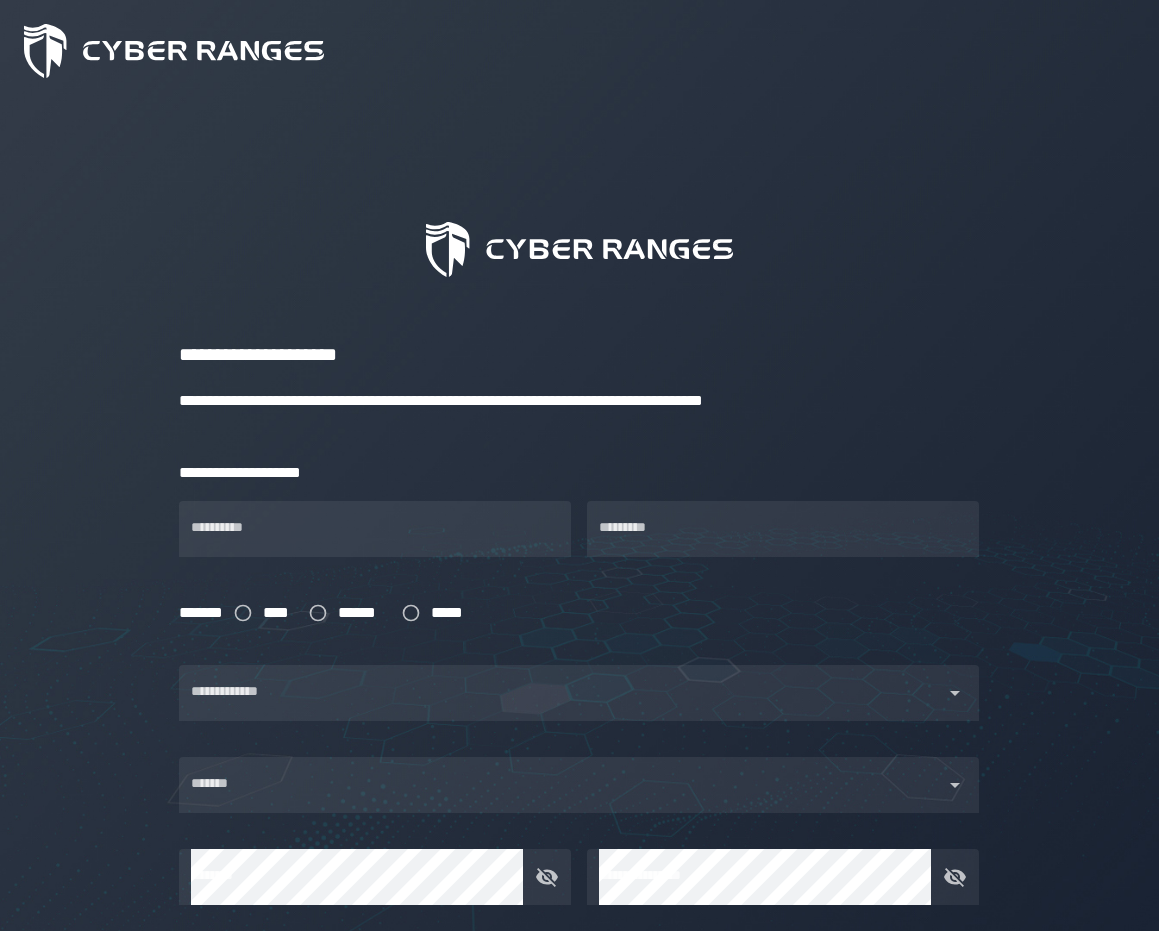 scroll, scrollTop: 0, scrollLeft: 0, axis: both 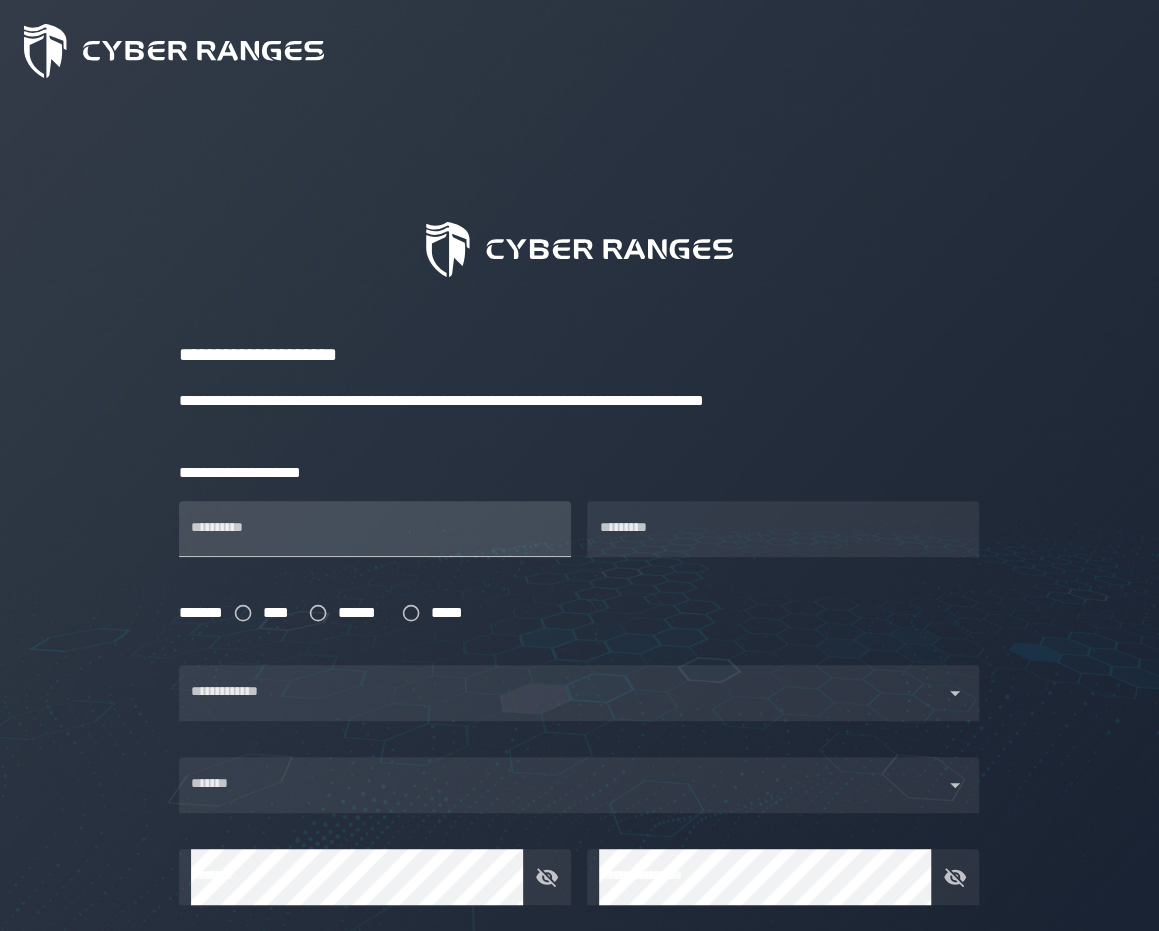 click on "**********" at bounding box center [375, 529] 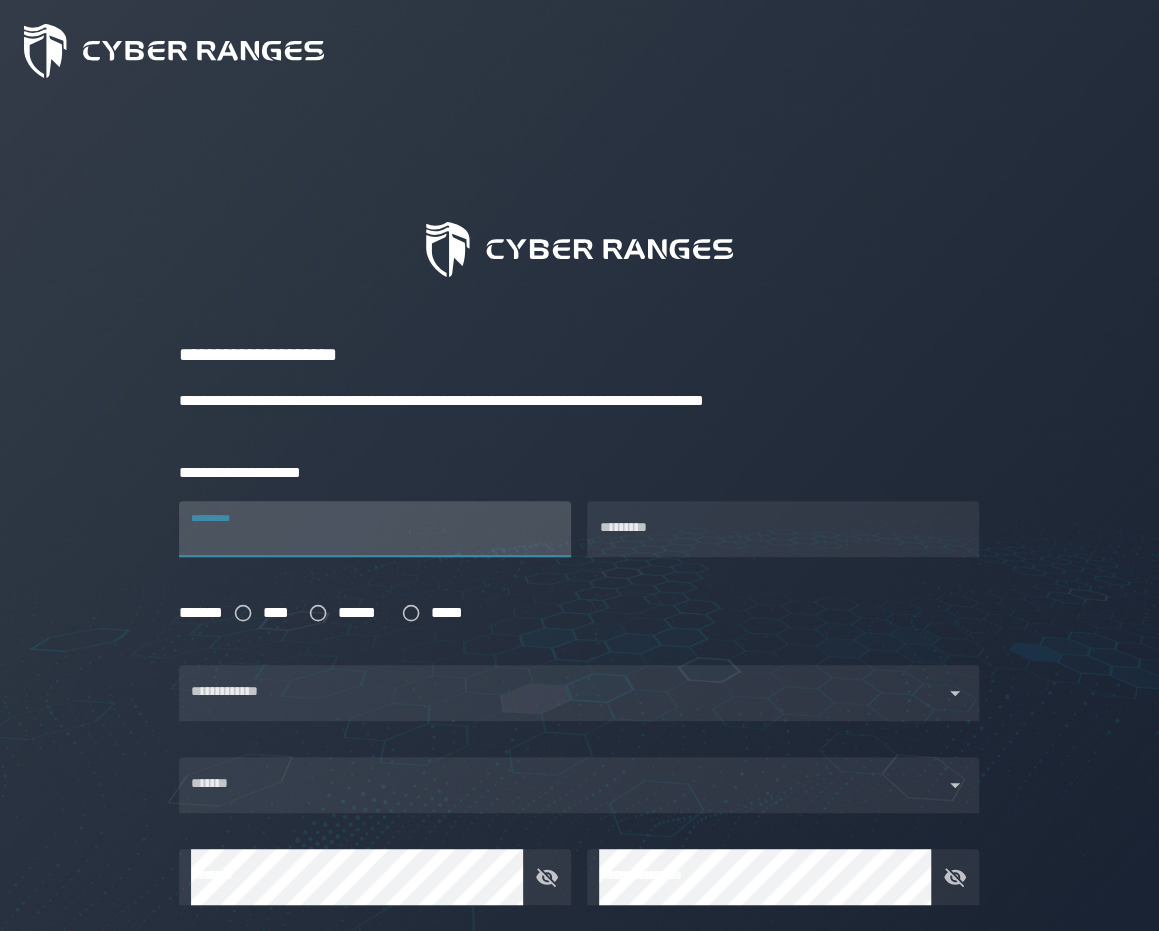 type on "******" 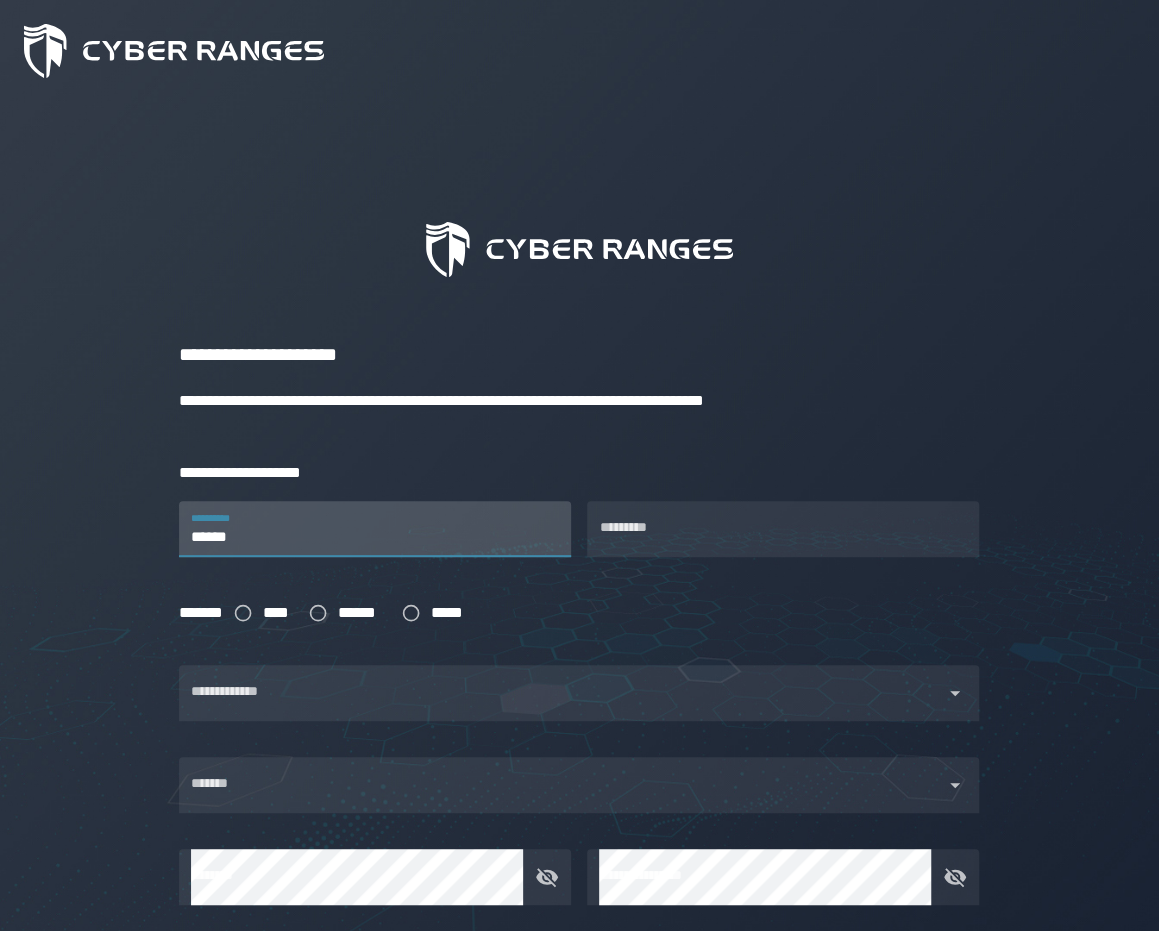 type on "****" 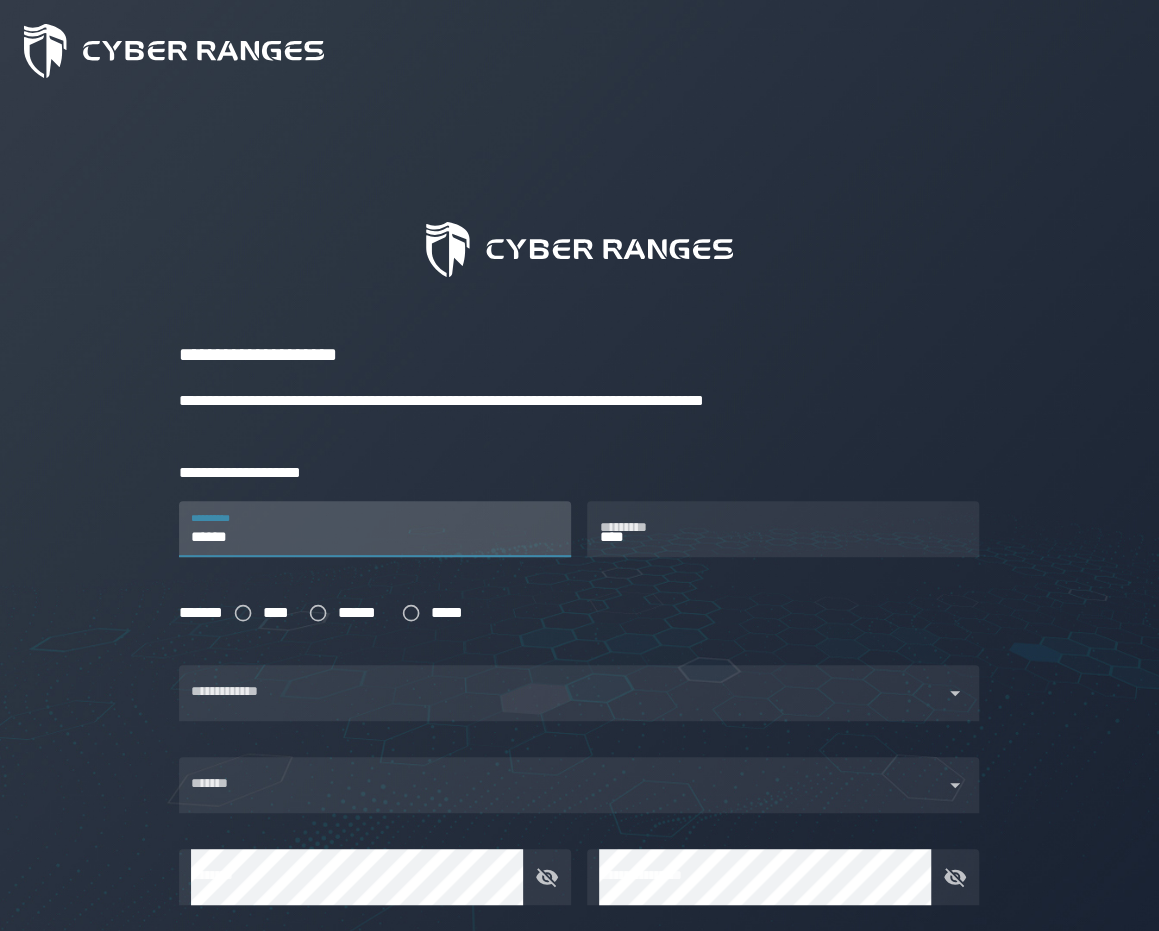 type on "******" 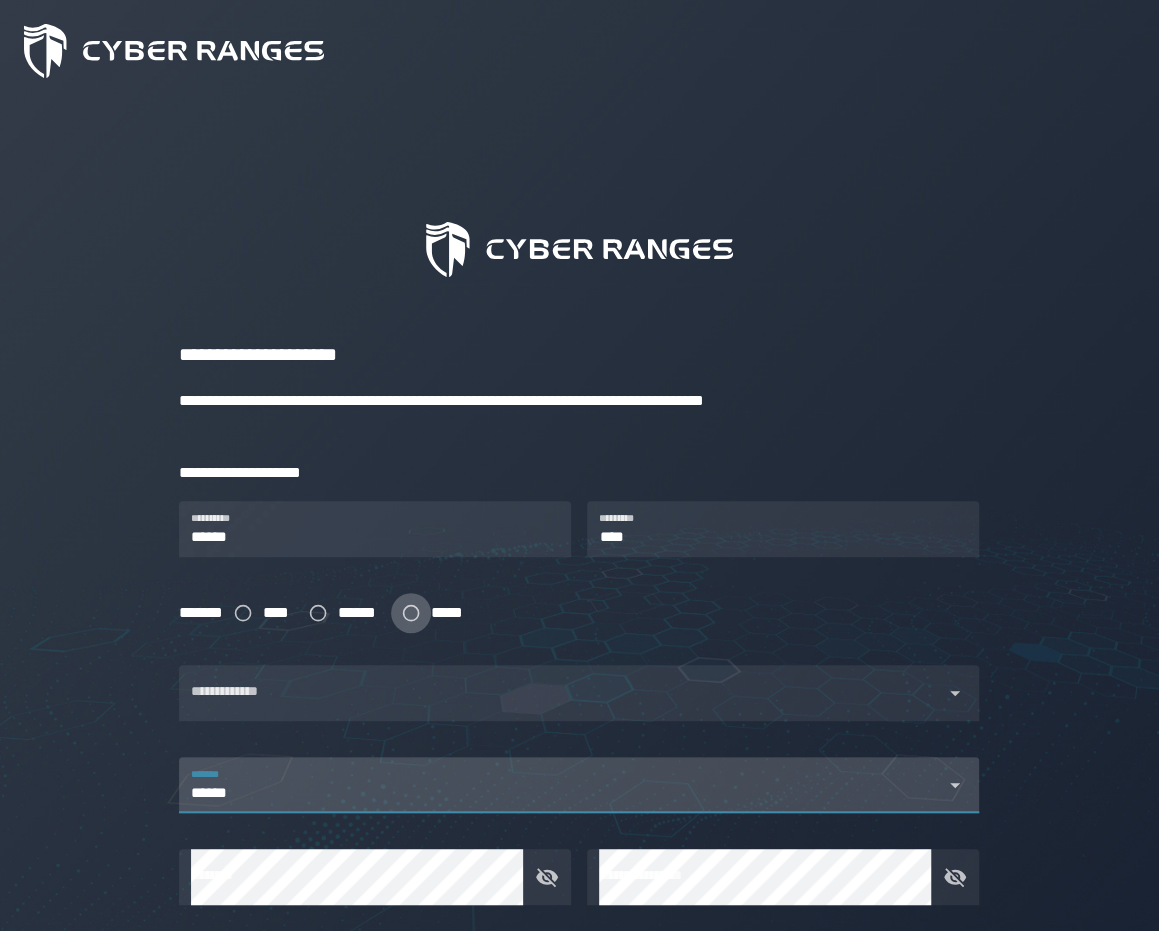 type on "******" 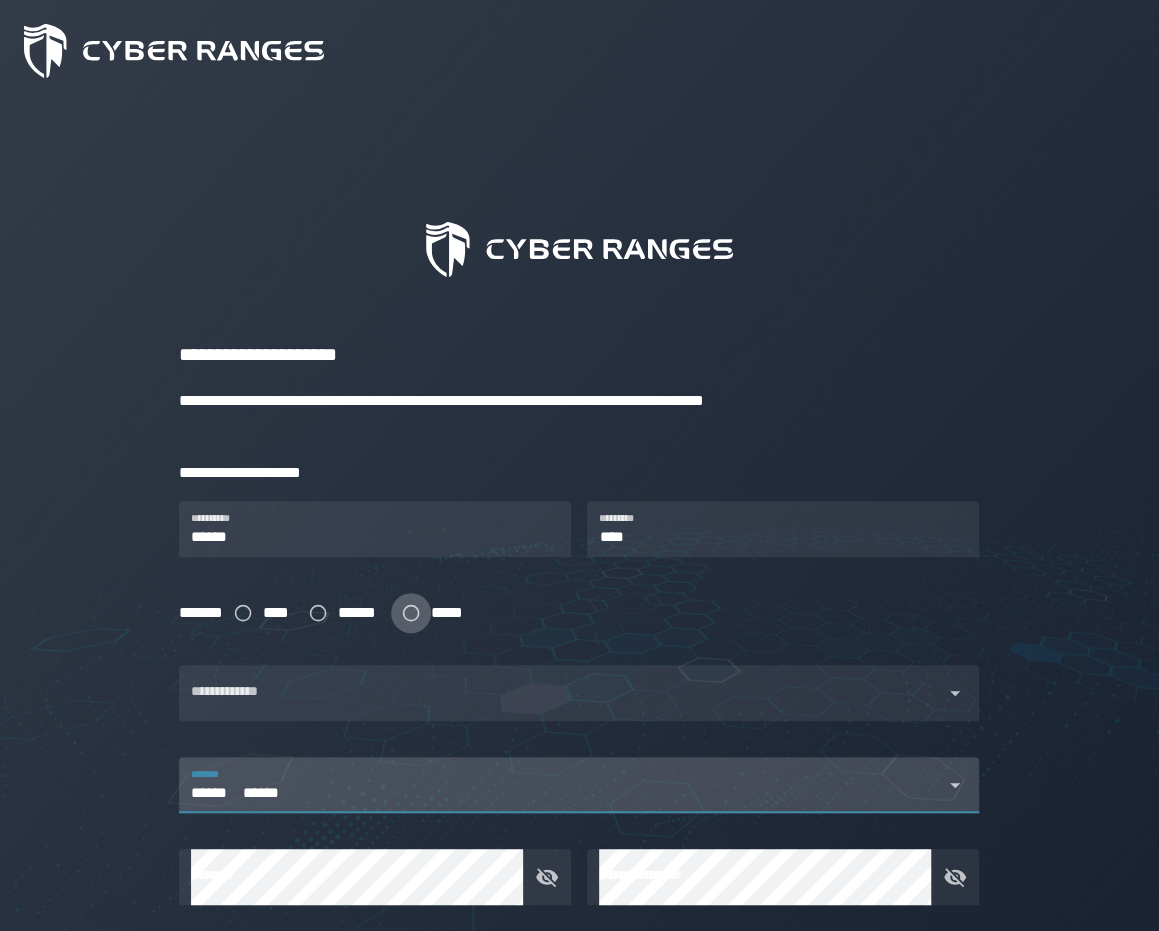 type 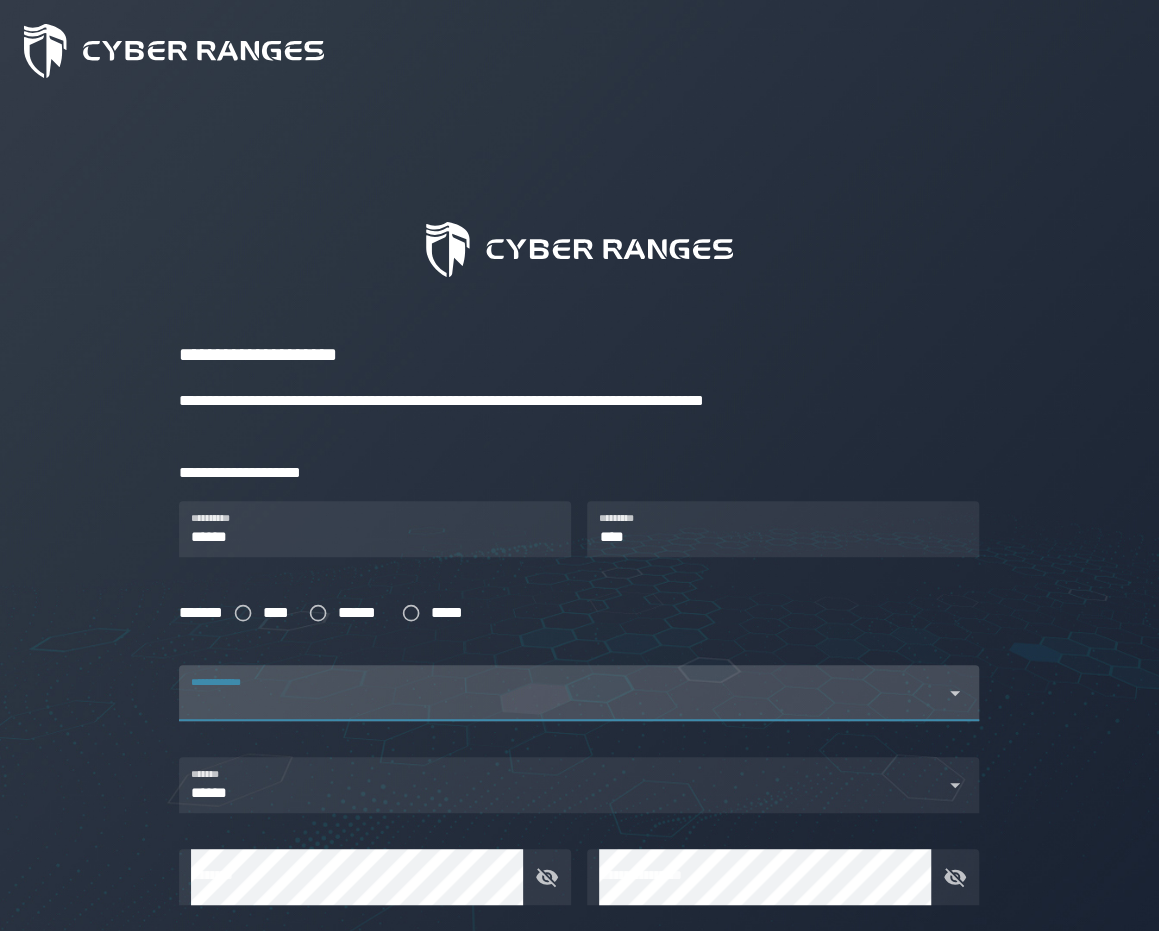 click at bounding box center (561, 705) 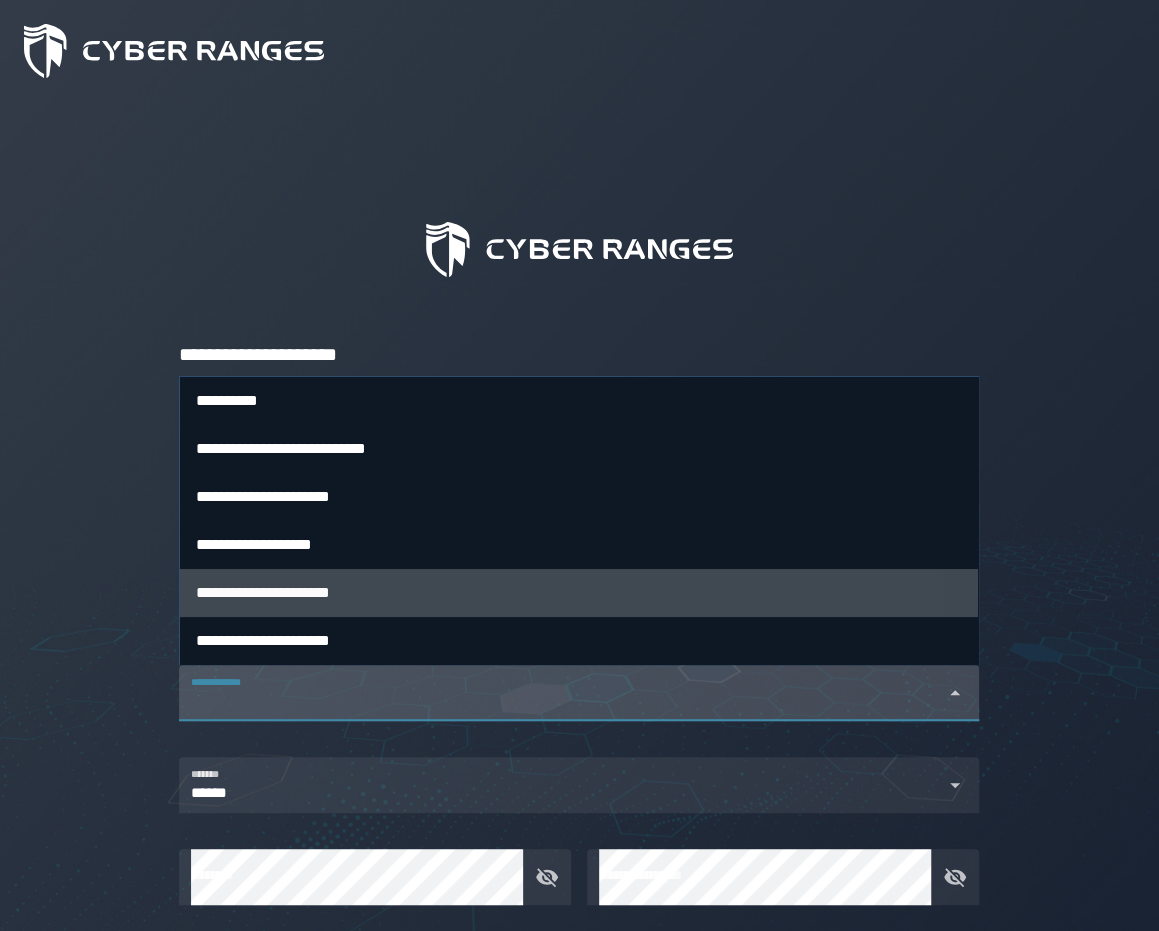 click on "**********" at bounding box center [579, 592] 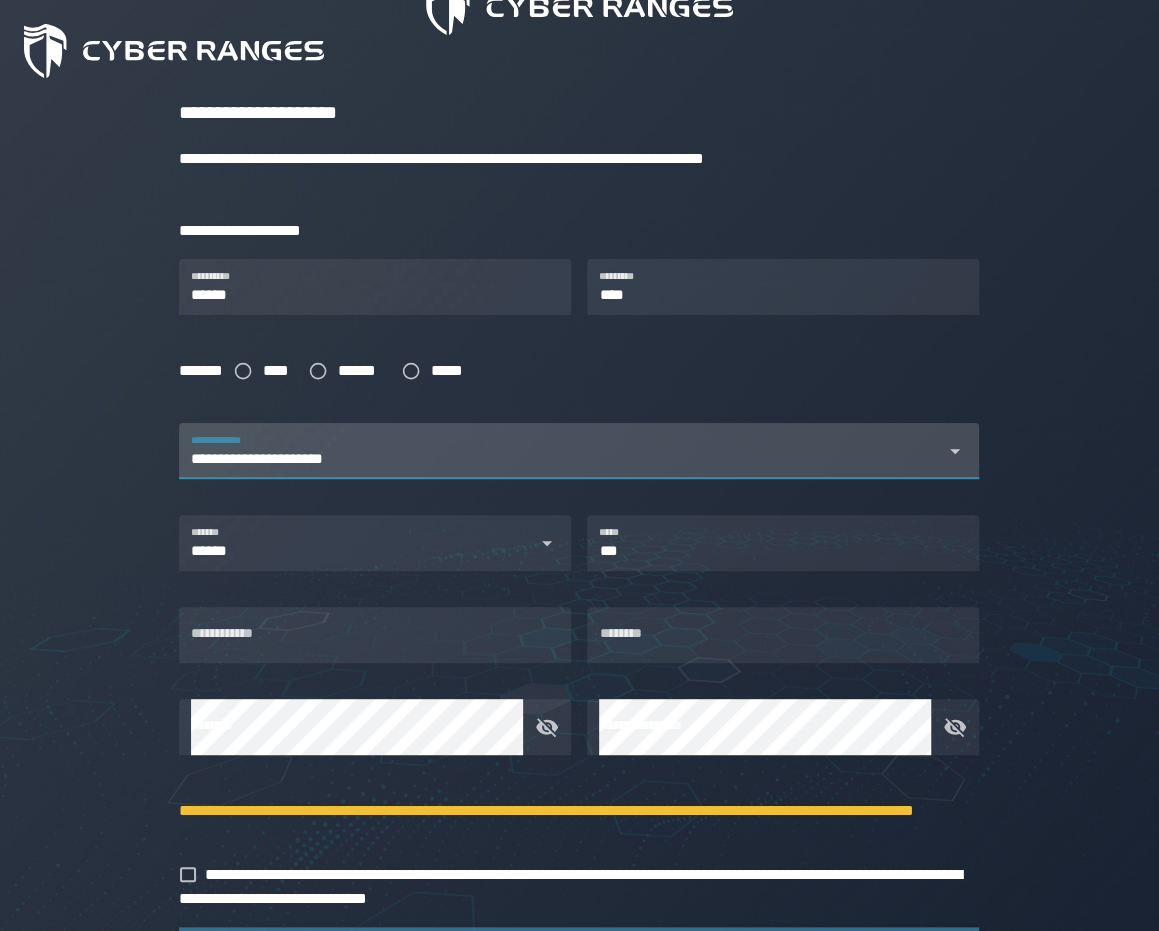 scroll, scrollTop: 243, scrollLeft: 0, axis: vertical 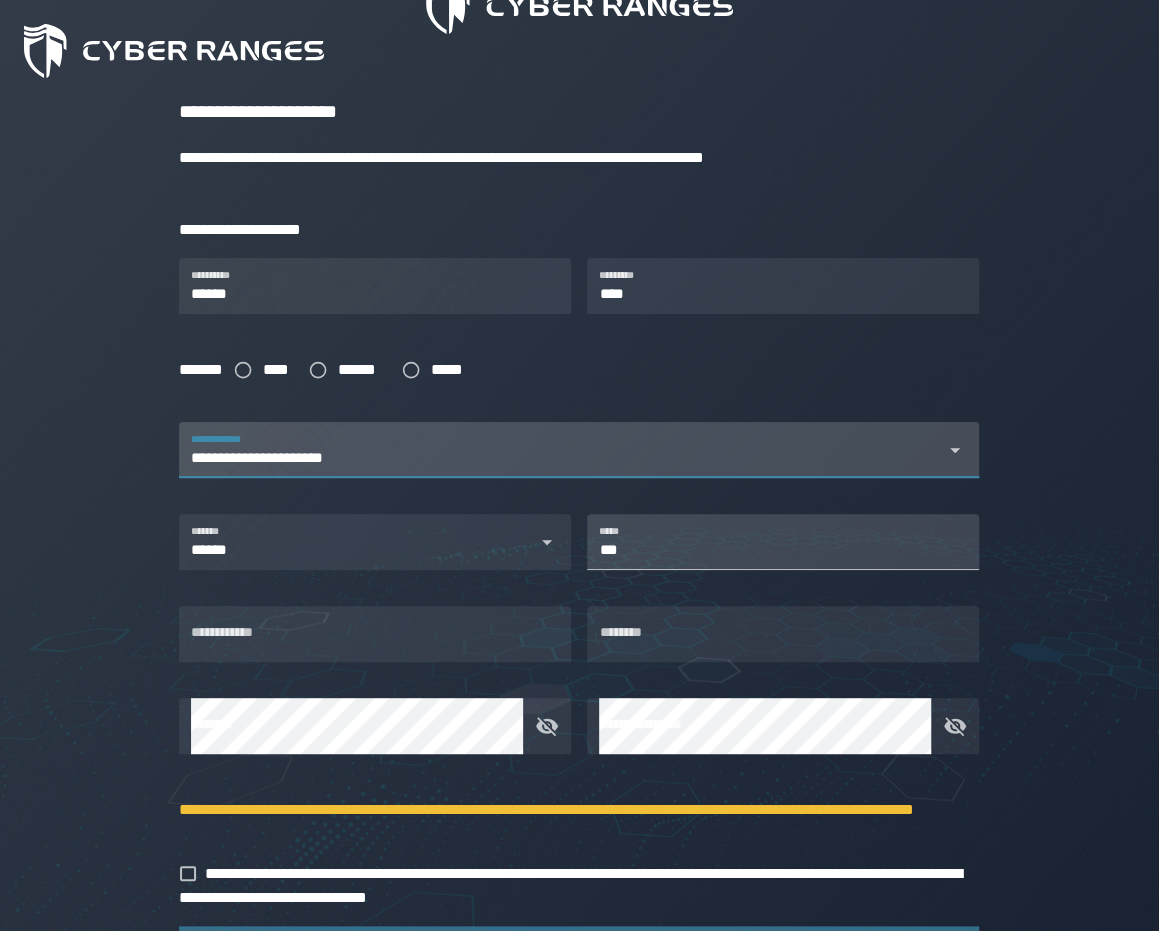click on "***" at bounding box center (783, 542) 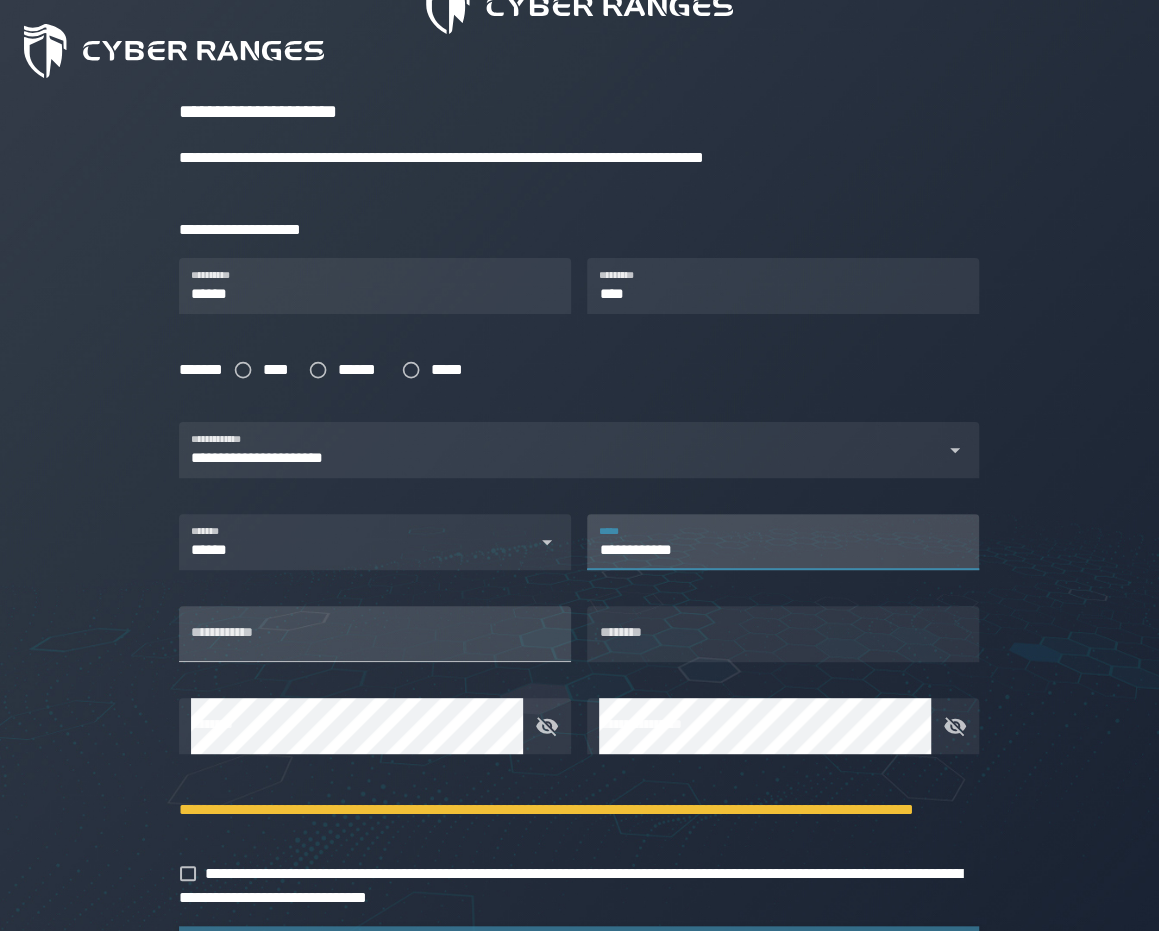 type on "**********" 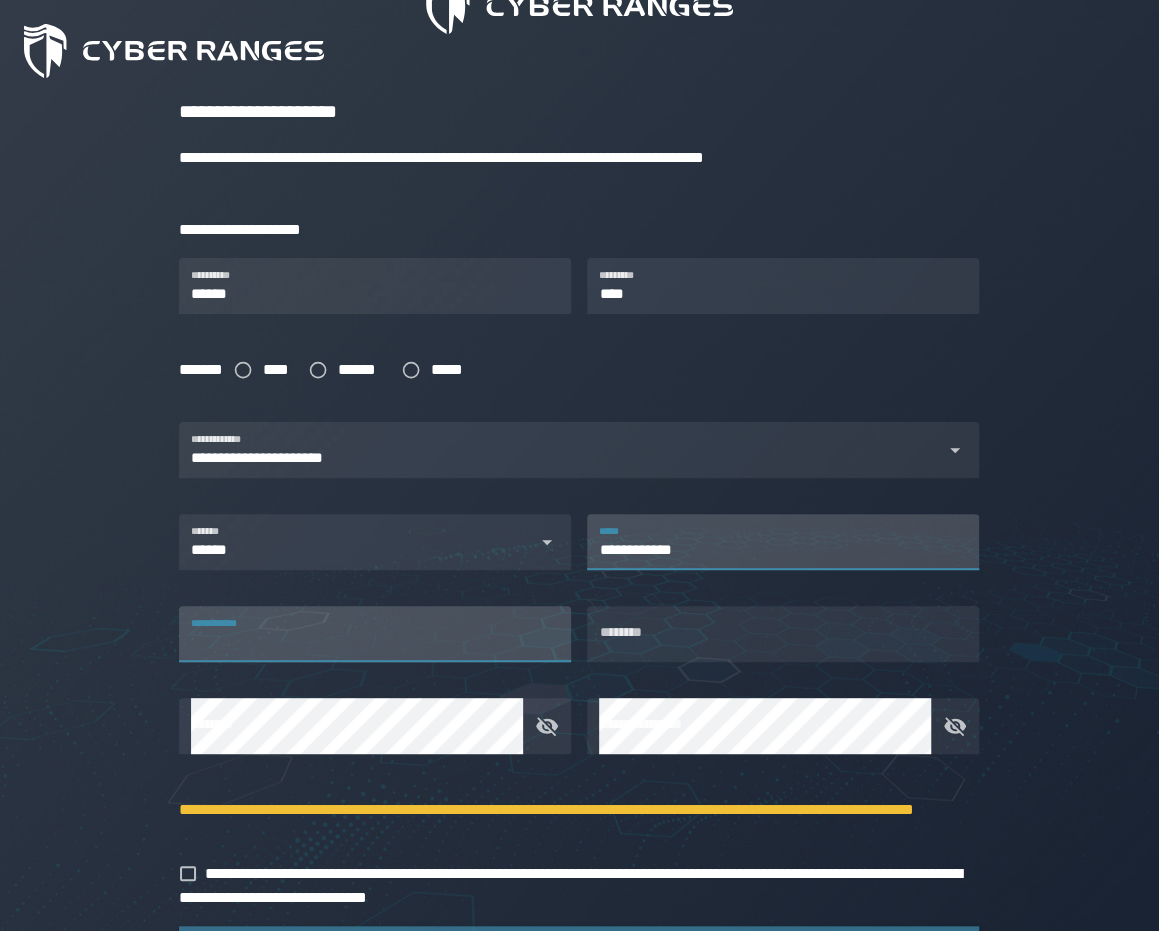 click on "**********" at bounding box center (375, 634) 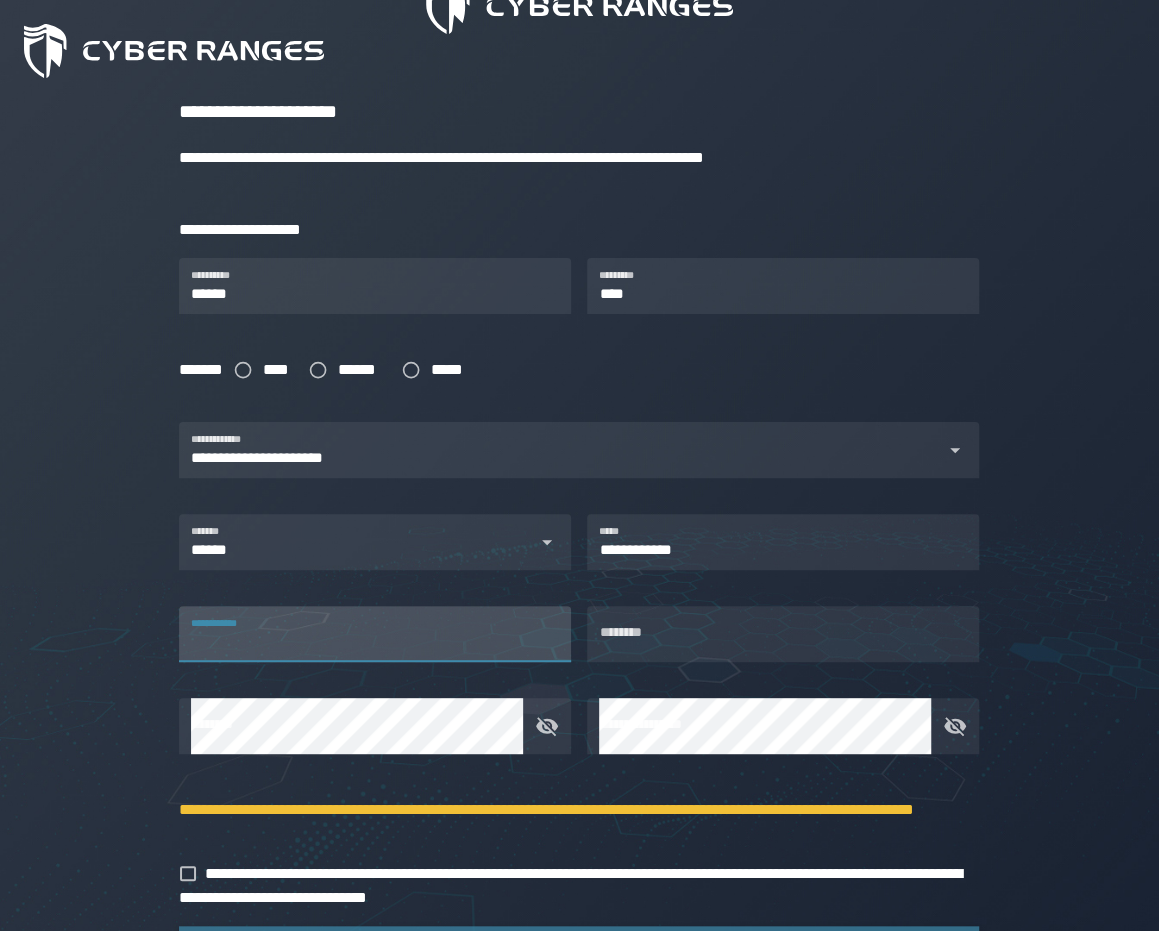 type on "**********" 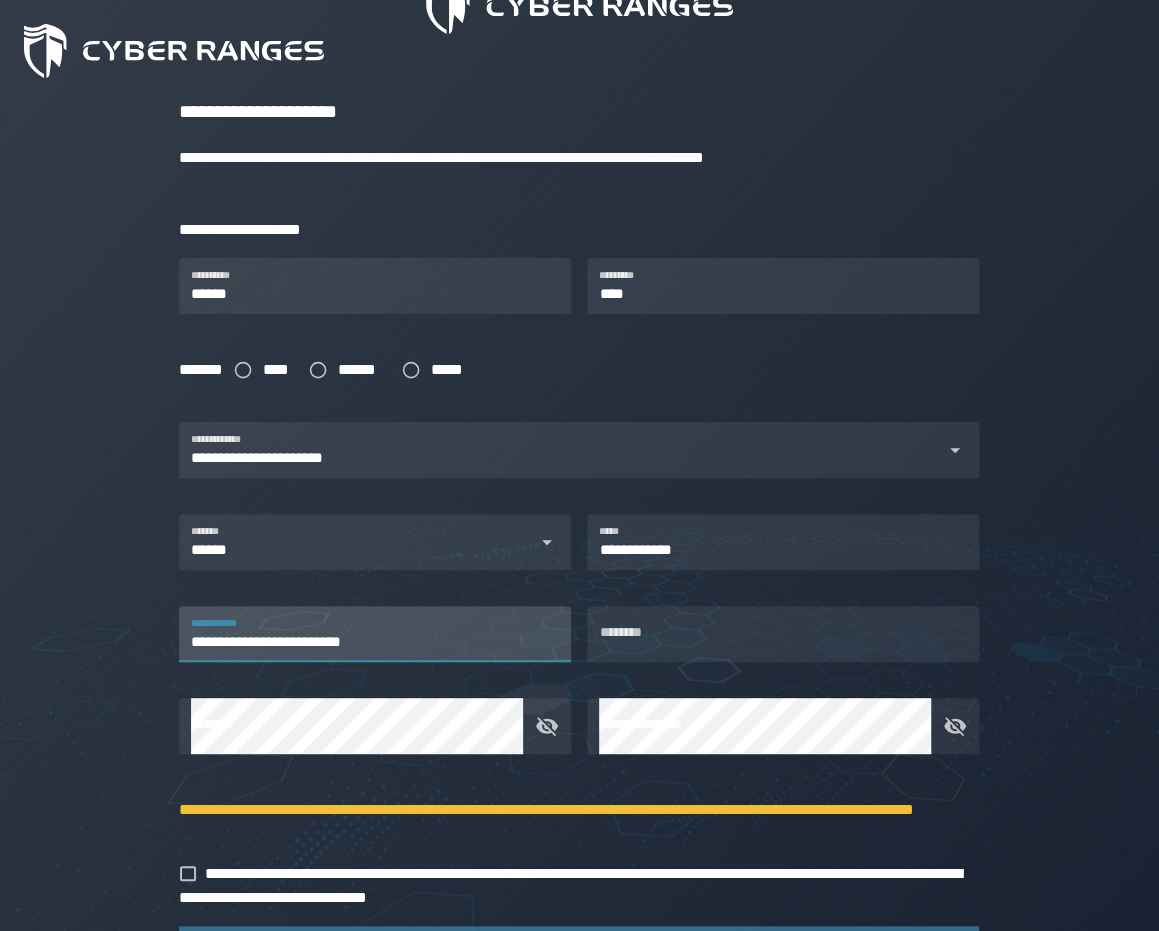 type on "******" 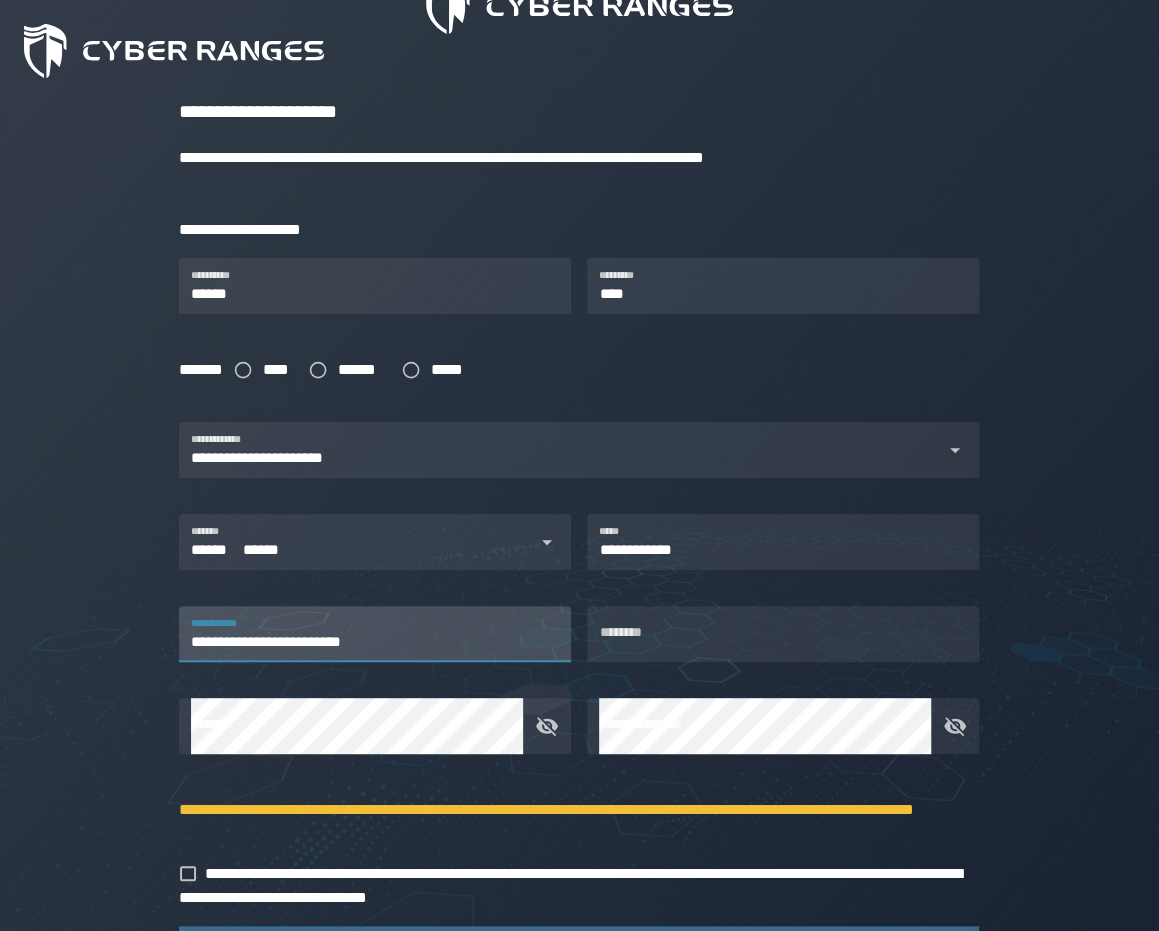 type 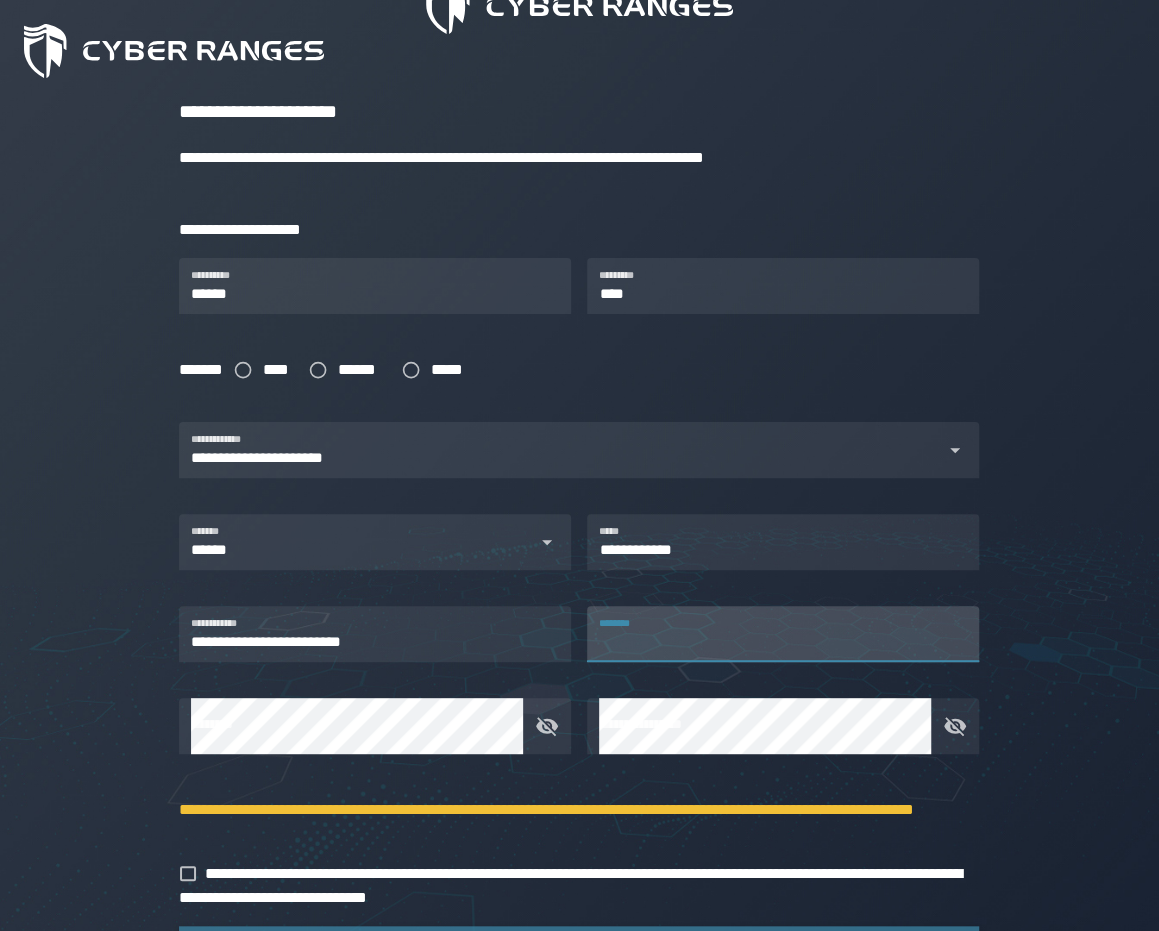 click on "********" at bounding box center [783, 634] 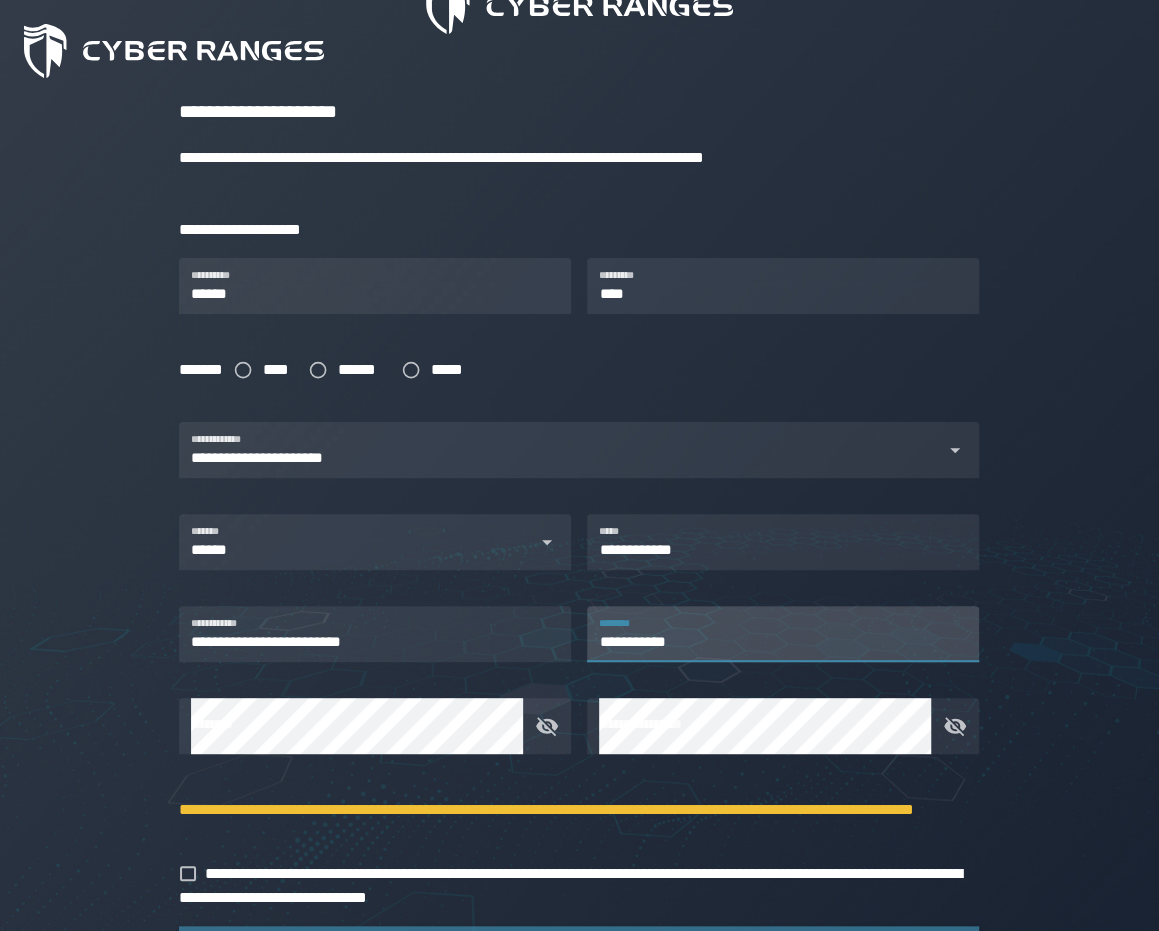 type on "**********" 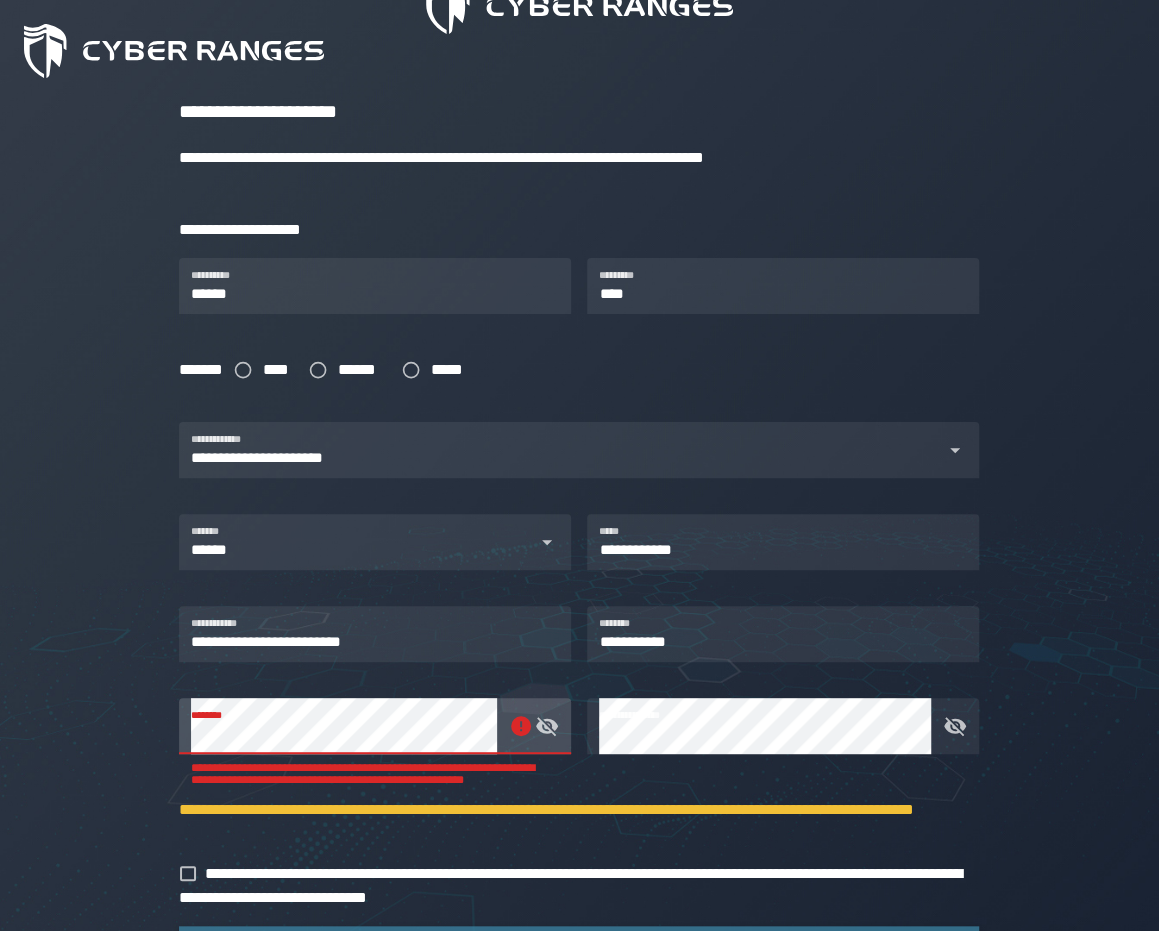 click 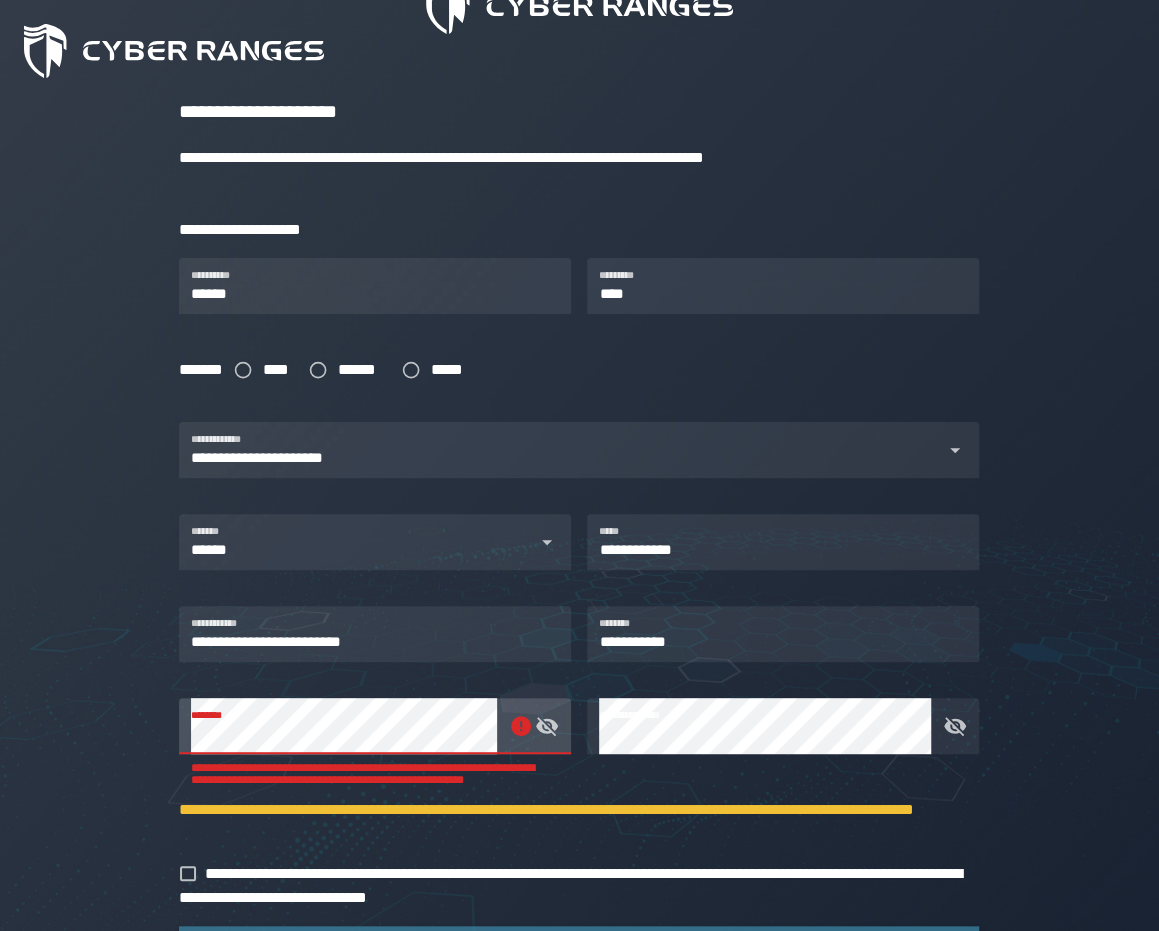 scroll, scrollTop: 337, scrollLeft: 0, axis: vertical 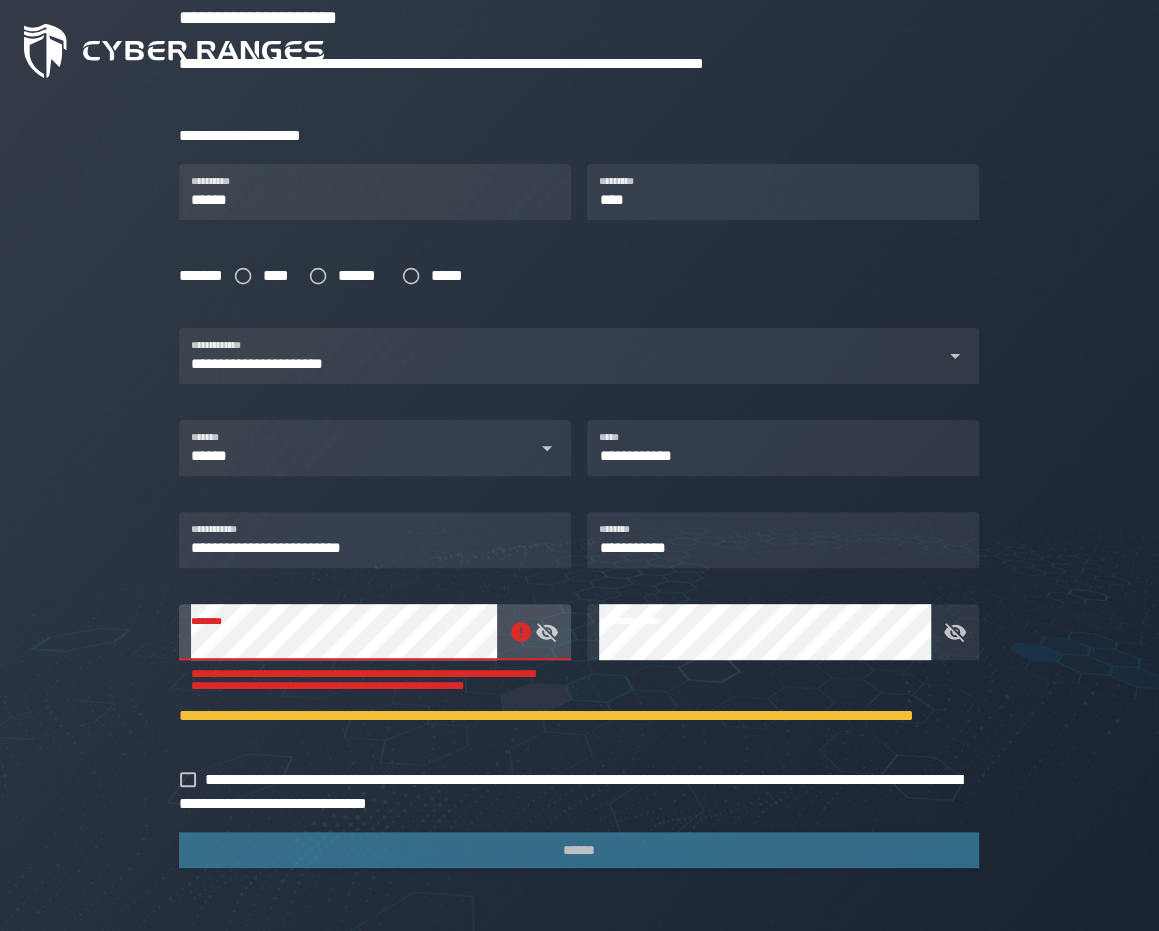 click 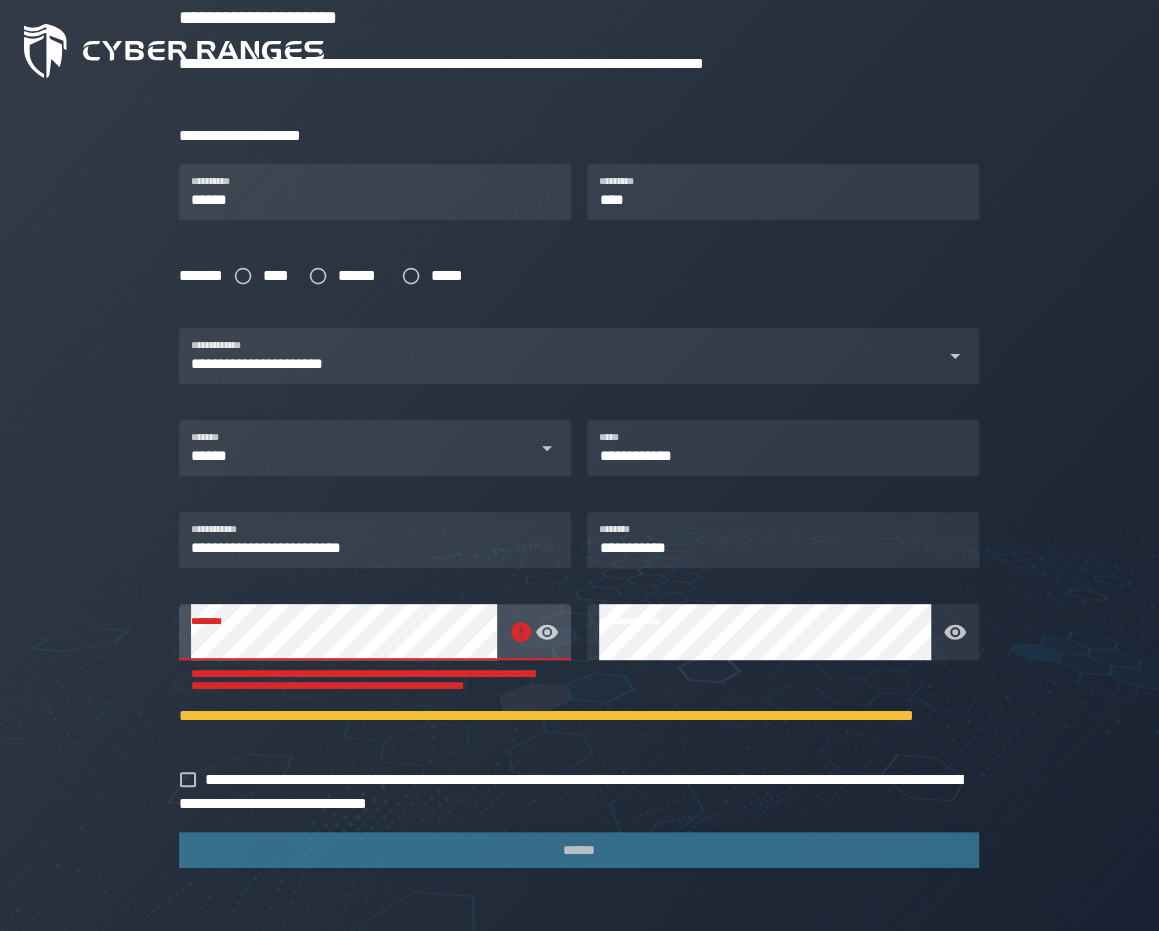click on "**********" 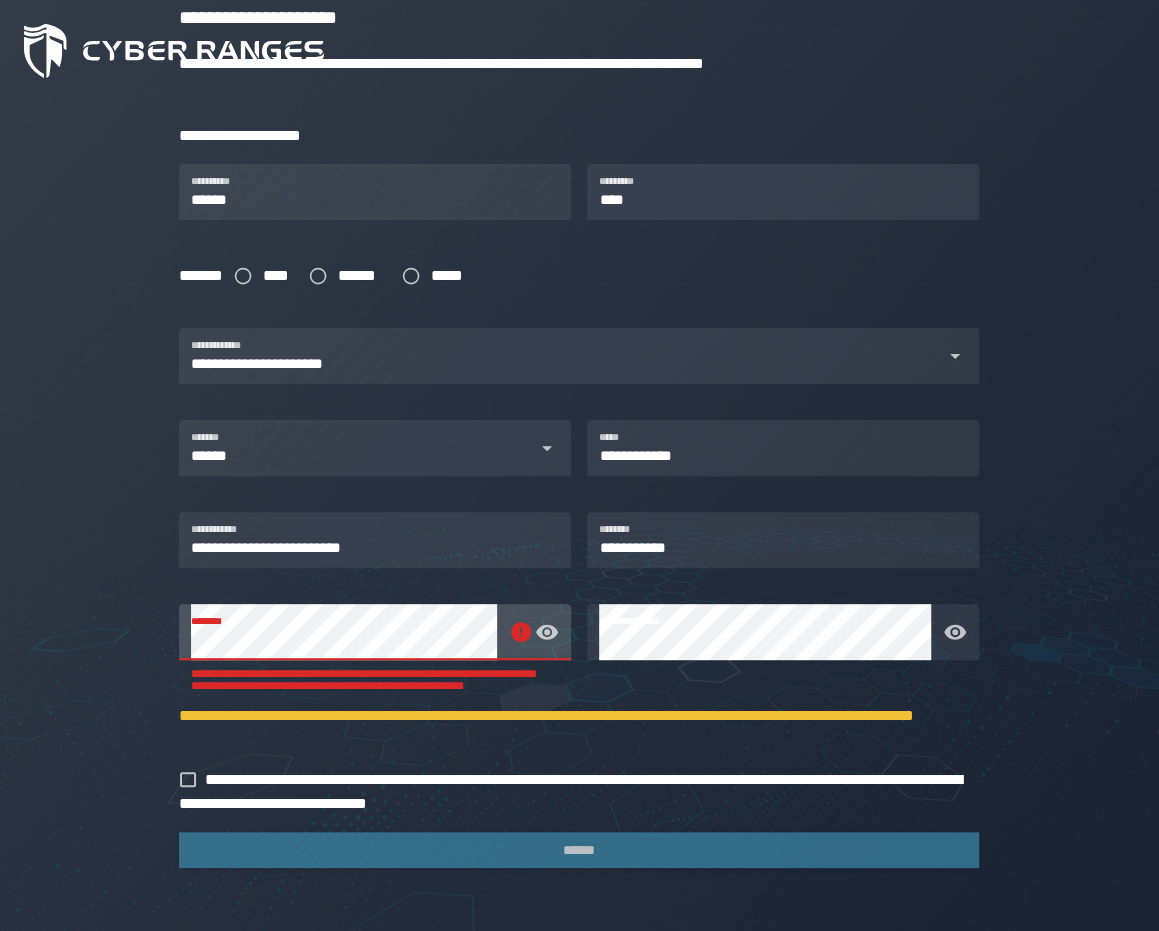 click 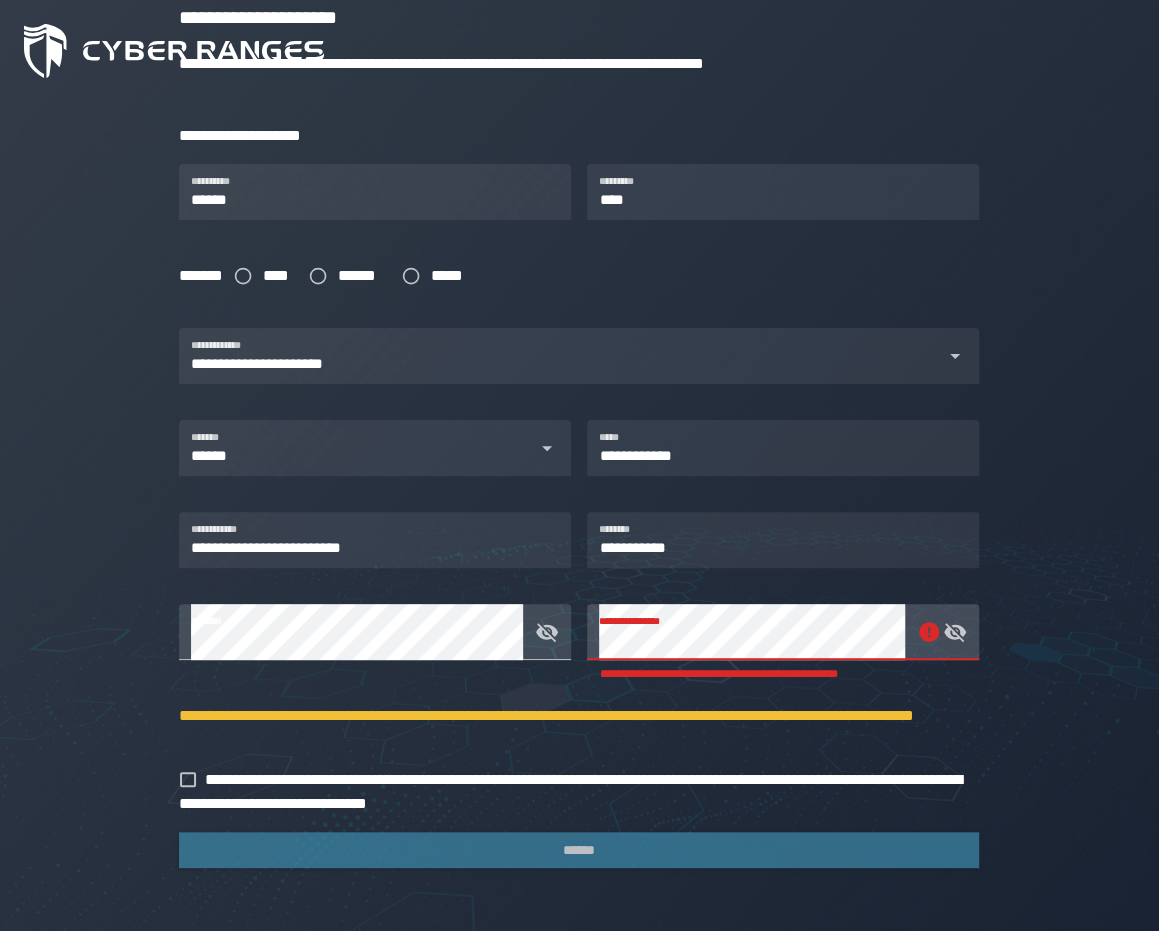 click 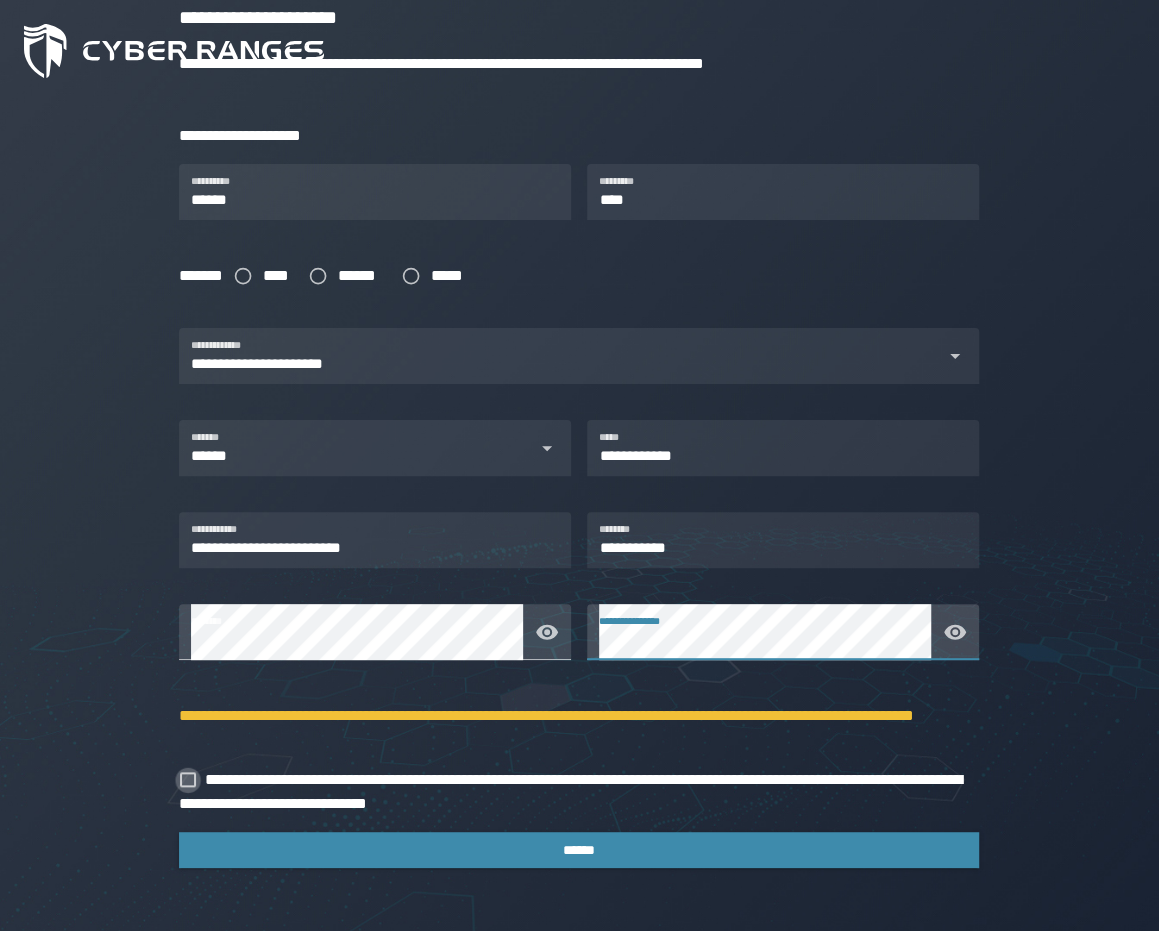 click 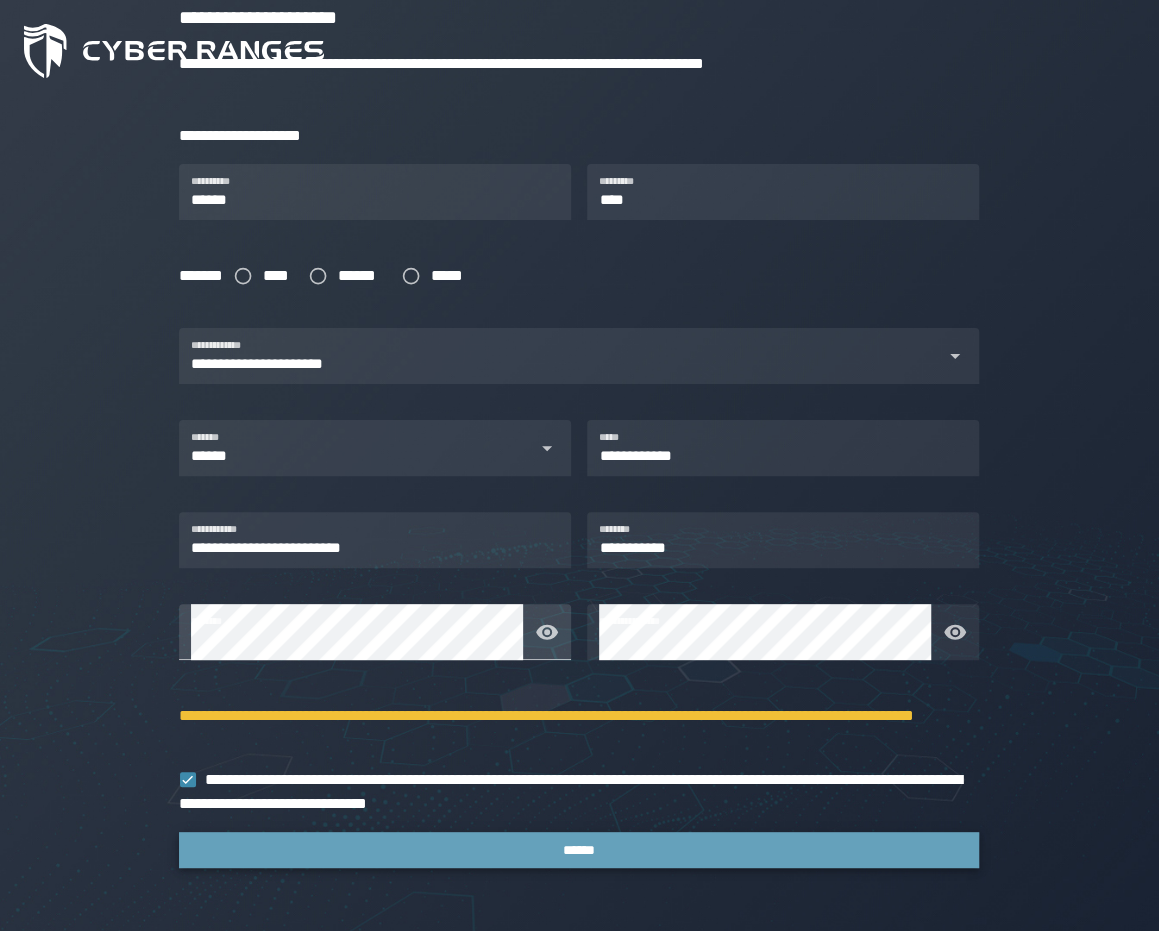 click on "******" at bounding box center [579, 850] 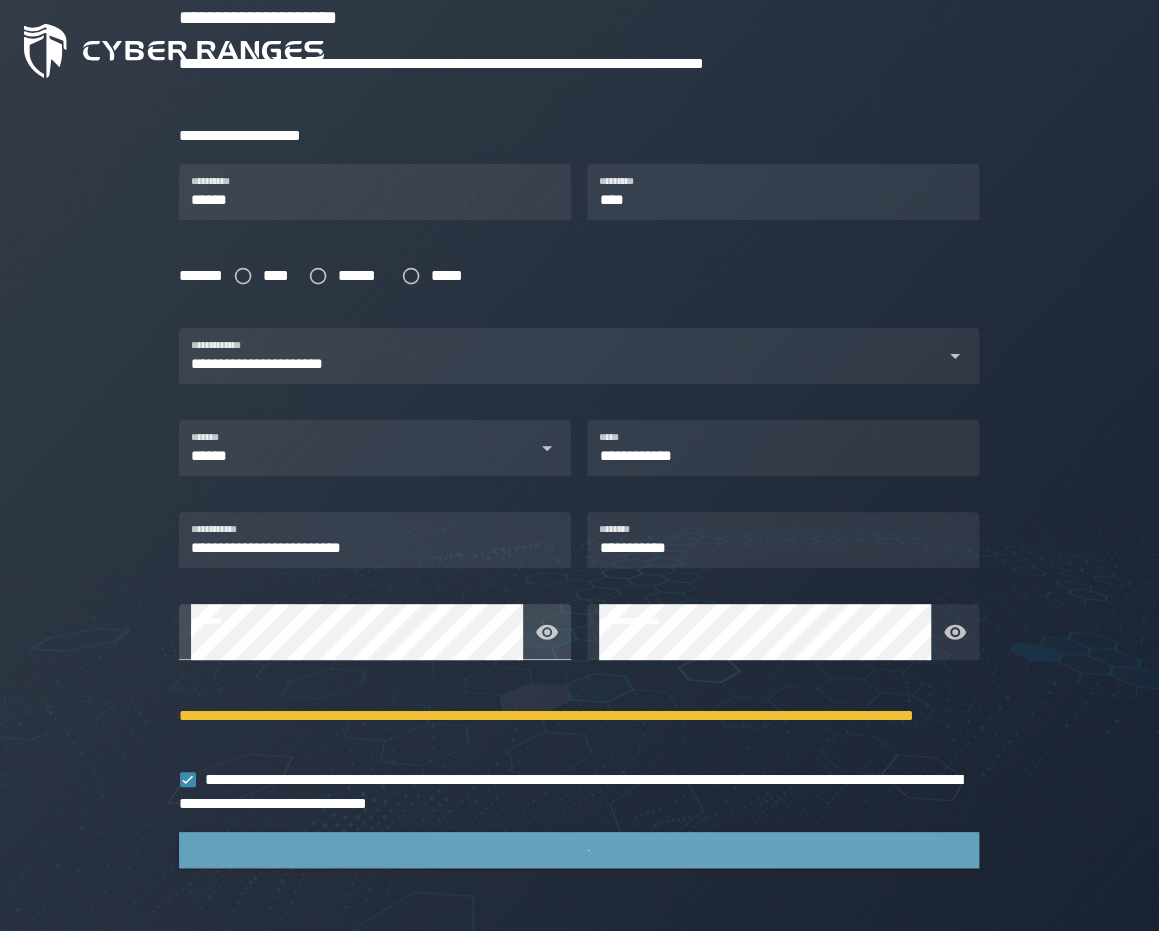 scroll, scrollTop: 0, scrollLeft: 0, axis: both 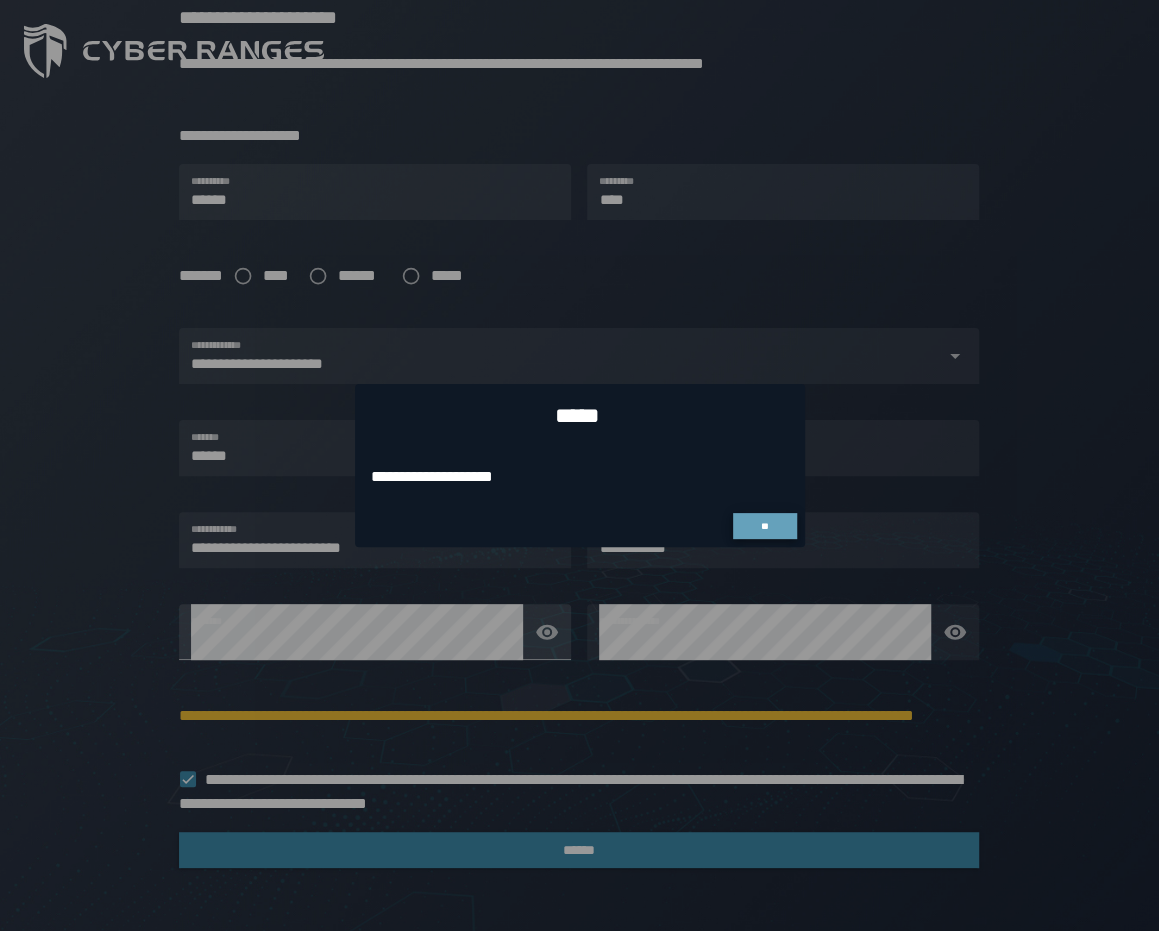 click on "**" at bounding box center (765, 526) 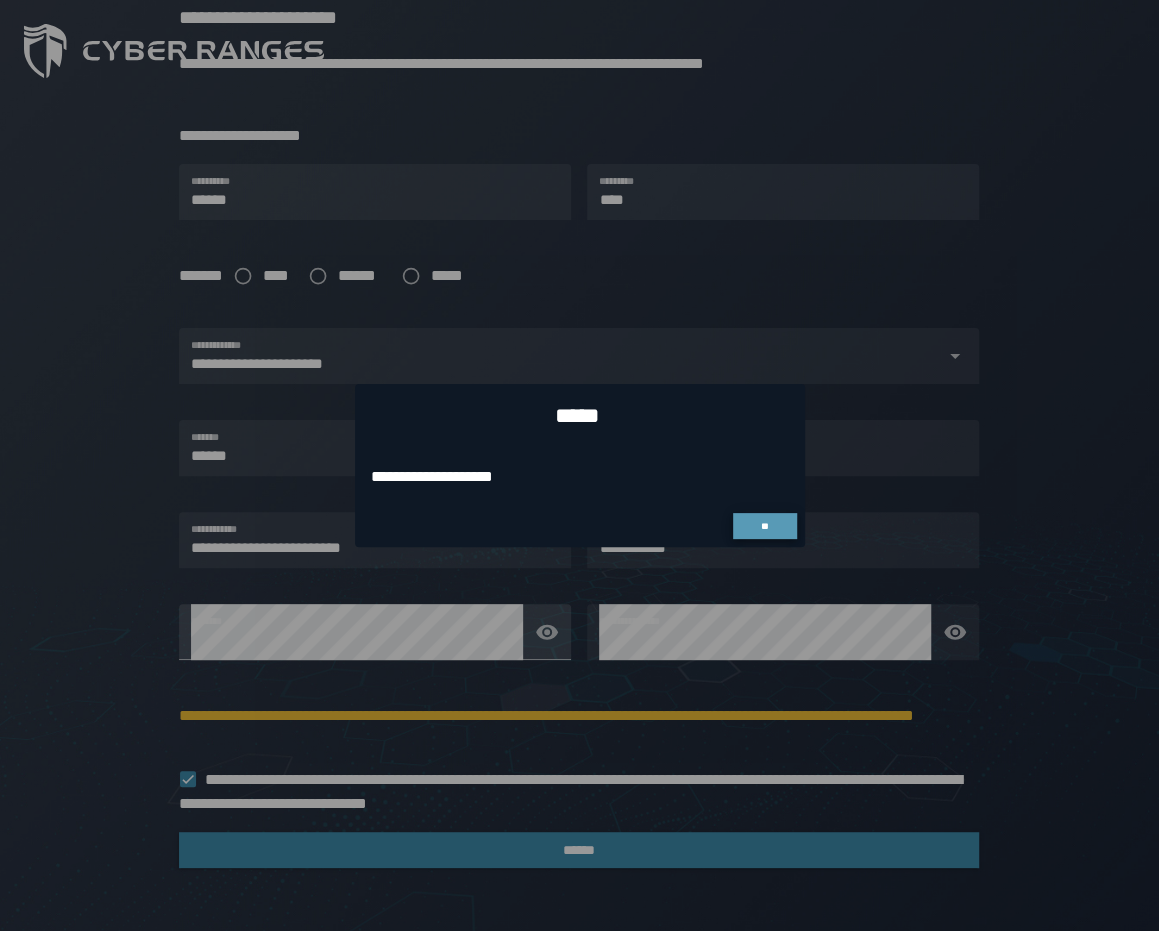 scroll, scrollTop: 337, scrollLeft: 0, axis: vertical 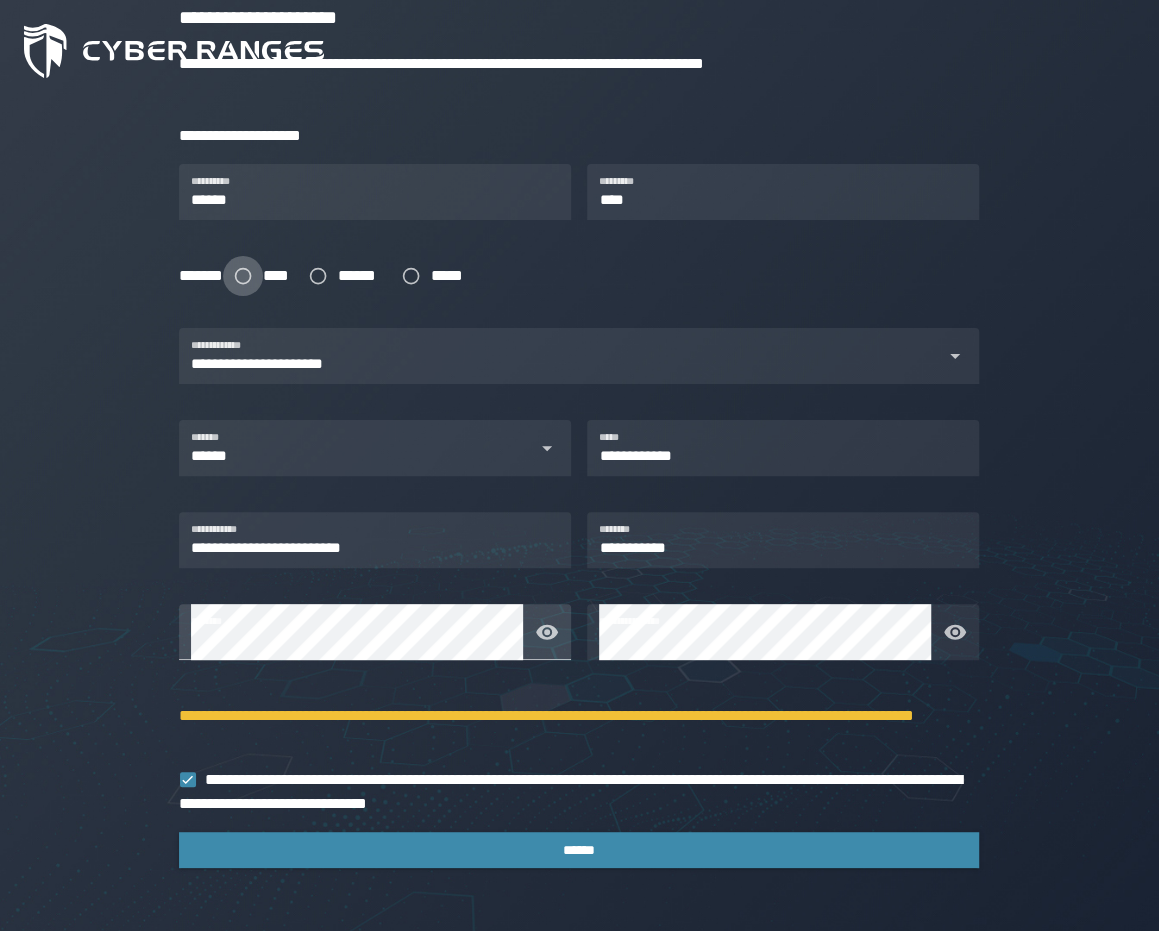 click 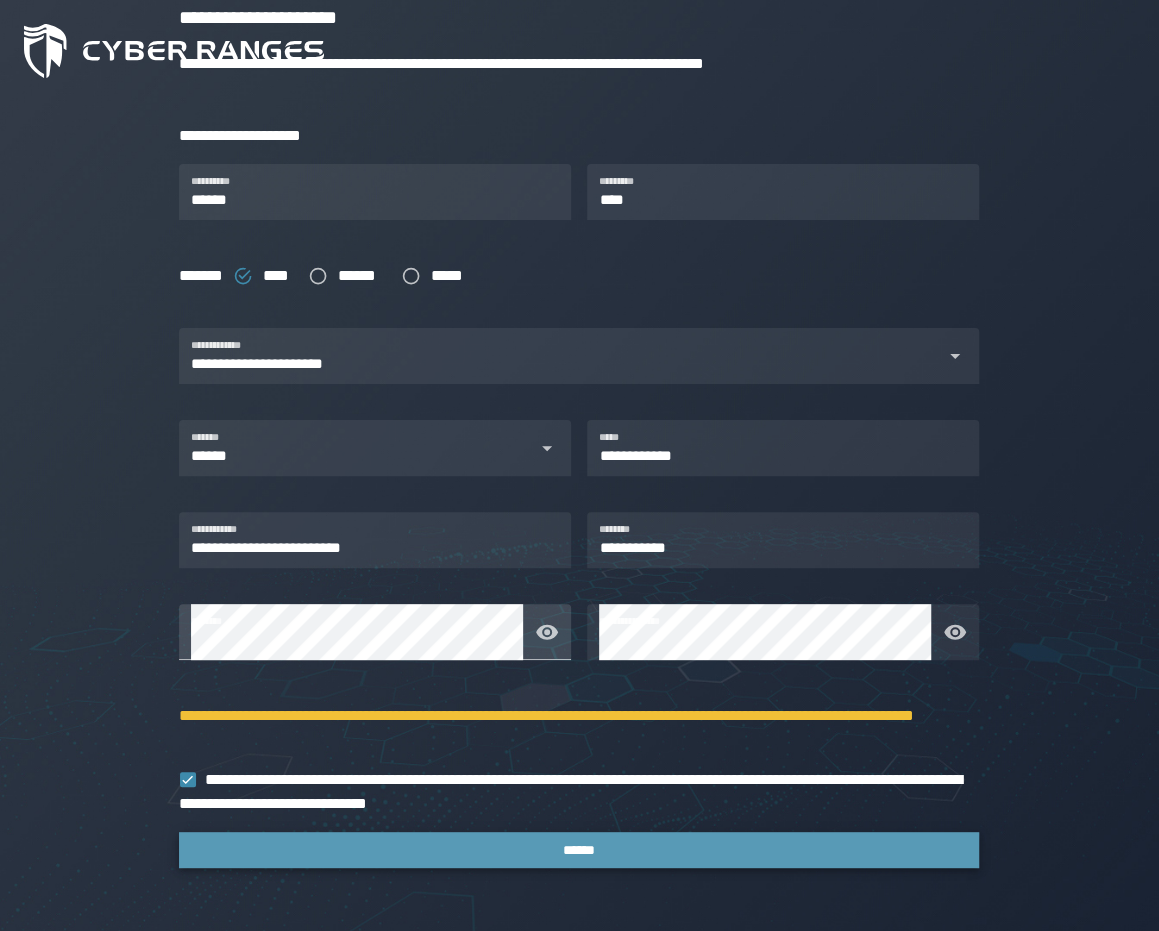 click on "******" at bounding box center (579, 850) 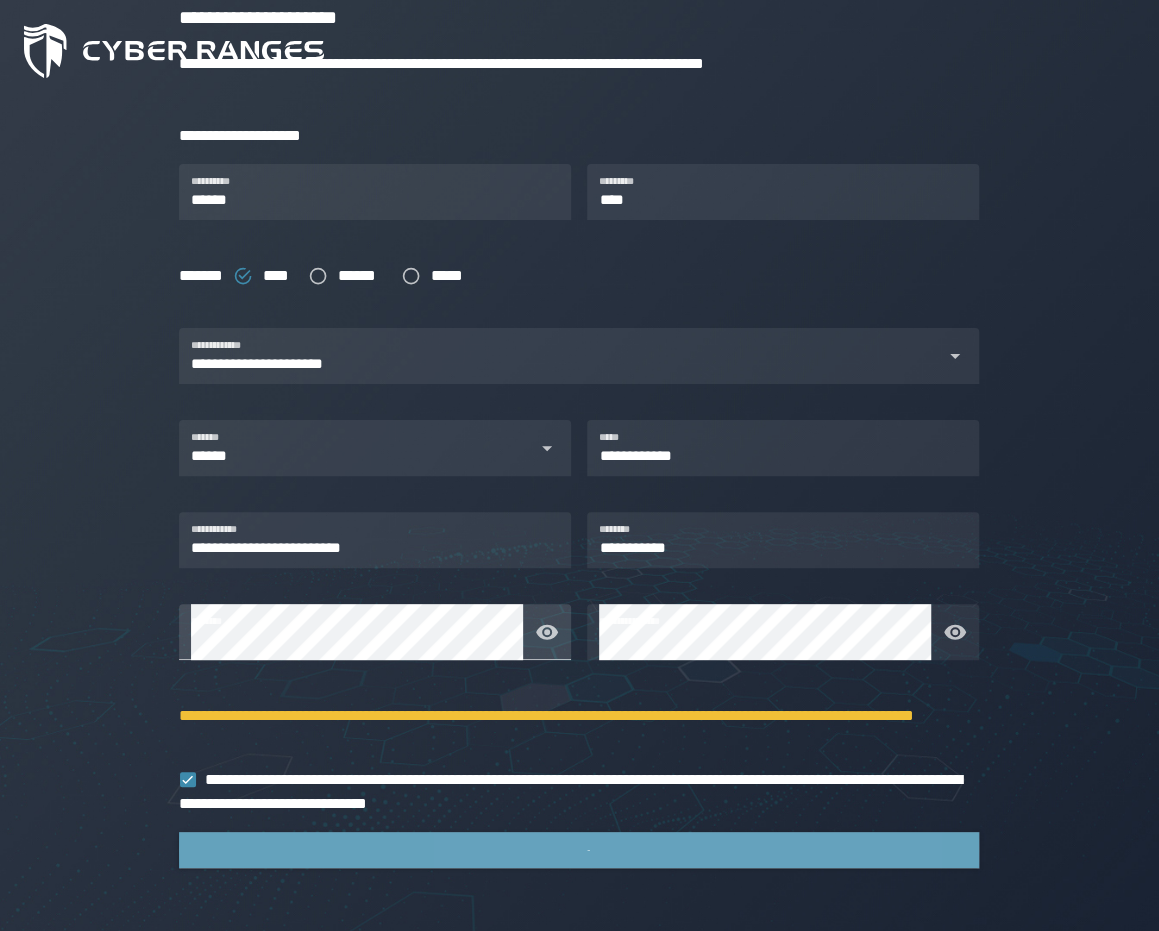 scroll, scrollTop: 0, scrollLeft: 0, axis: both 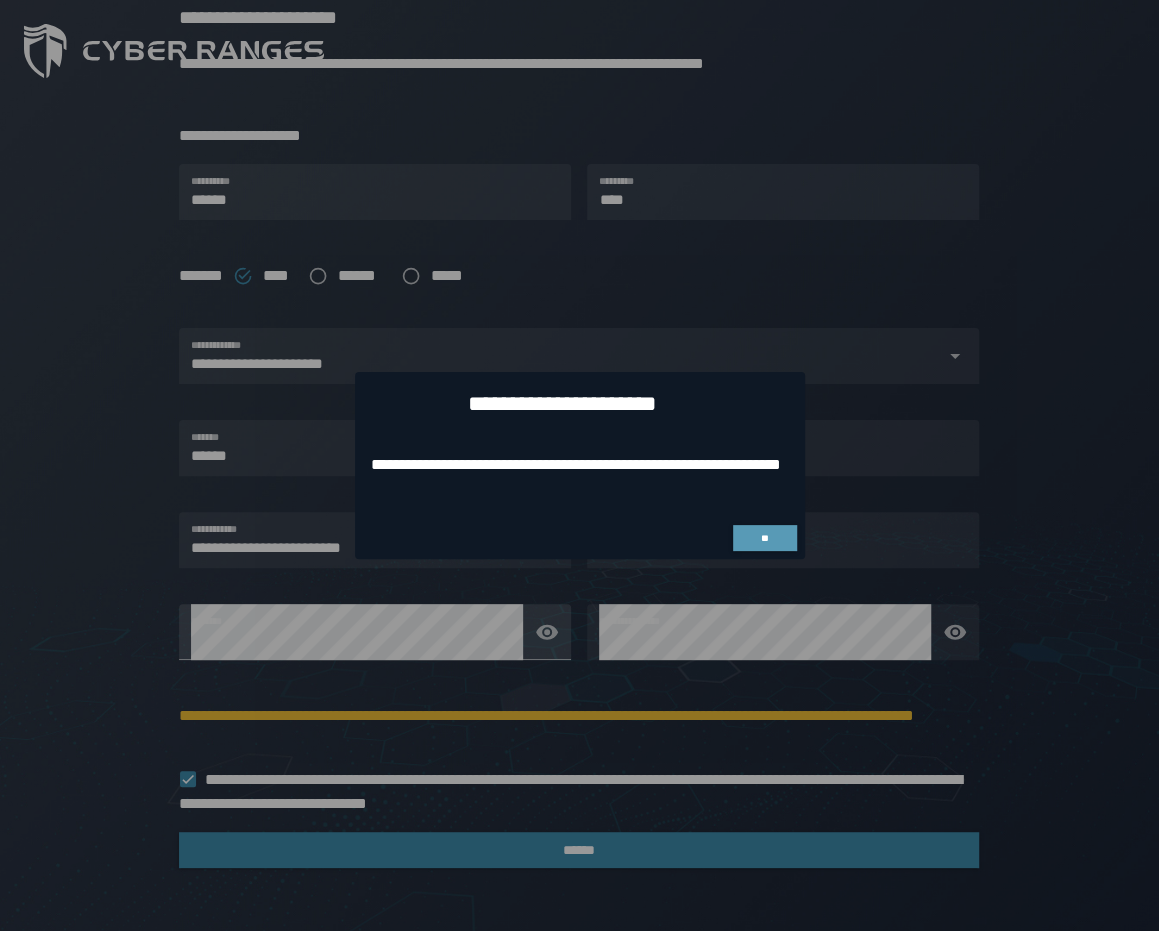 click on "**" at bounding box center [764, 538] 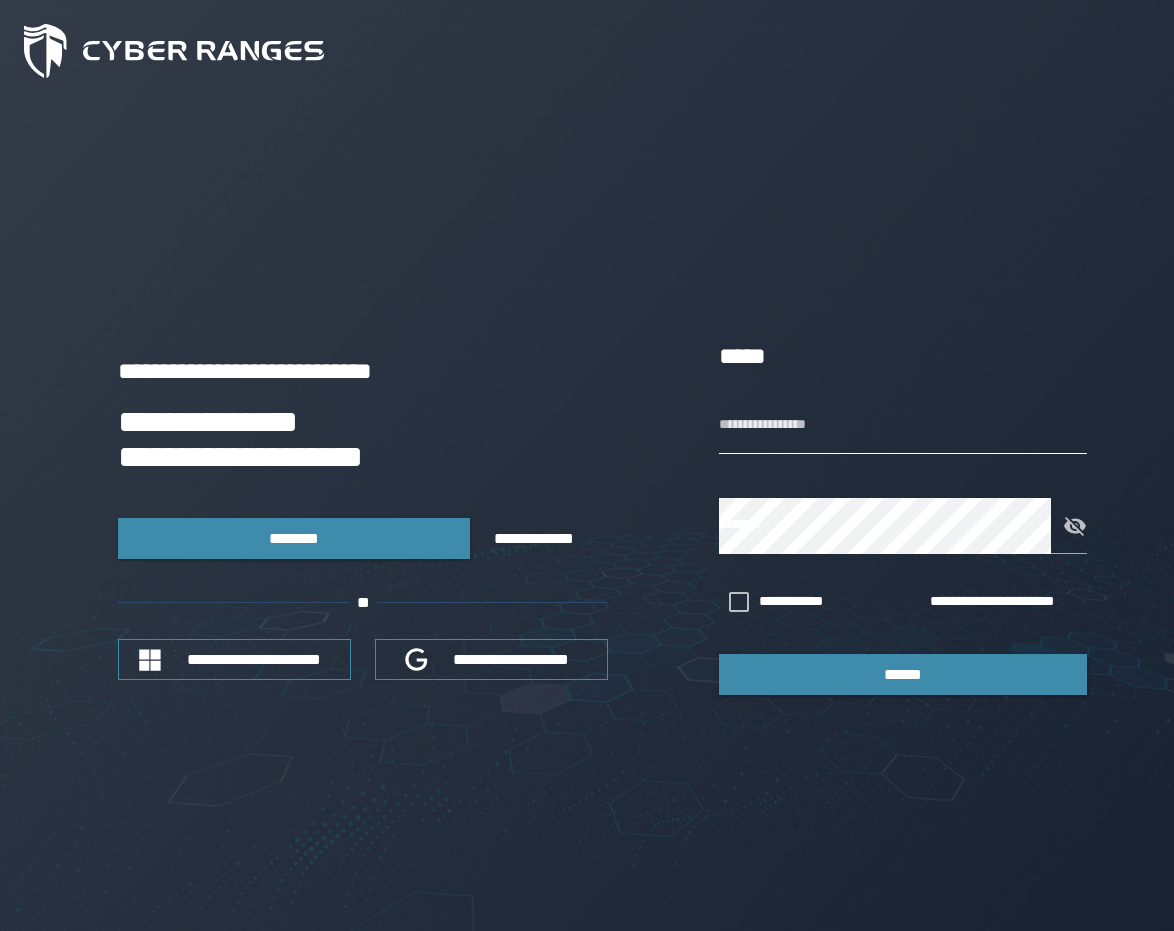click on "**********" at bounding box center (903, 426) 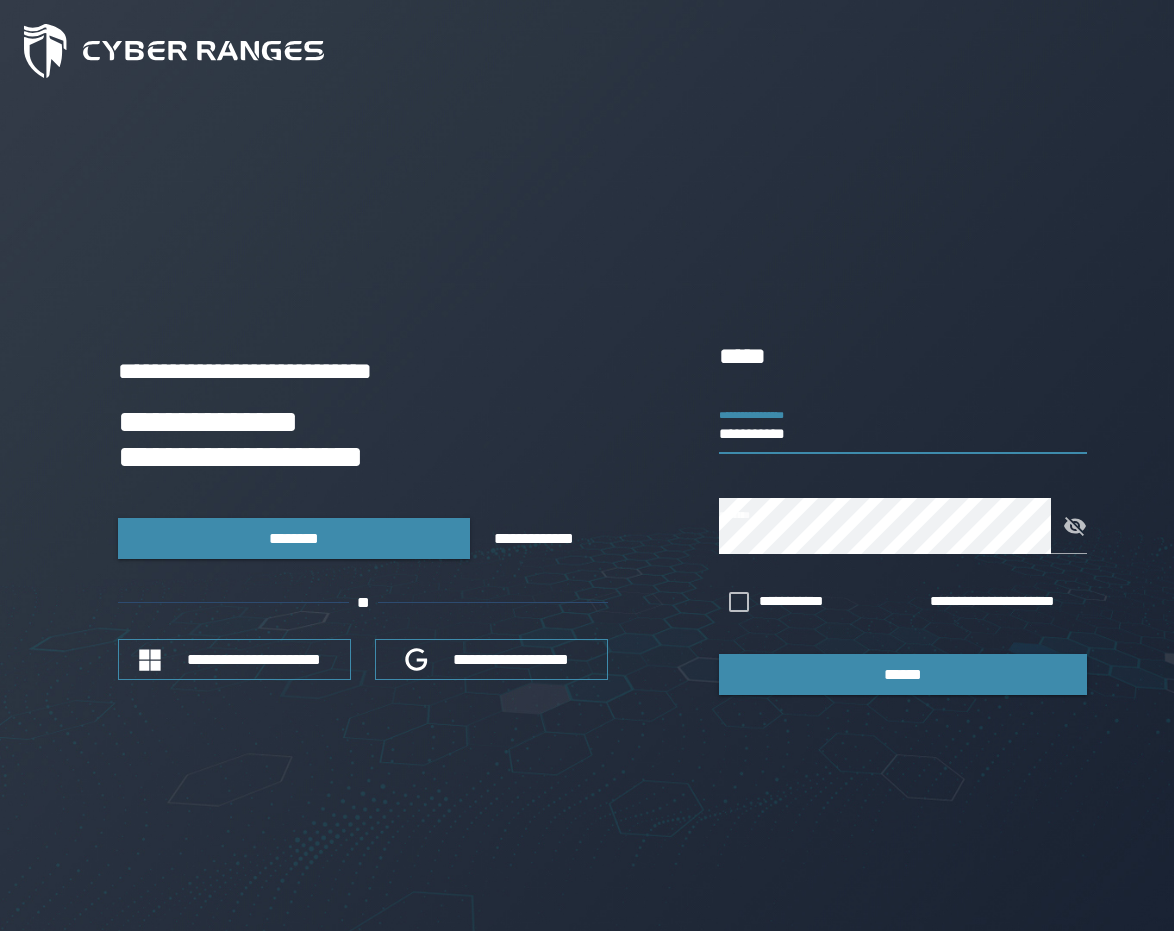 drag, startPoint x: 820, startPoint y: 432, endPoint x: 634, endPoint y: 437, distance: 186.0672 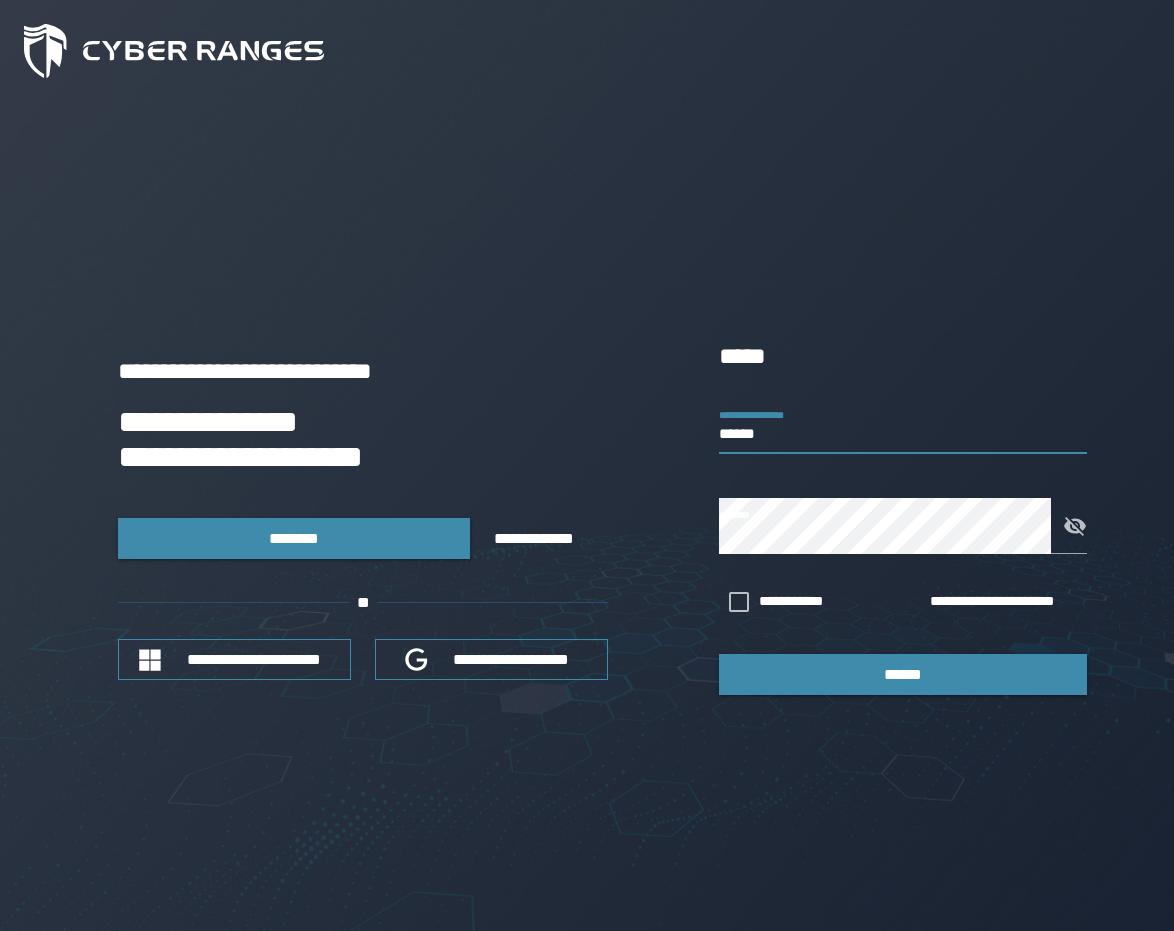 type on "**********" 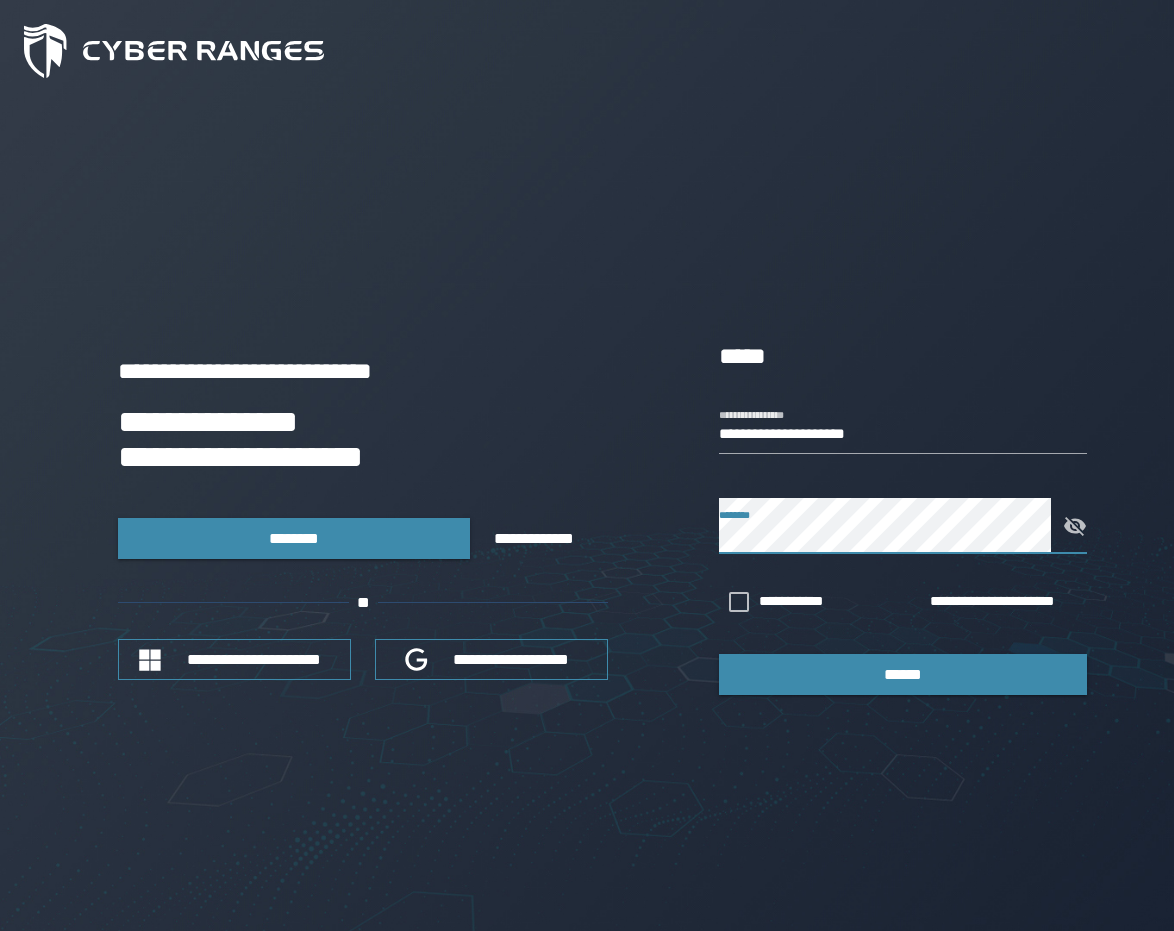 click 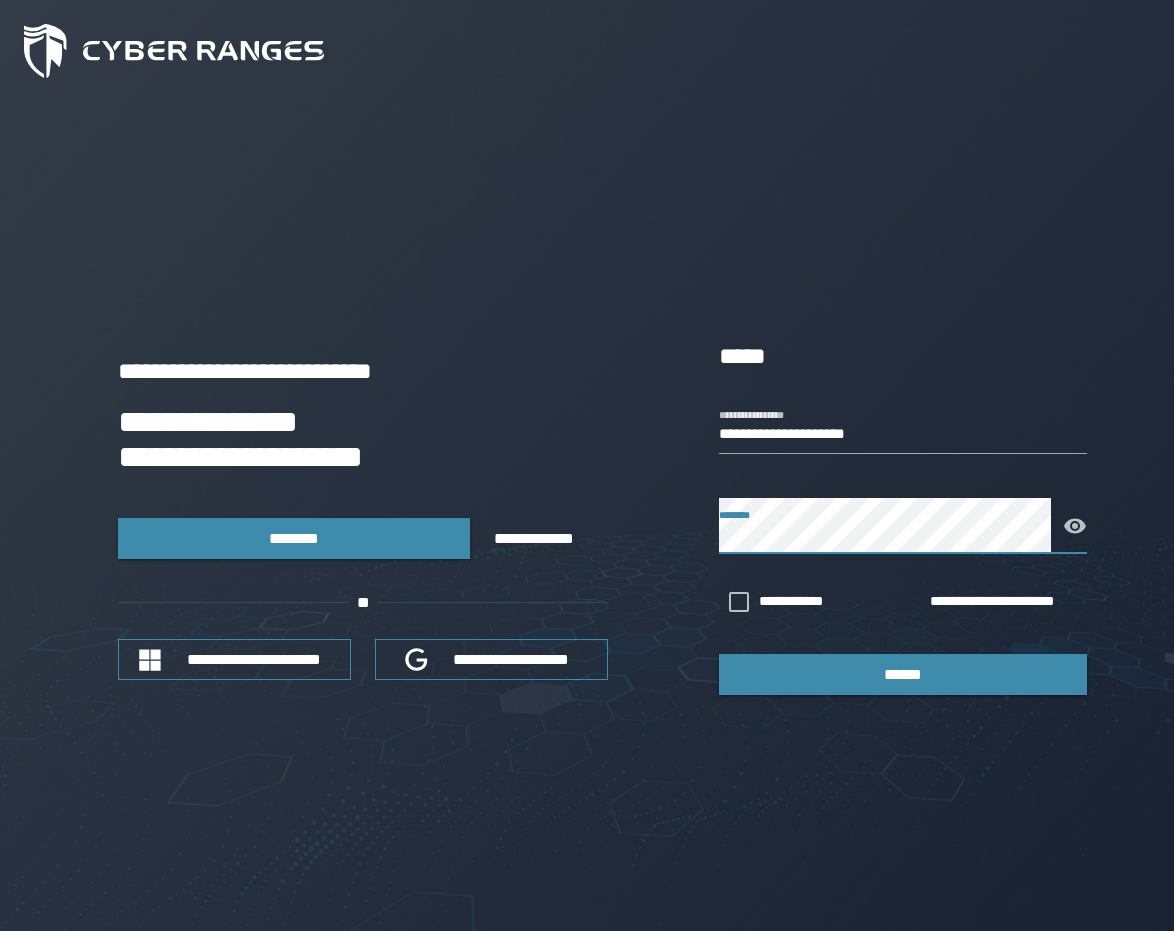 click 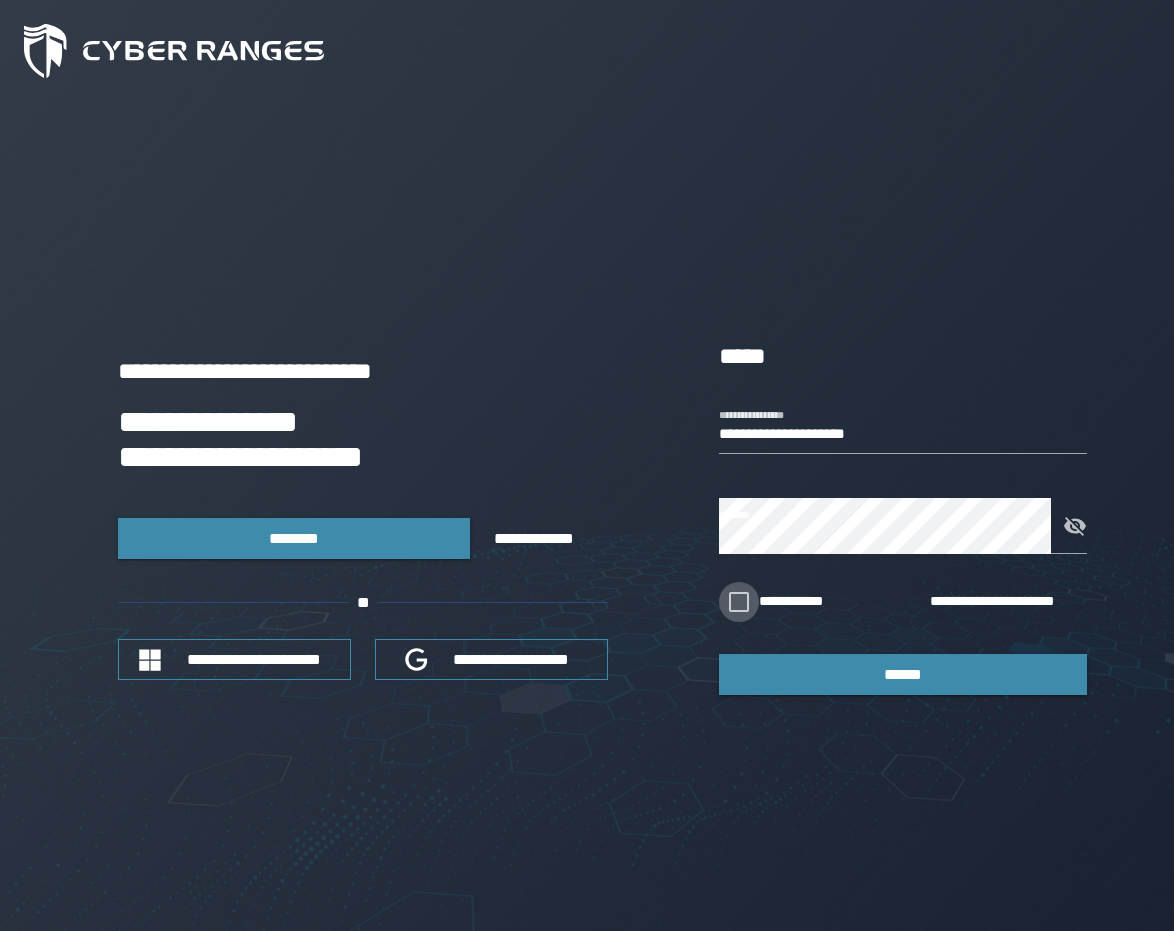 click 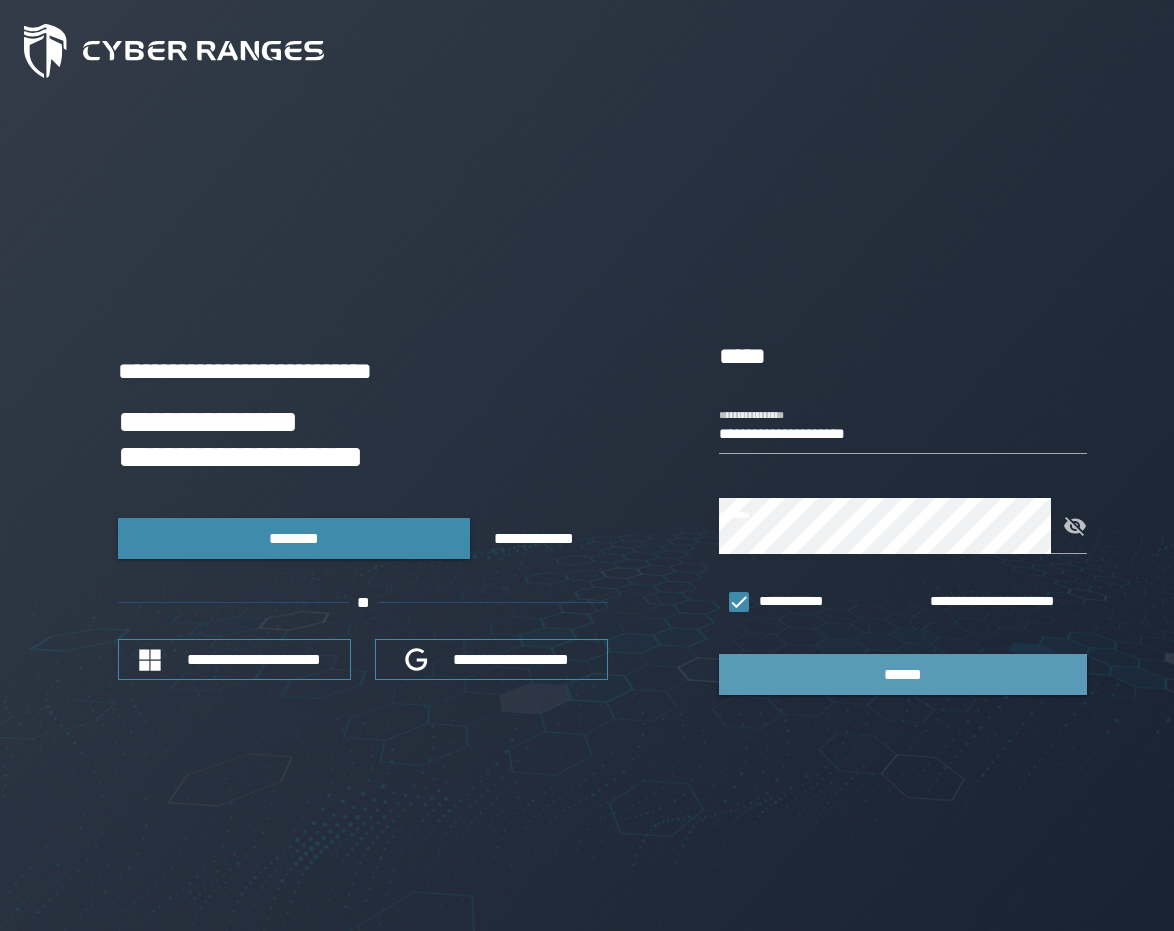click on "******" at bounding box center (903, 674) 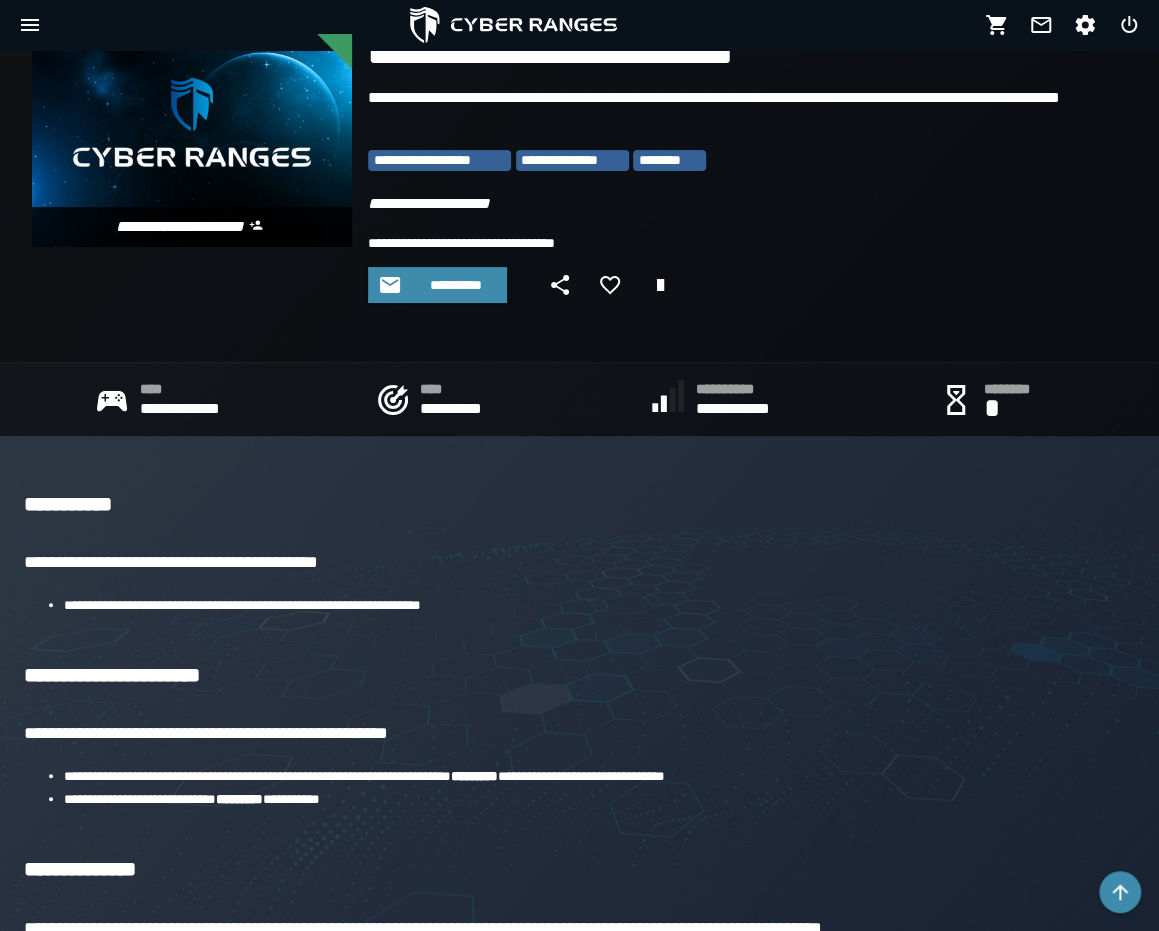 scroll, scrollTop: 0, scrollLeft: 0, axis: both 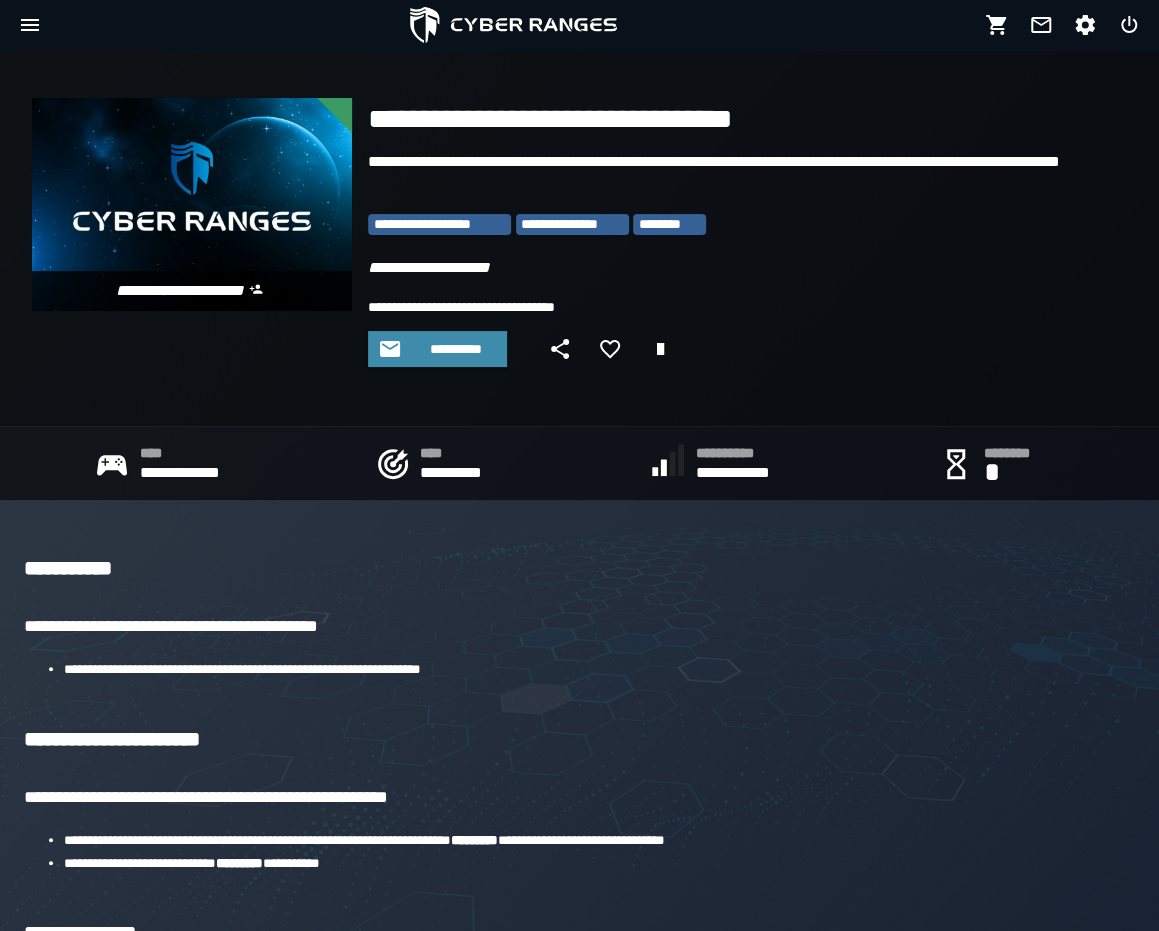 click on "**********" at bounding box center [463, 473] 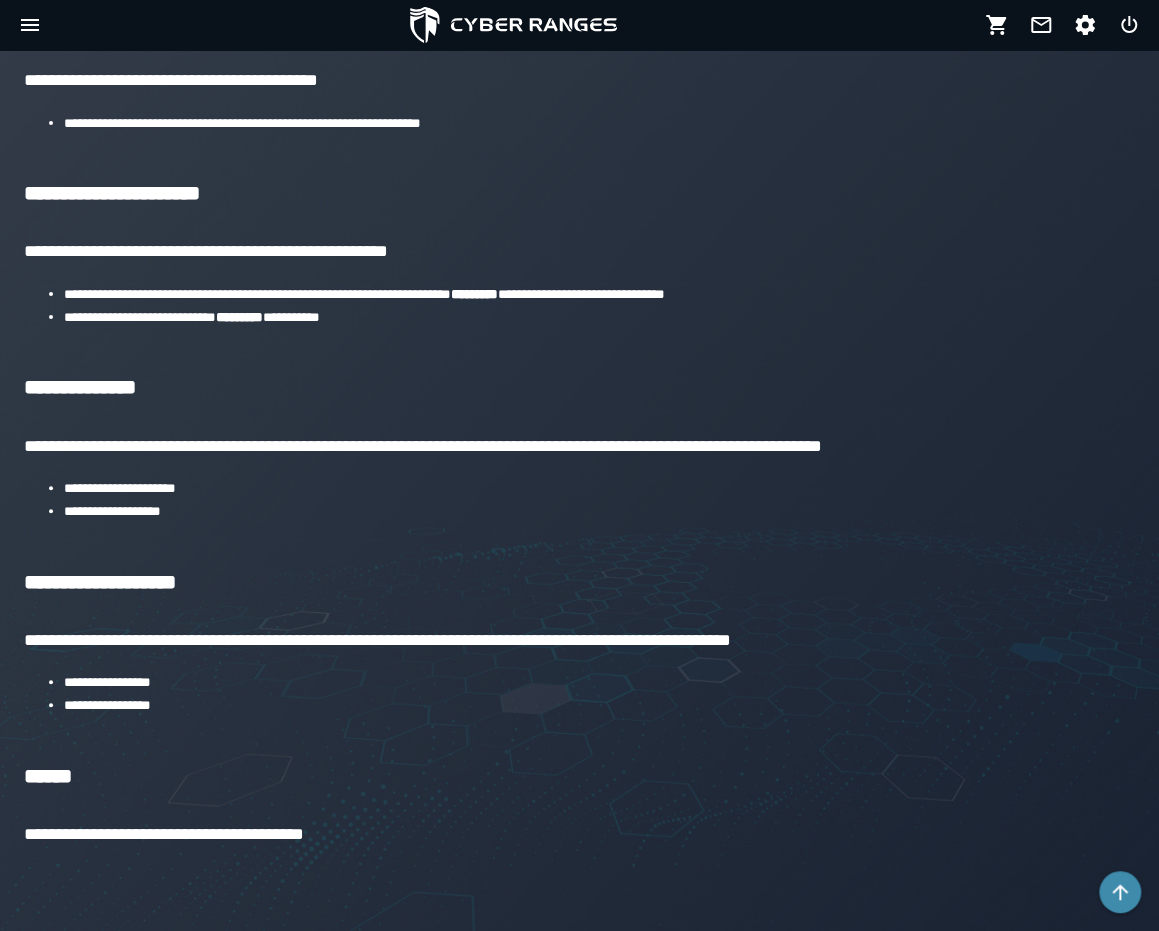 scroll, scrollTop: 0, scrollLeft: 0, axis: both 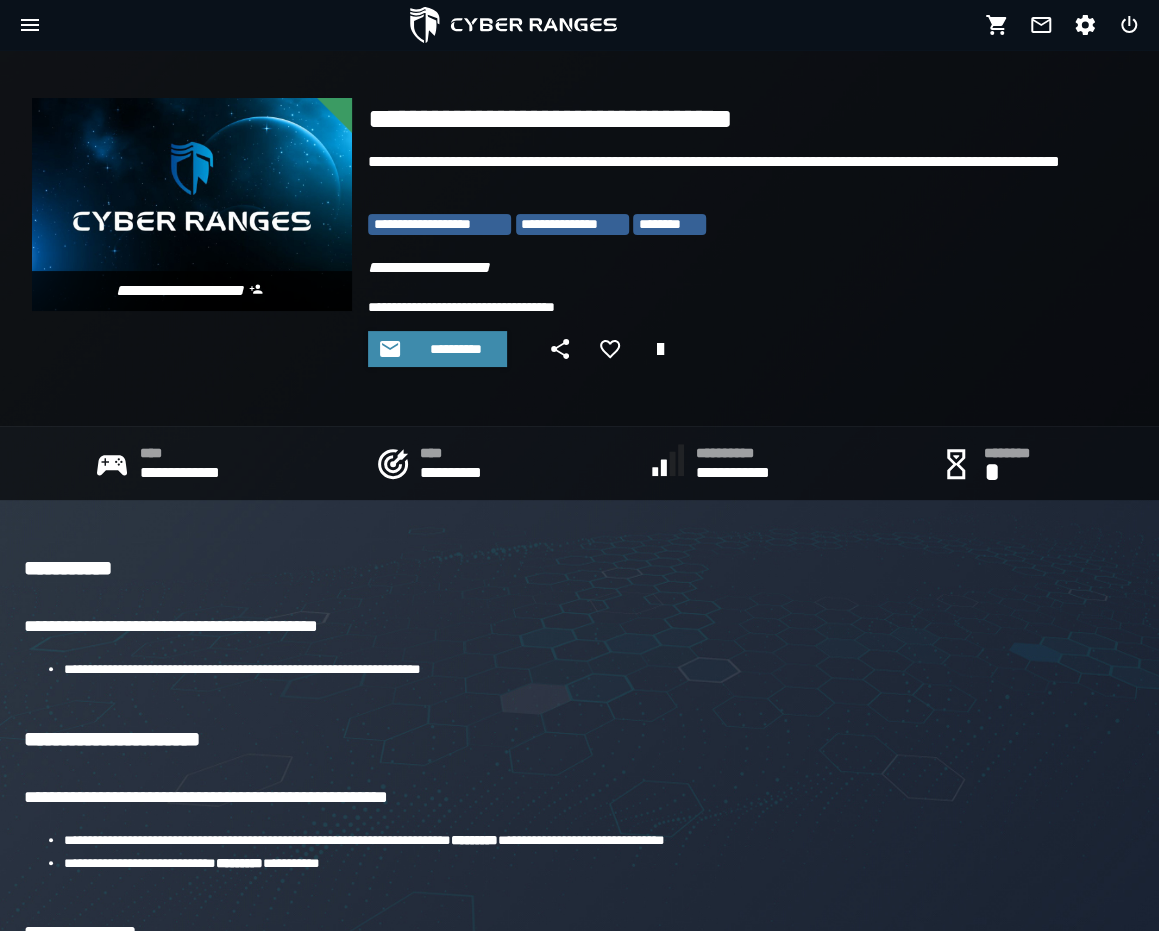 click on "**********" 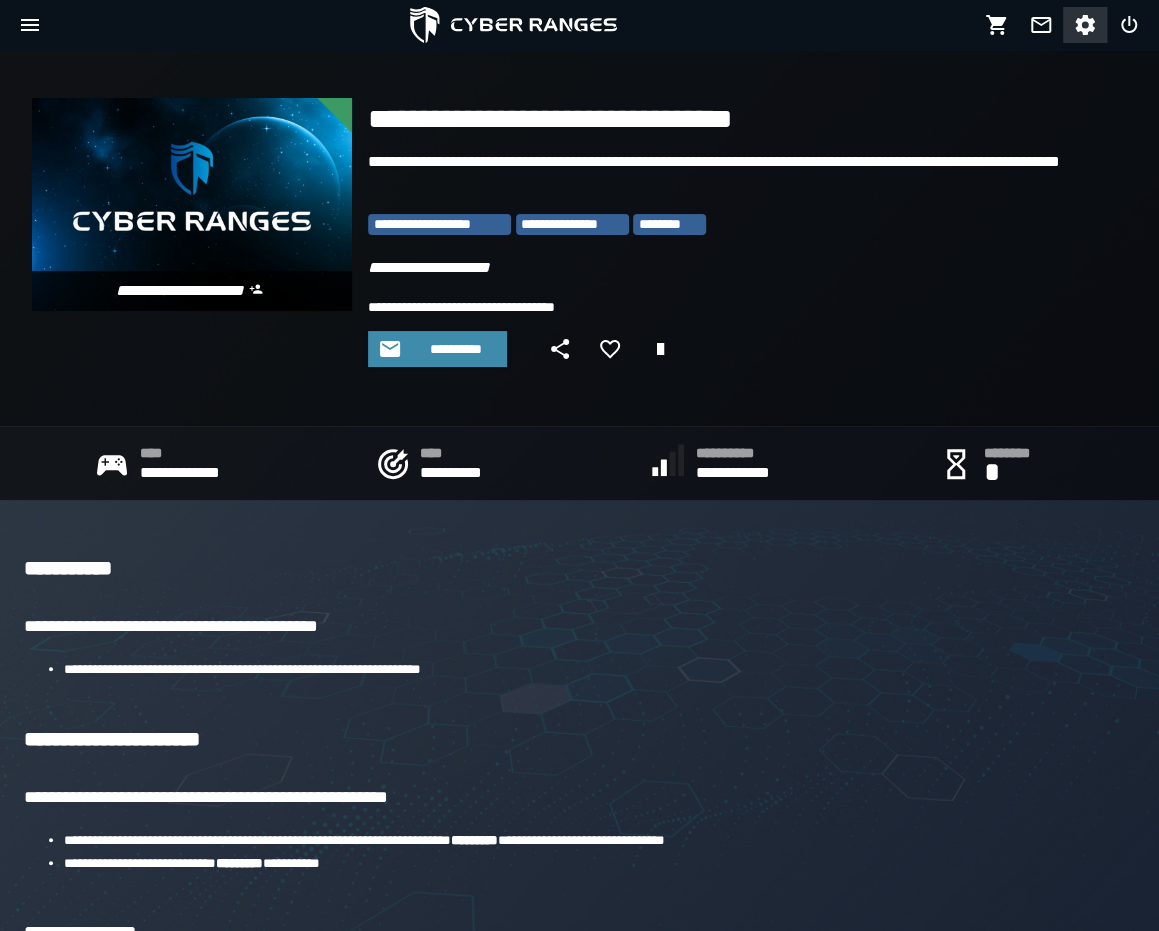 click at bounding box center [1085, 25] 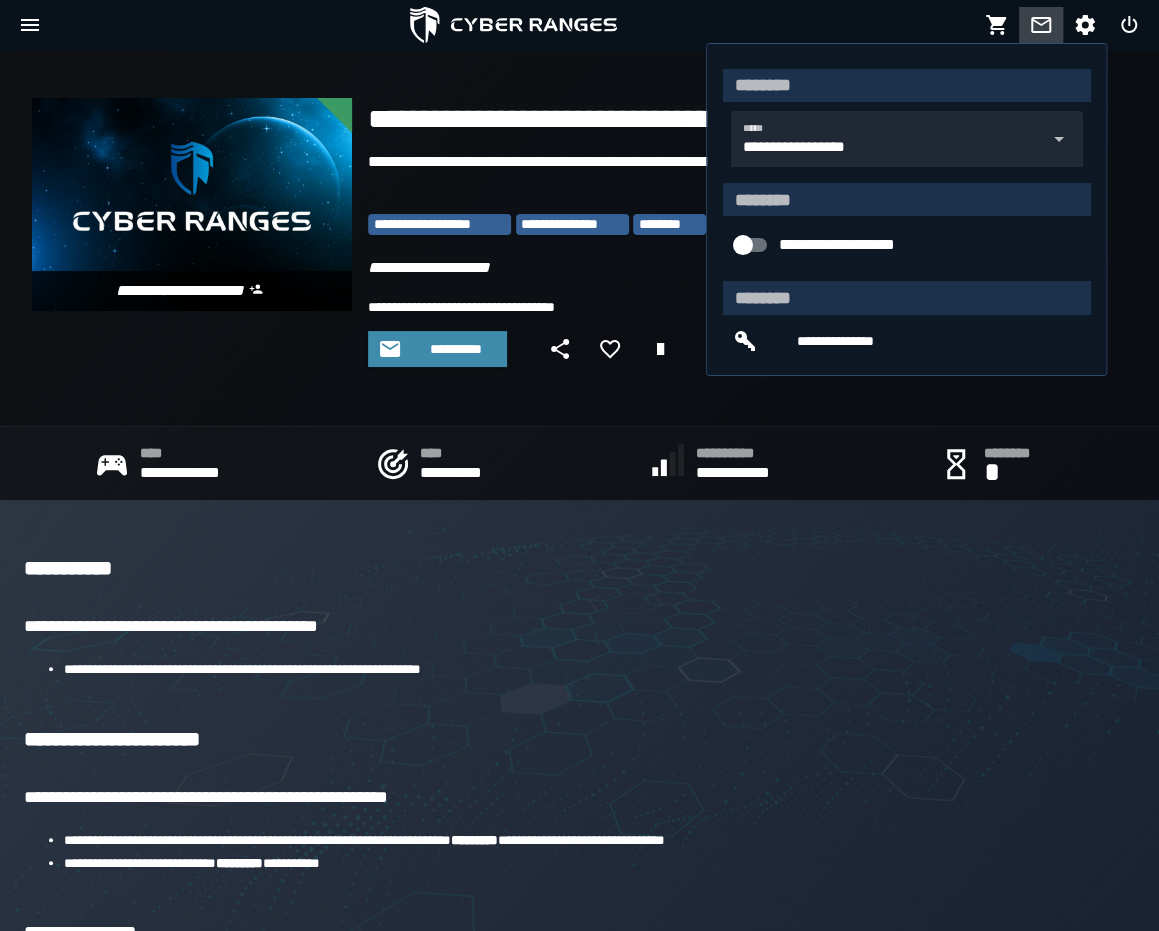 click 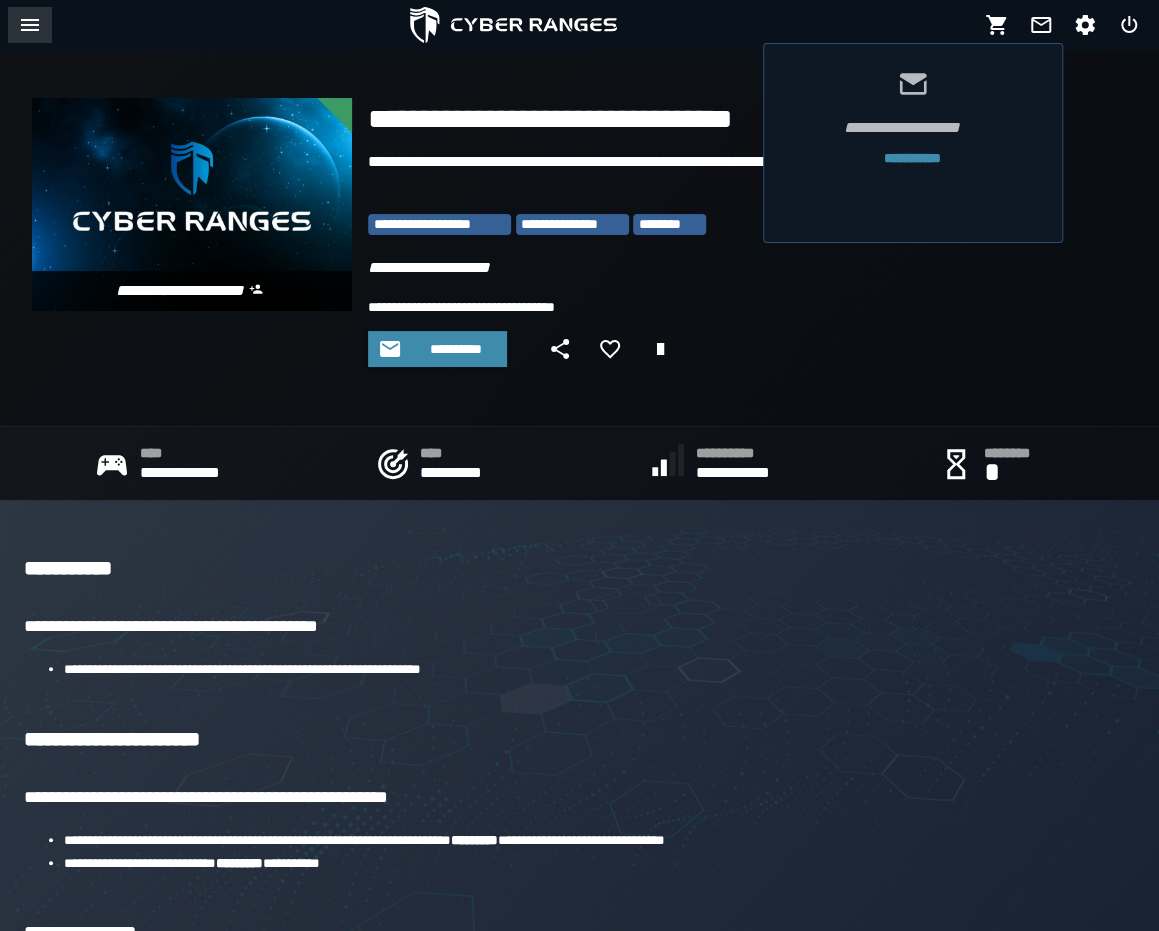 click 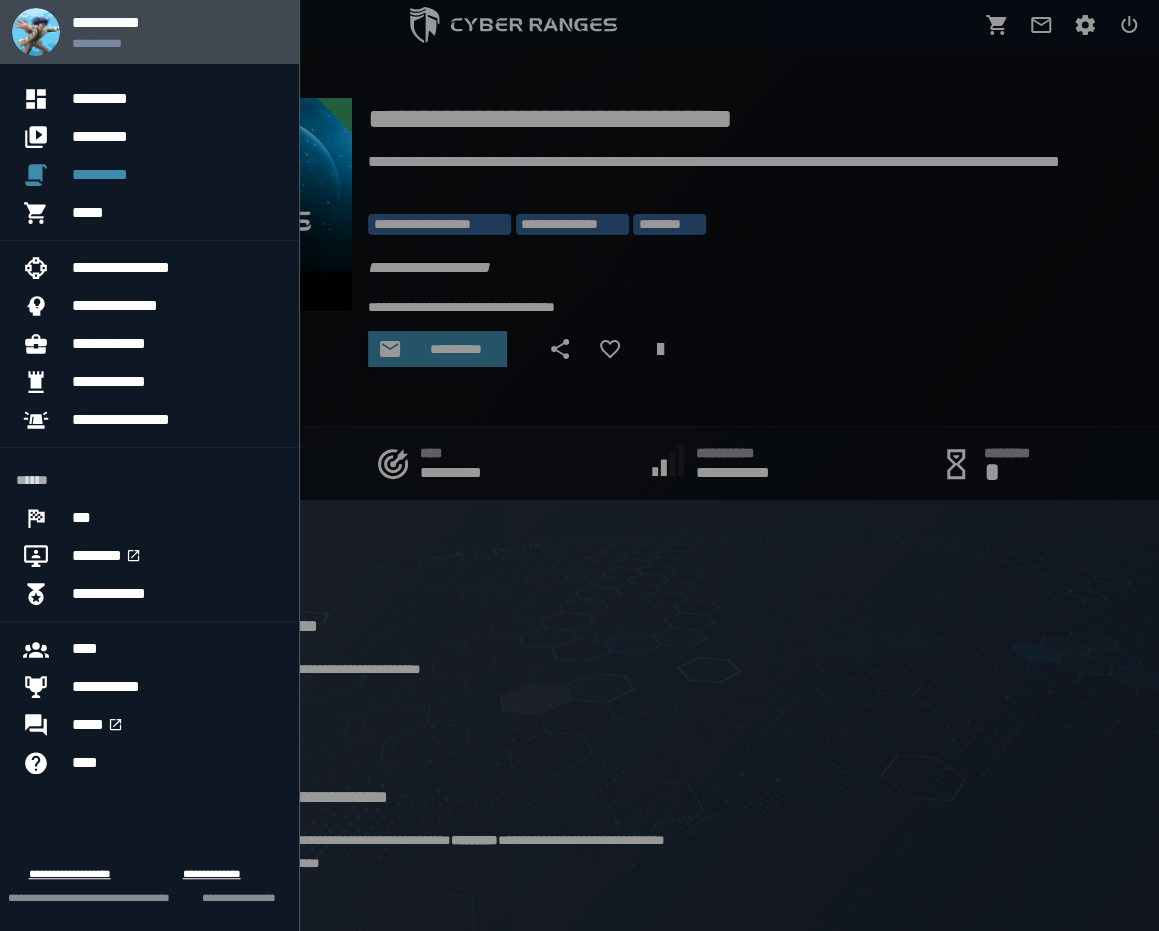 click on "**********" at bounding box center [177, 32] 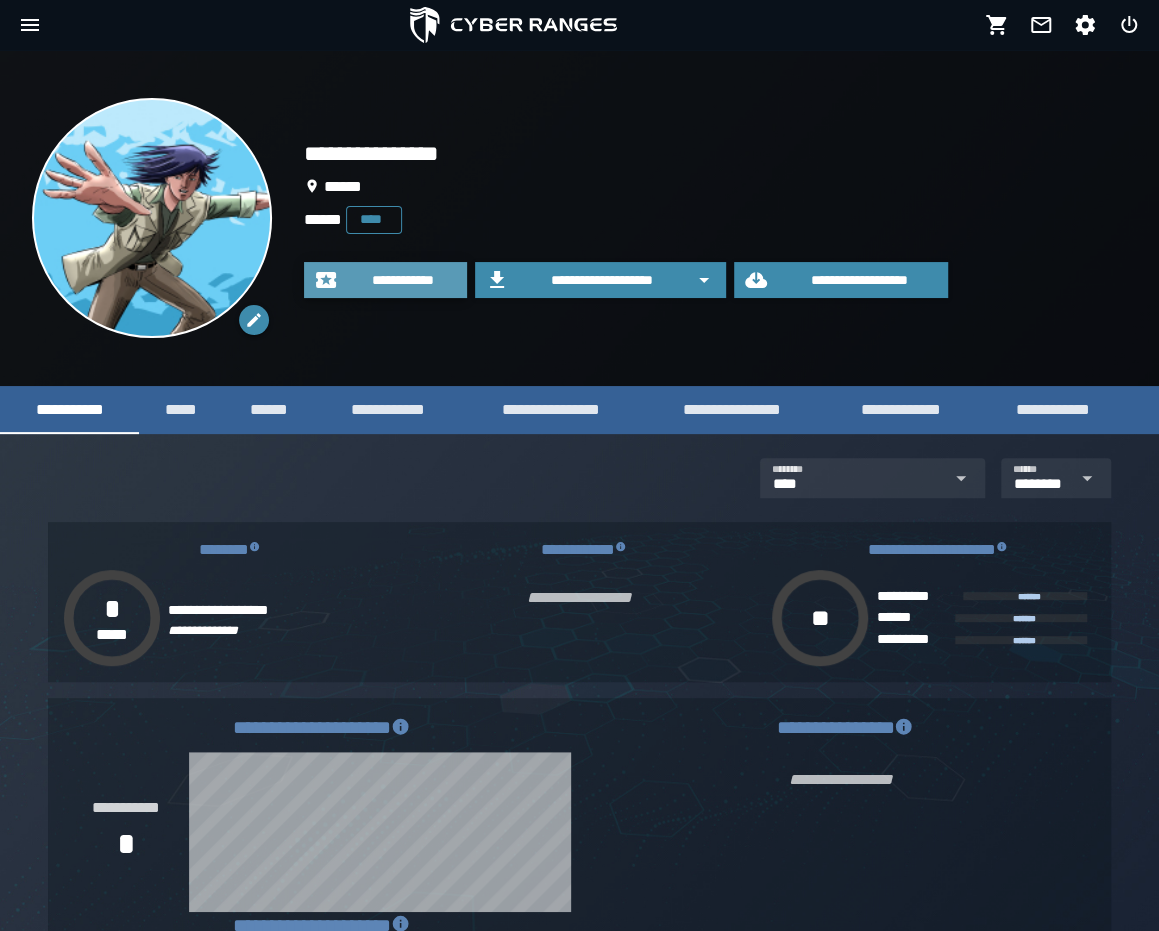 click on "**********" at bounding box center [403, 280] 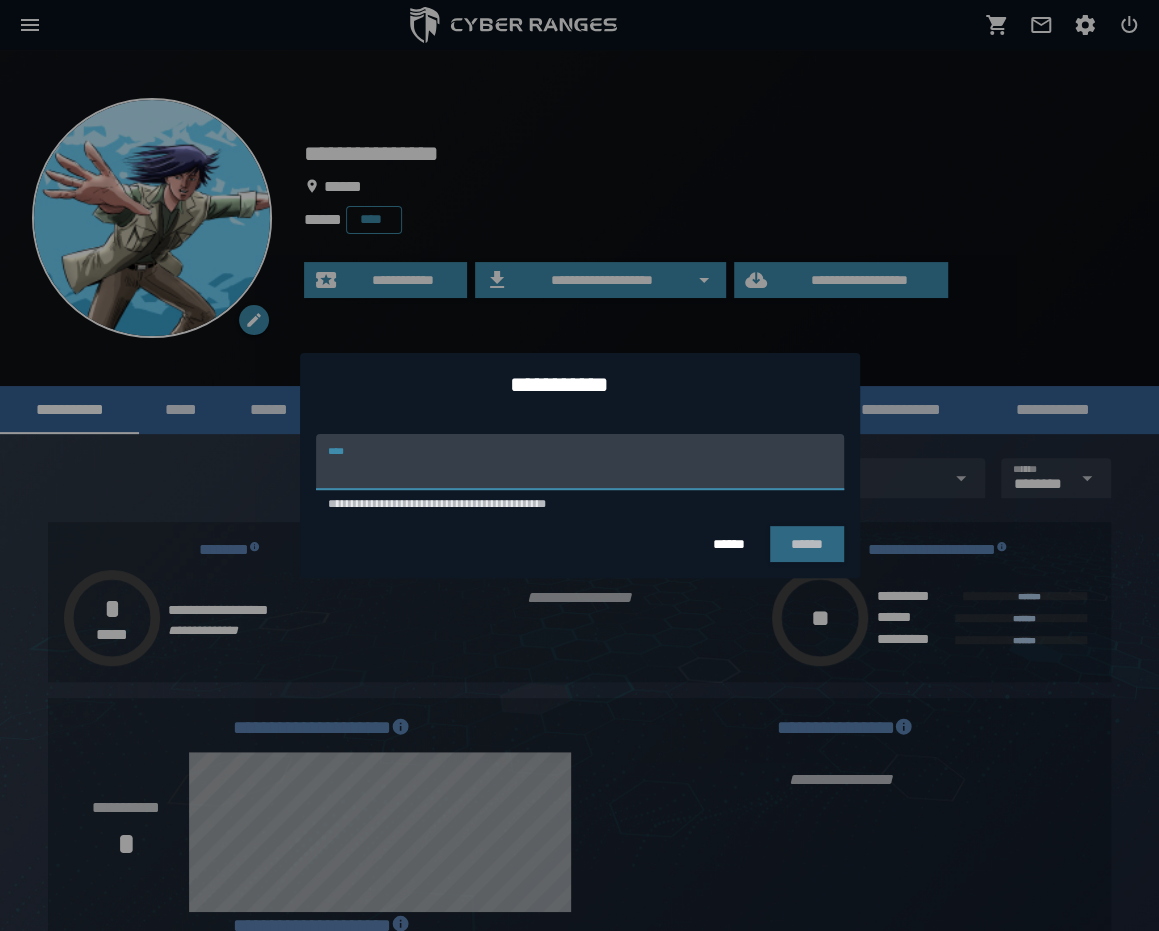 click on "**********" at bounding box center [580, 462] 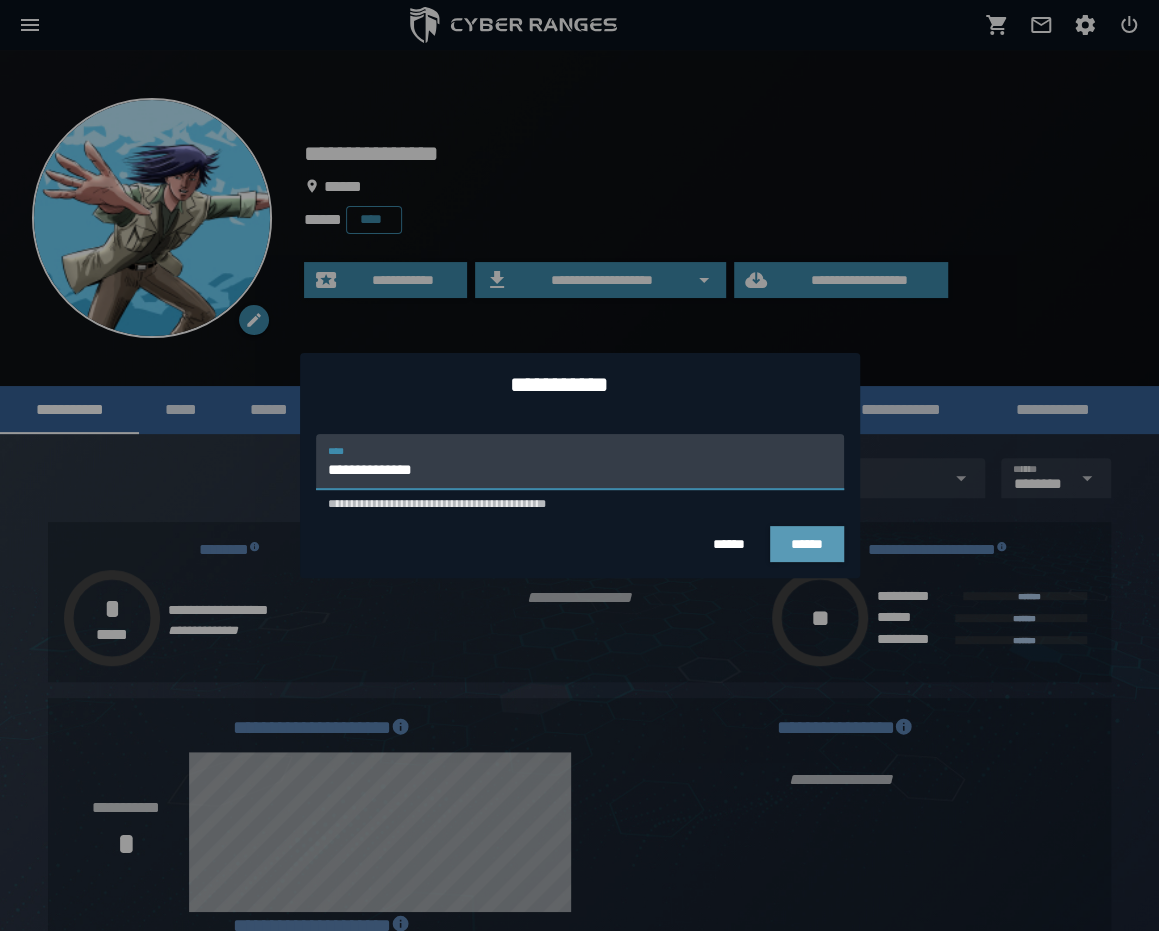 type on "**********" 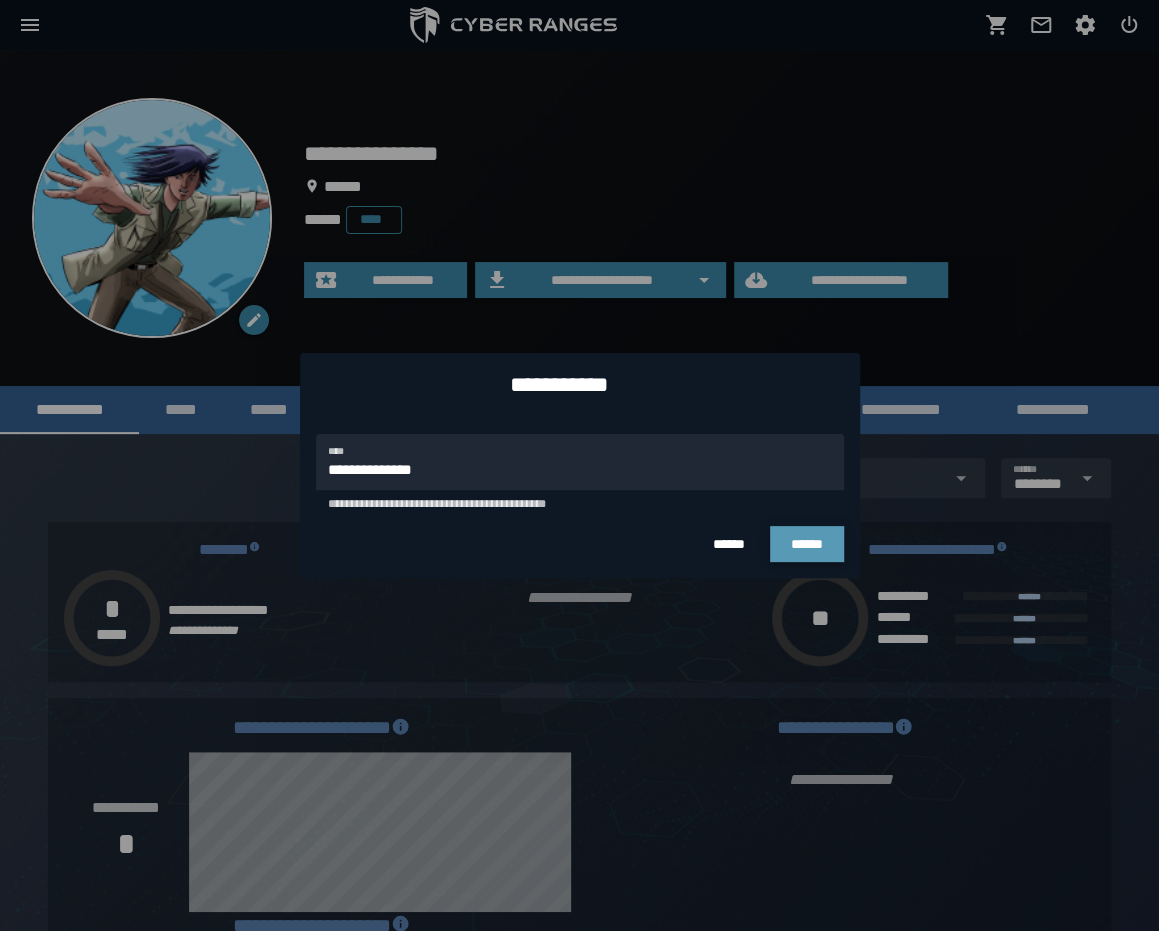 click on "******" at bounding box center (807, 544) 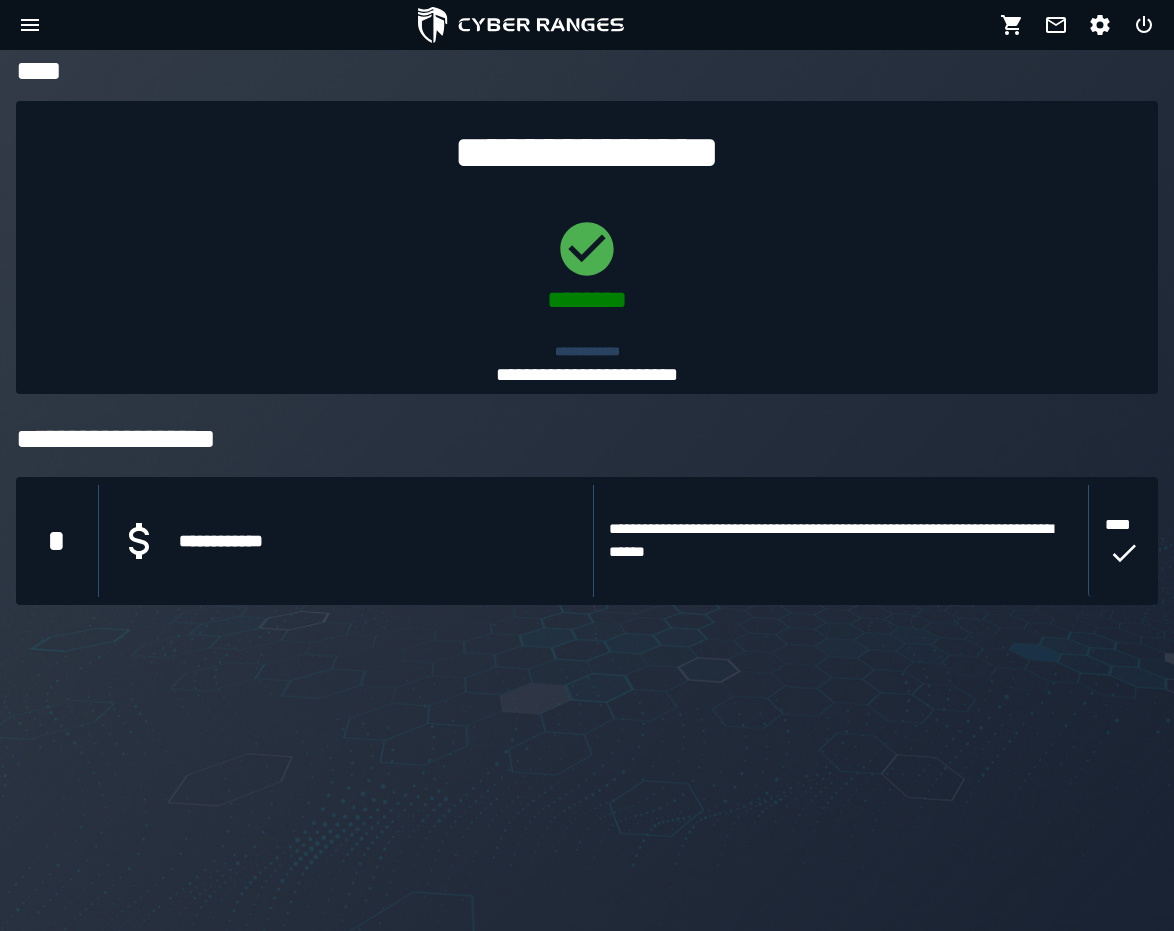 drag, startPoint x: 1162, startPoint y: 319, endPoint x: 1160, endPoint y: 377, distance: 58.034473 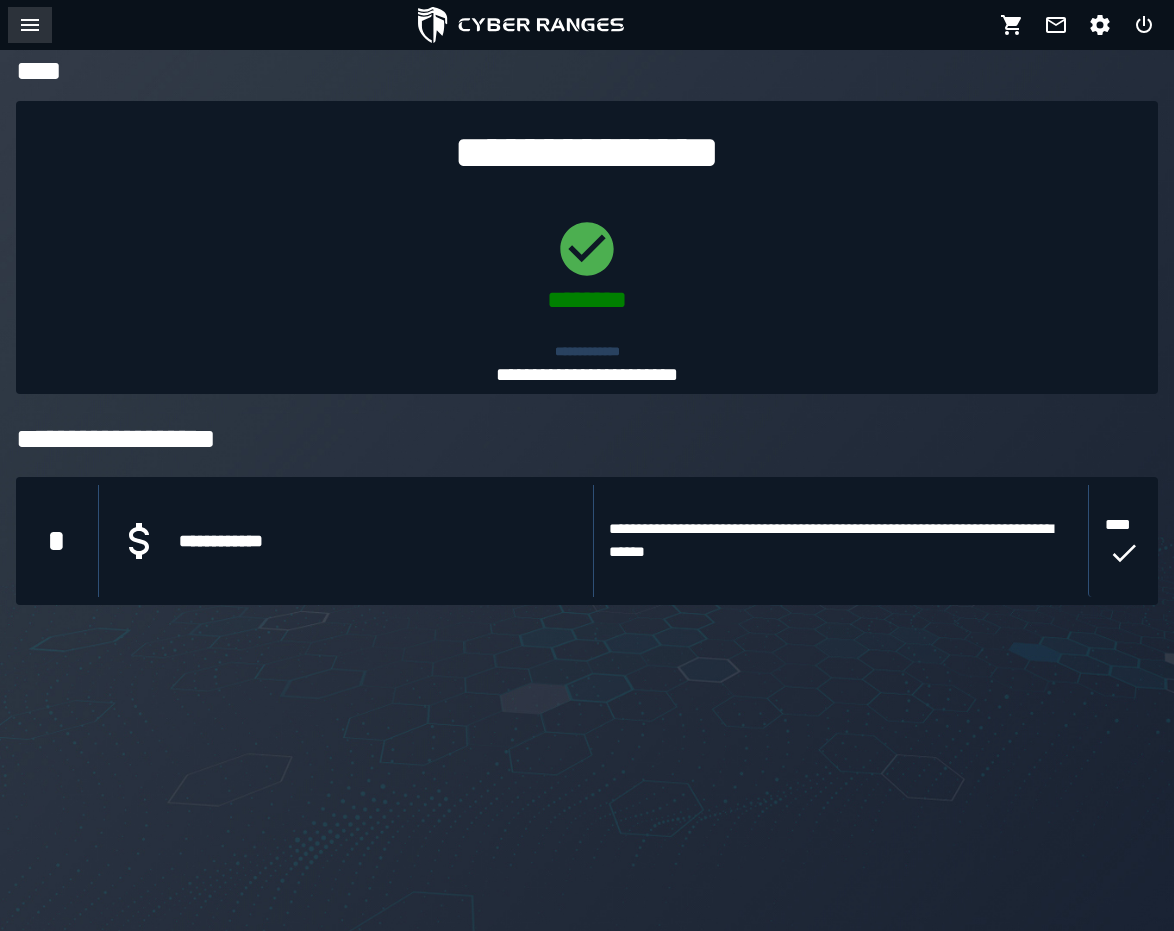 click 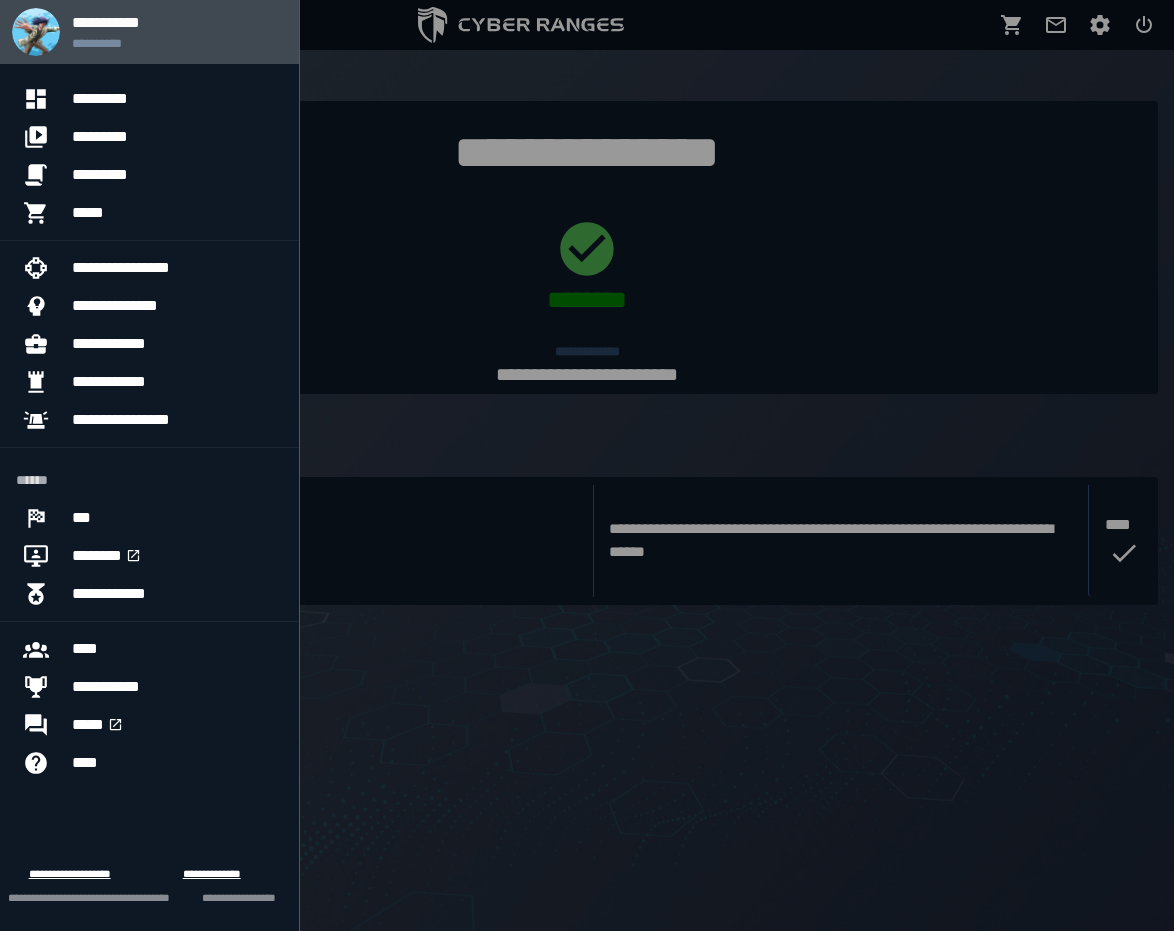 click on "**********" at bounding box center [177, 43] 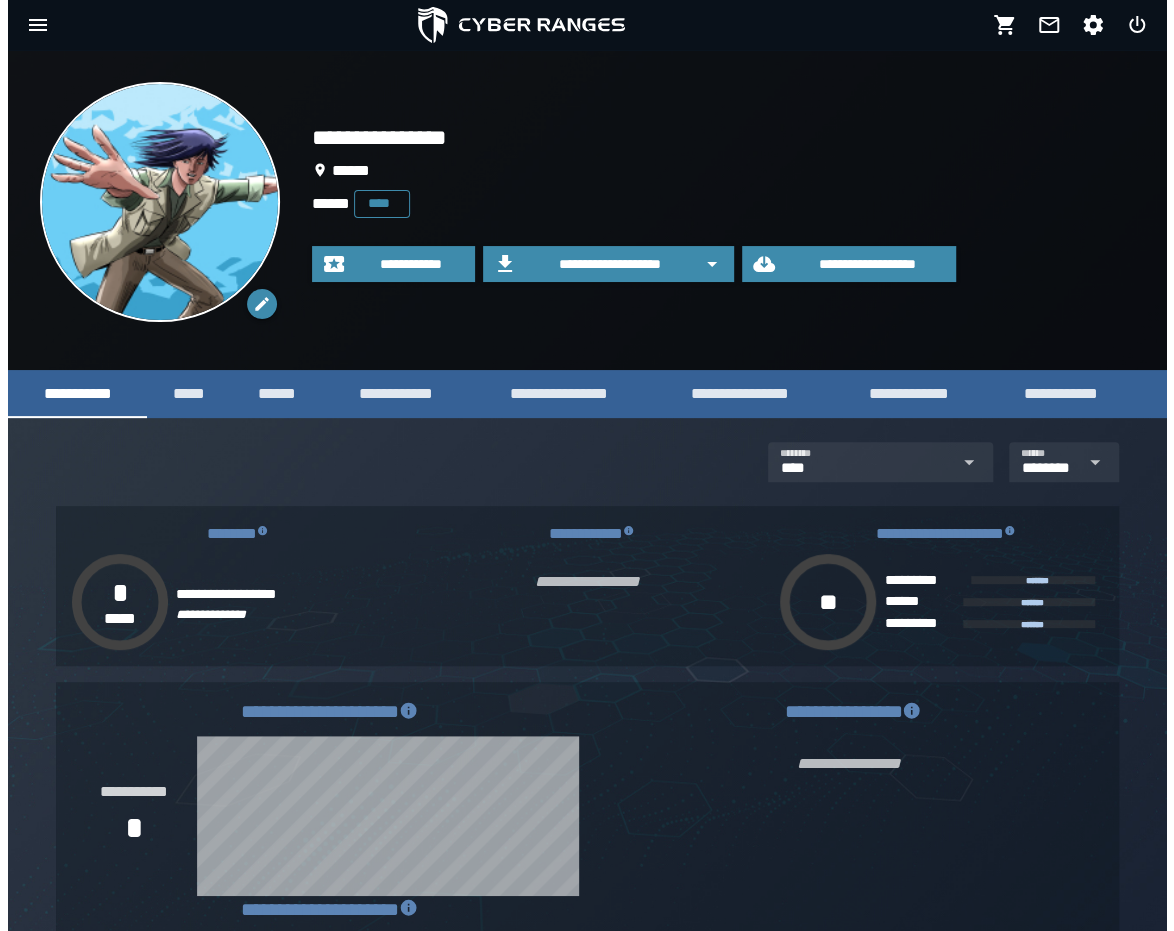 scroll, scrollTop: 0, scrollLeft: 0, axis: both 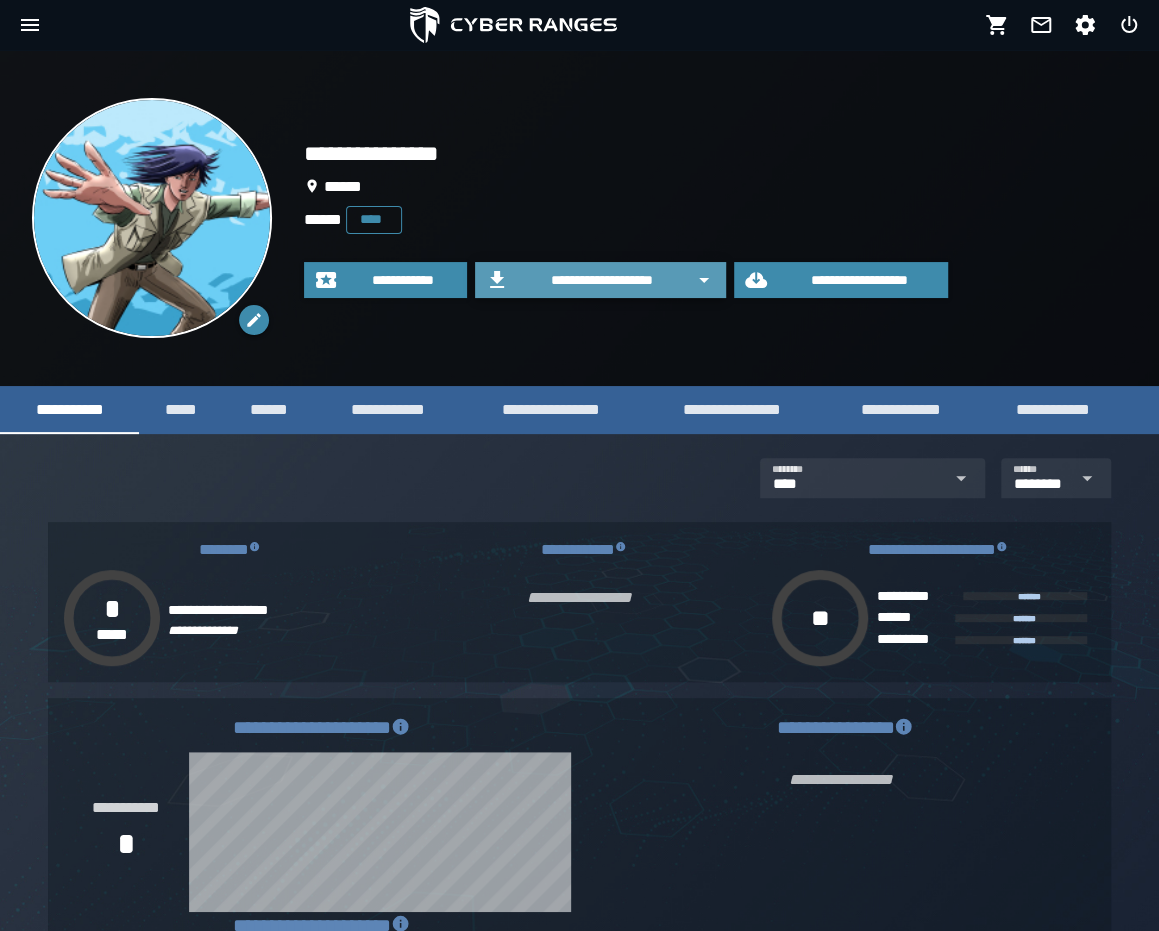 click 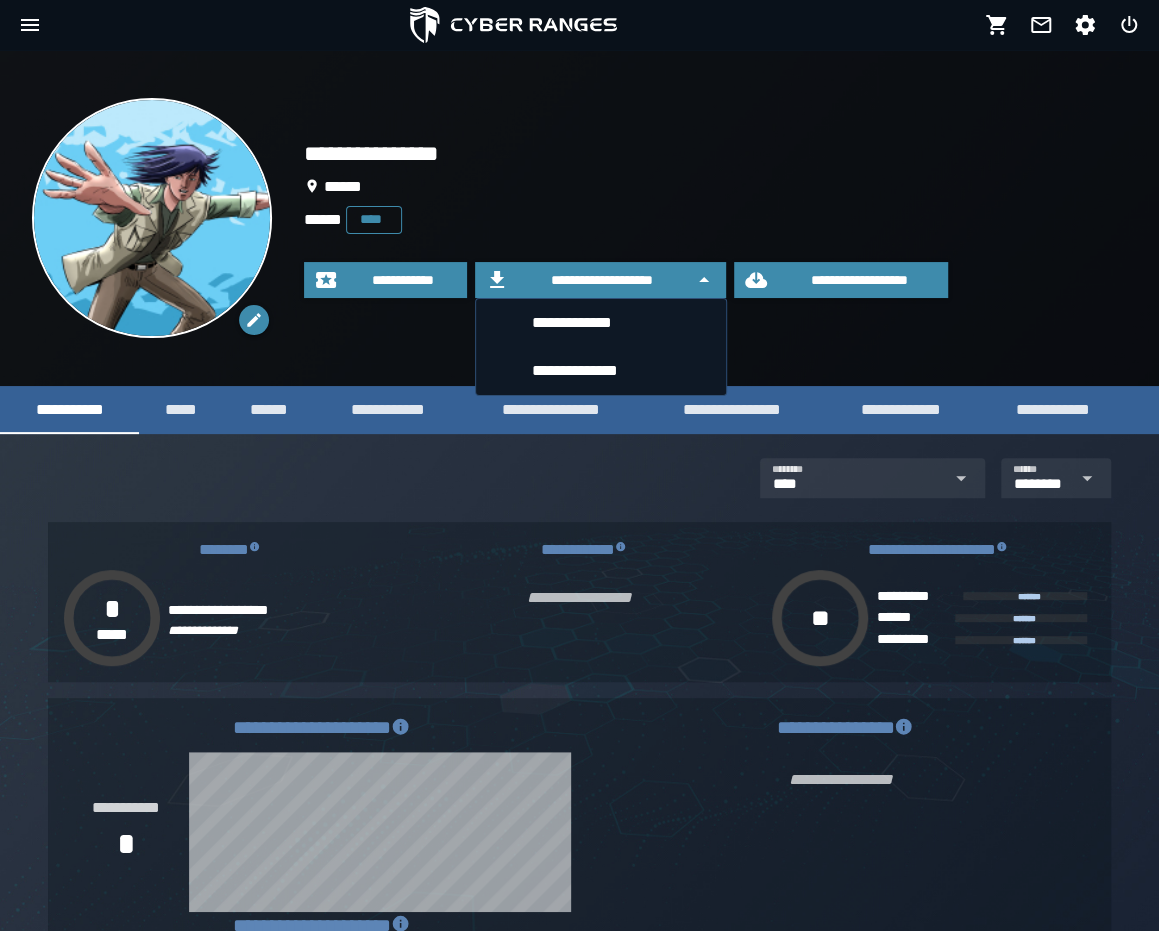 click on "**********" at bounding box center (715, 218) 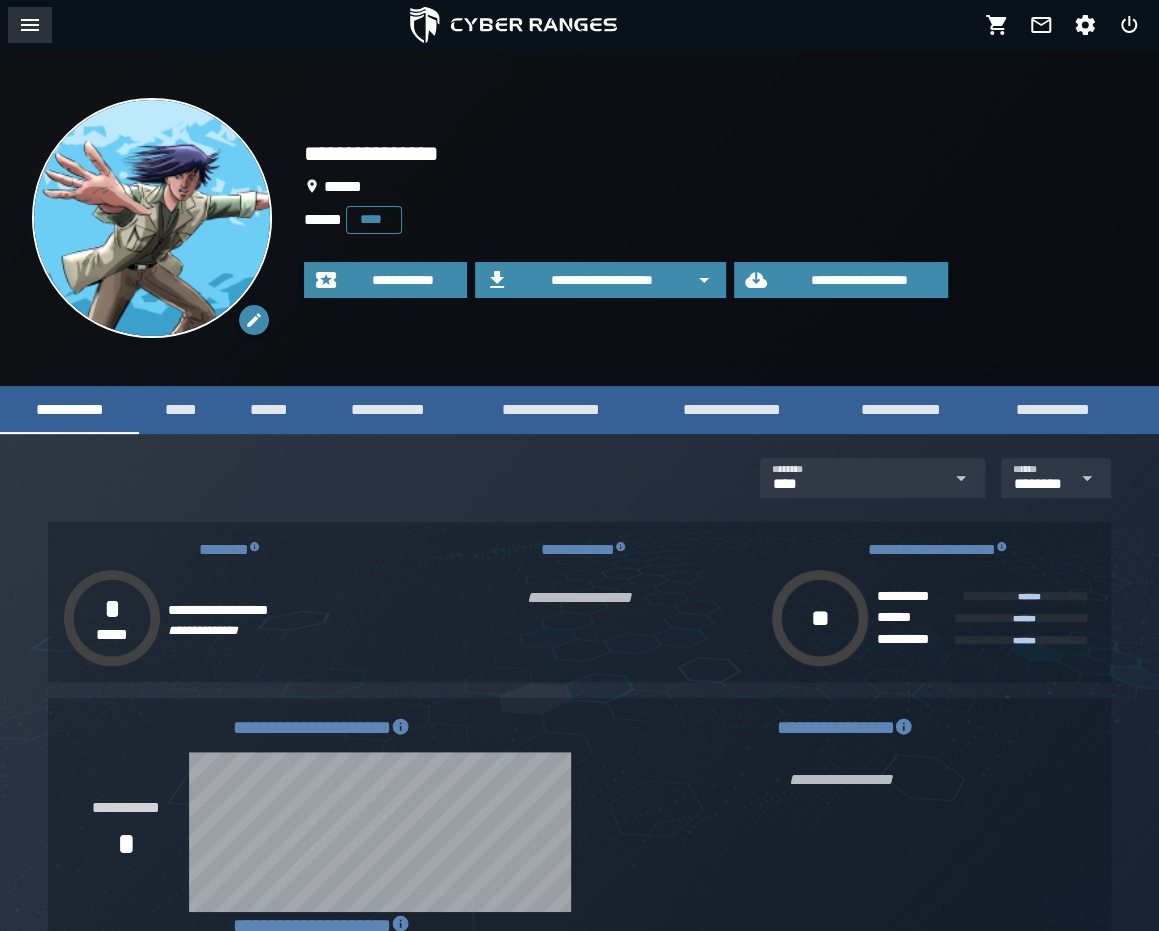 click 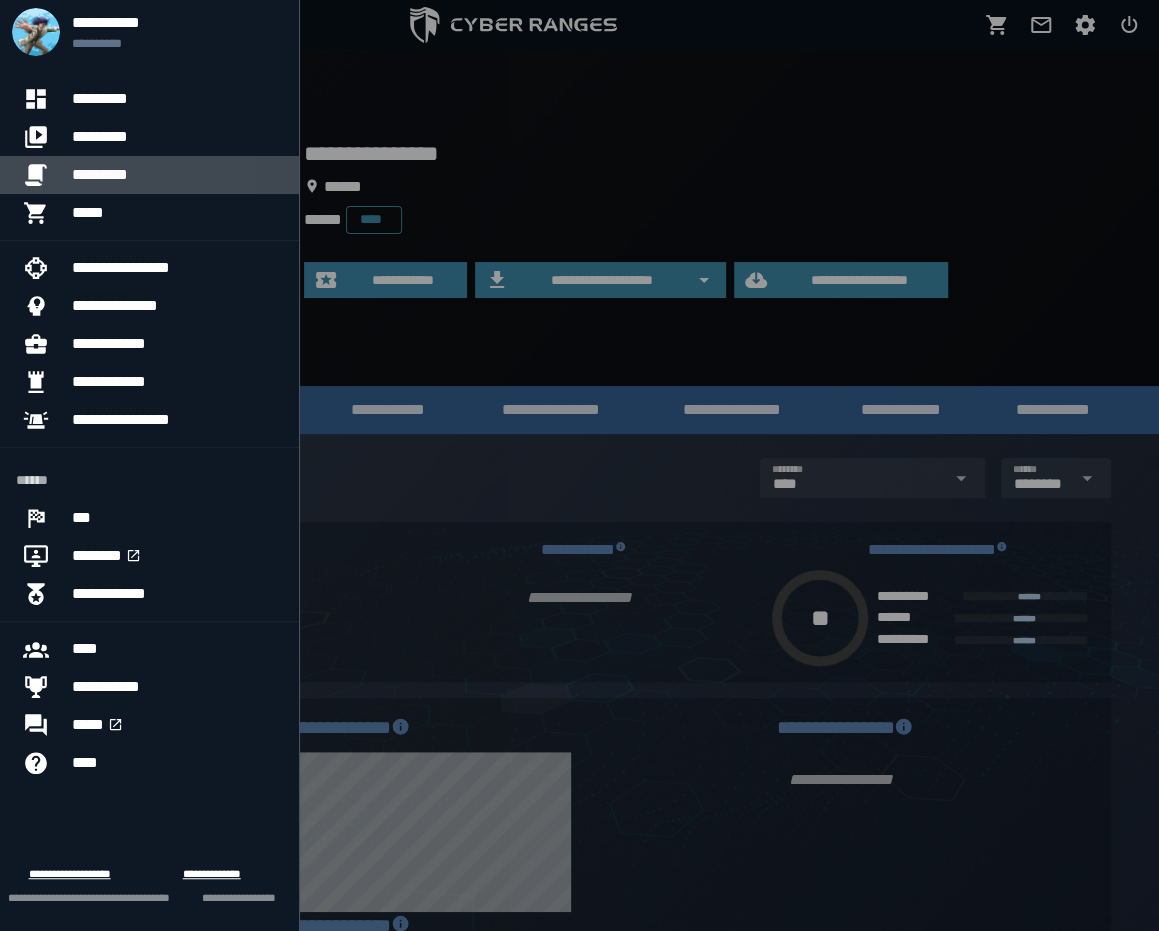 click on "*********" at bounding box center (177, 175) 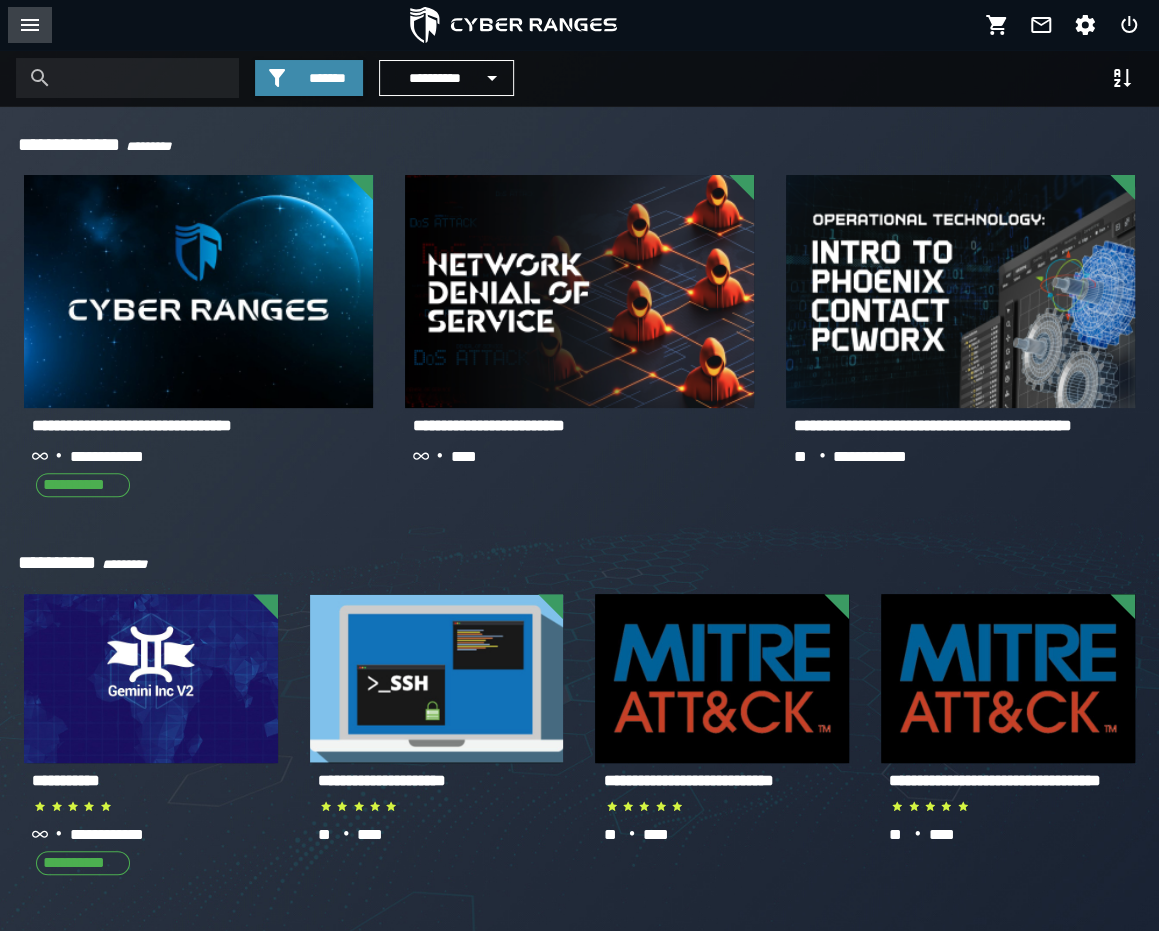 click 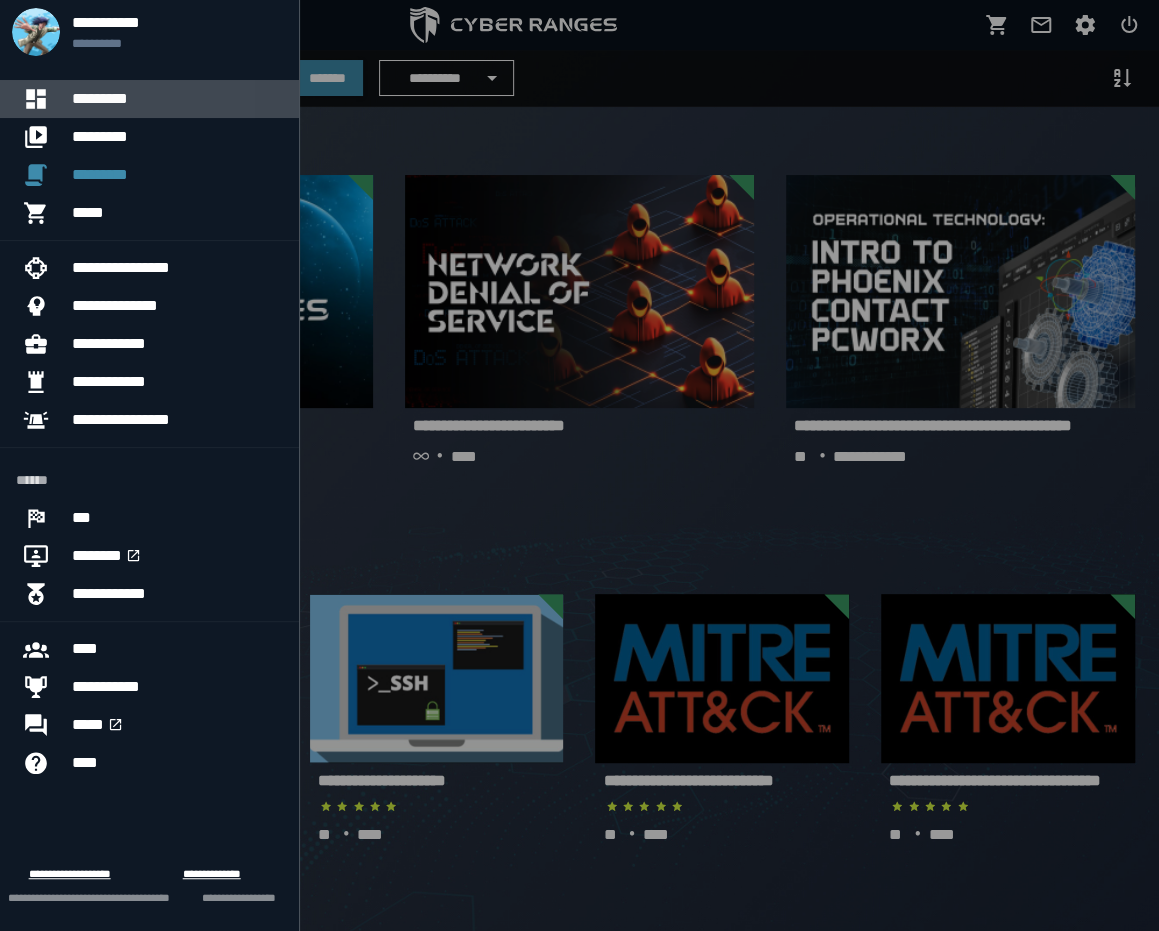 click on "*********" at bounding box center (177, 99) 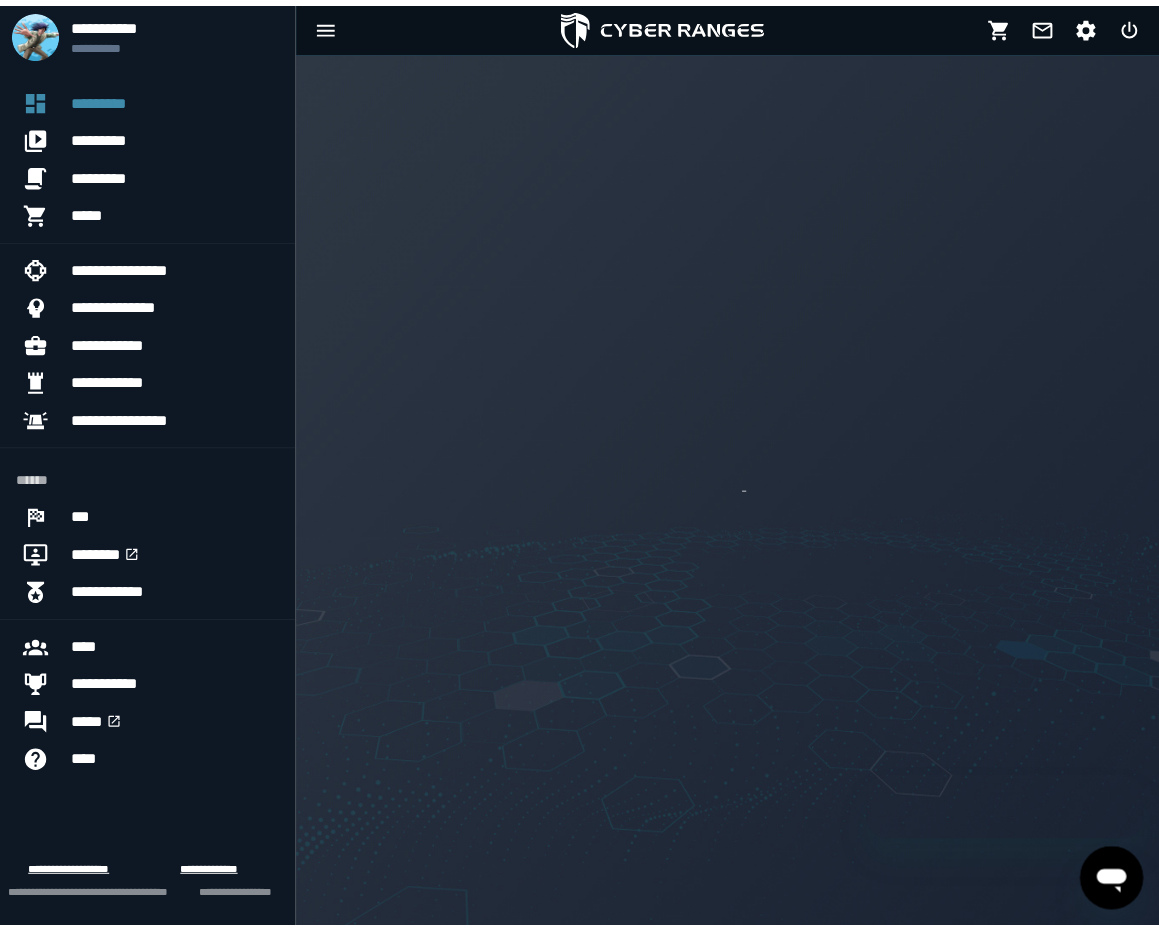 scroll, scrollTop: 0, scrollLeft: 0, axis: both 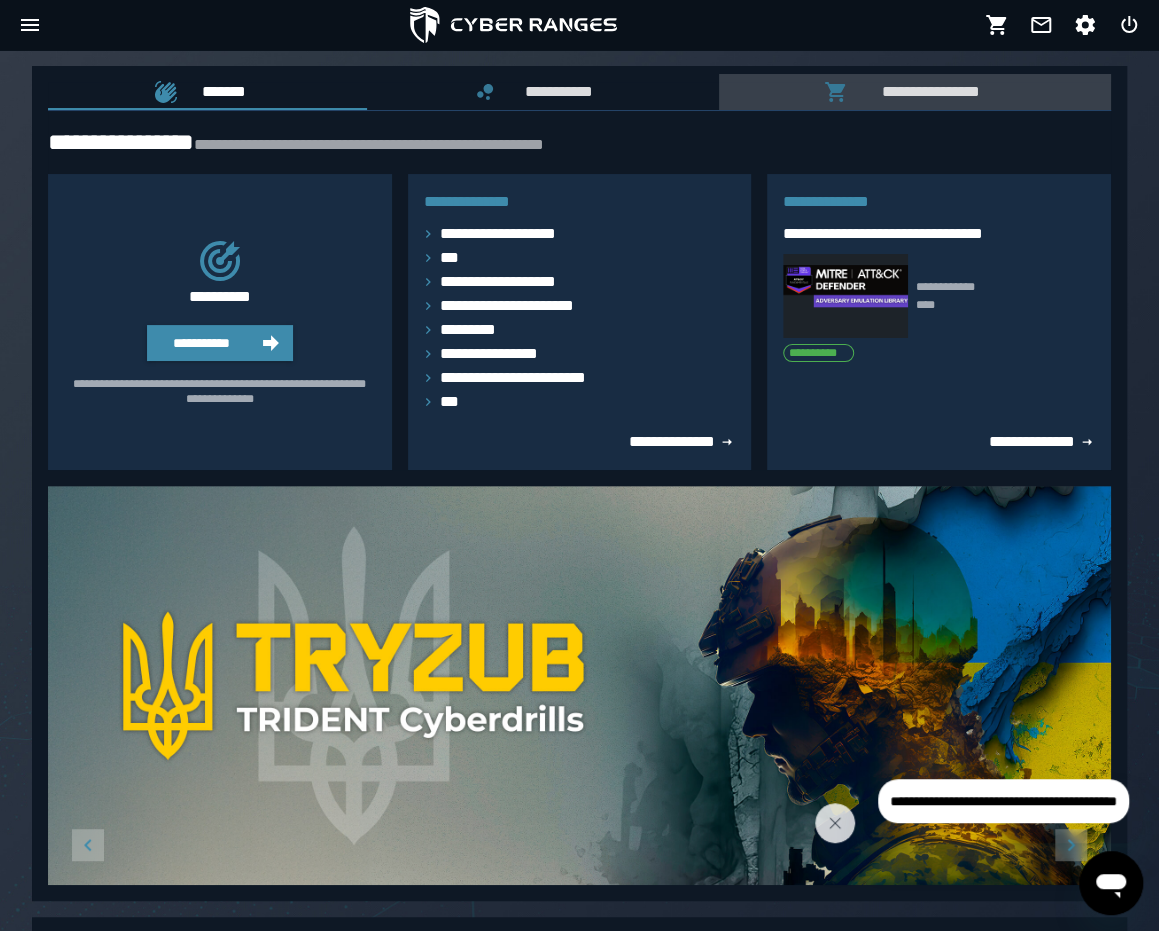 click on "**********" at bounding box center [926, 91] 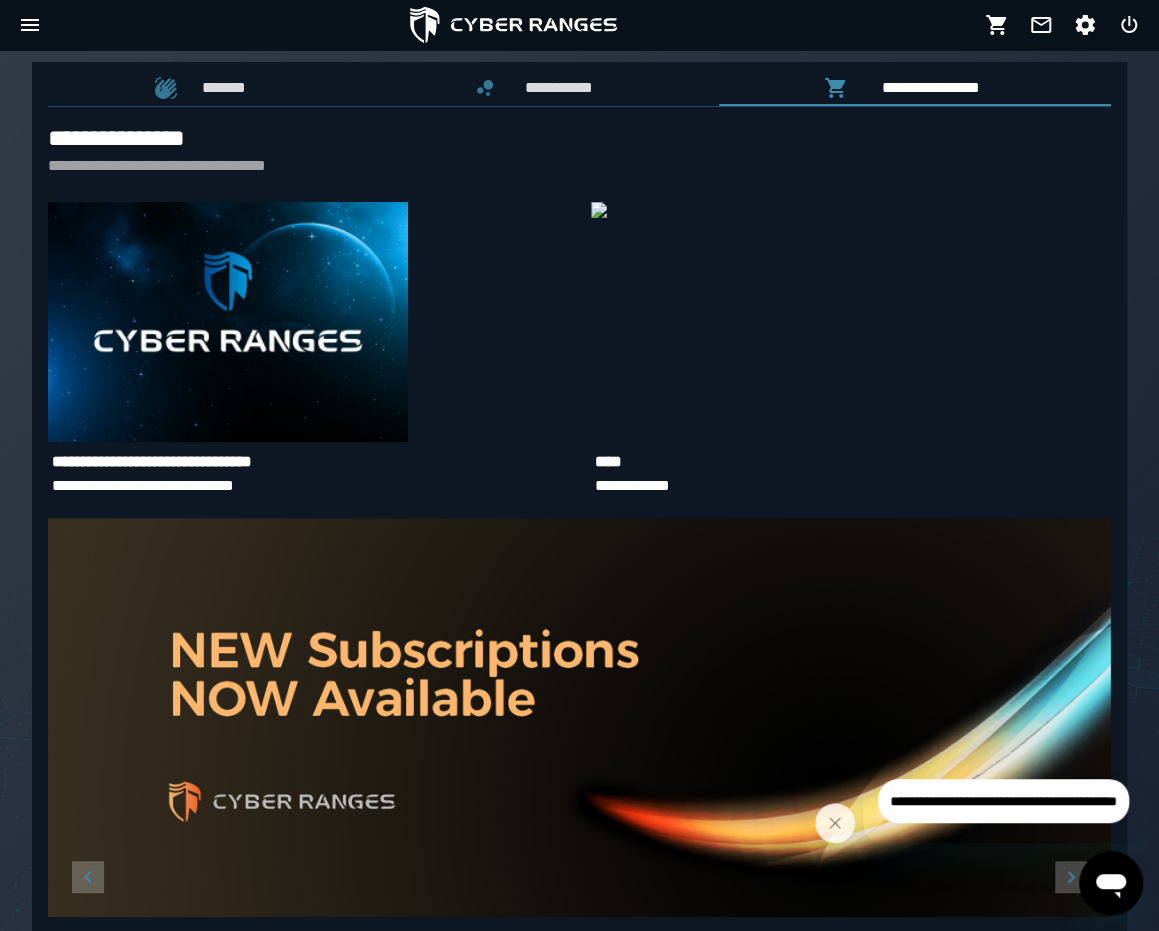 scroll, scrollTop: 2, scrollLeft: 0, axis: vertical 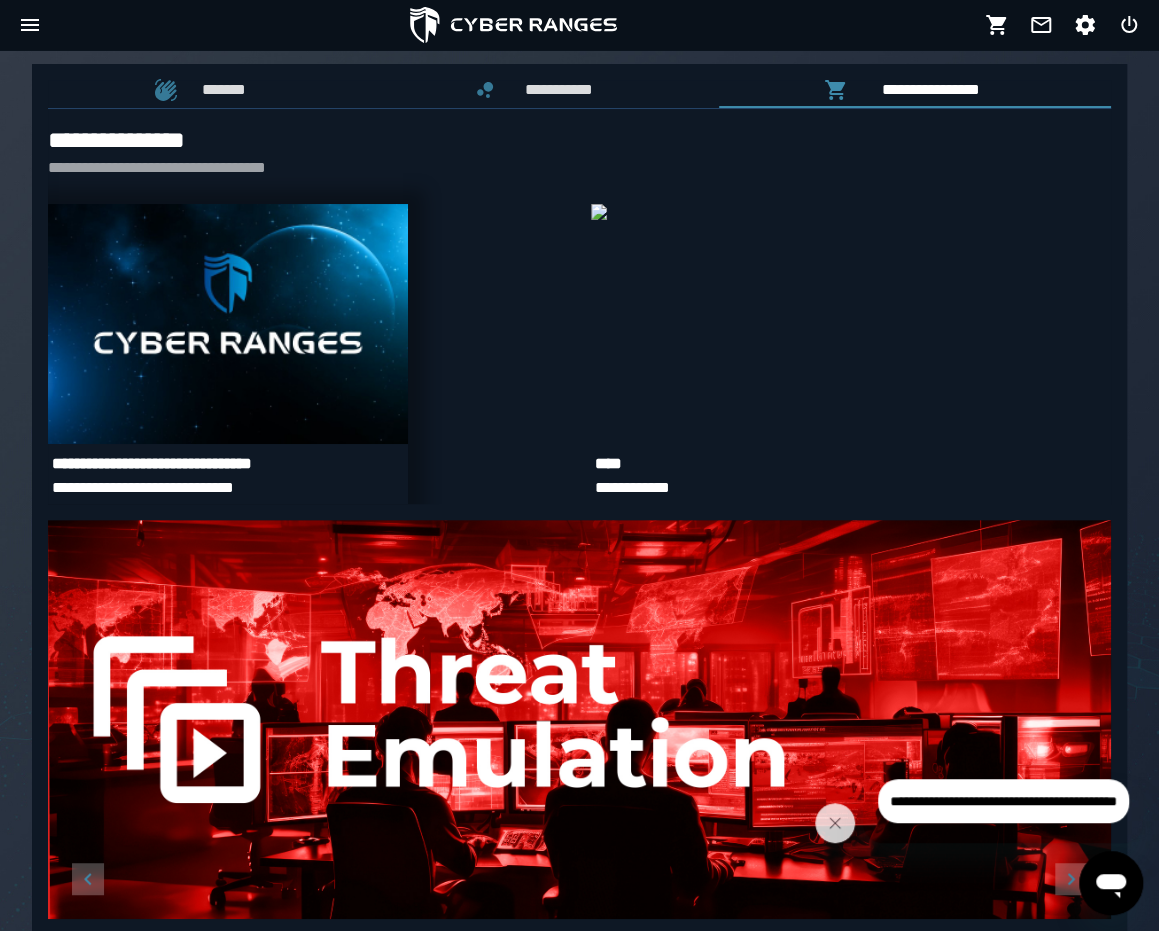 click at bounding box center (228, 324) 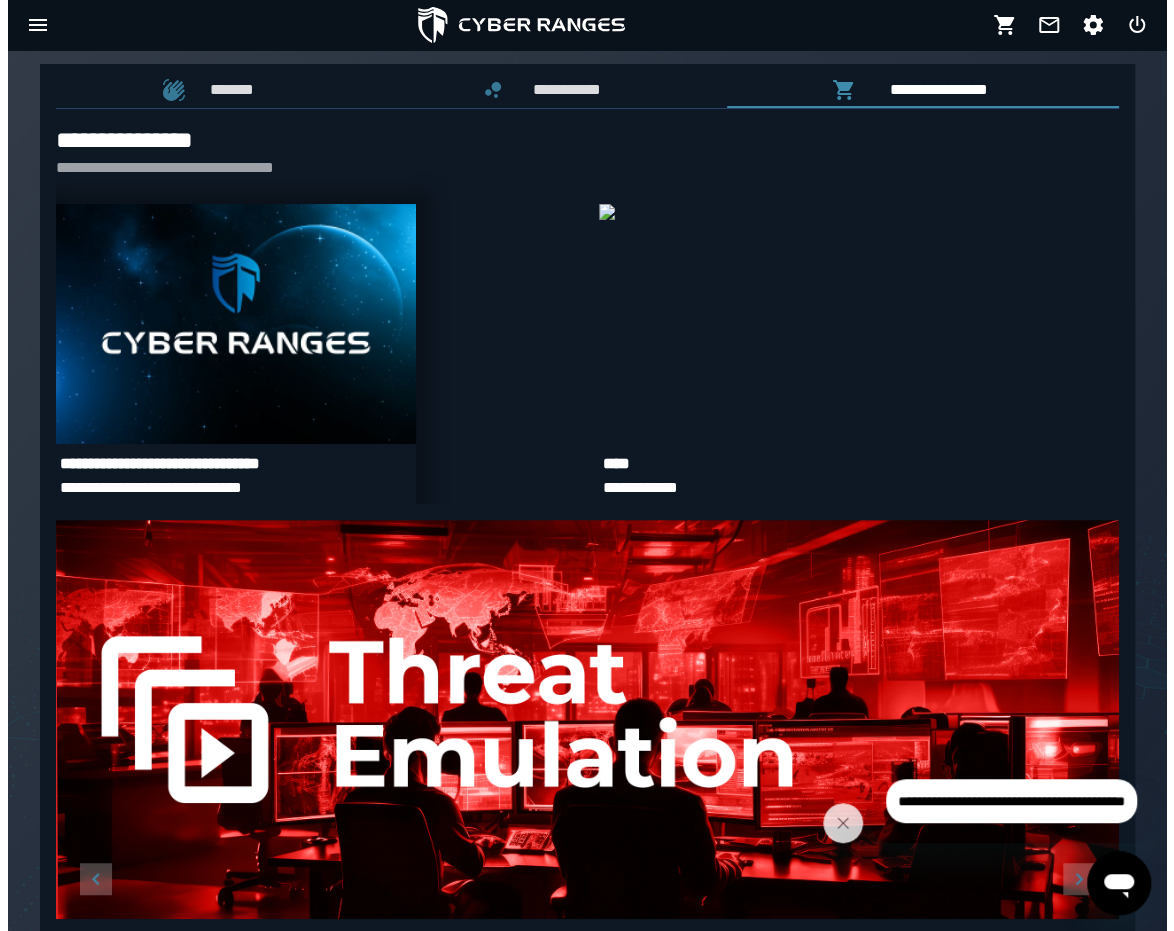 scroll, scrollTop: 0, scrollLeft: 0, axis: both 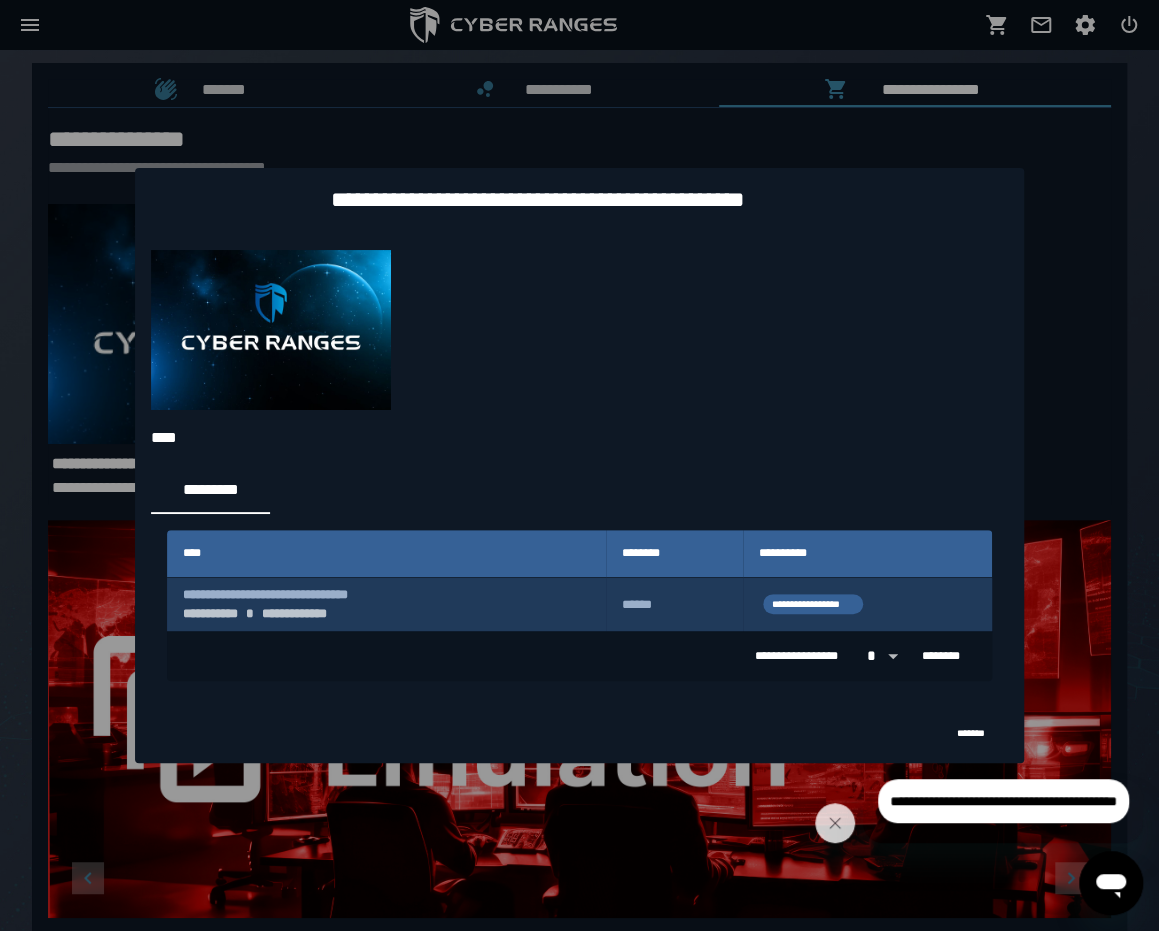 click on "**********" at bounding box center (386, 604) 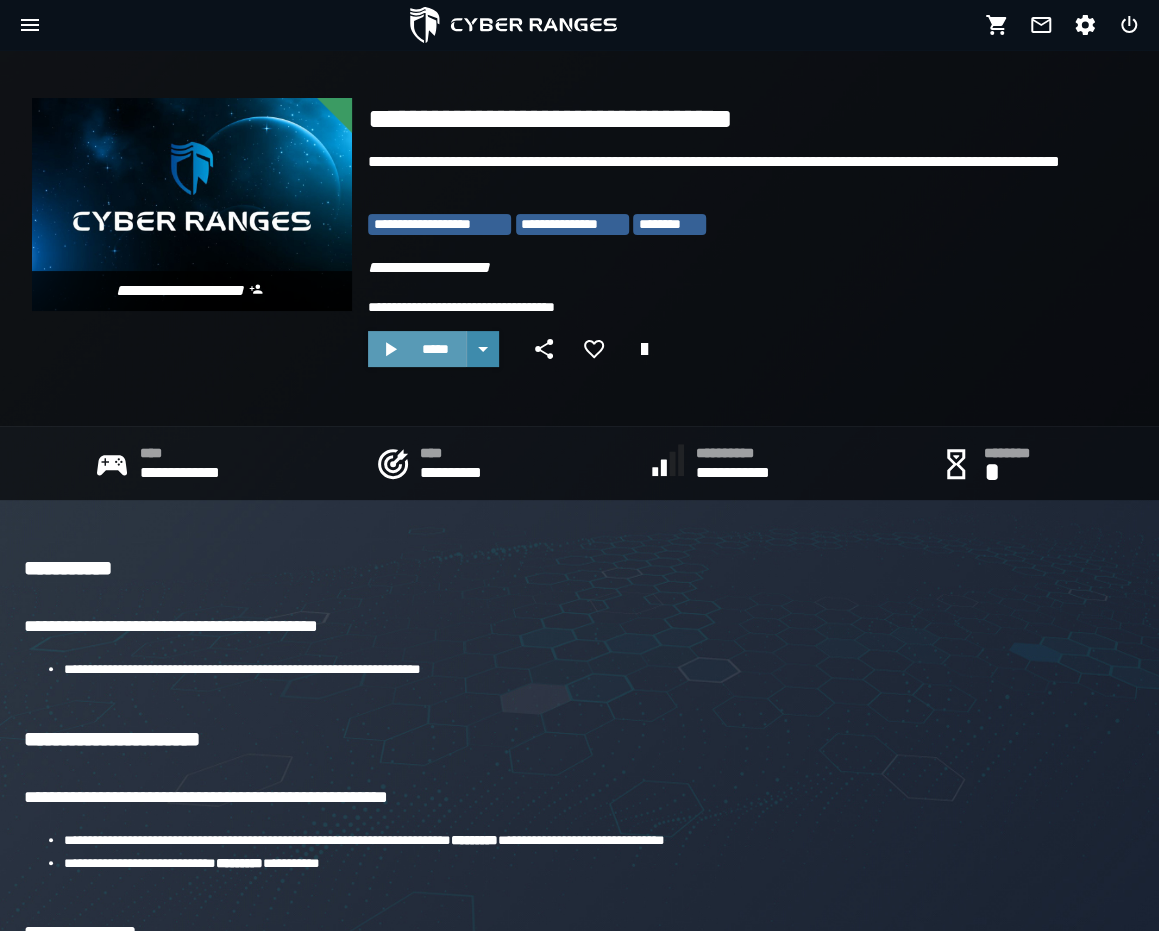 click 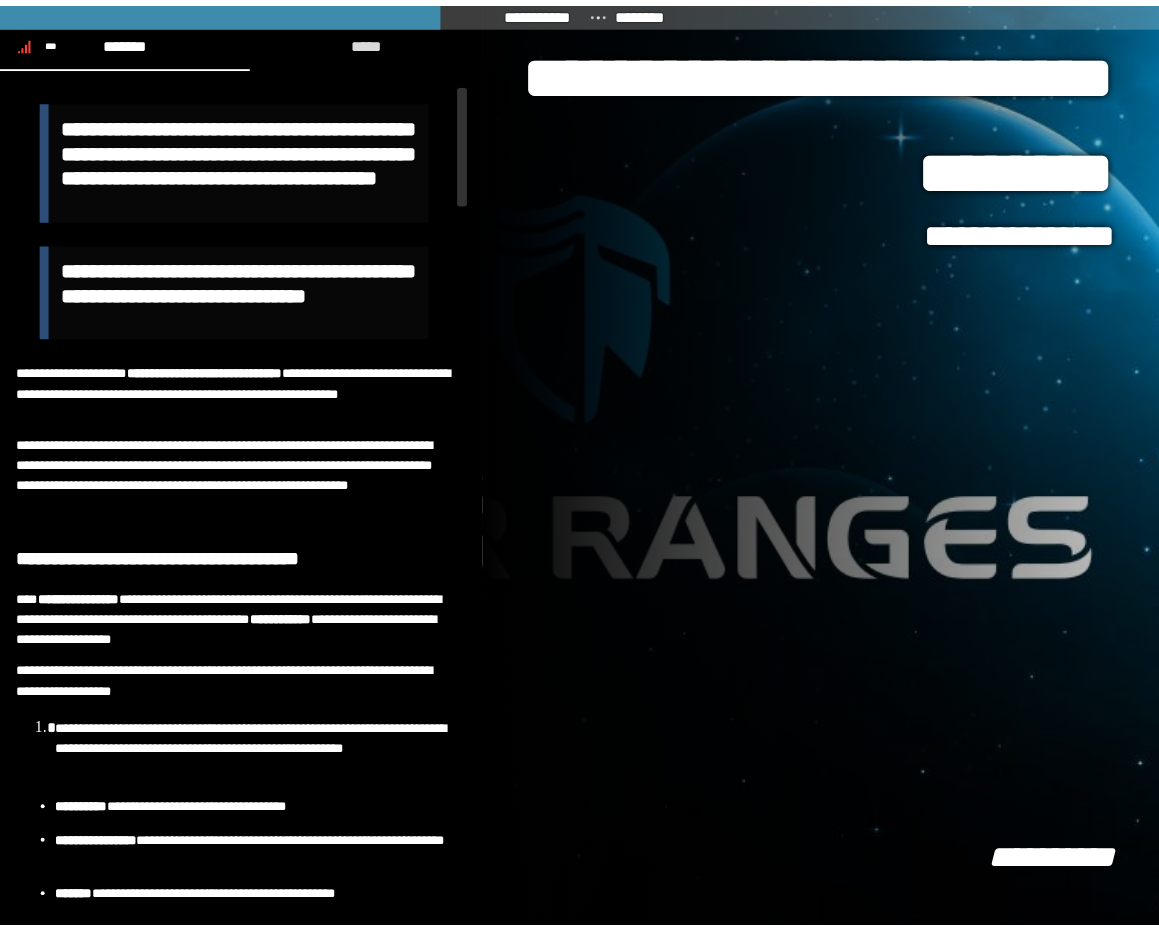 scroll, scrollTop: 0, scrollLeft: 0, axis: both 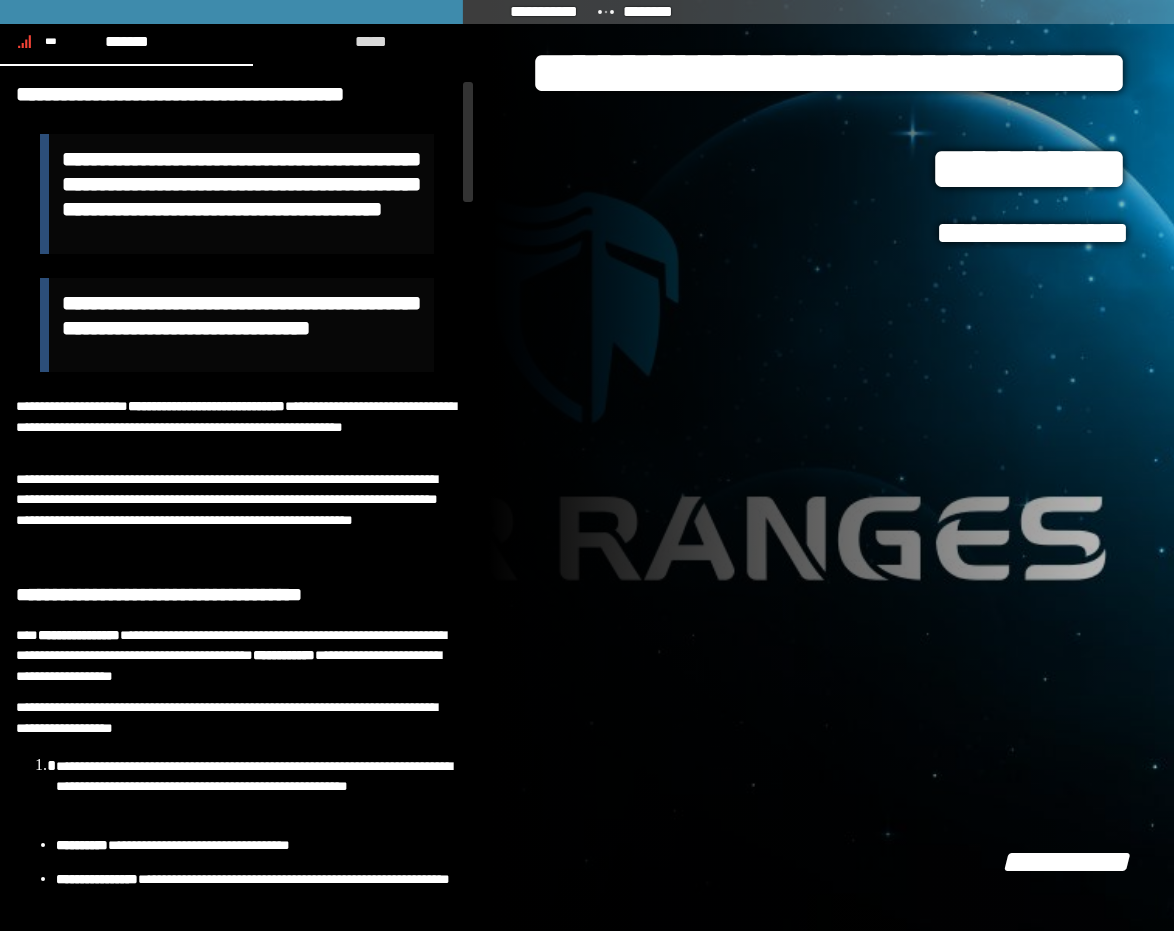 drag, startPoint x: 470, startPoint y: 156, endPoint x: 452, endPoint y: 132, distance: 30 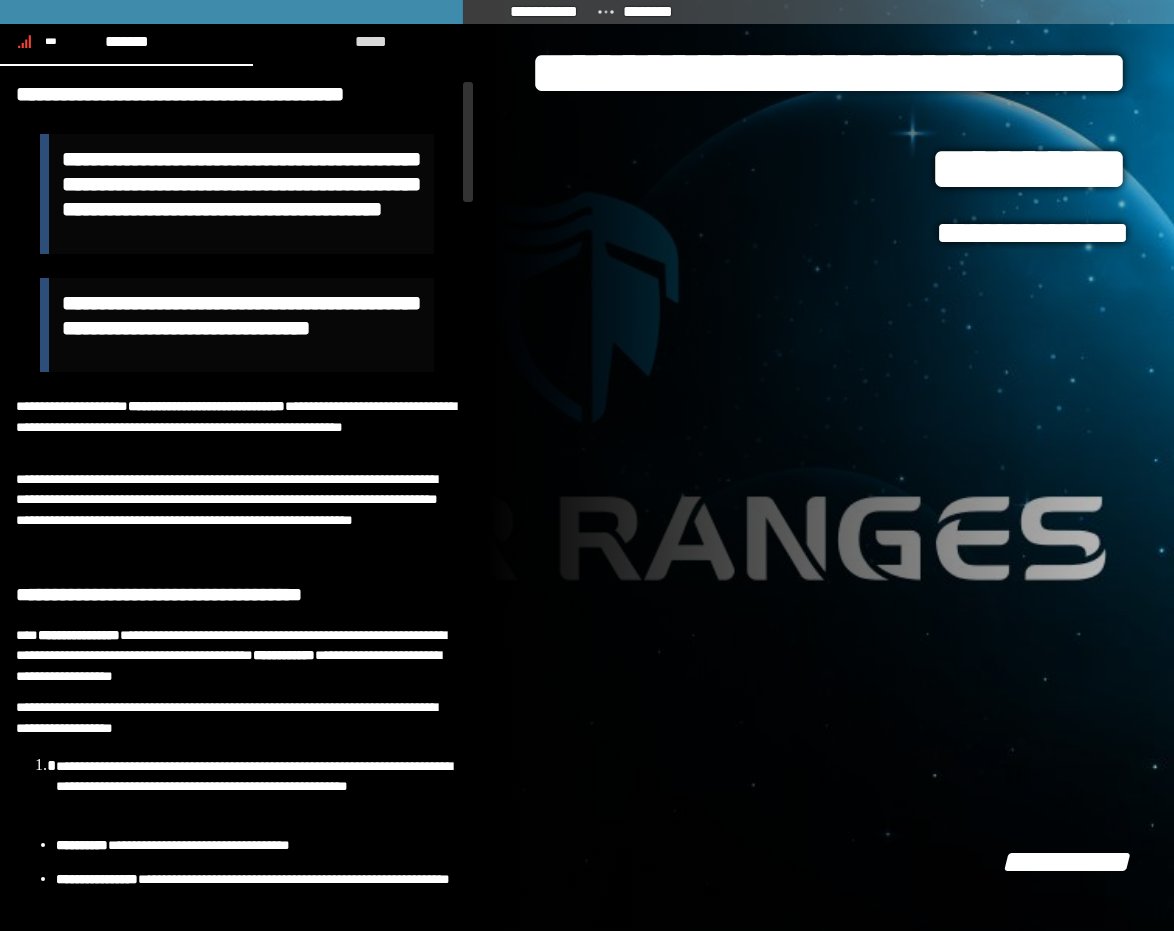 click on "**********" at bounding box center [587, 465] 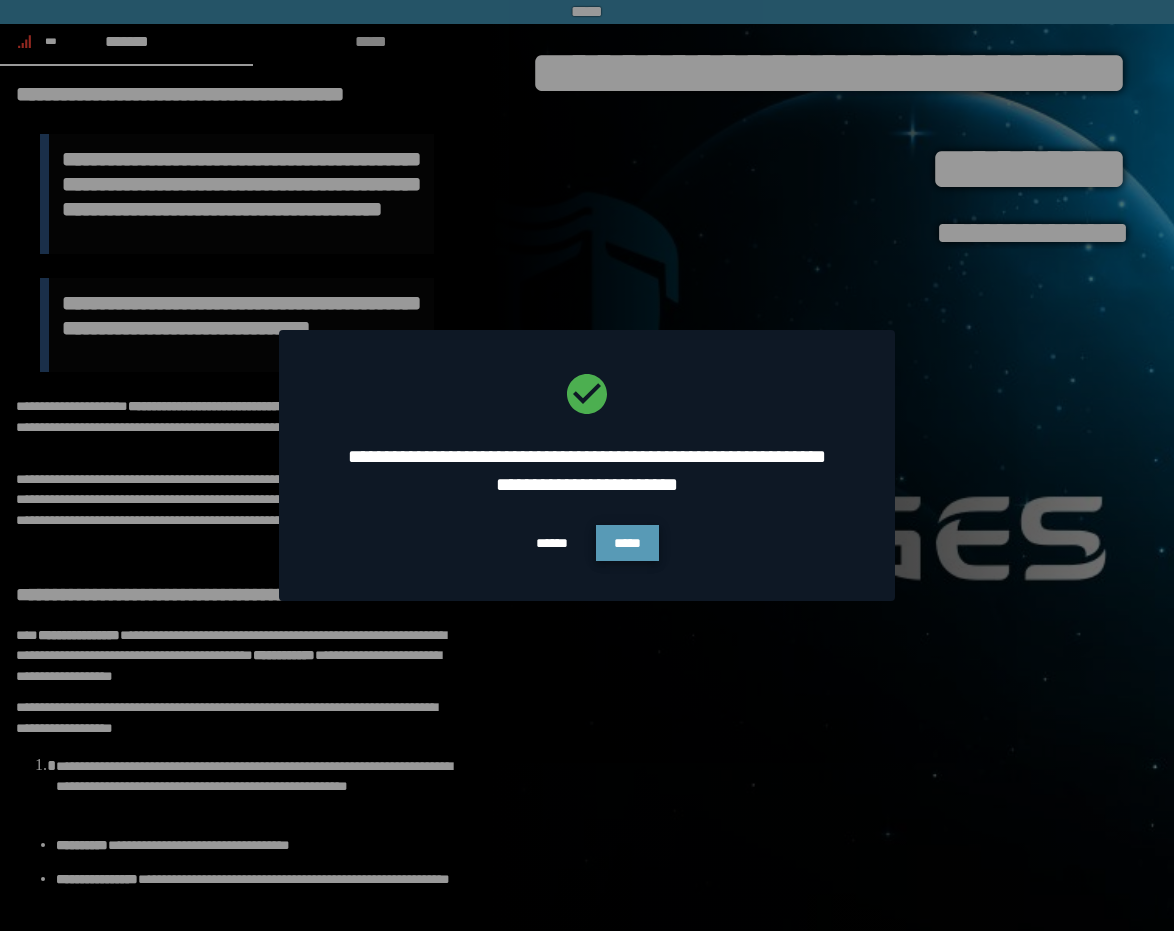 click on "*****" at bounding box center (627, 543) 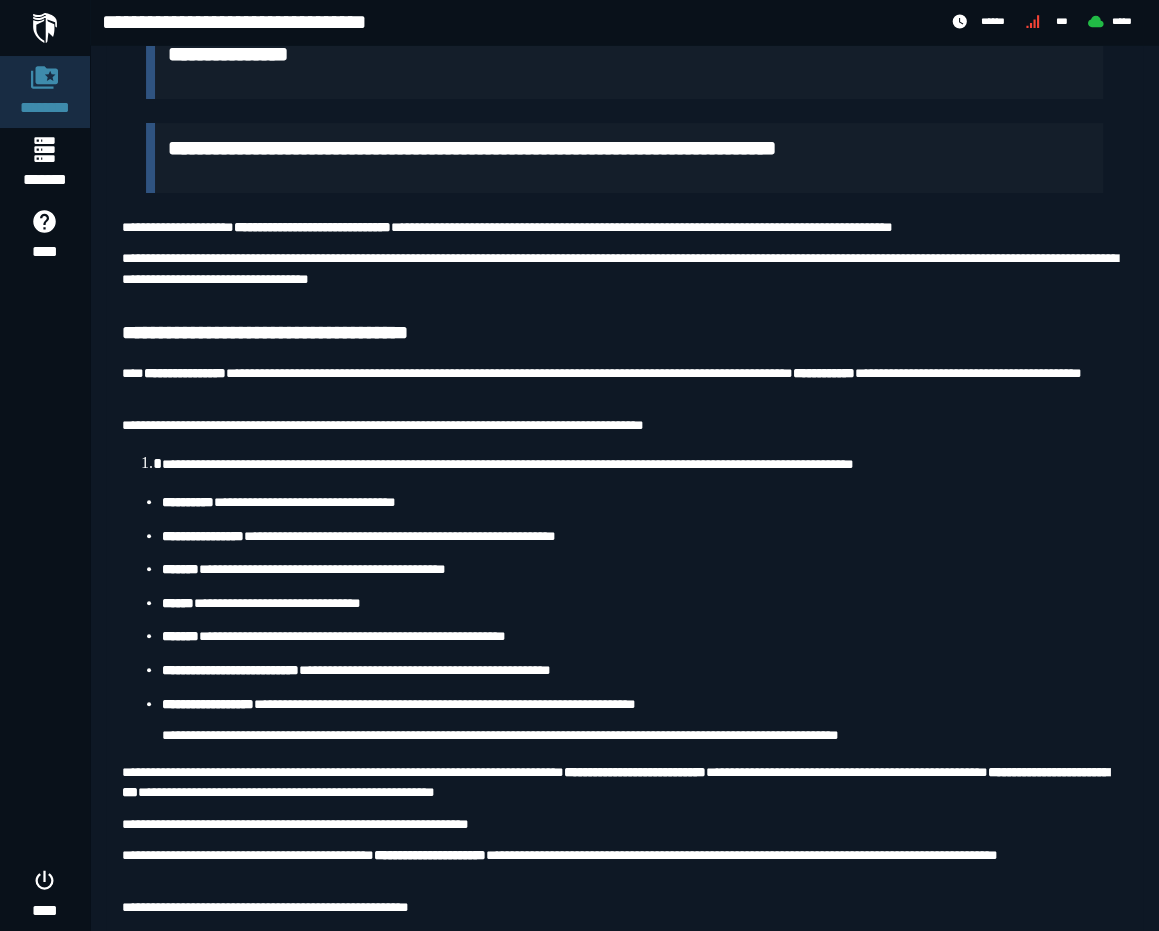 scroll, scrollTop: 0, scrollLeft: 0, axis: both 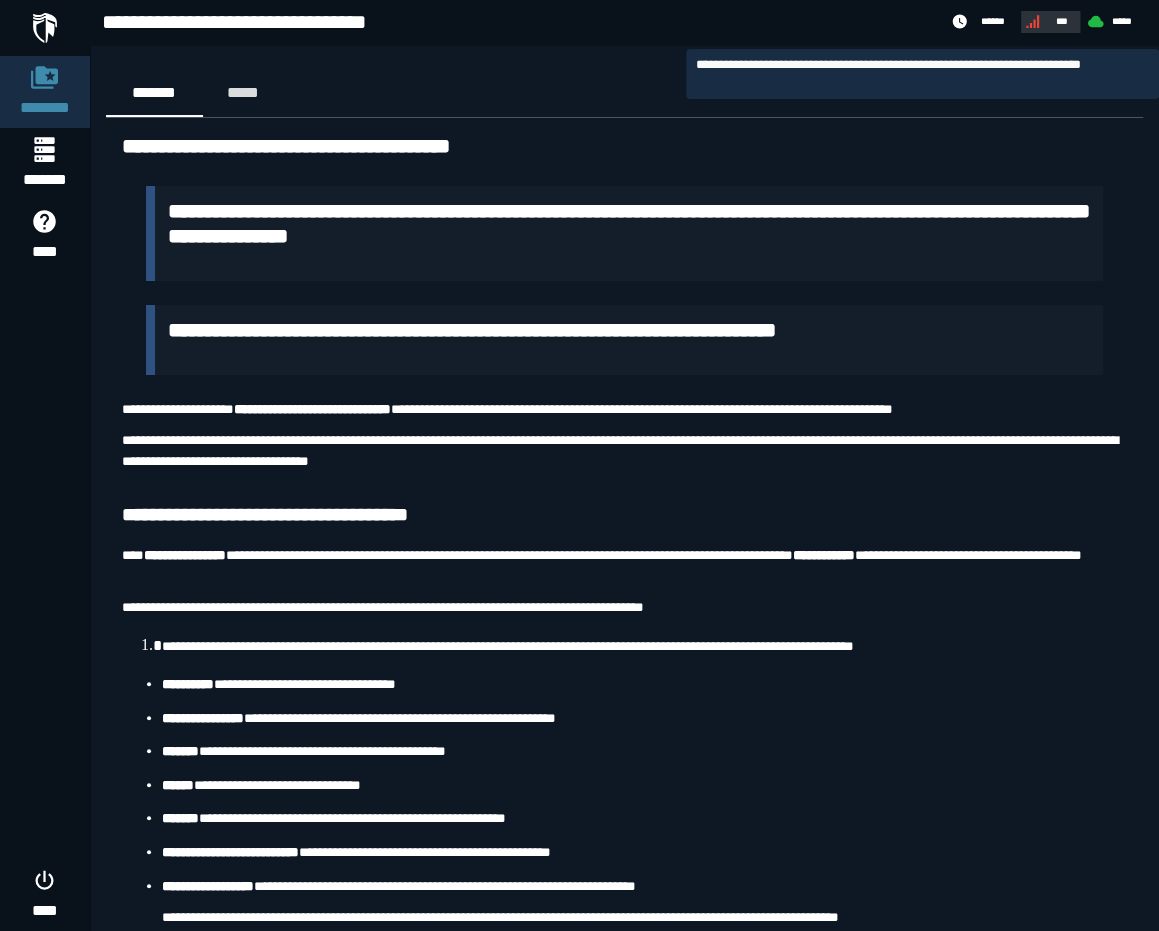click 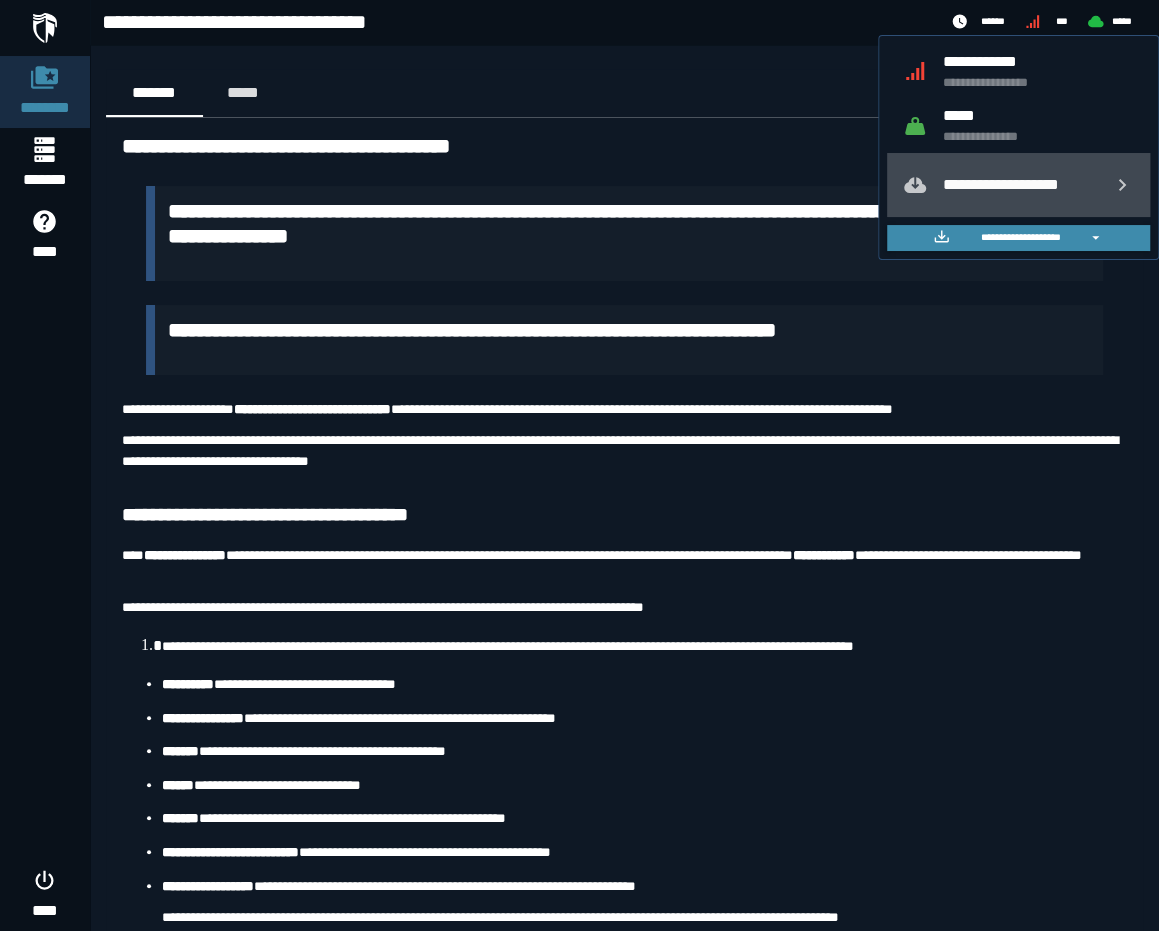 click on "**********" 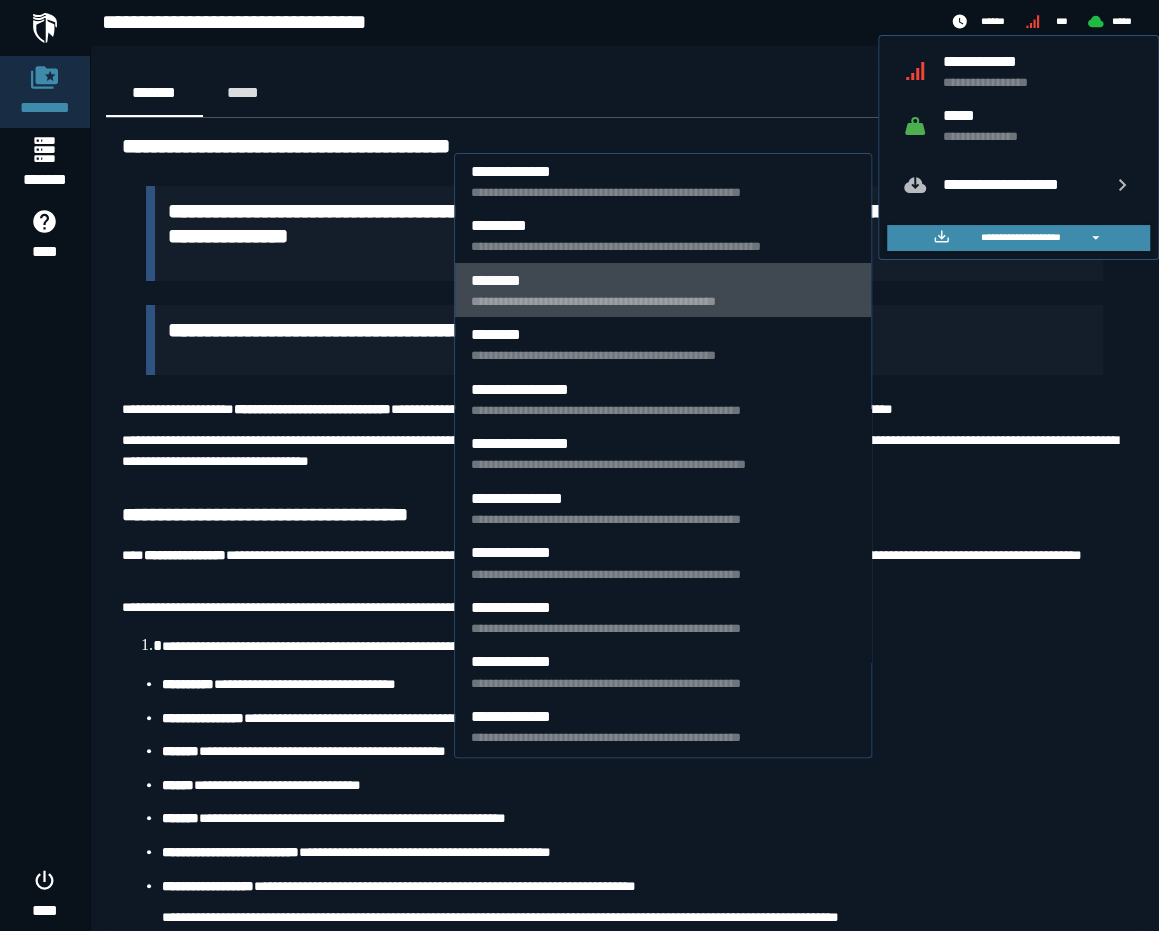 click on "**********" at bounding box center [663, 290] 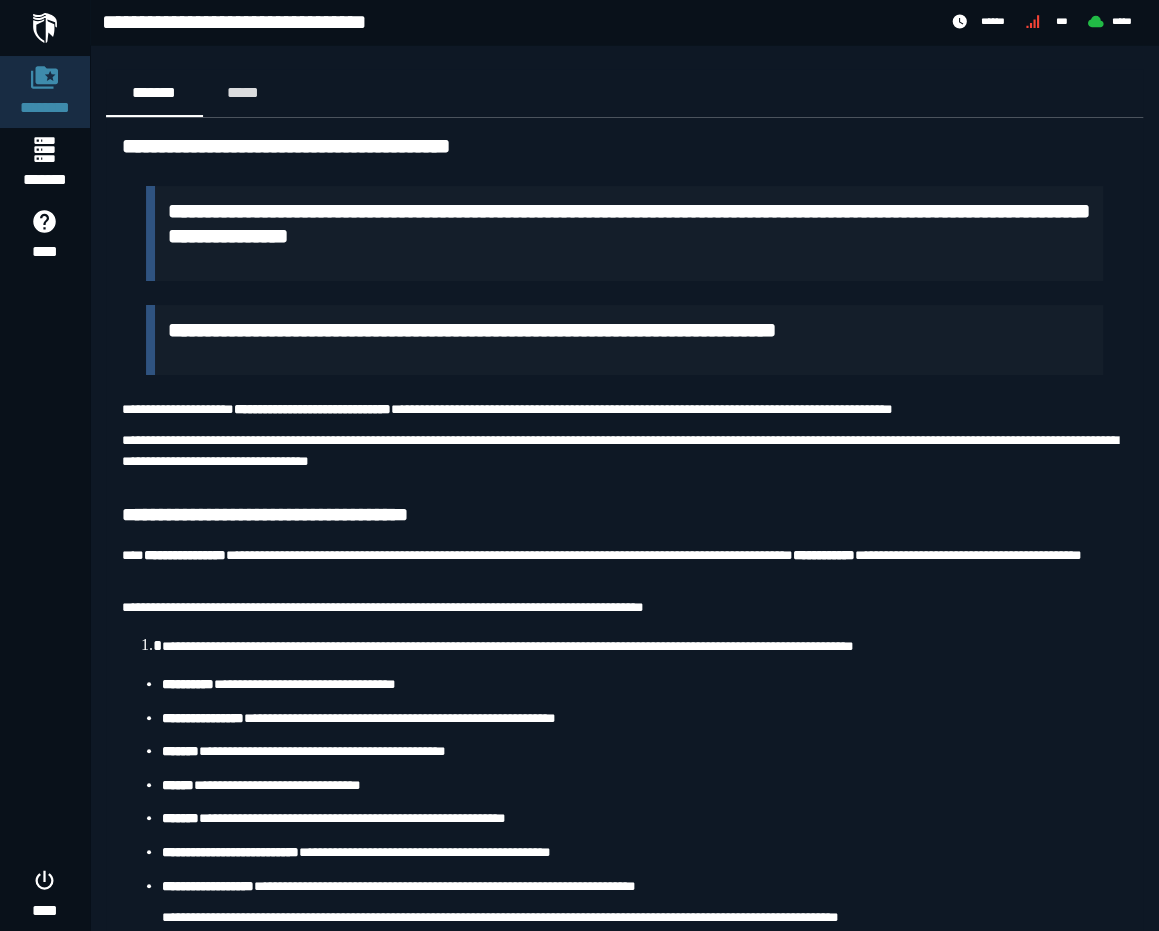 click on "******* *****" at bounding box center (624, 93) 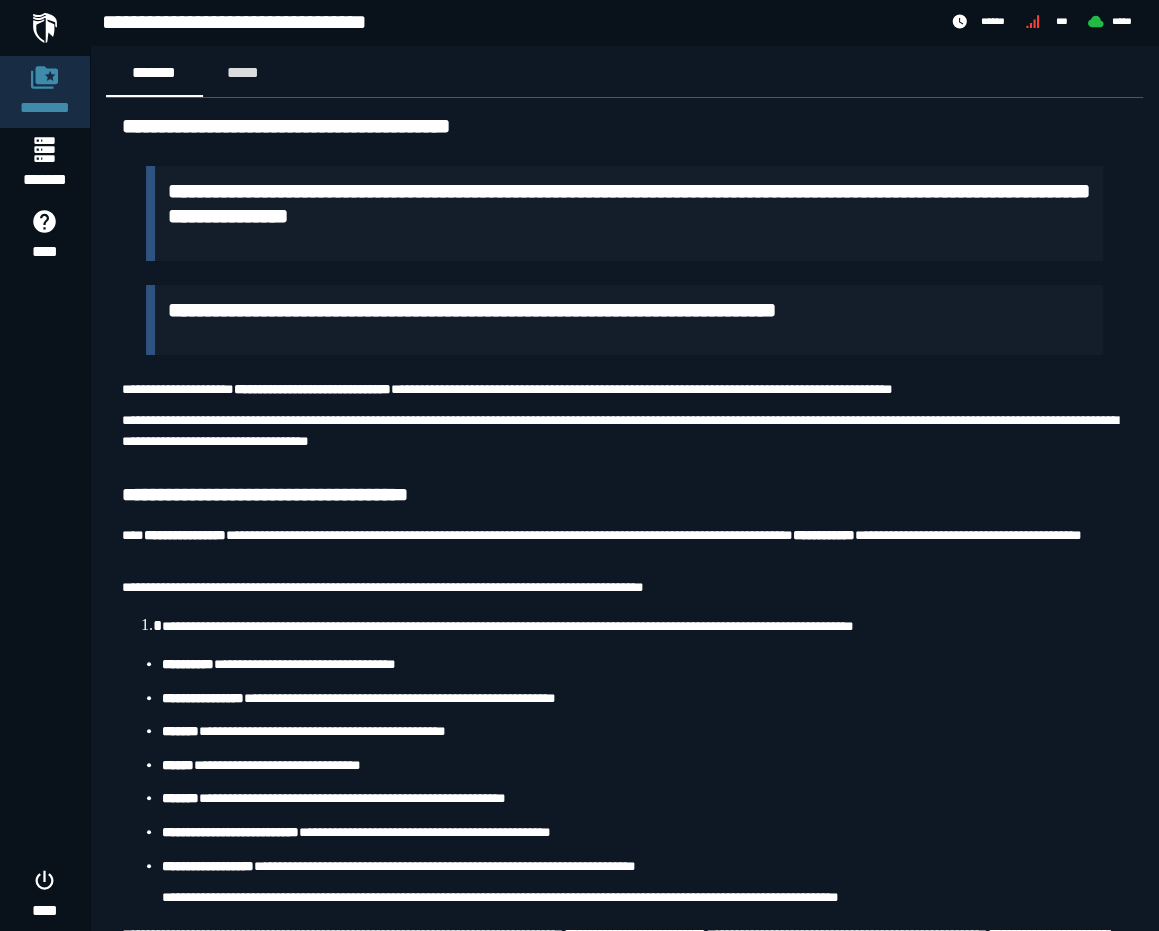 scroll, scrollTop: 0, scrollLeft: 0, axis: both 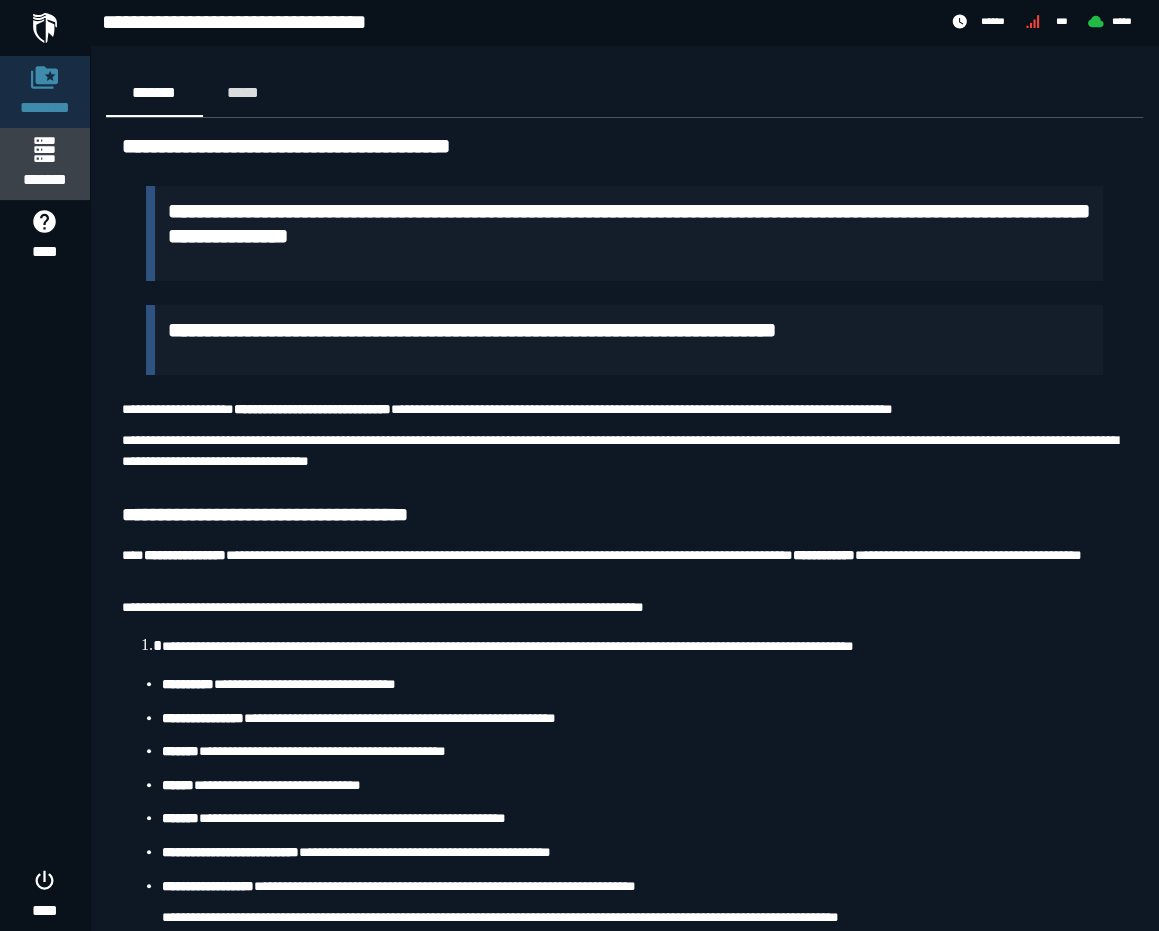 click on "*******" at bounding box center [44, 180] 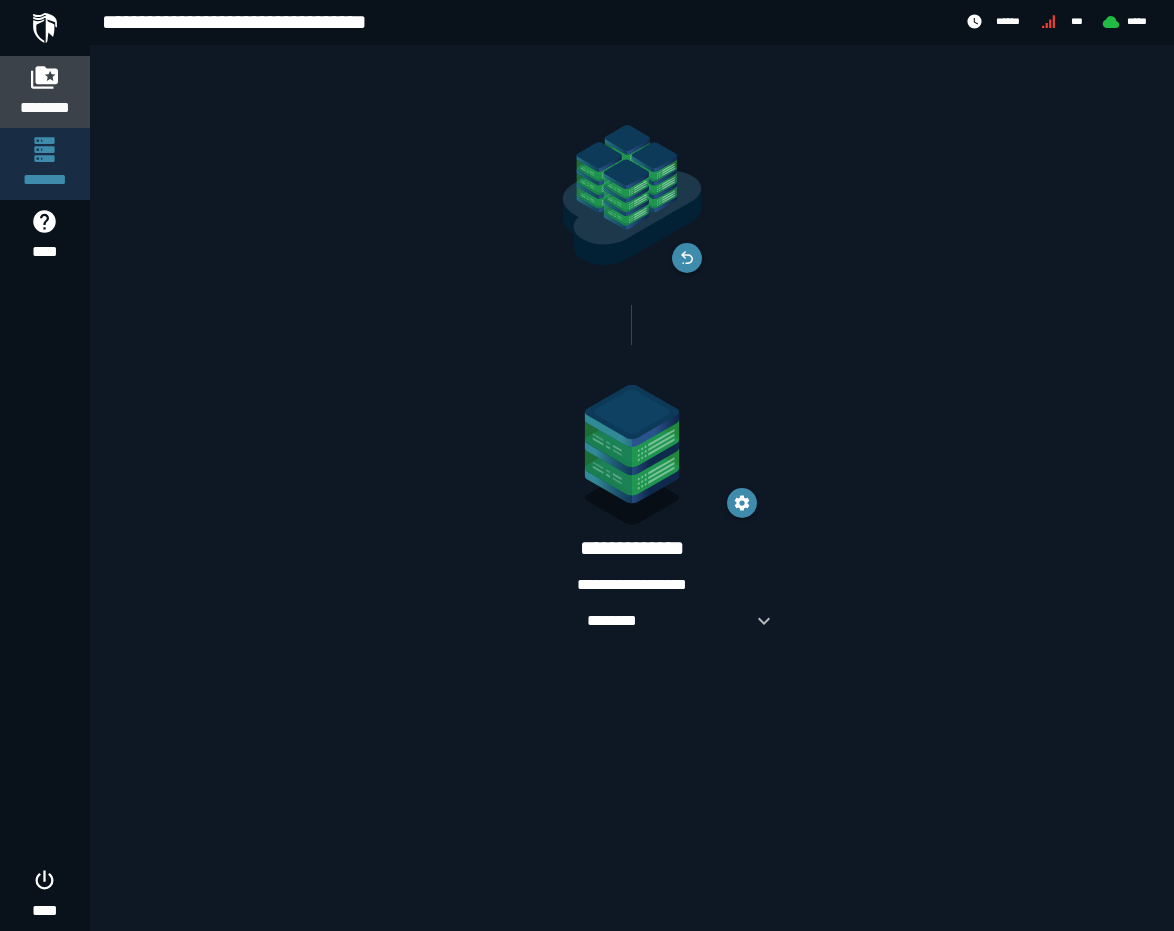 click on "********" at bounding box center [45, 108] 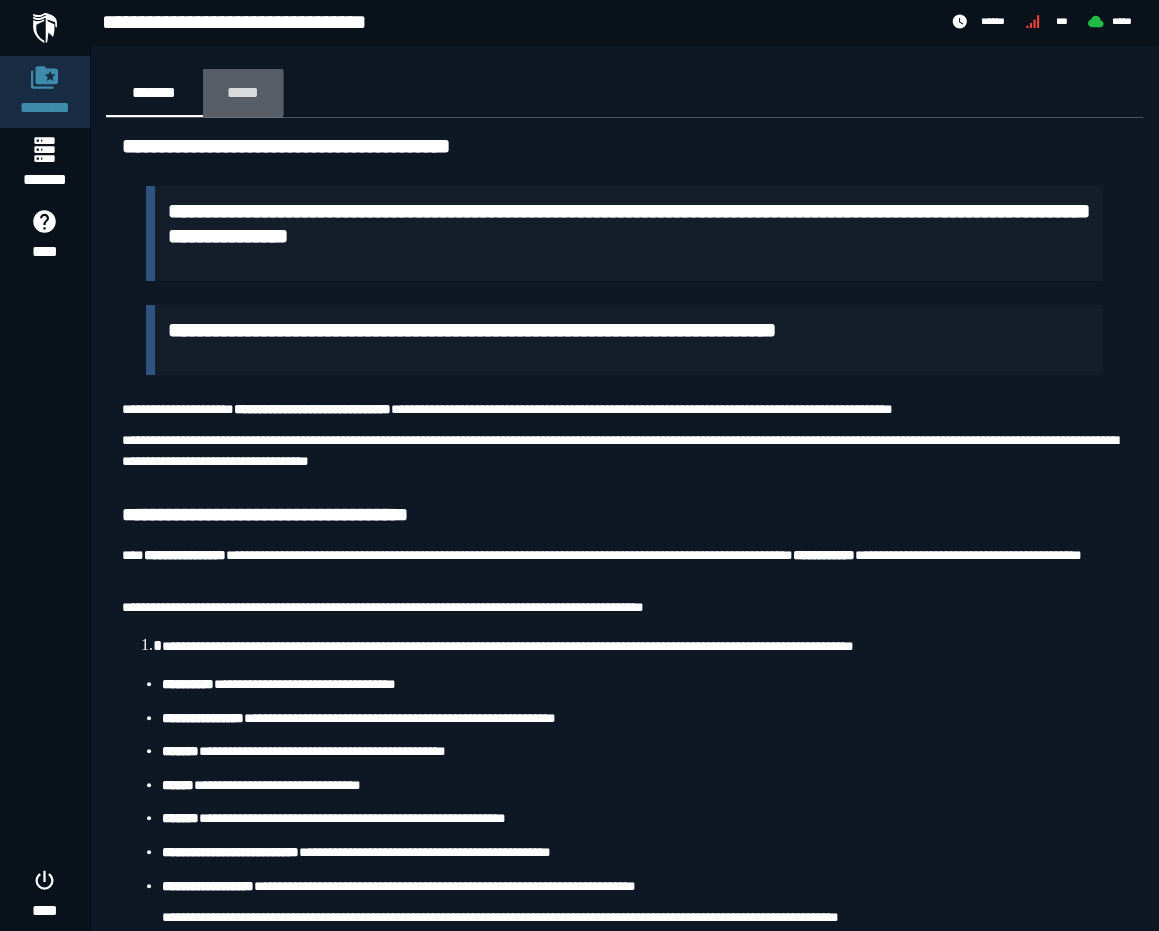 click on "*****" at bounding box center (243, 92) 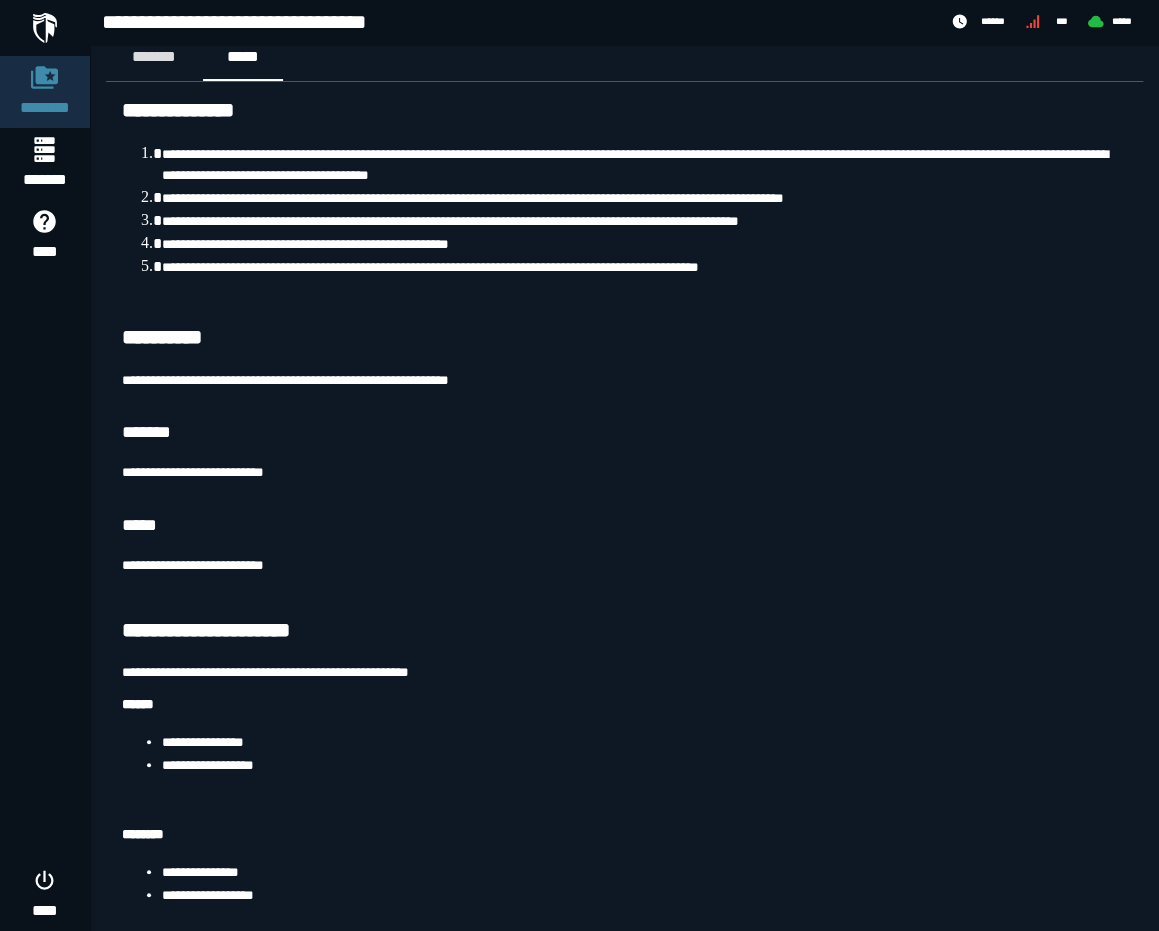 scroll, scrollTop: 0, scrollLeft: 0, axis: both 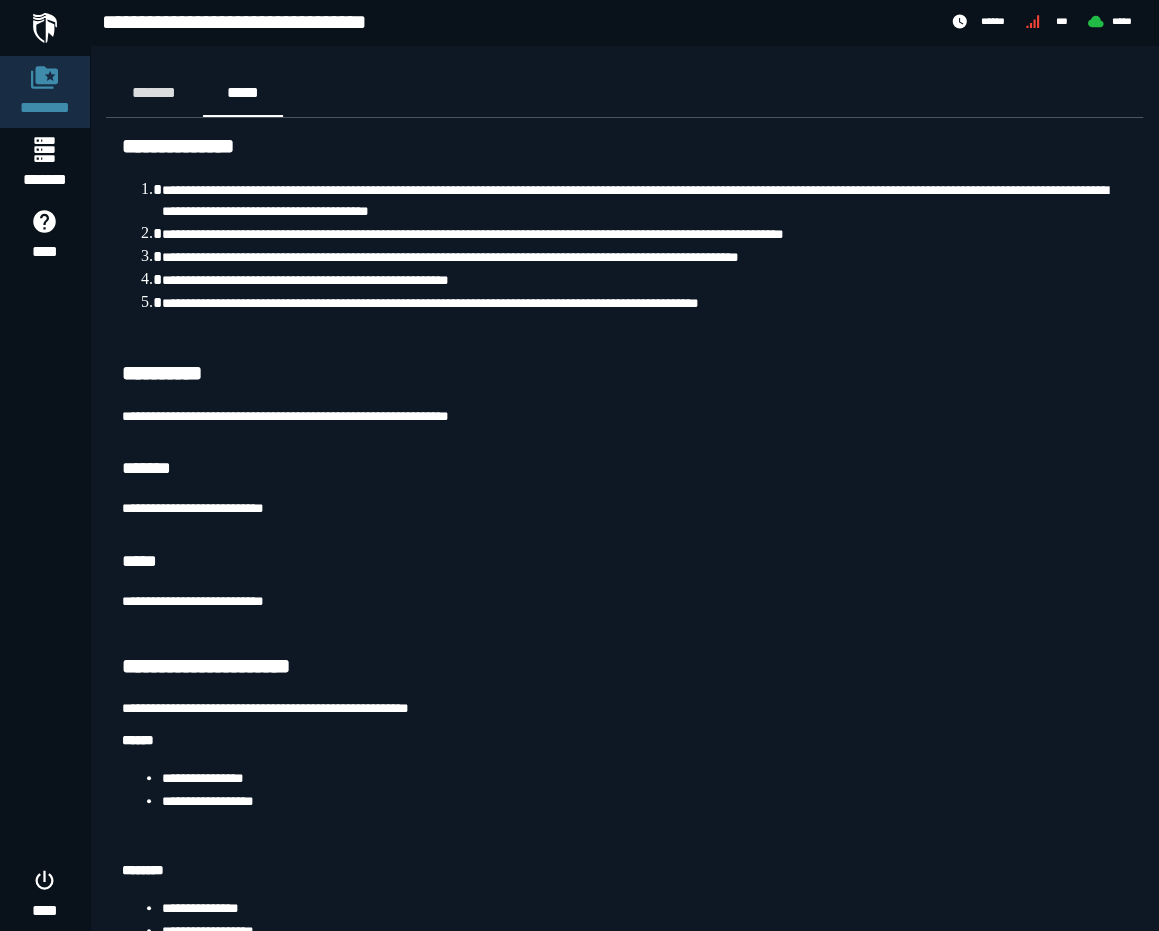 click on "**********" at bounding box center [624, 508] 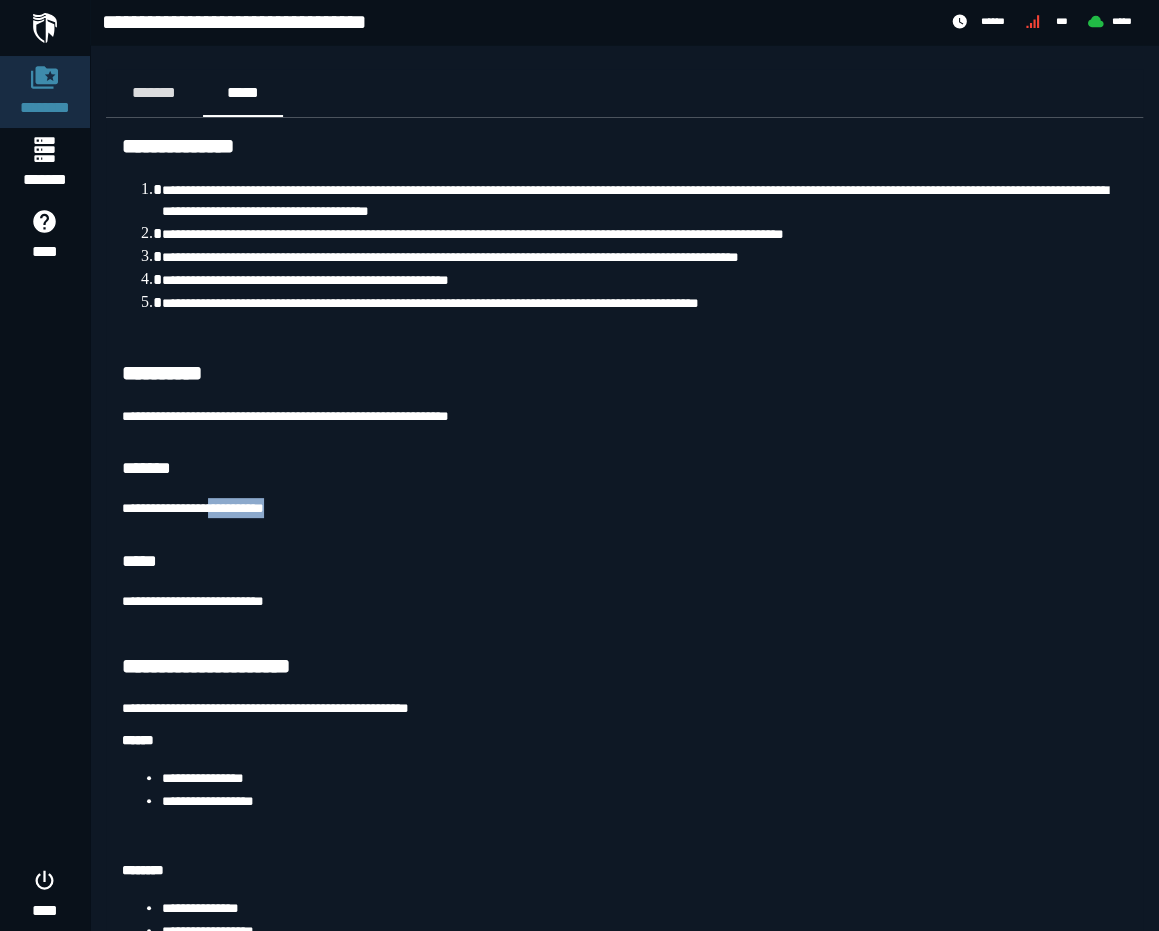 click on "**********" at bounding box center [624, 508] 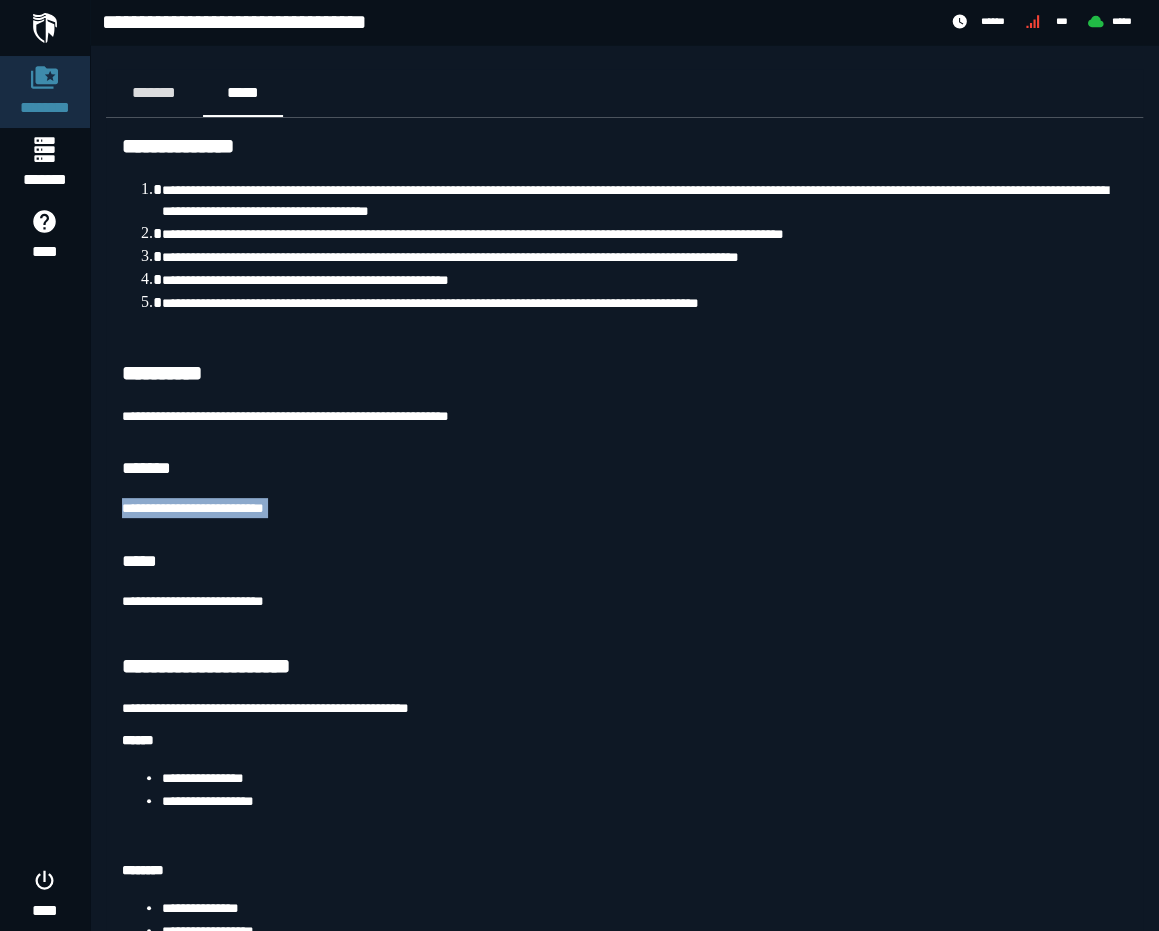 click on "**********" at bounding box center [624, 508] 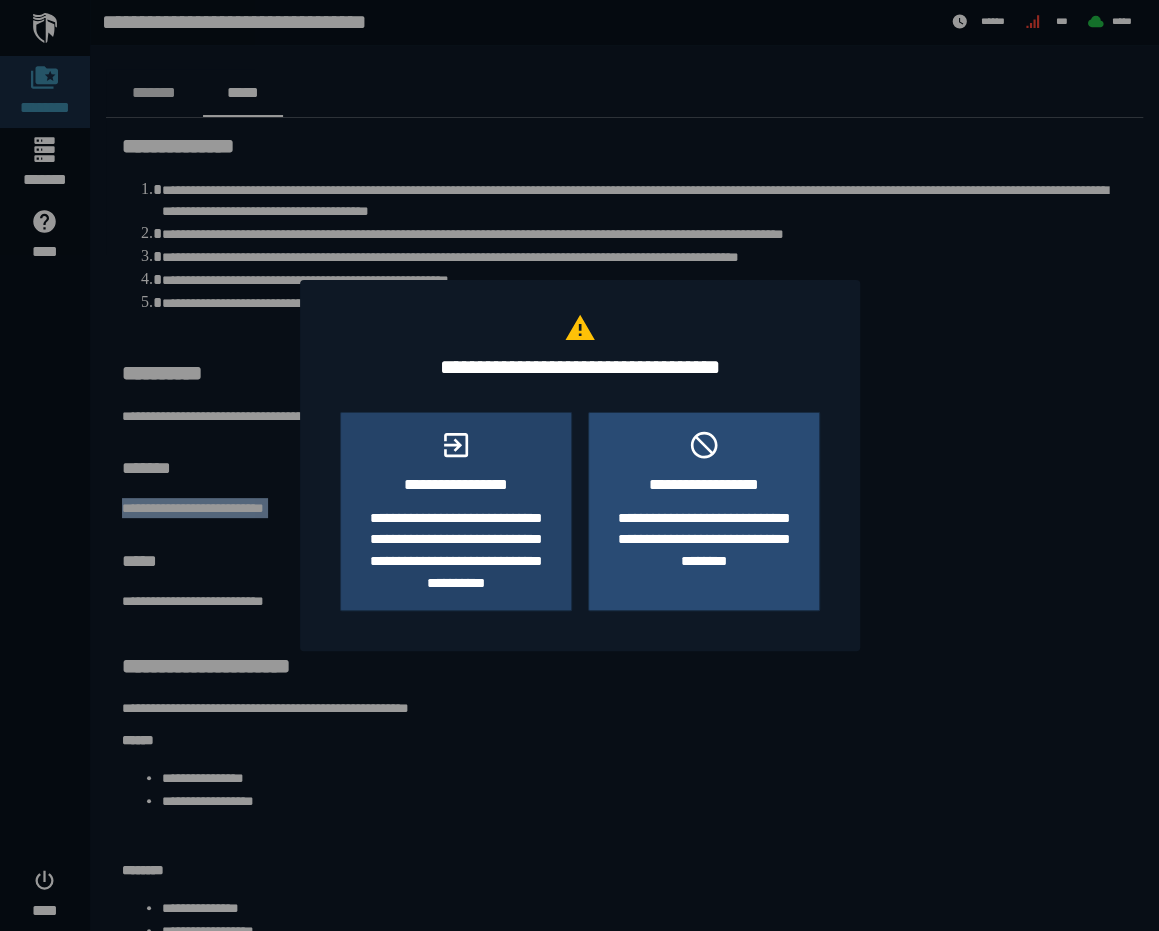 click 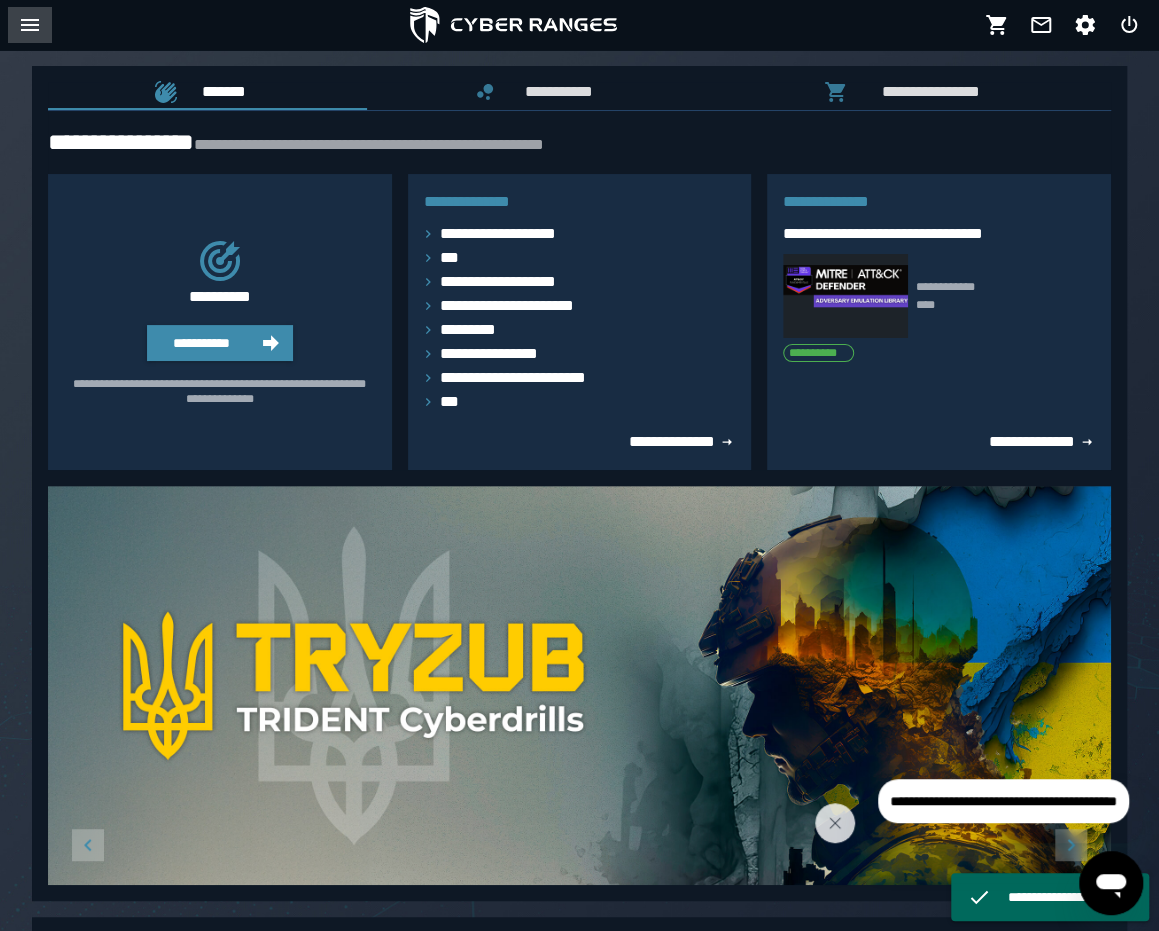 click 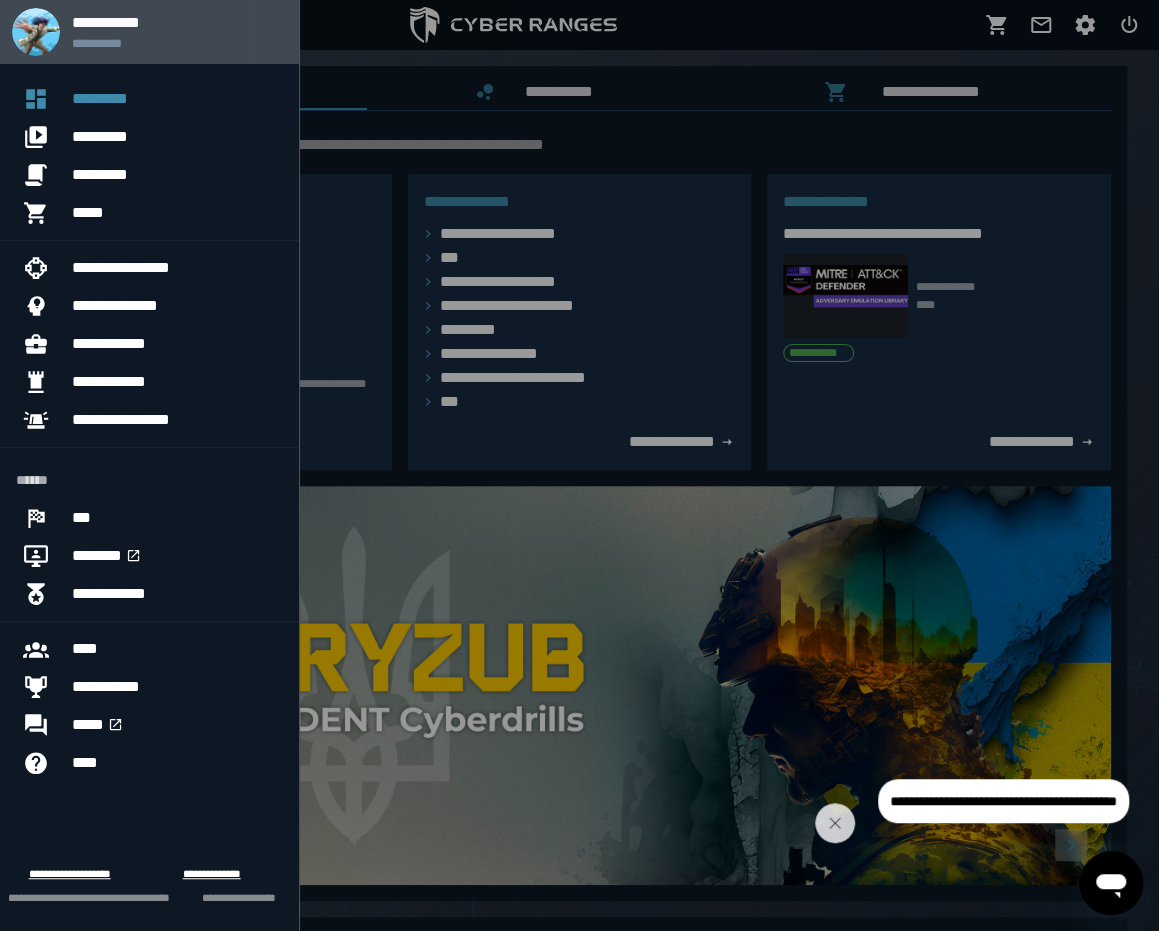 click on "**********" at bounding box center (177, 32) 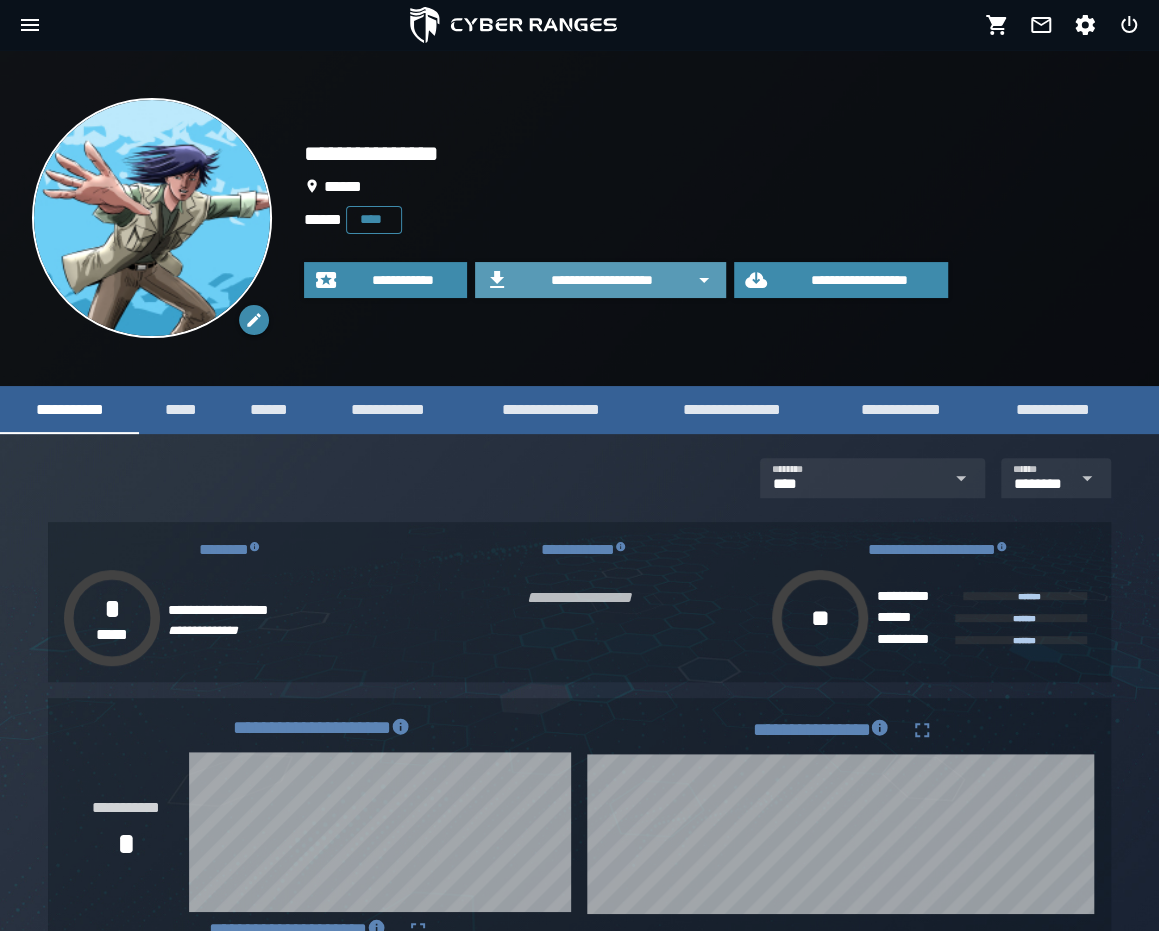 click on "**********" at bounding box center [602, 280] 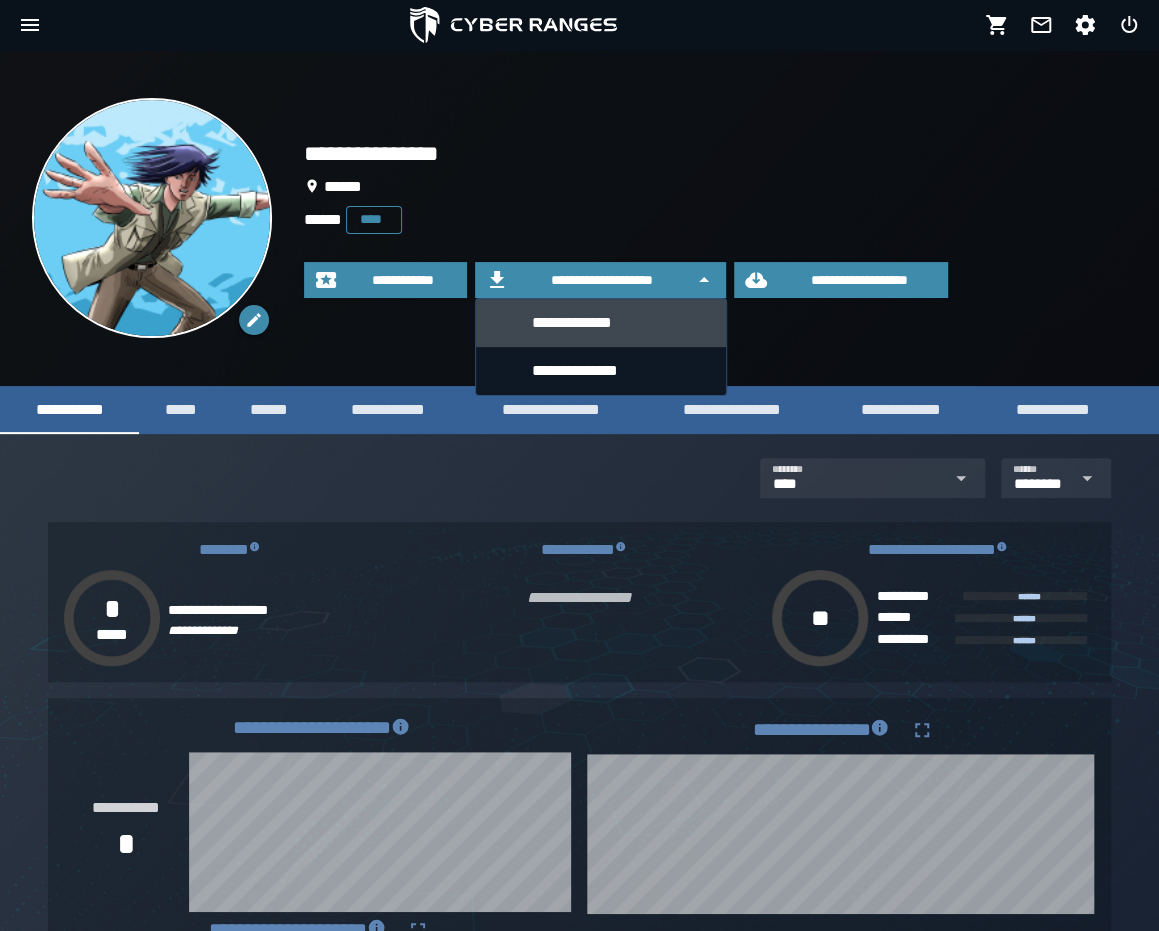 click on "**********" at bounding box center (621, 322) 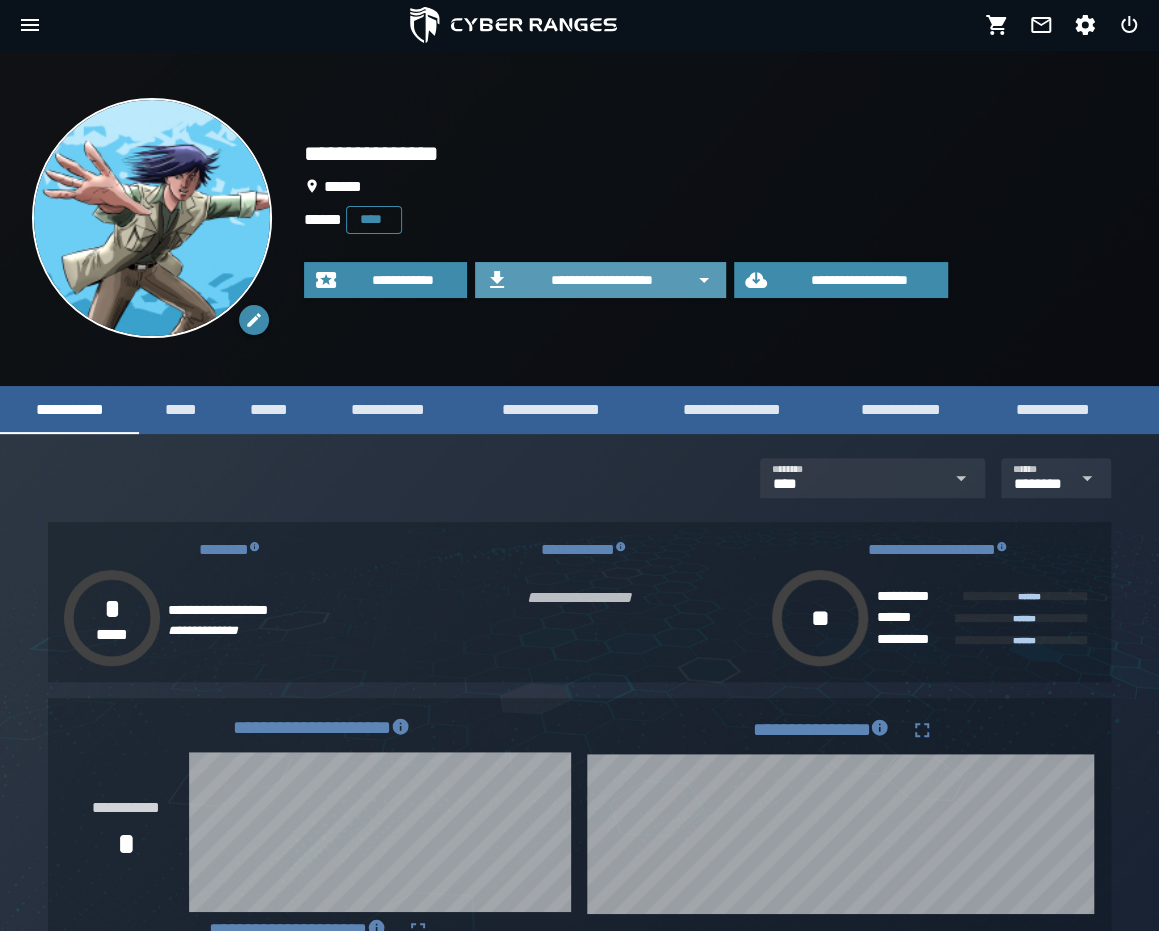 click on "**********" at bounding box center [602, 280] 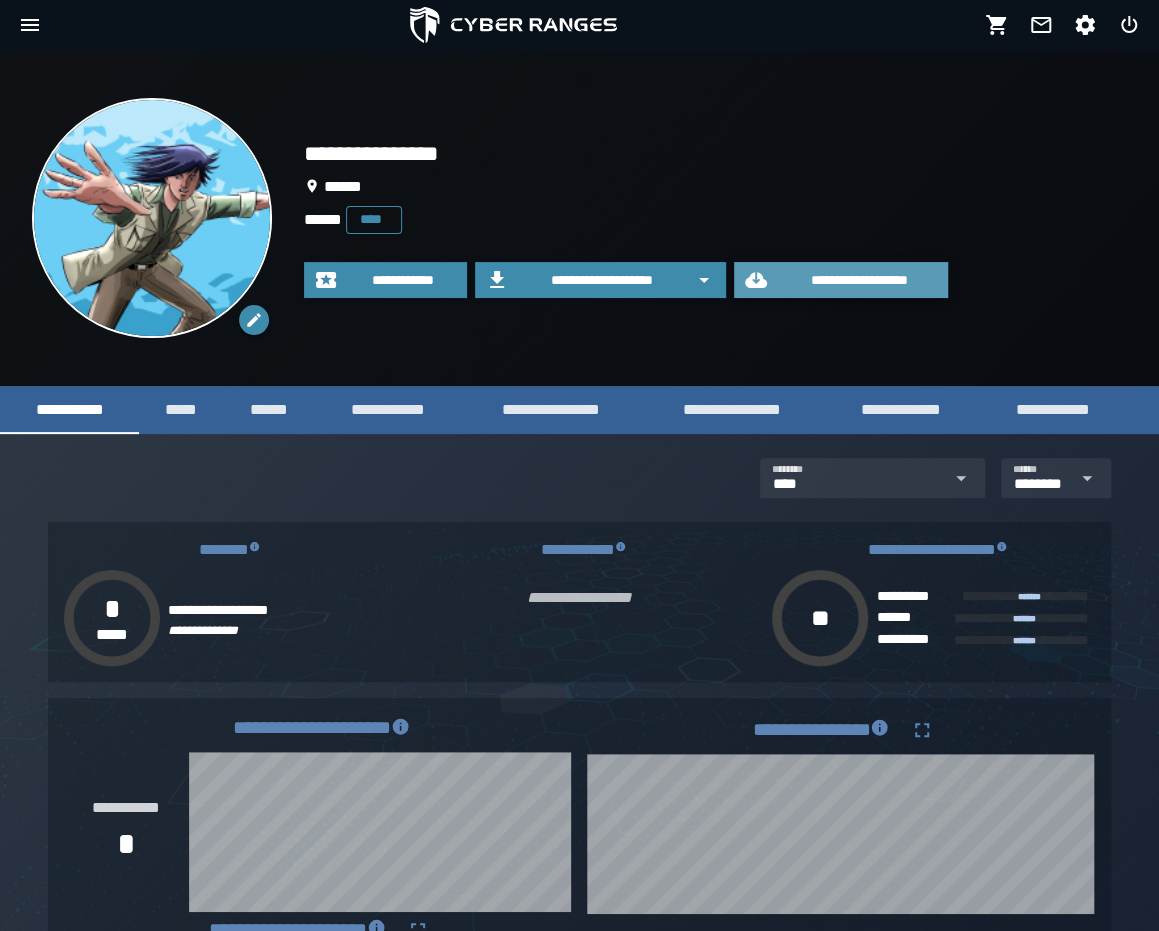click on "**********" at bounding box center (859, 280) 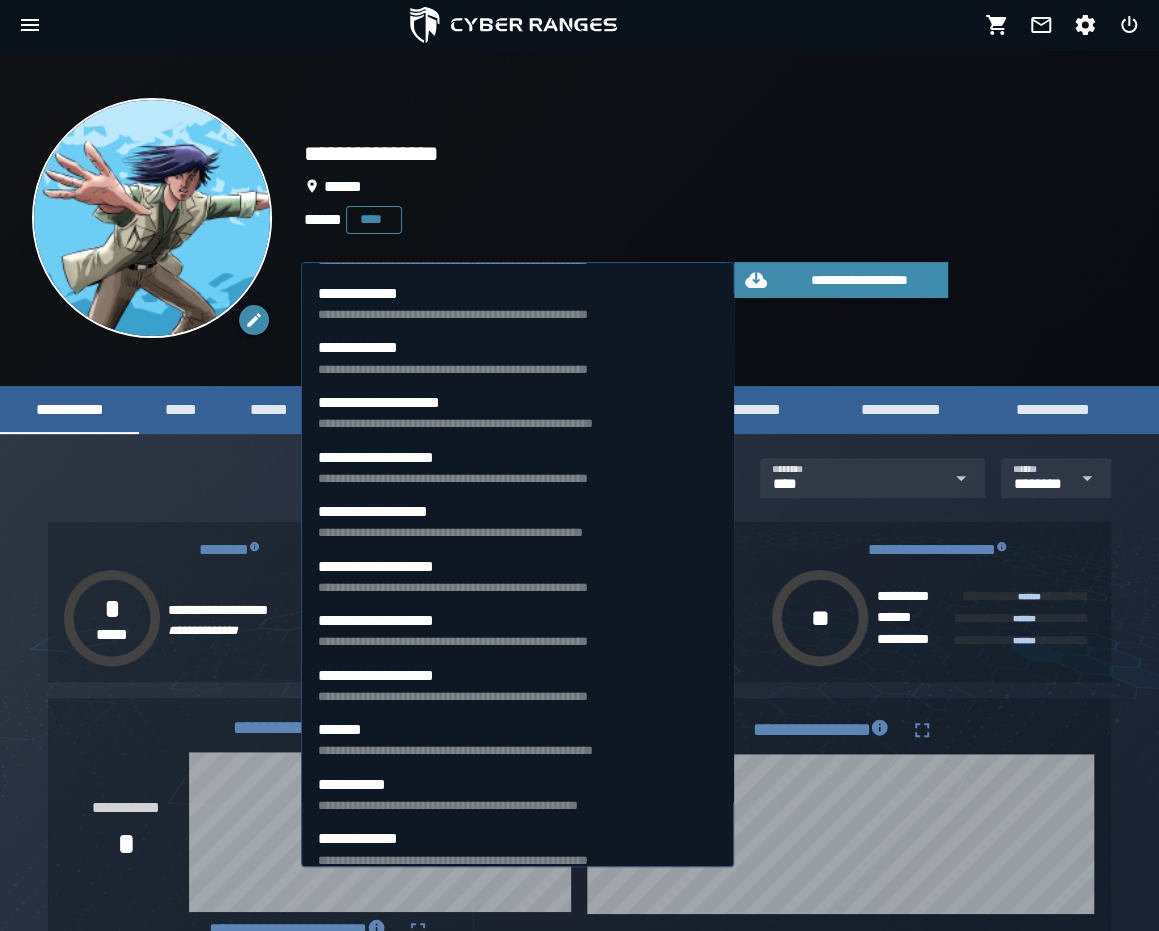 scroll, scrollTop: 487, scrollLeft: 0, axis: vertical 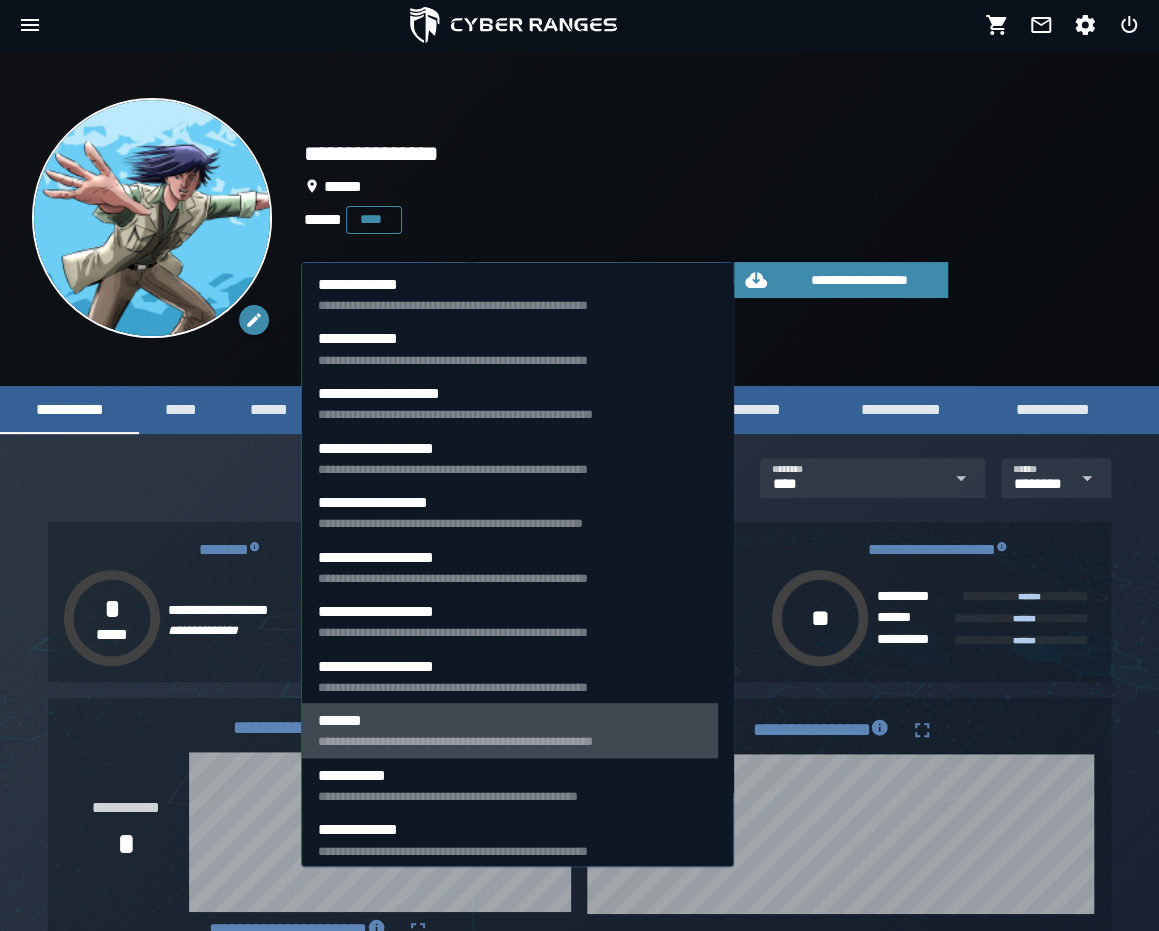 click on "*******" at bounding box center [510, 720] 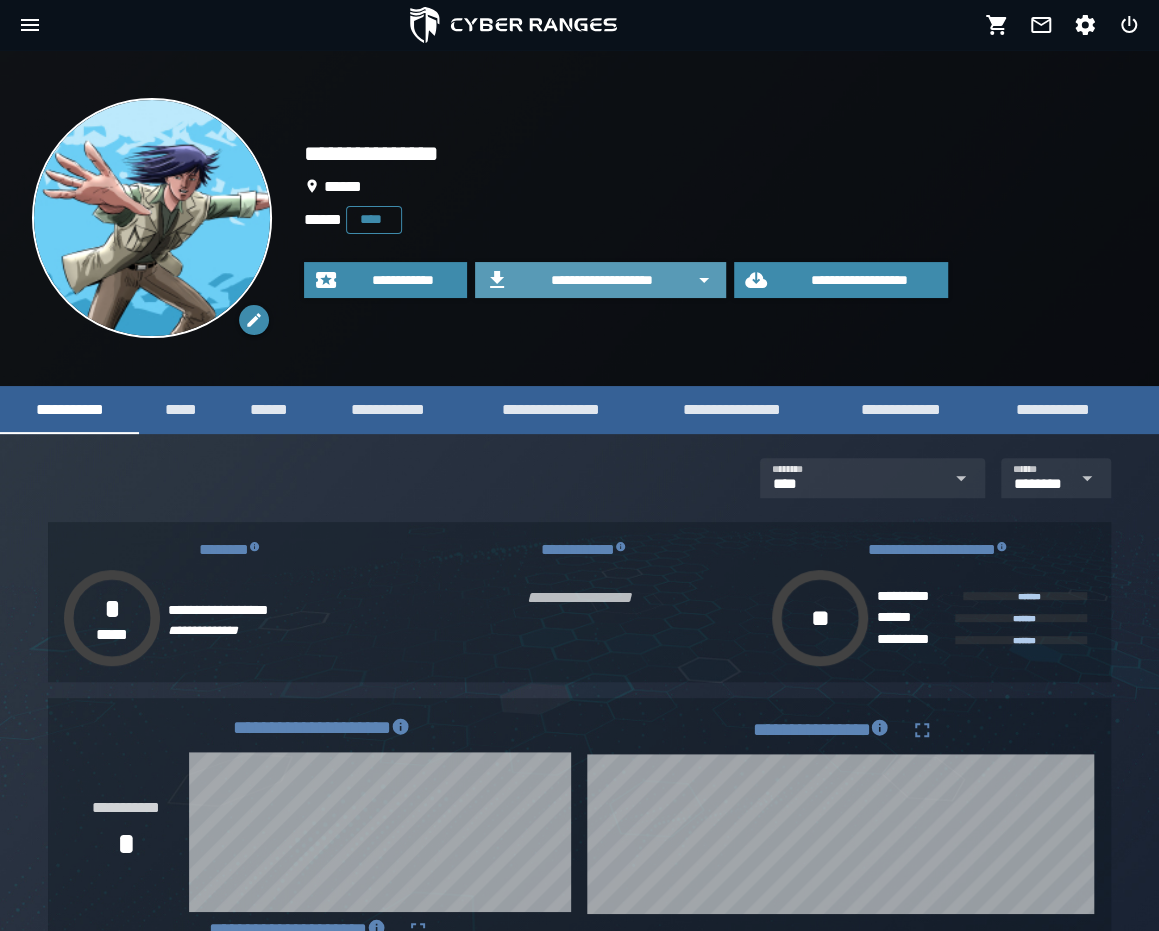 click 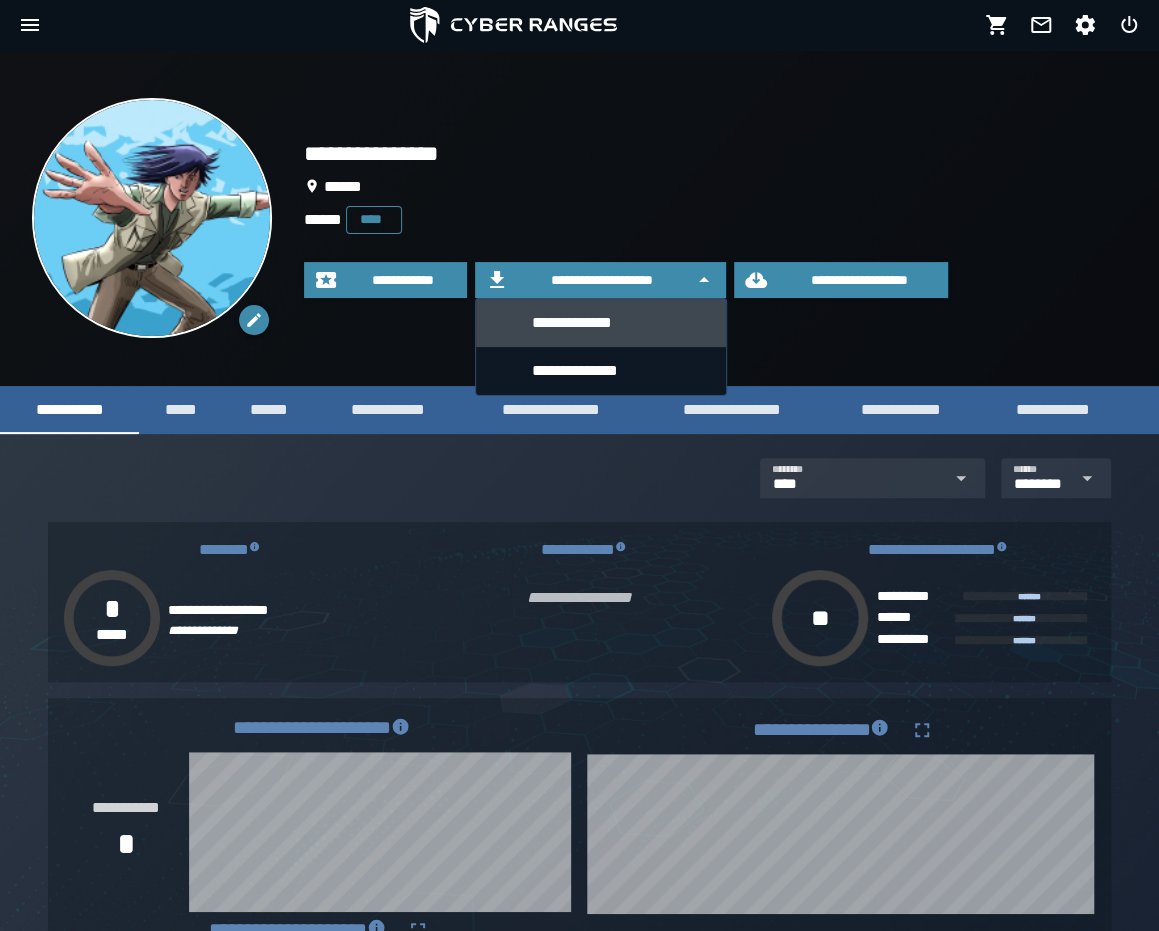 click on "**********" at bounding box center (621, 322) 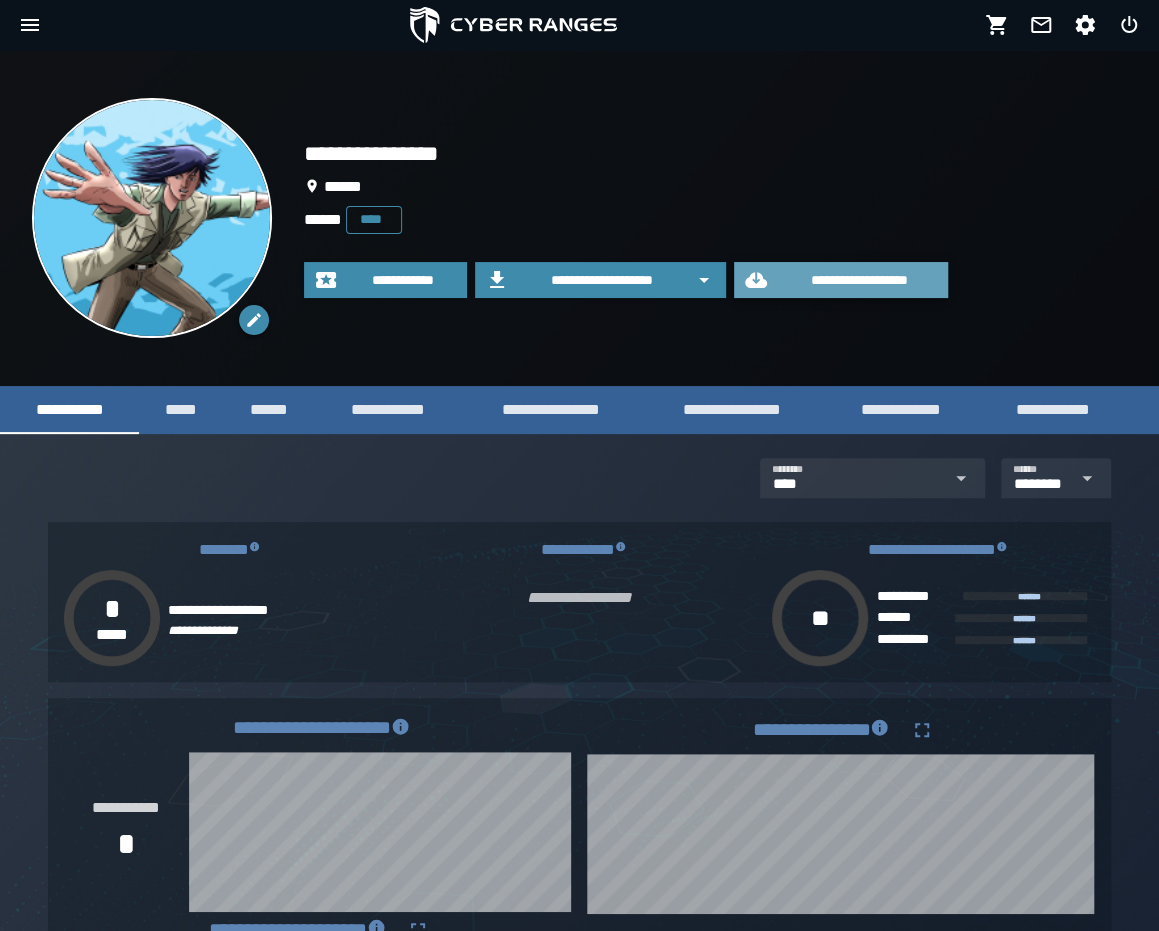 click on "**********" at bounding box center [859, 280] 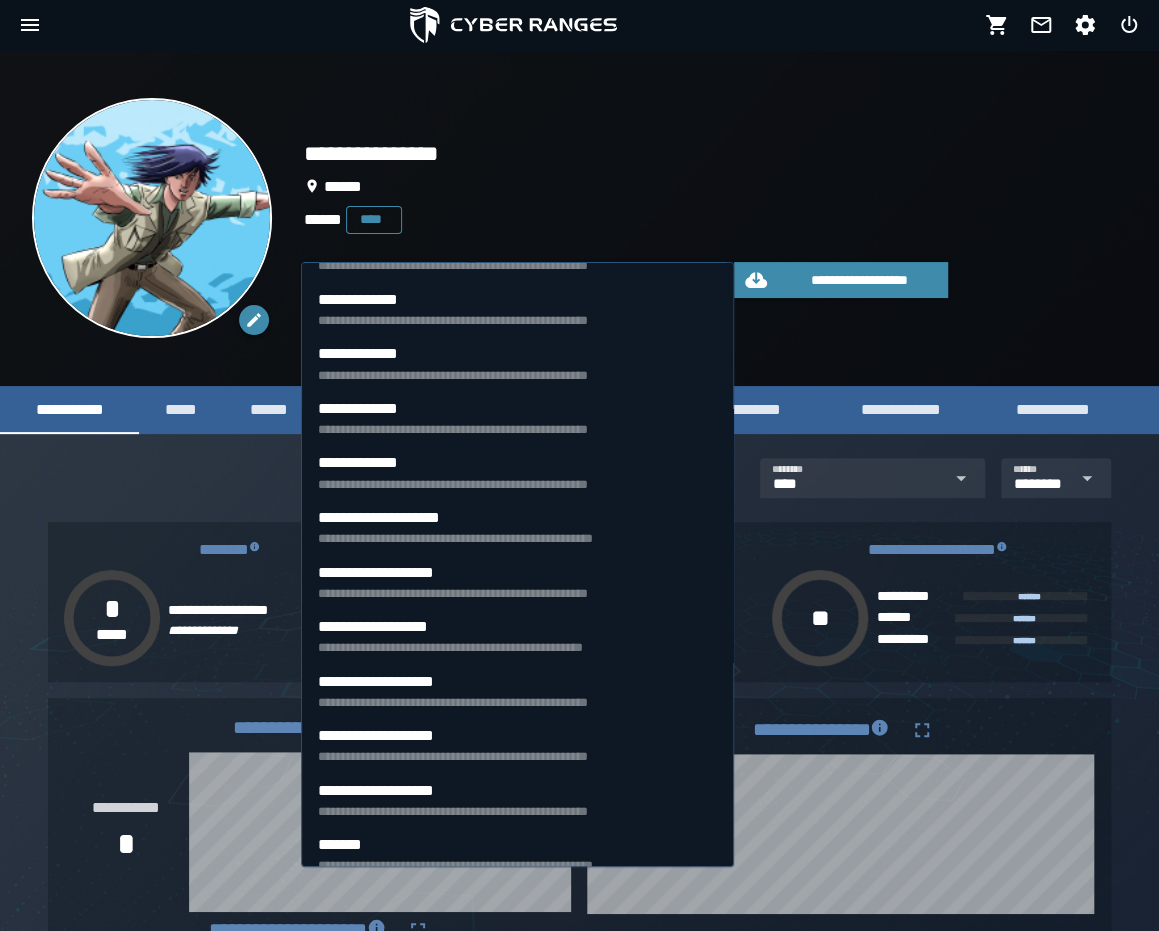 scroll, scrollTop: 487, scrollLeft: 0, axis: vertical 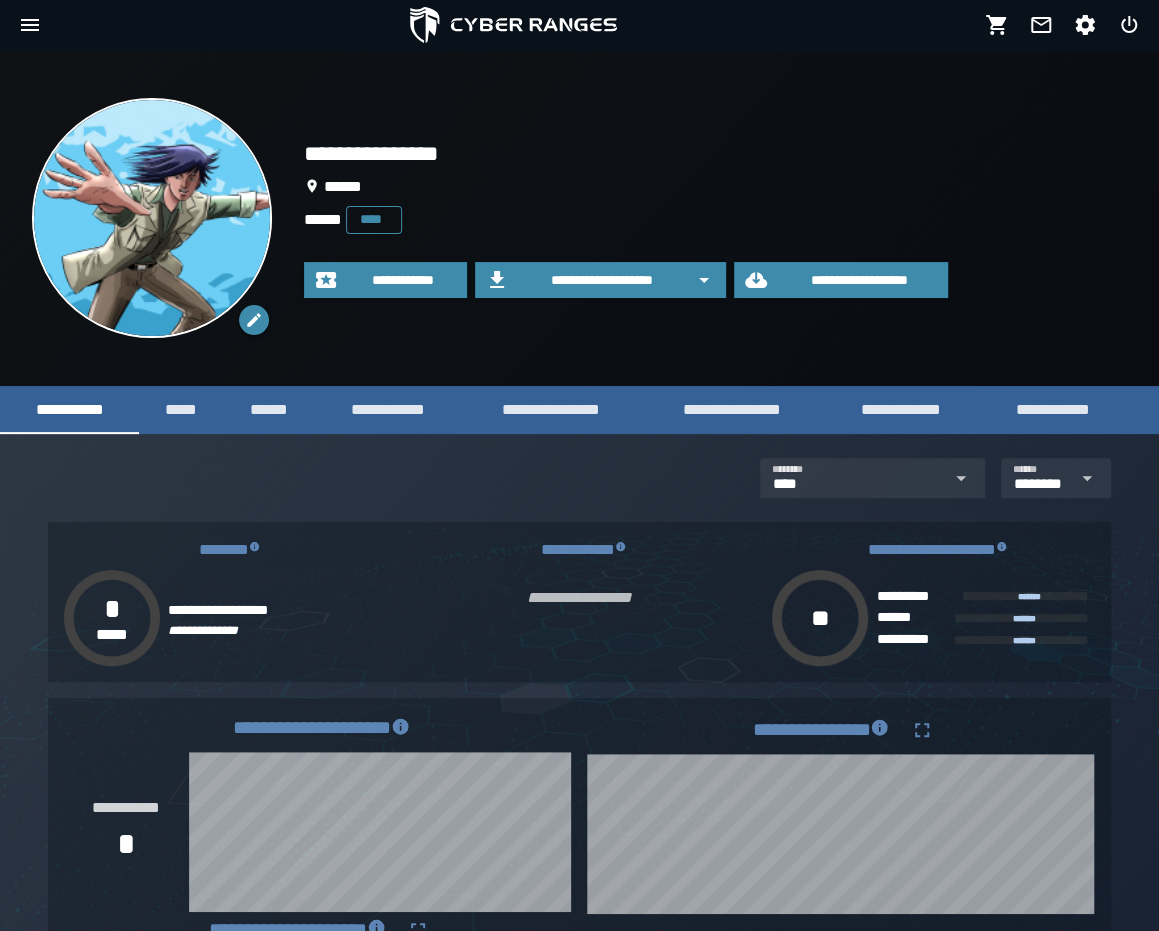 click on "**********" at bounding box center [579, 218] 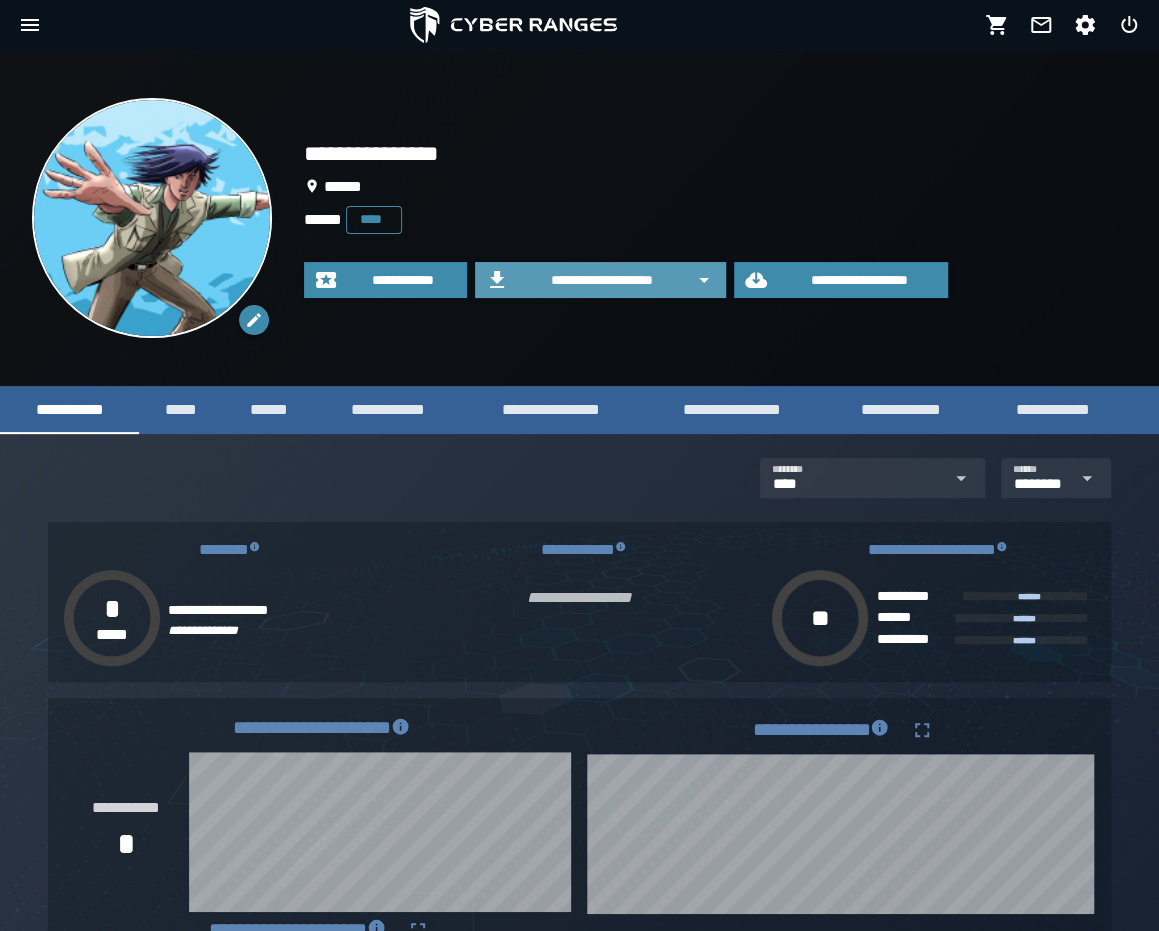 click 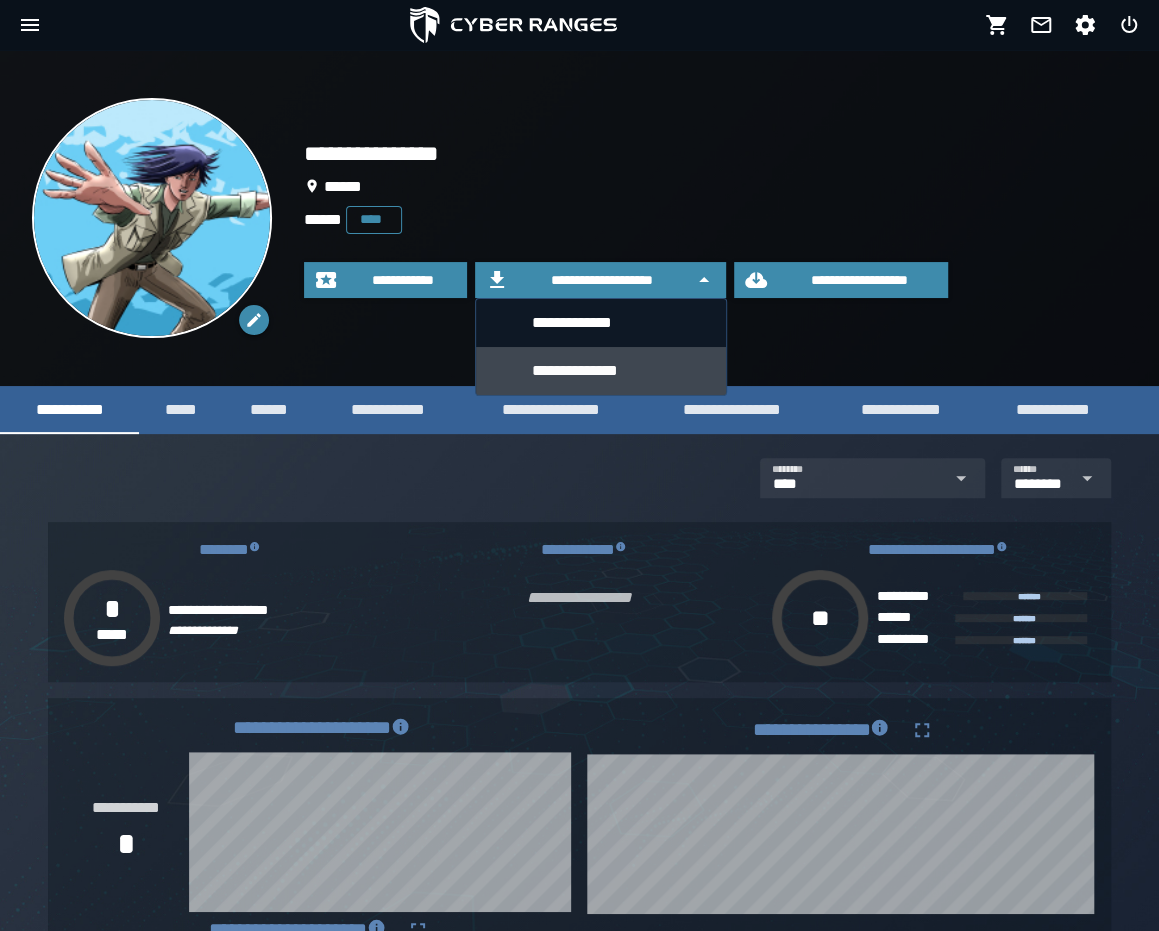 click on "**********" at bounding box center [621, 370] 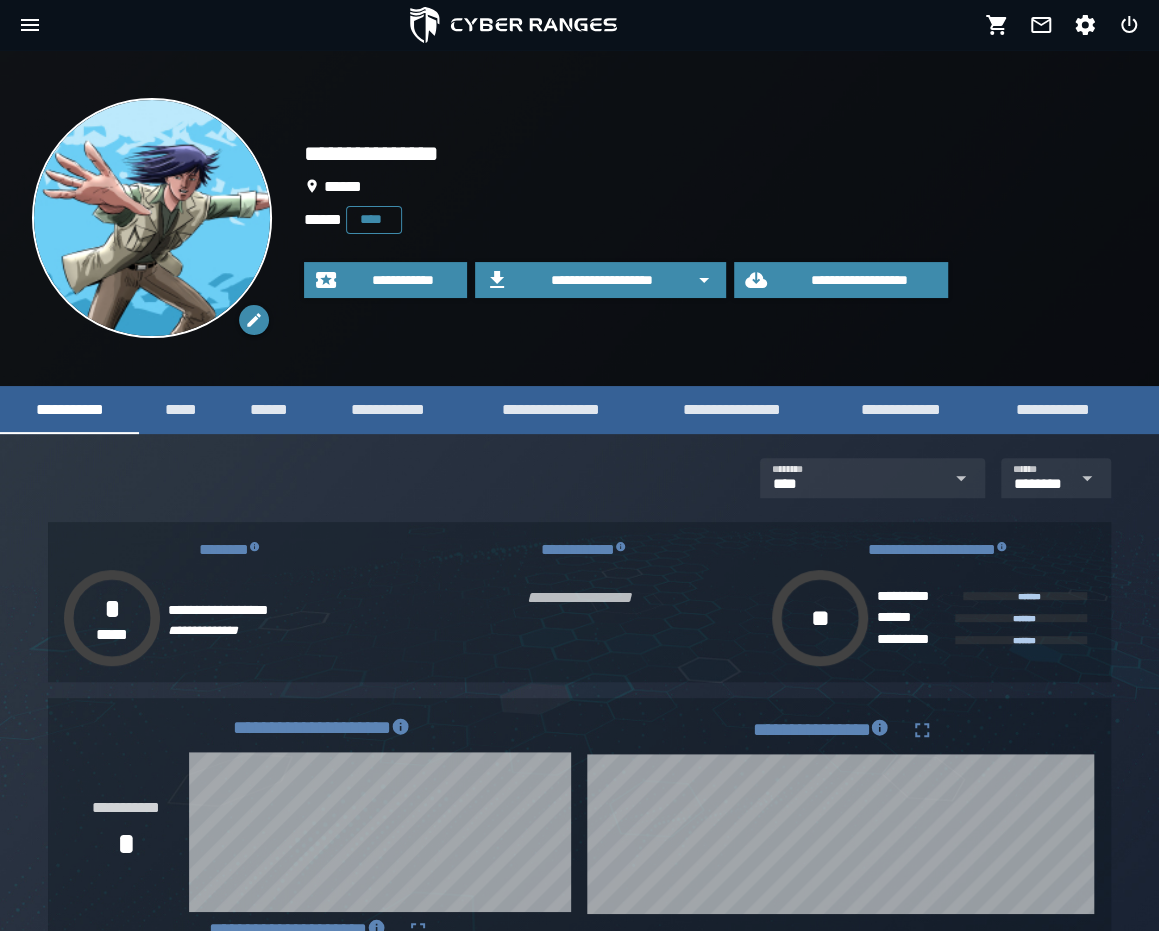 click on "**********" at bounding box center [715, 218] 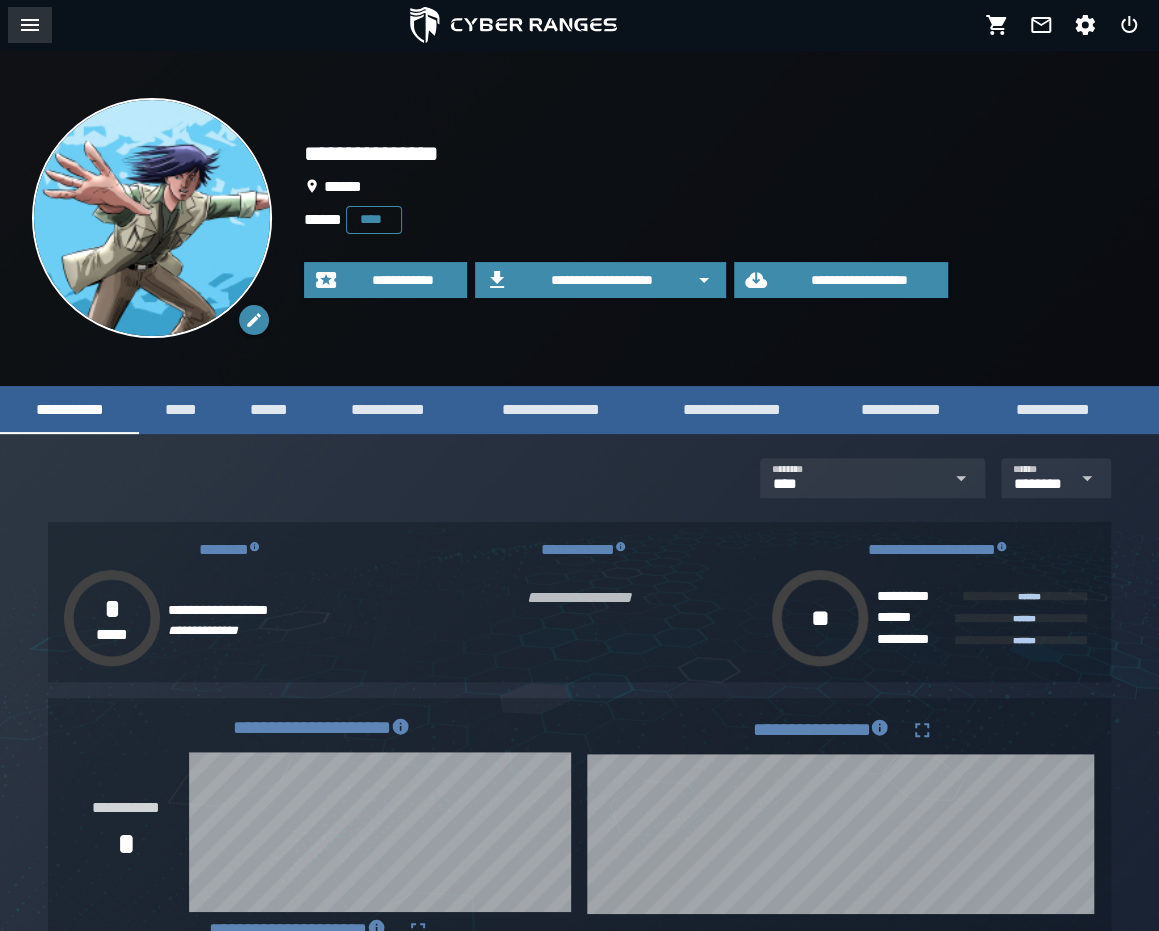 click 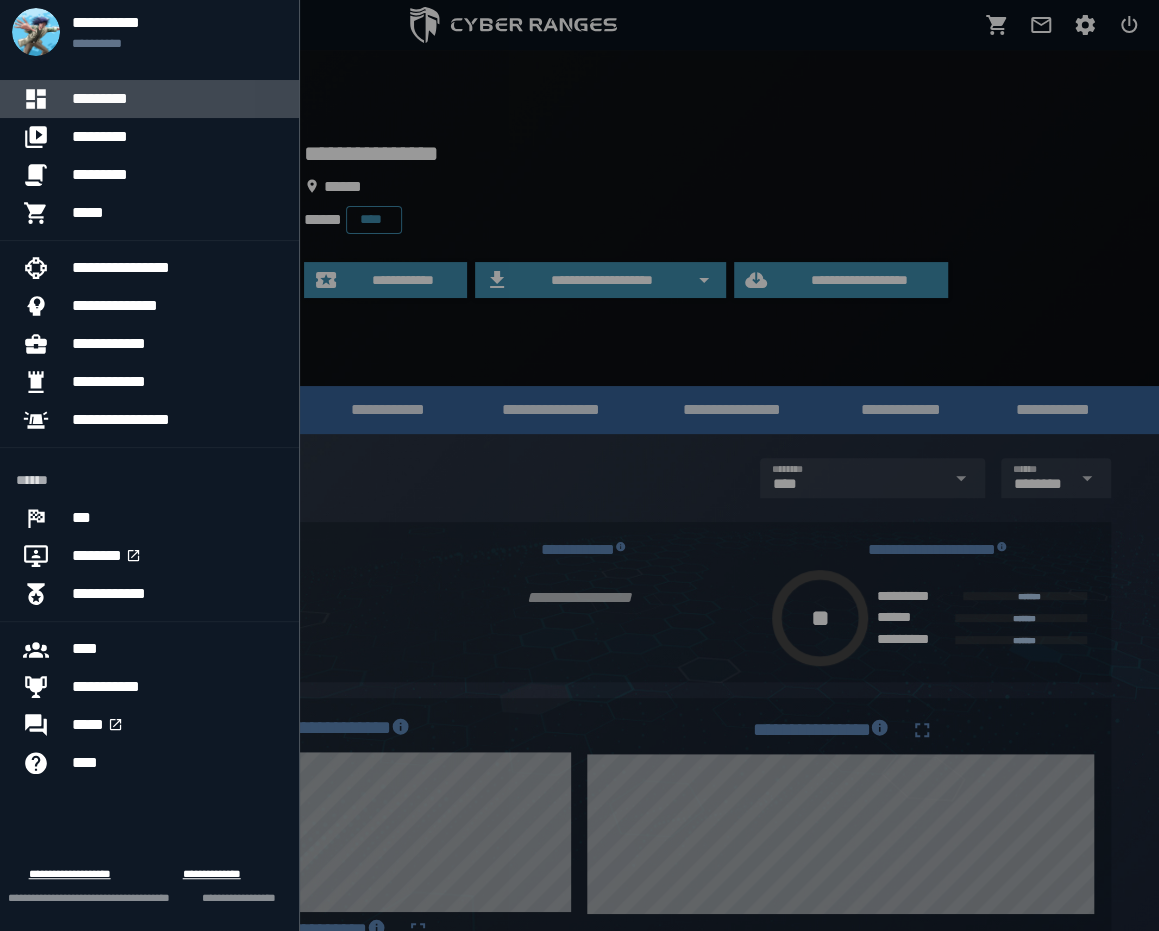 click on "*********" at bounding box center [177, 99] 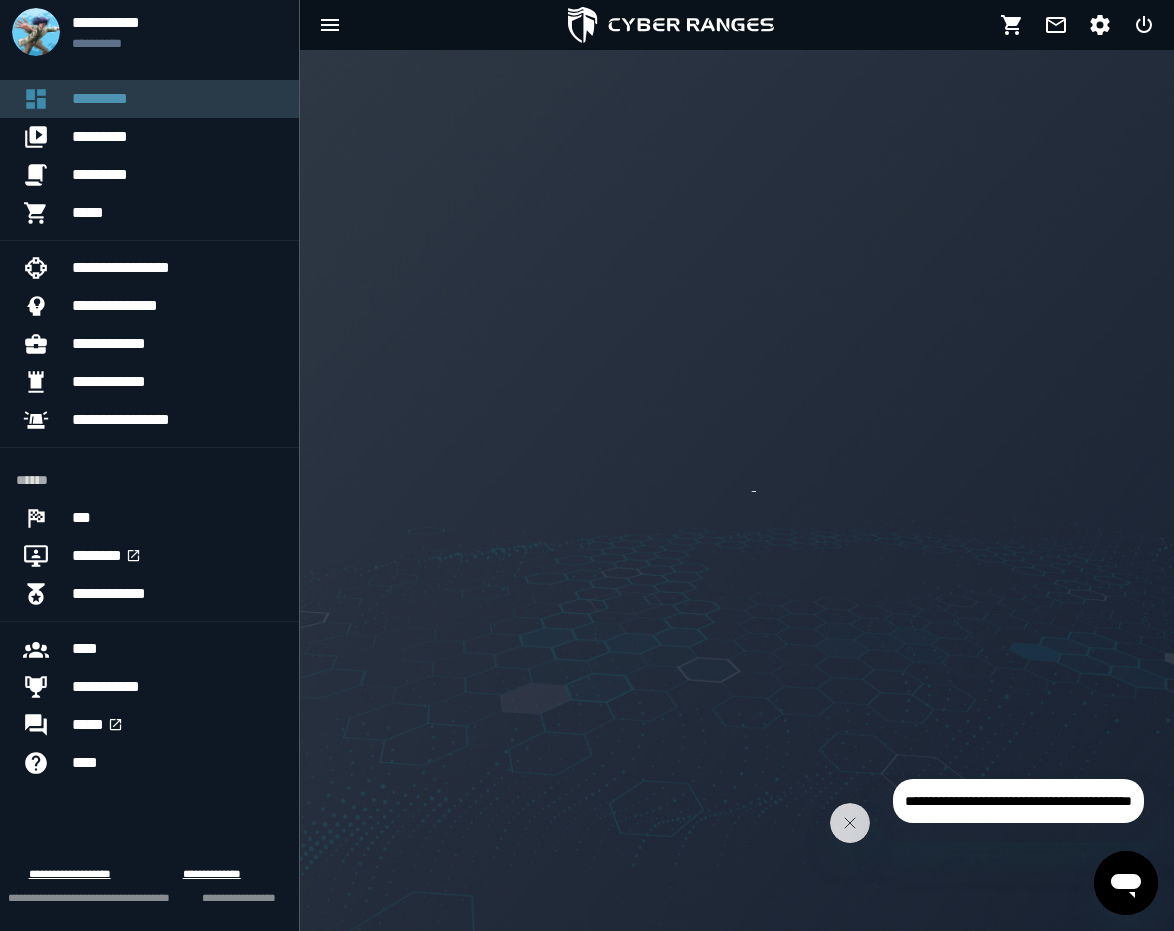 click on "*********" at bounding box center (177, 99) 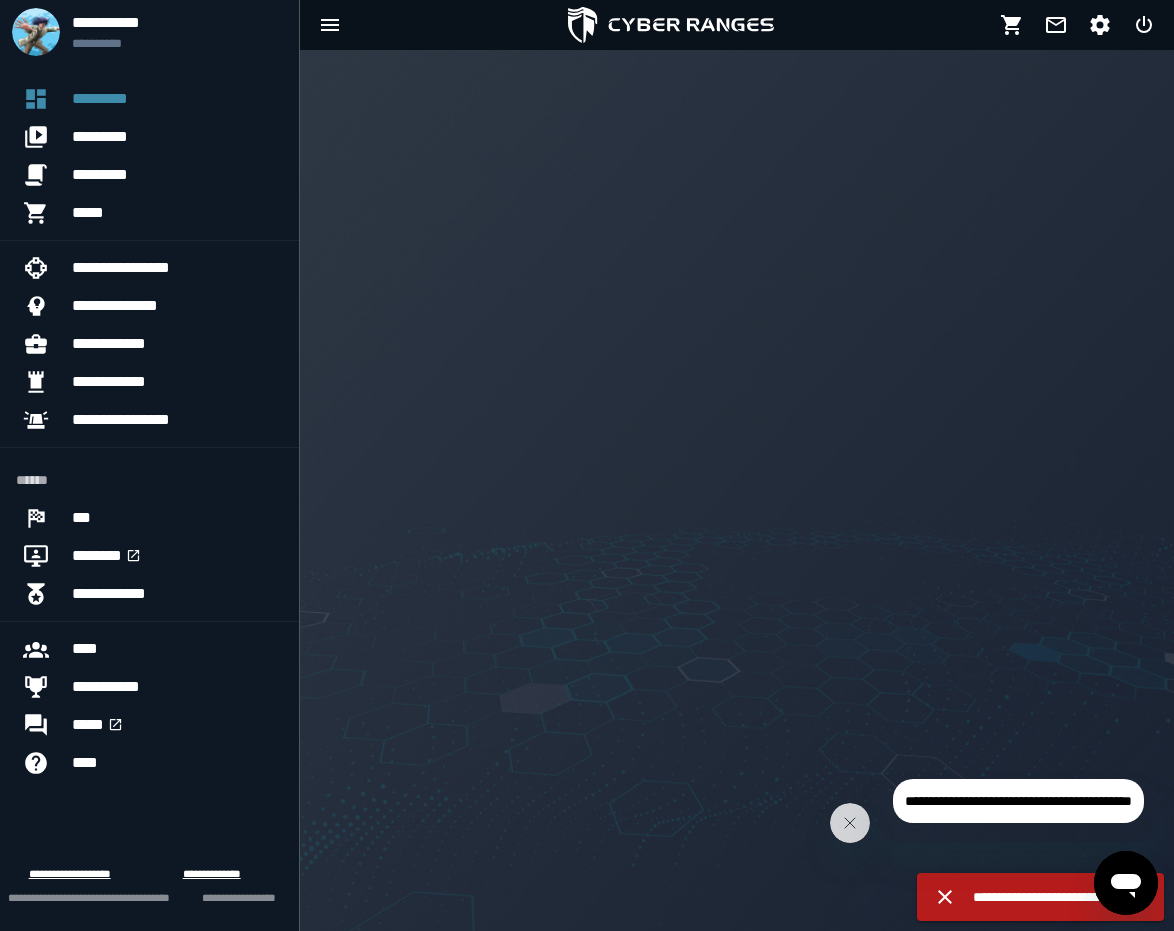 click on "**********" at bounding box center [1060, 897] 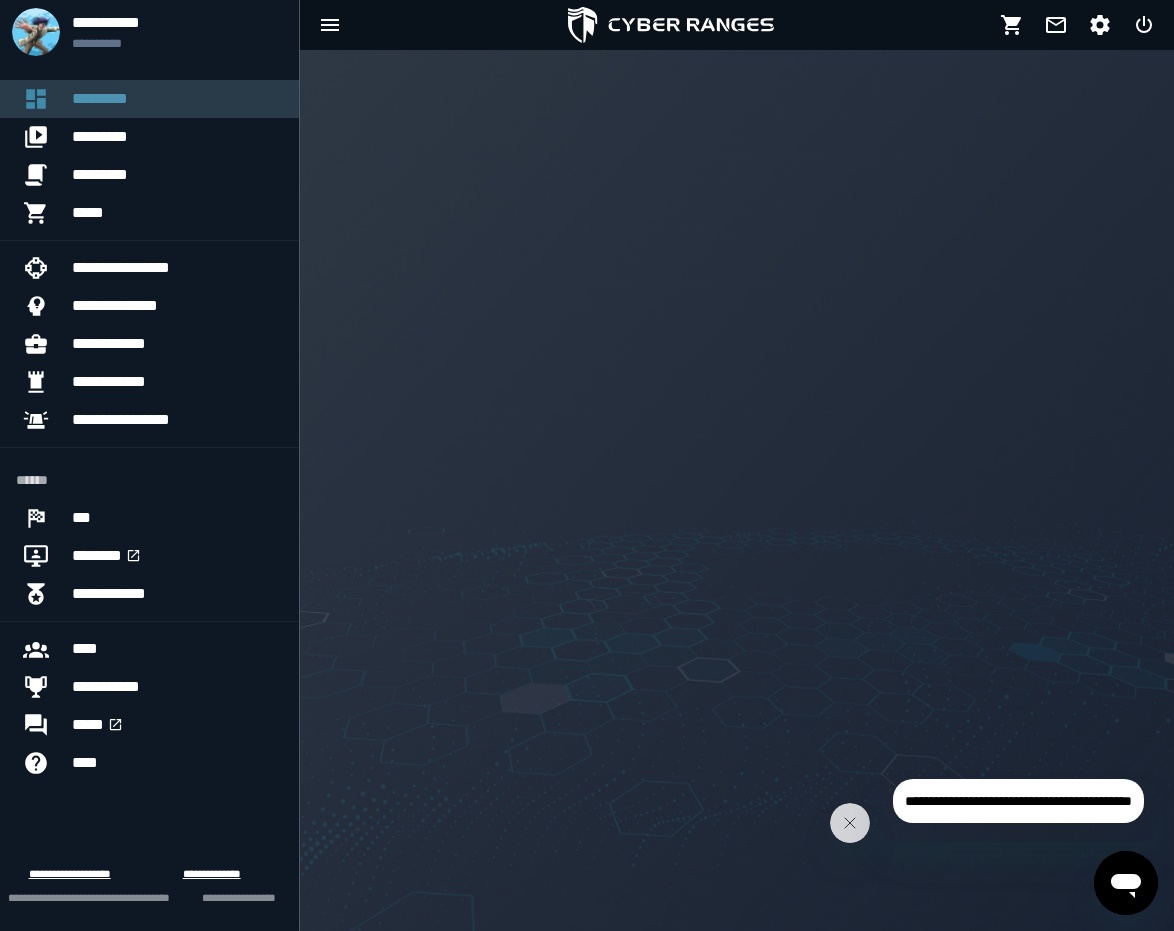 click on "*********" at bounding box center [177, 99] 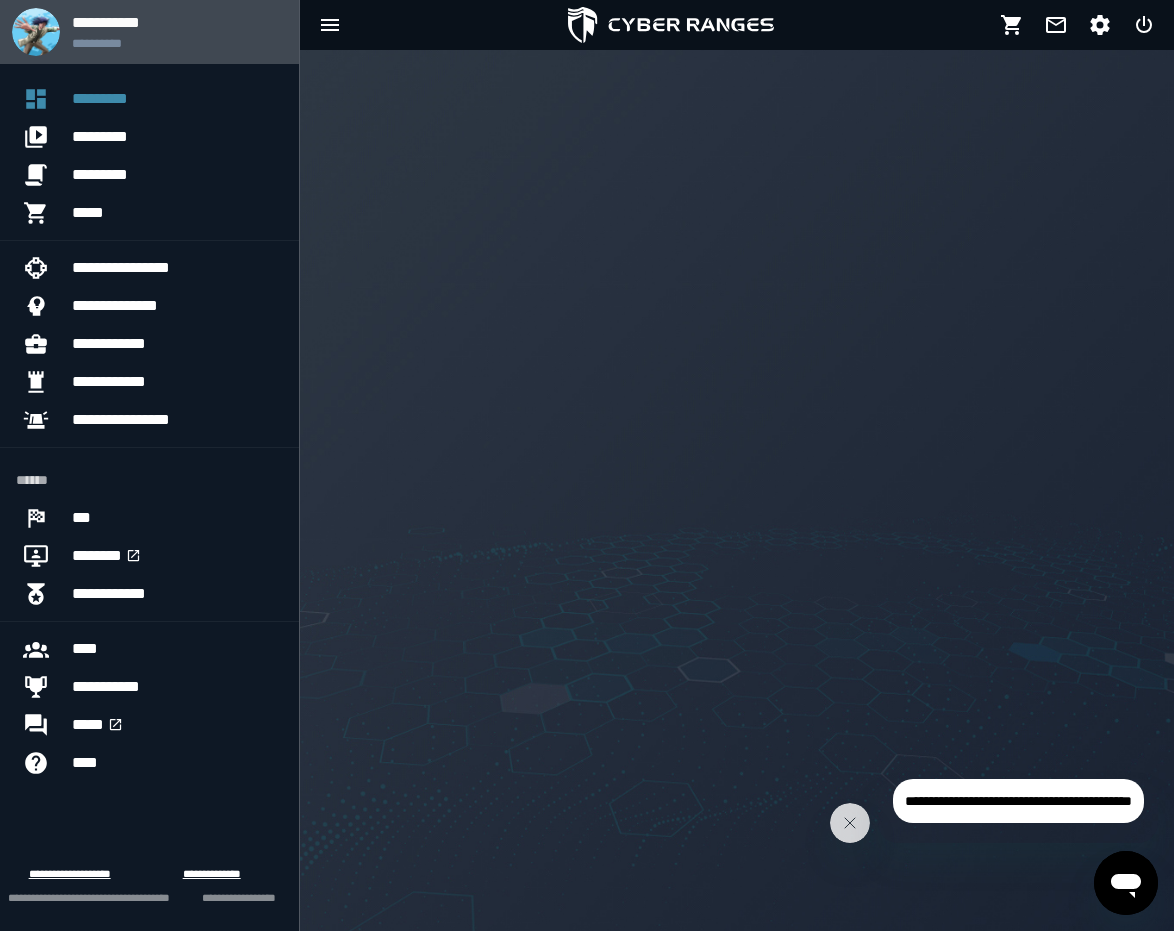 click on "**********" at bounding box center [177, 22] 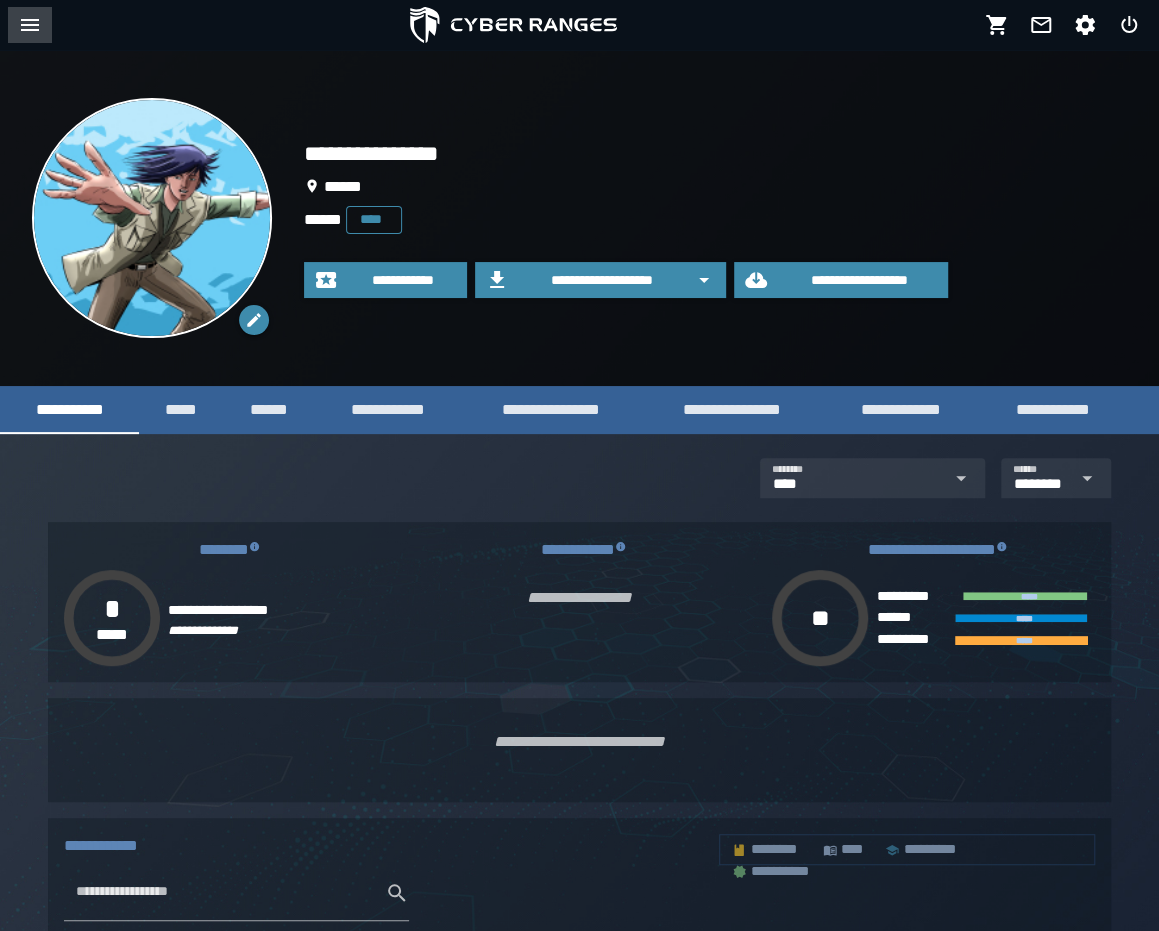 click 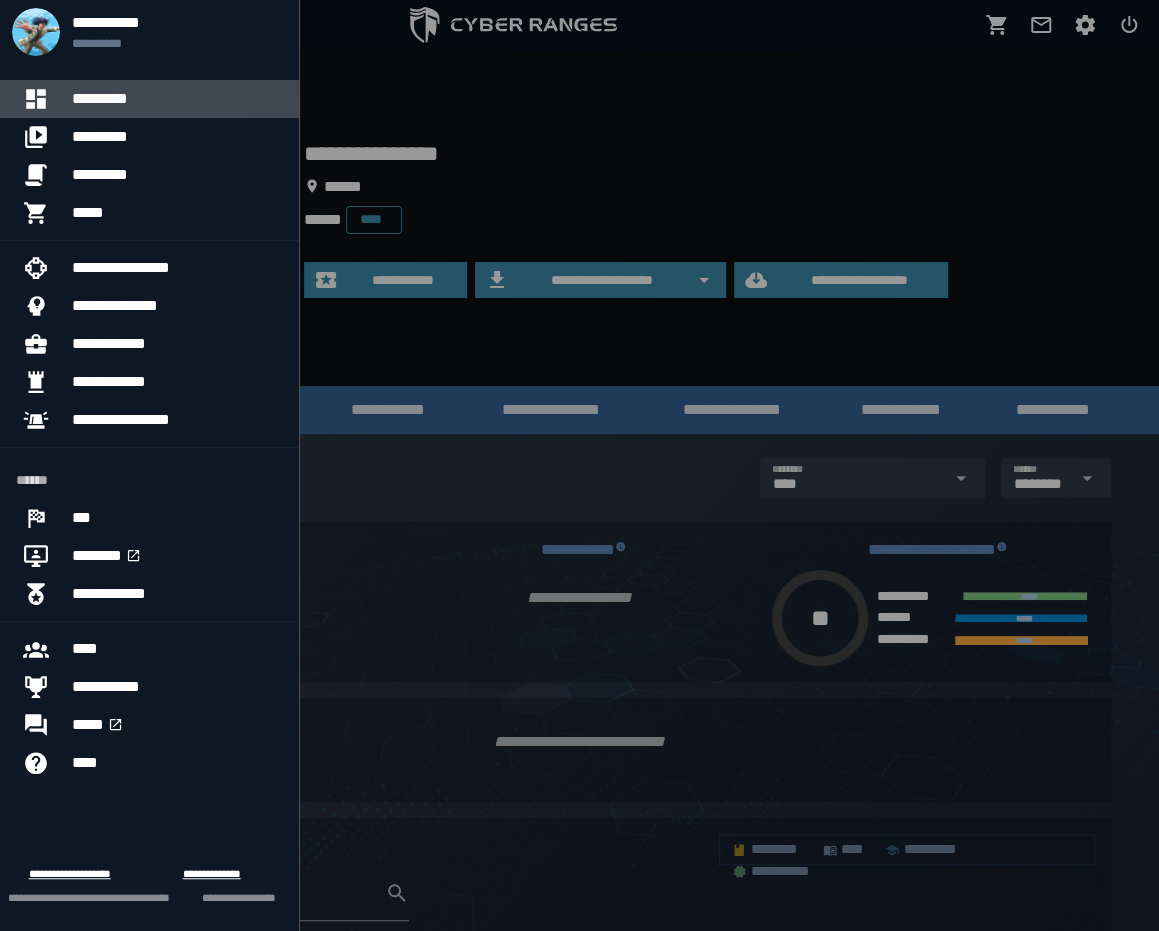 click on "*********" at bounding box center [177, 99] 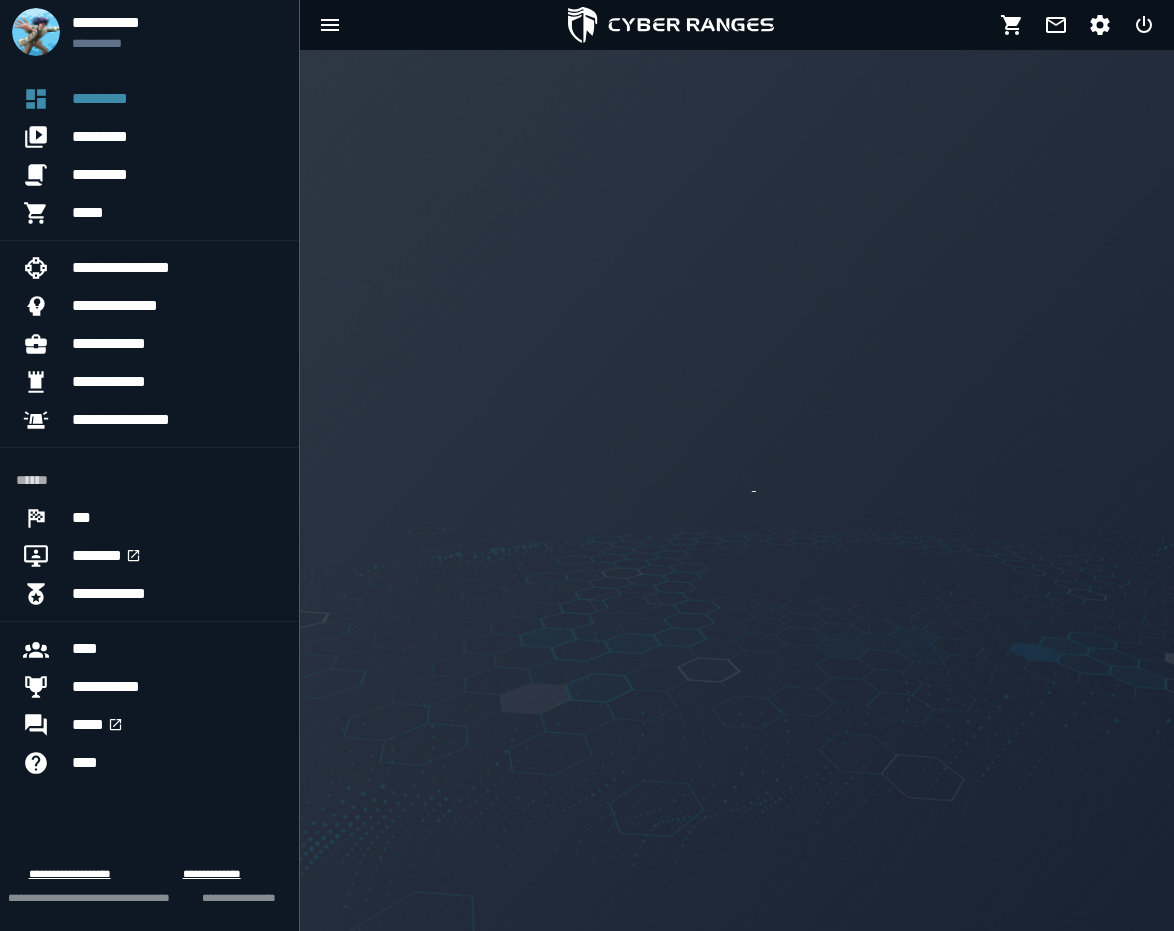 click at bounding box center (737, 490) 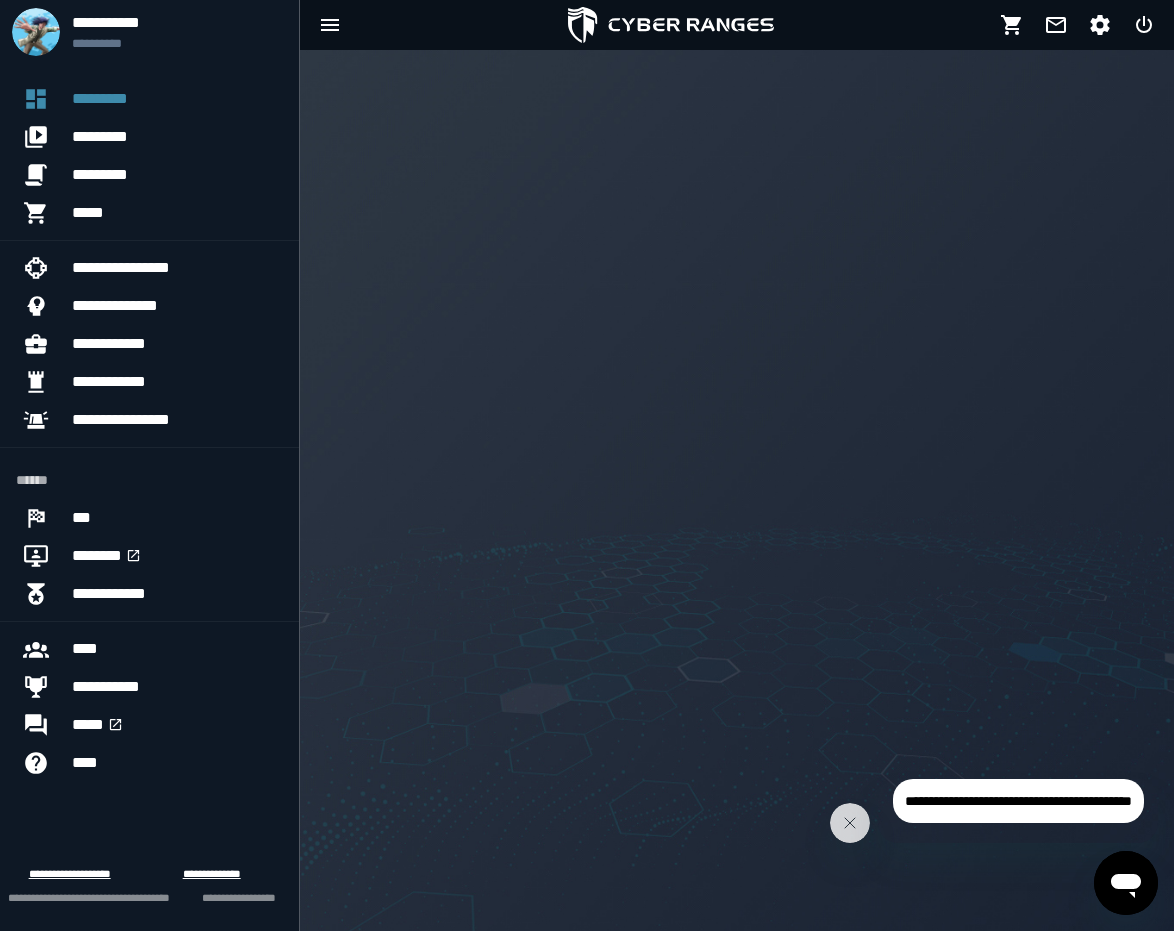 click on "**********" at bounding box center [1018, 801] 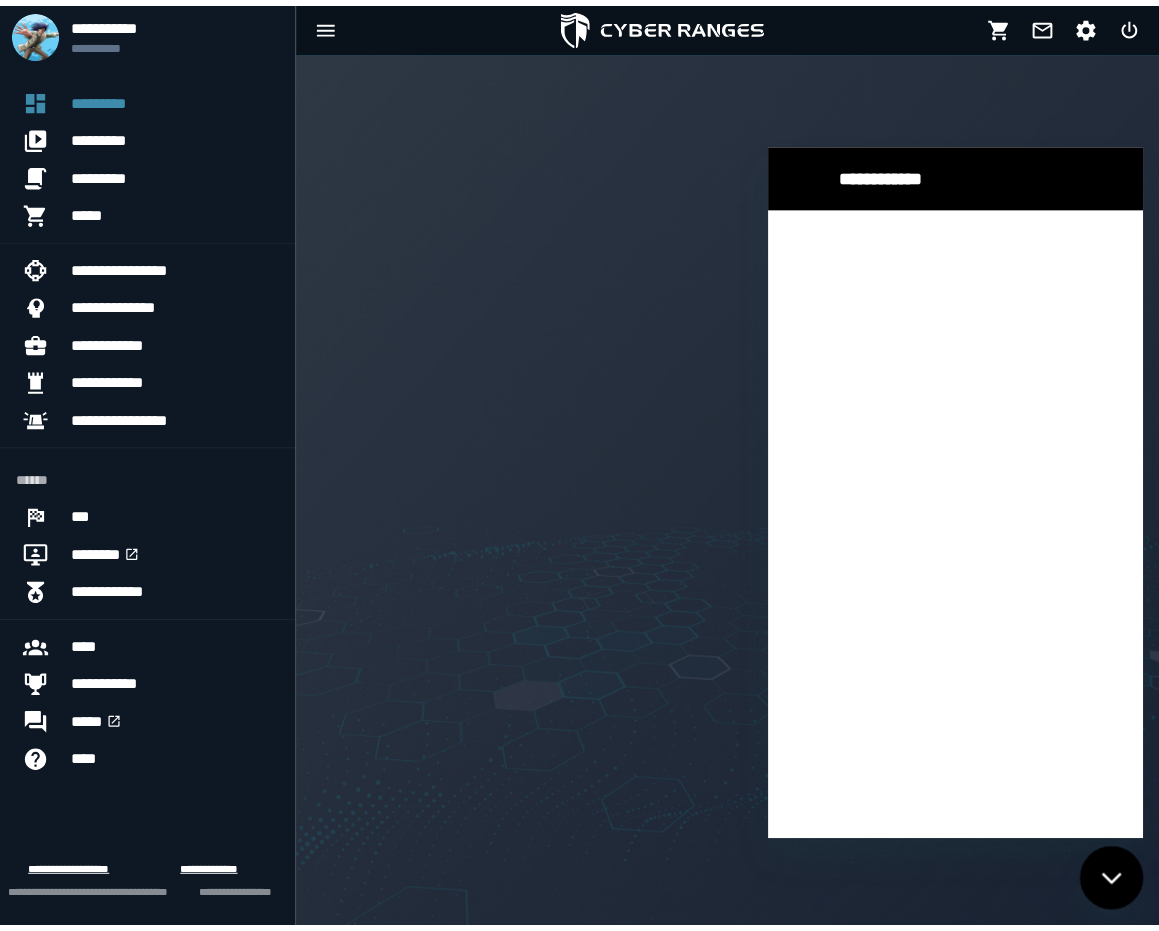 scroll, scrollTop: 0, scrollLeft: 0, axis: both 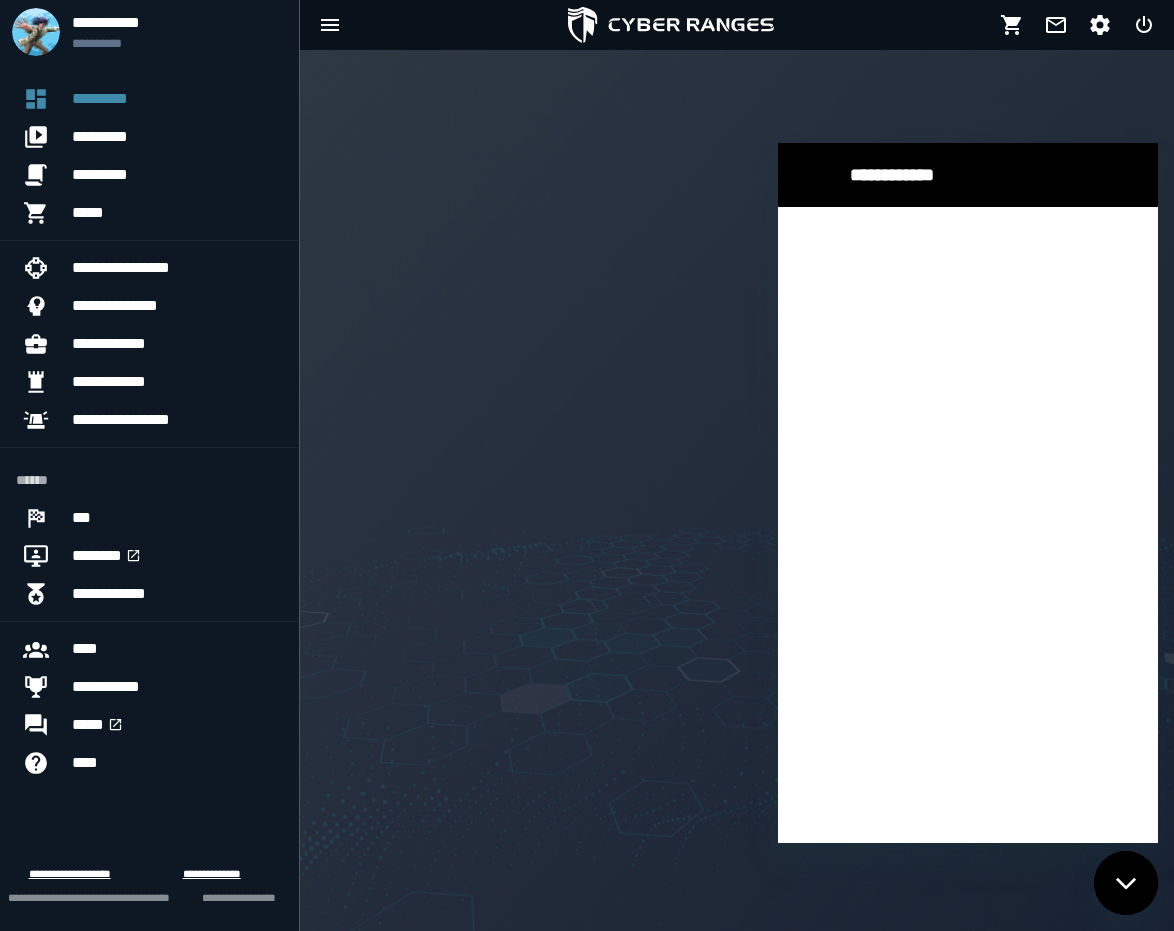 click at bounding box center [968, 525] 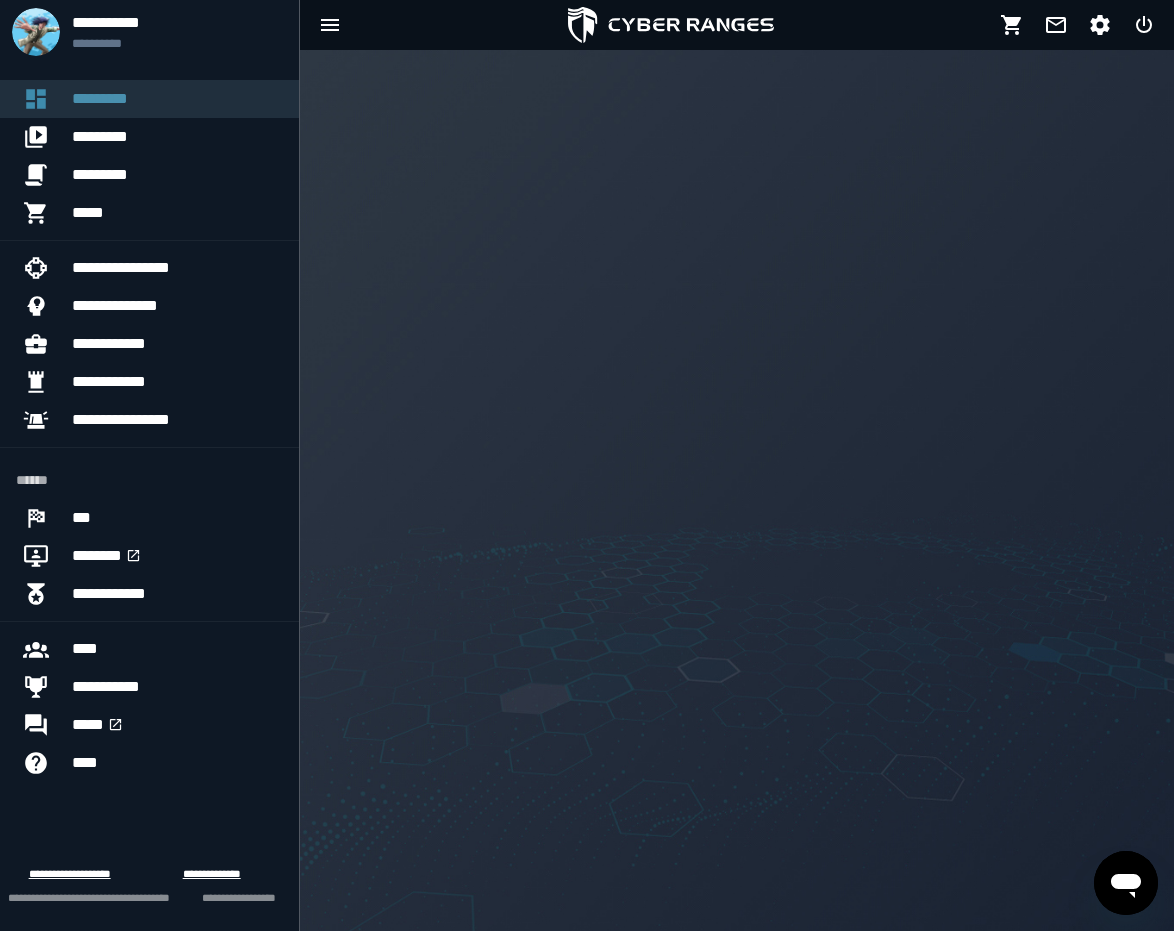 click on "*********" at bounding box center (177, 99) 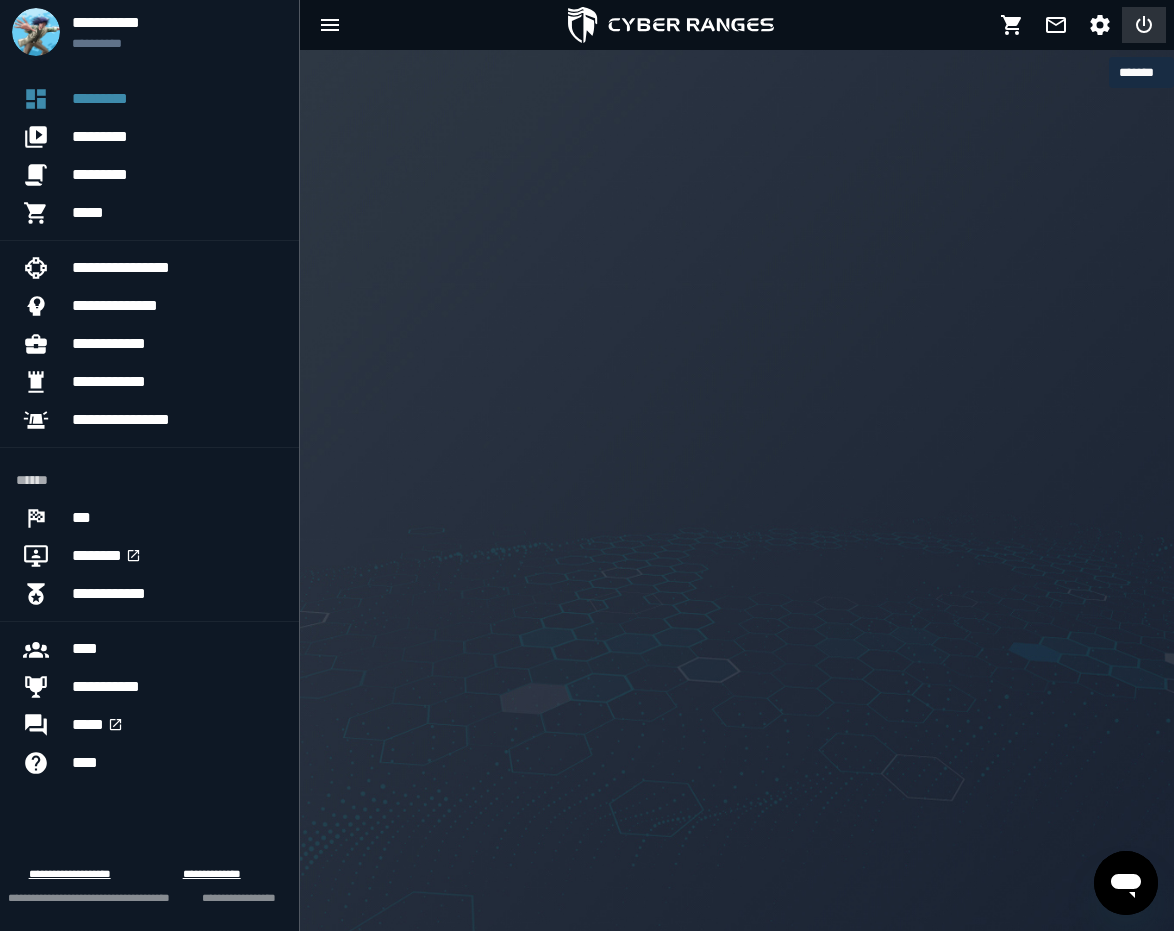 click 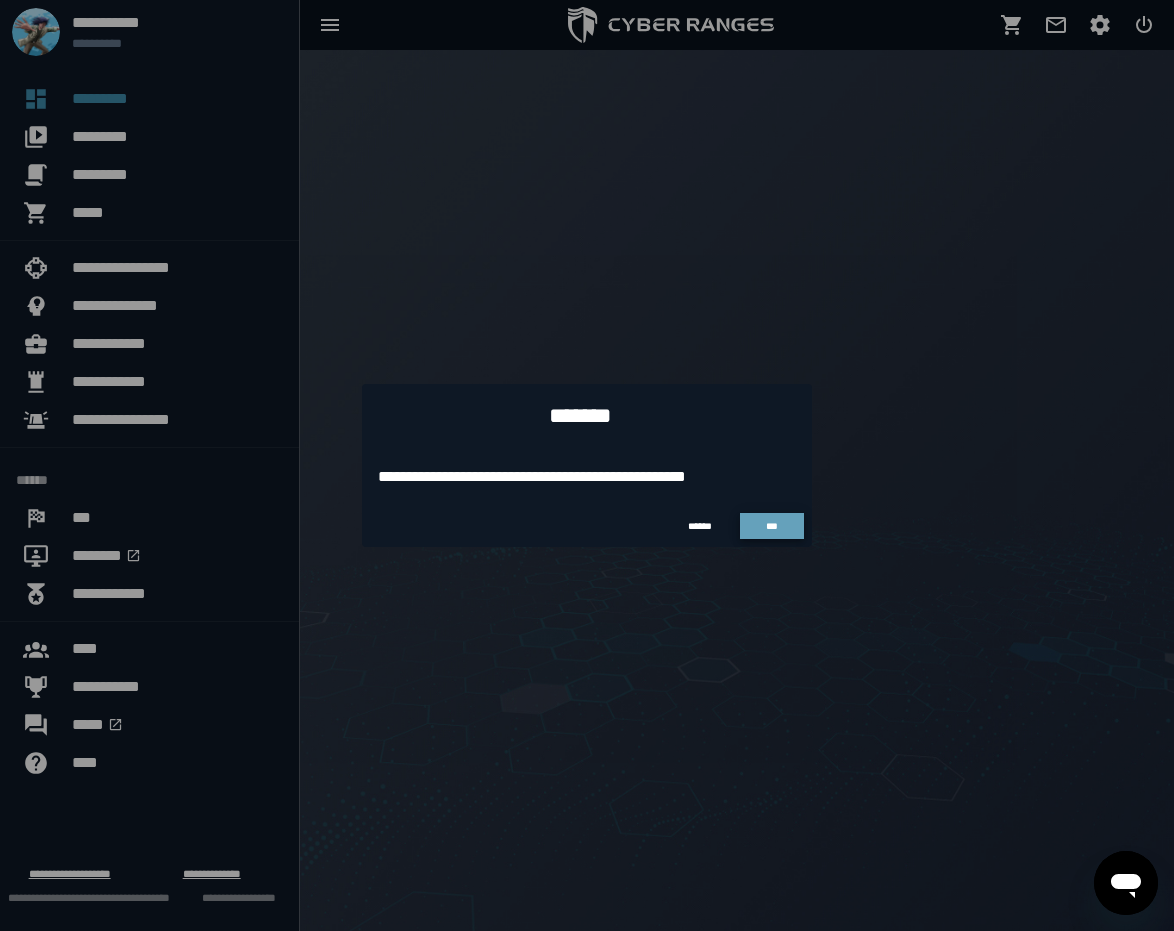 click on "***" at bounding box center (772, 526) 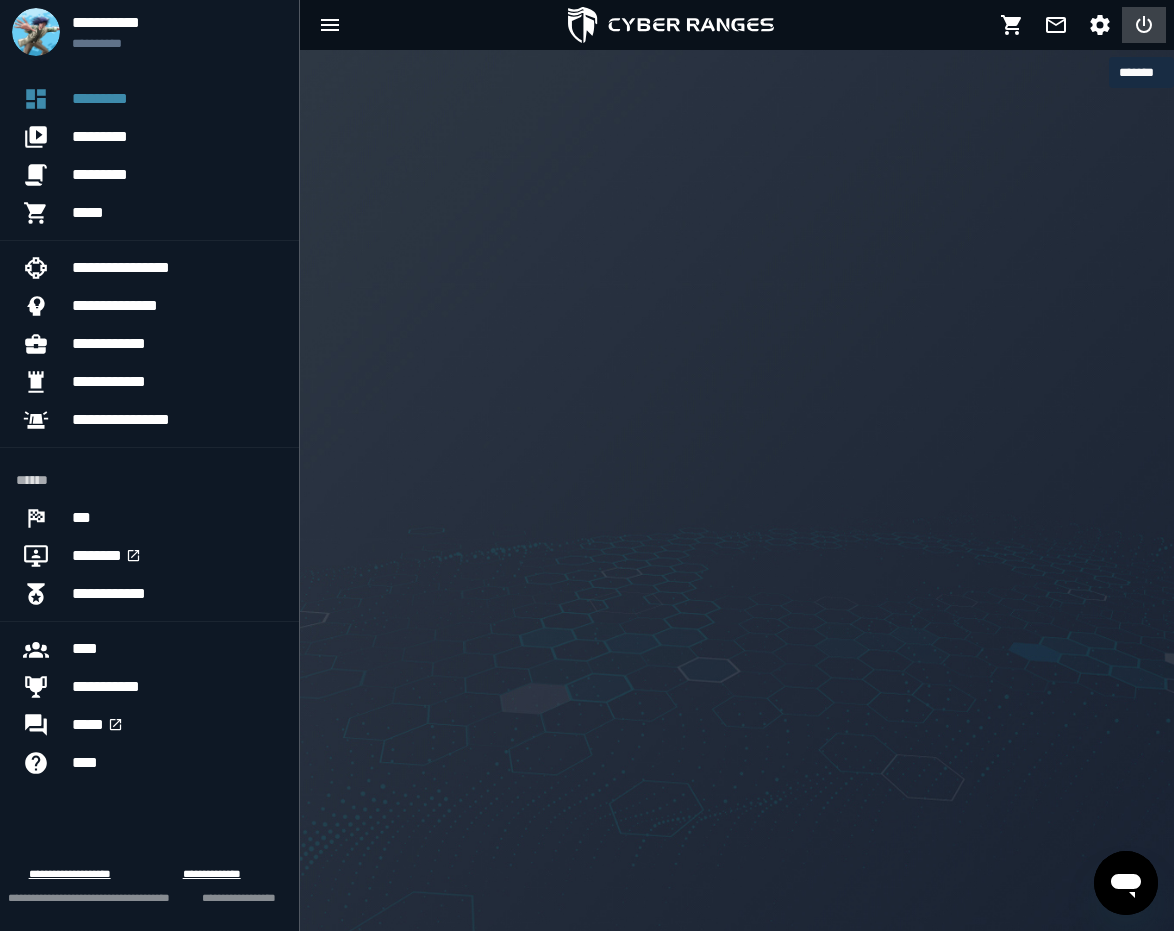 click 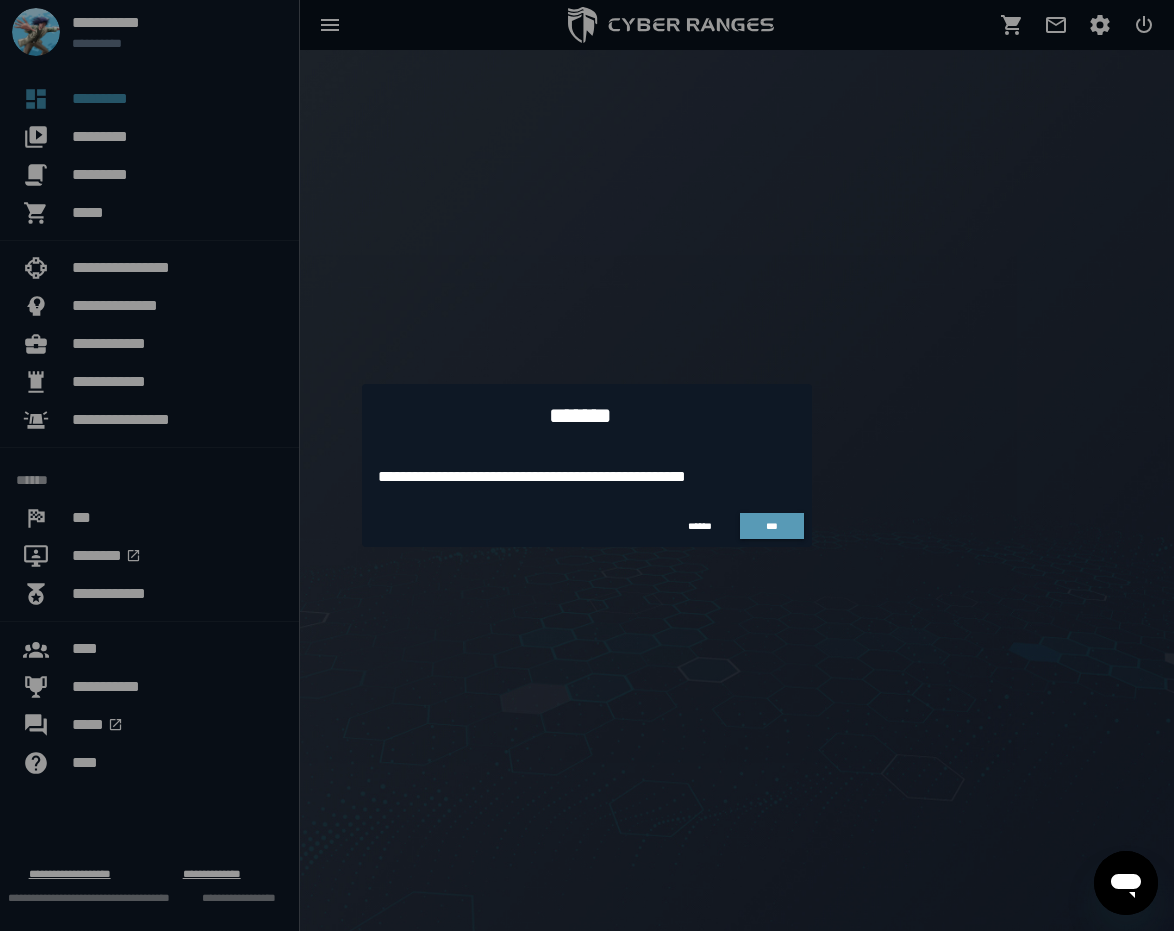 click on "***" at bounding box center [772, 526] 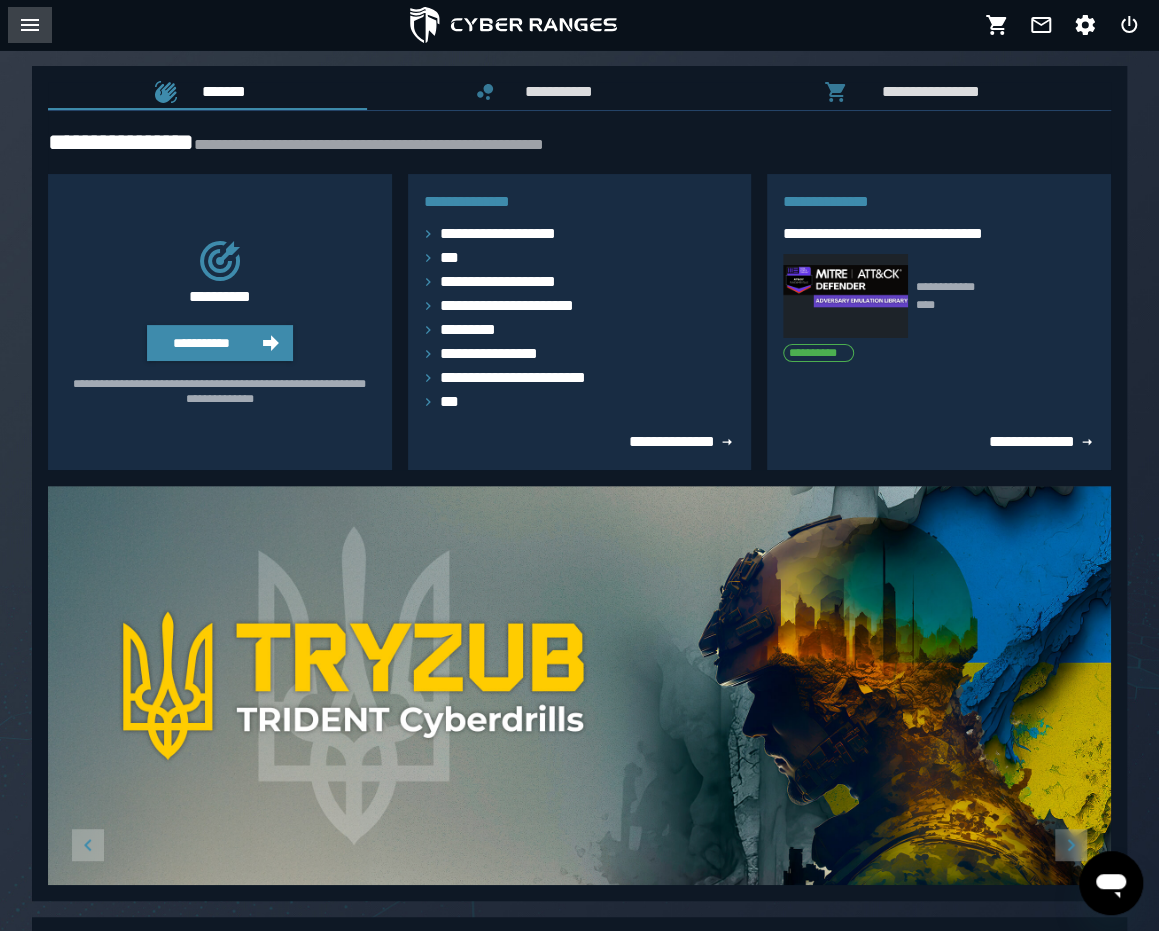 click 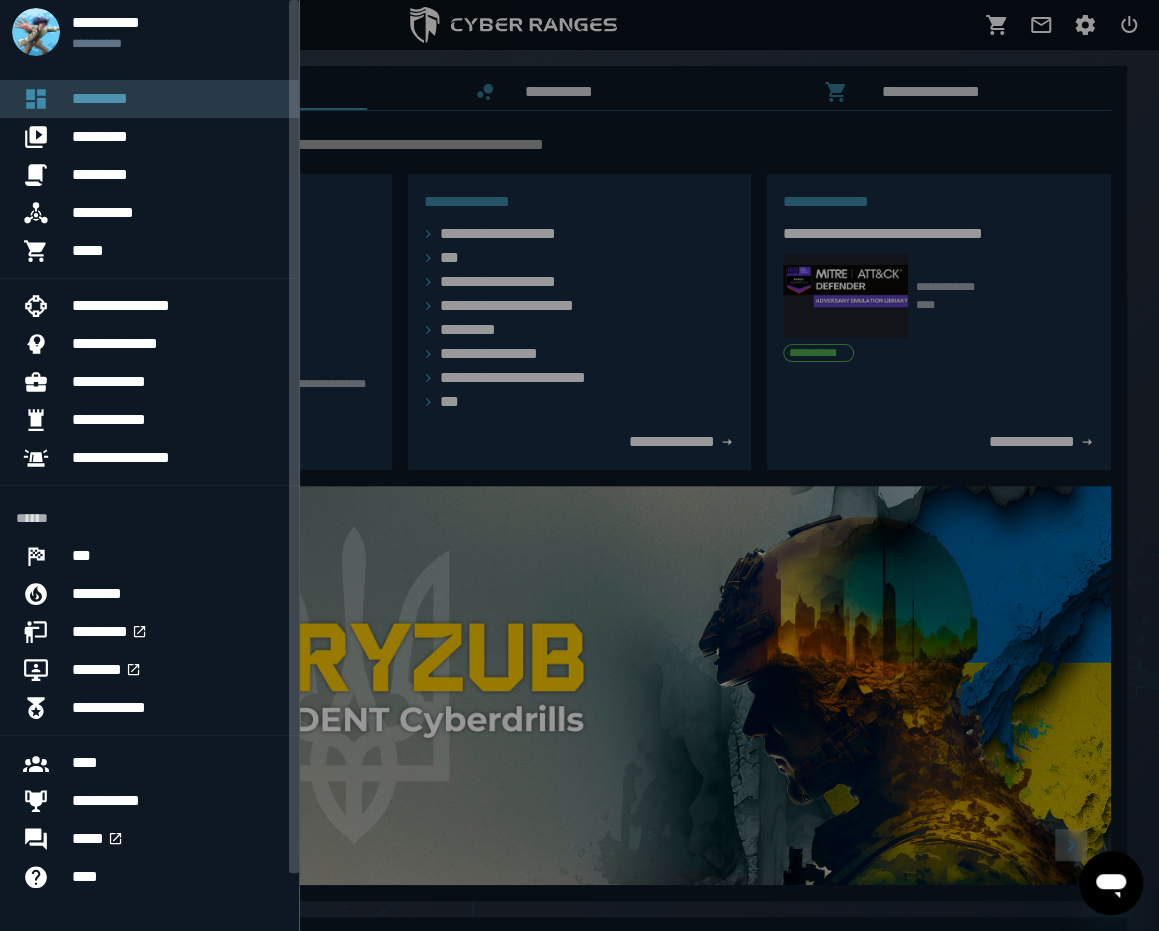 click at bounding box center [44, 99] 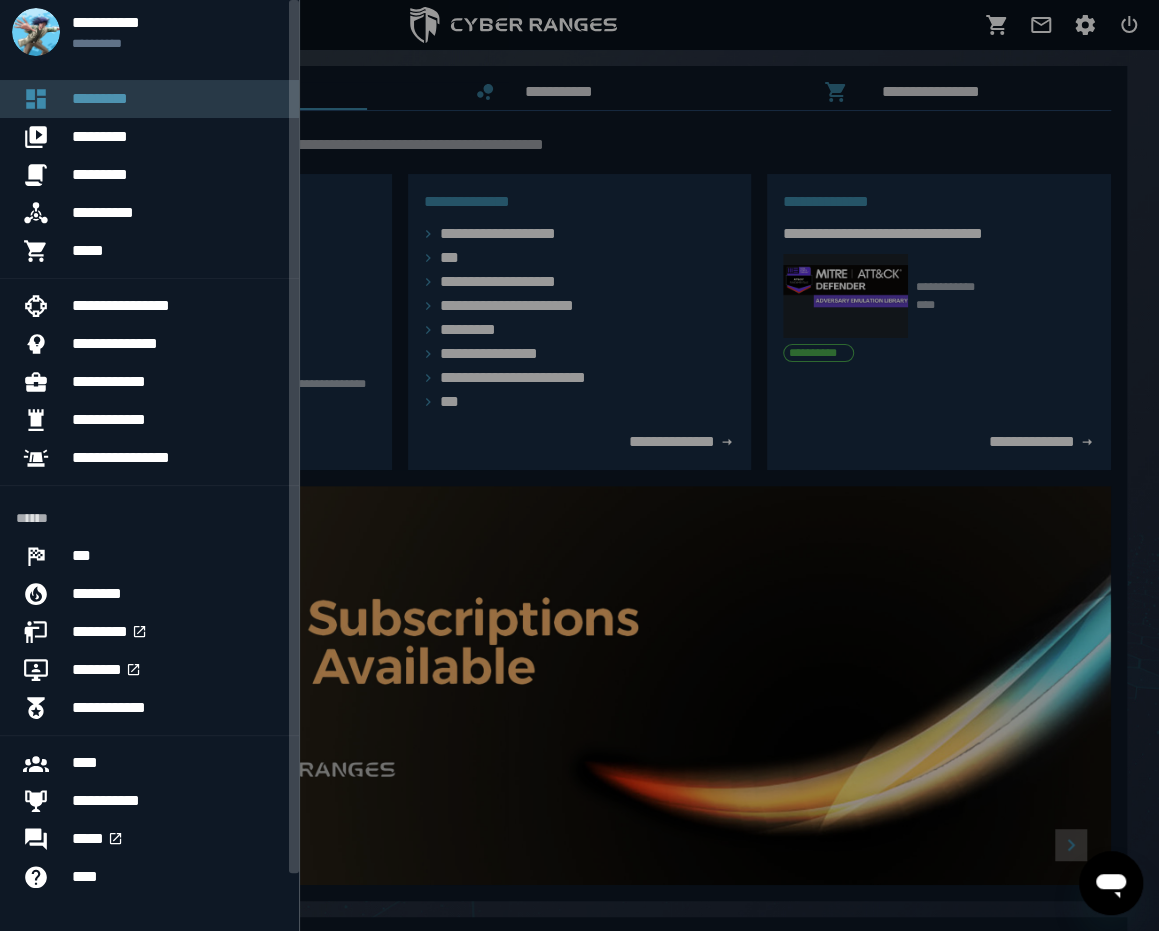 click on "*********" at bounding box center [177, 99] 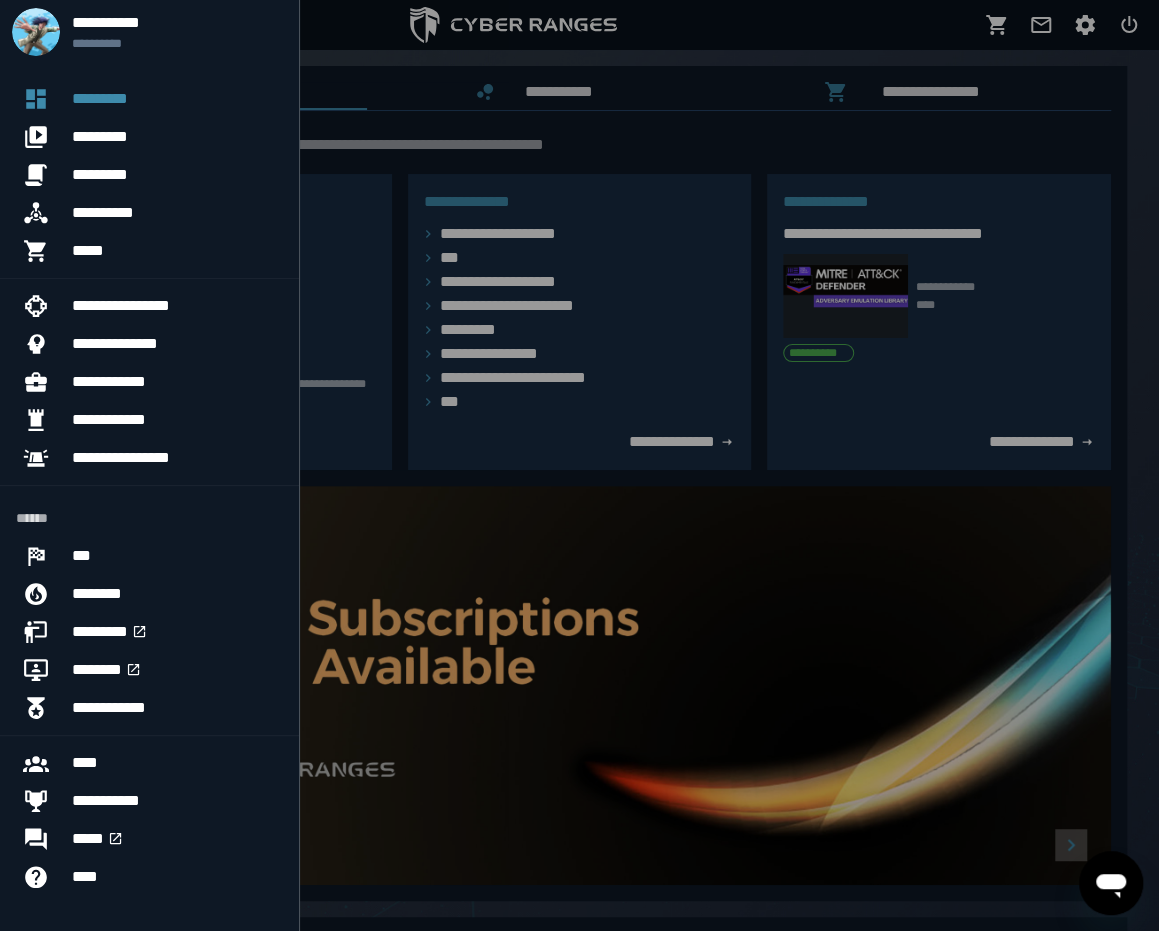 click at bounding box center [579, 465] 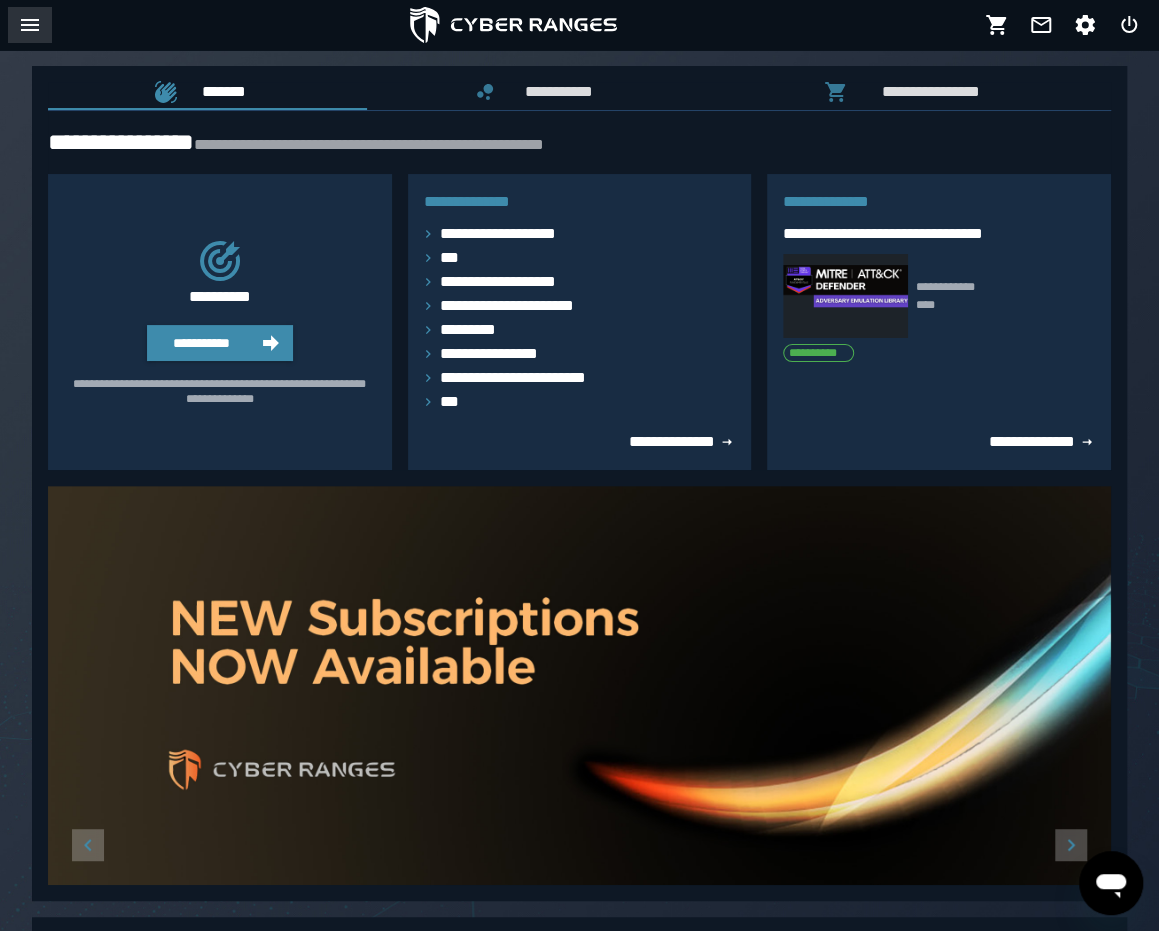 click 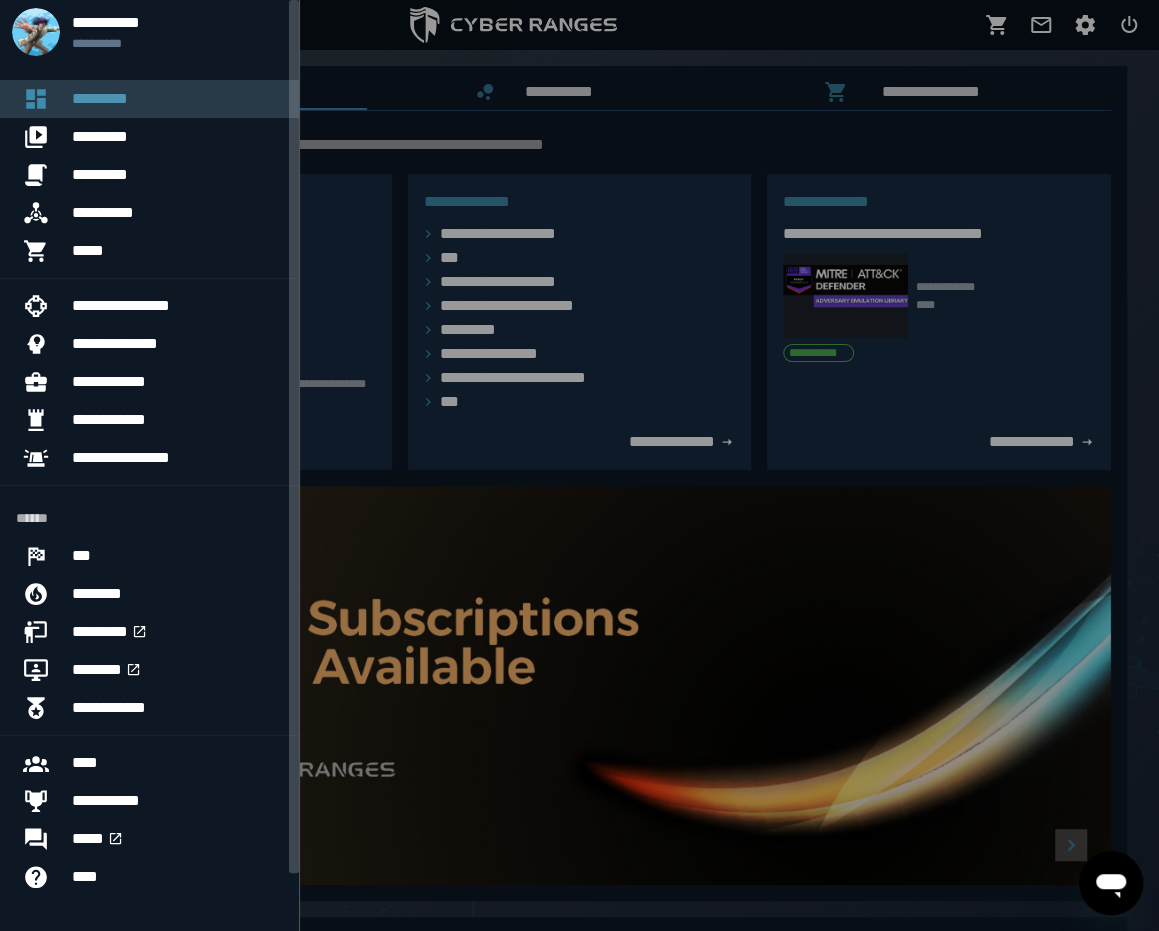 click on "*********" at bounding box center [177, 99] 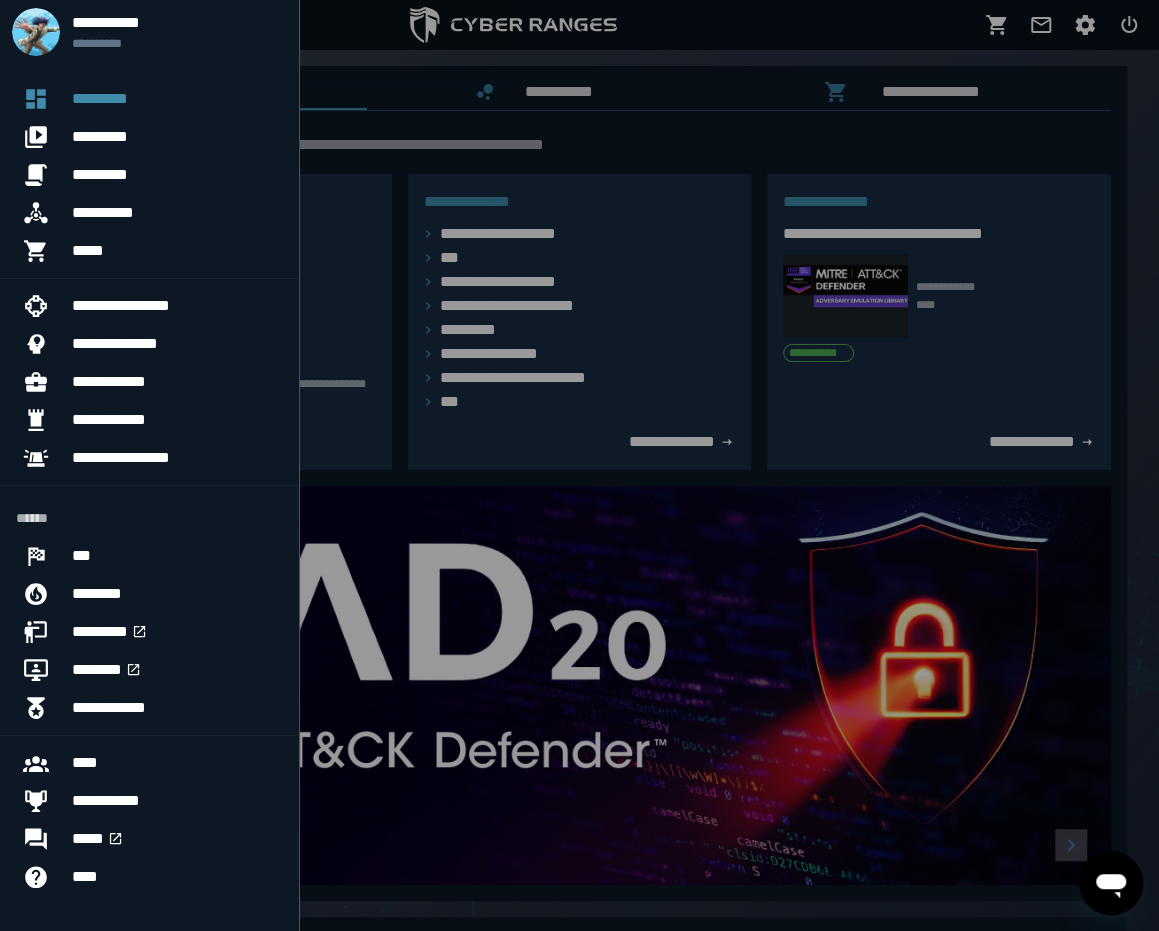 click at bounding box center [579, 465] 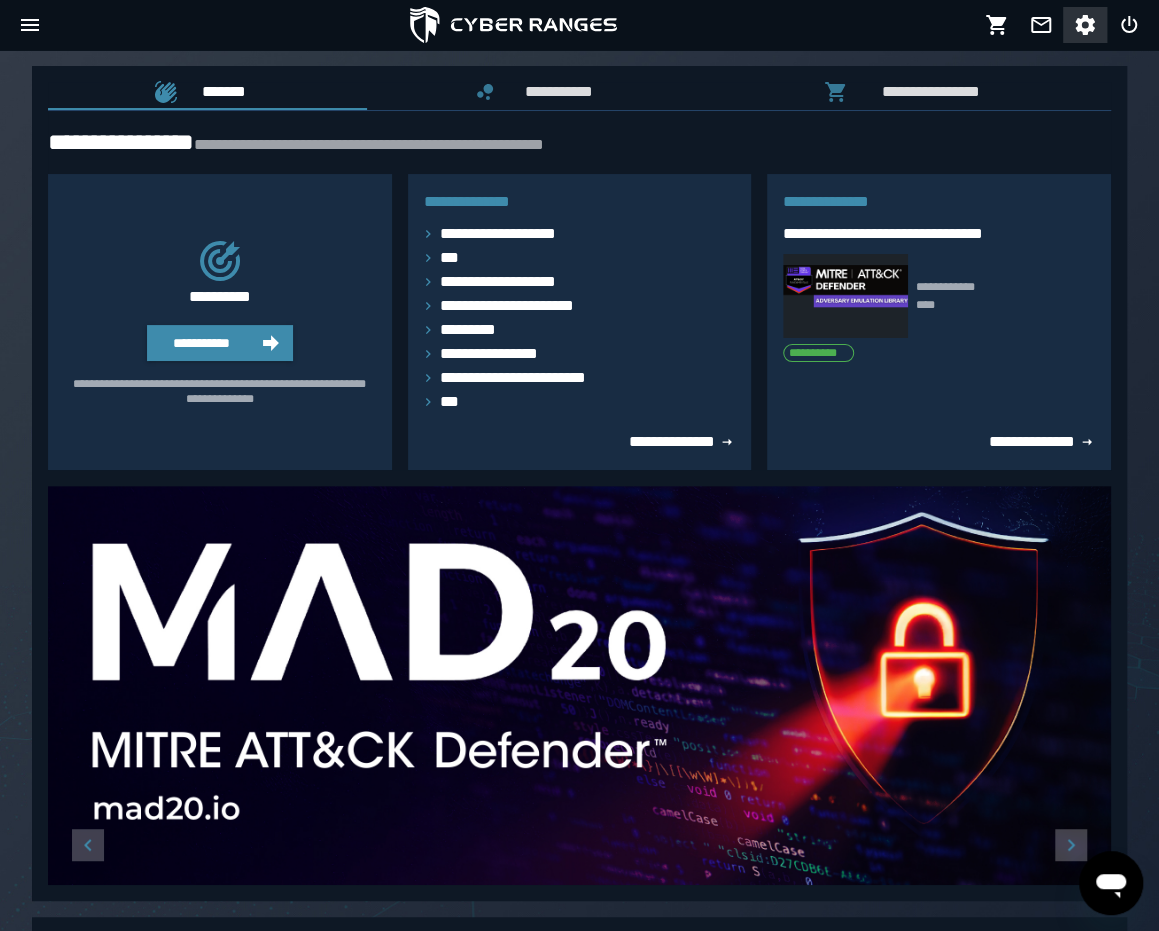 click 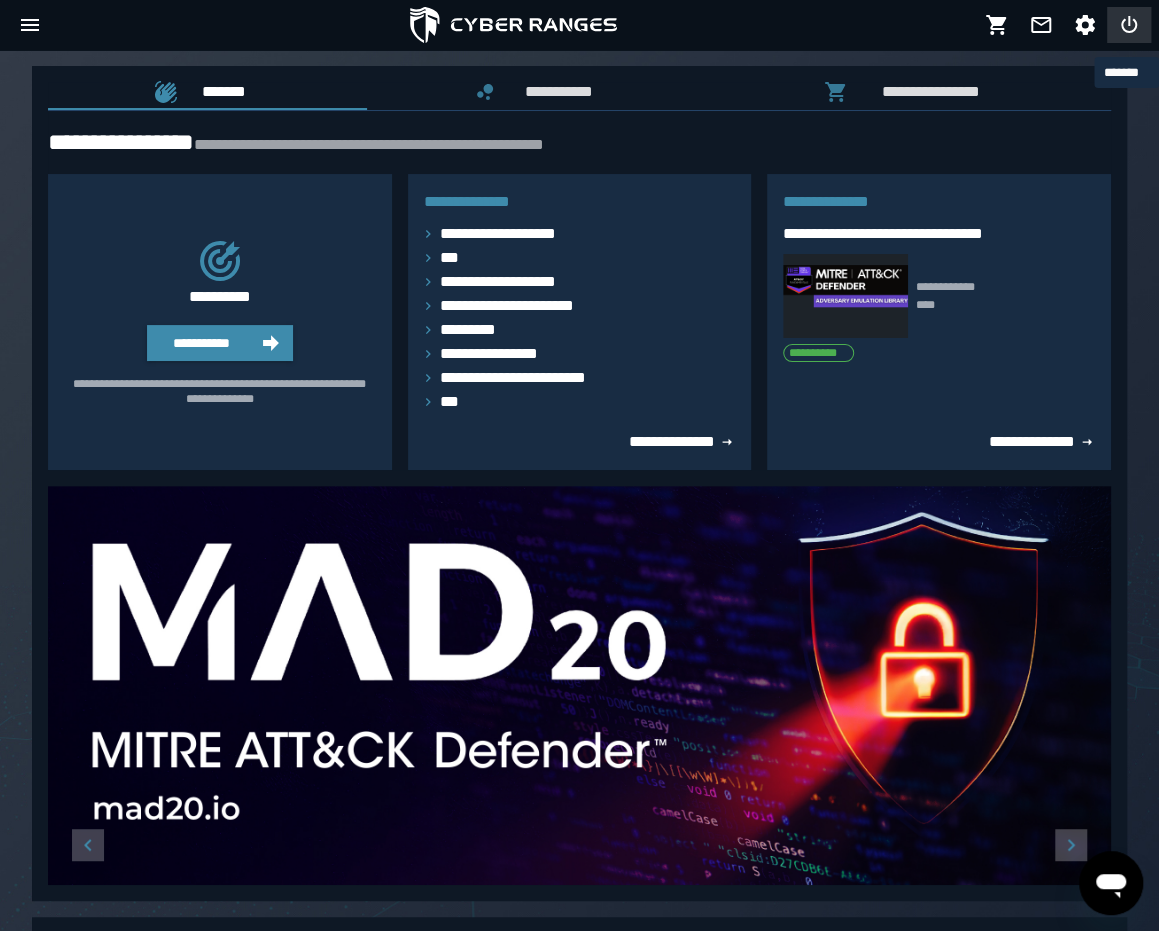 click 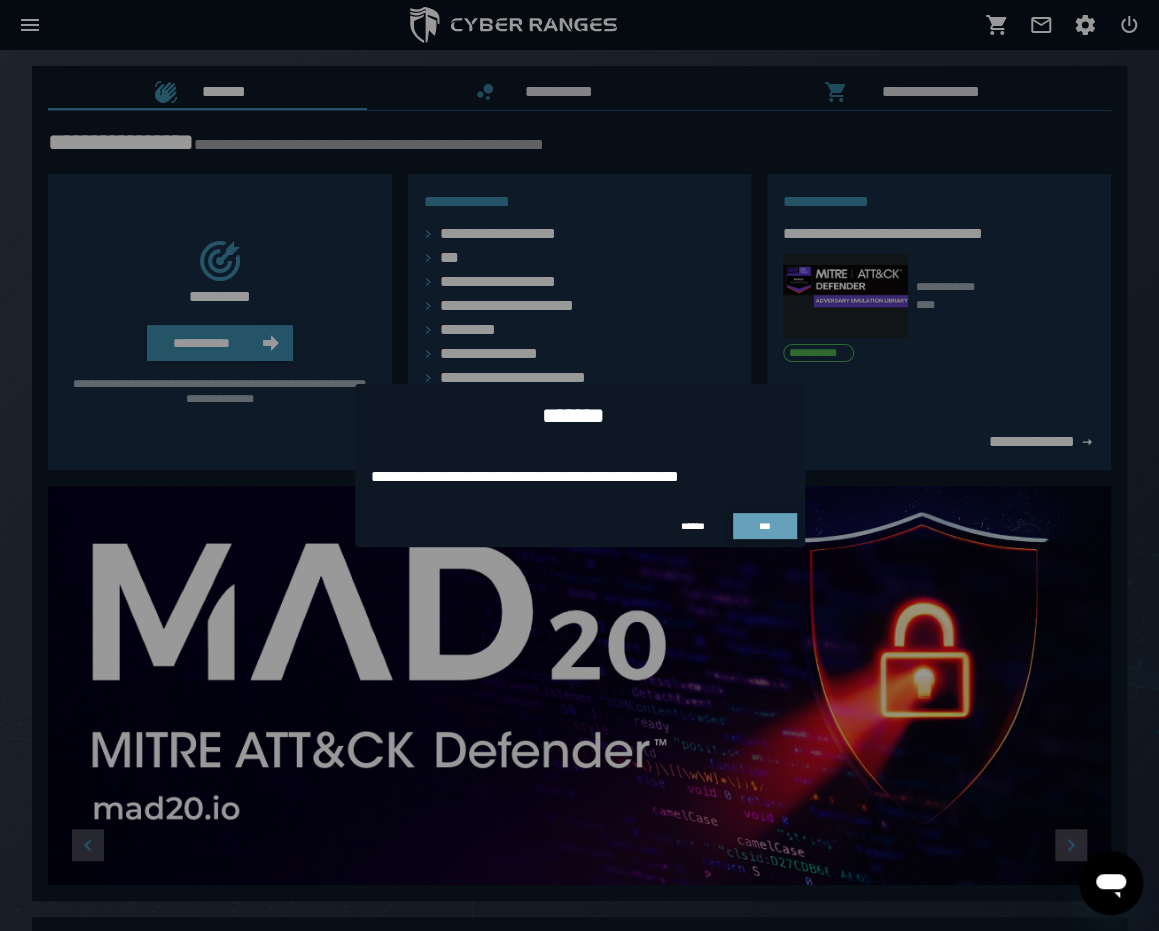 click on "***" at bounding box center [765, 526] 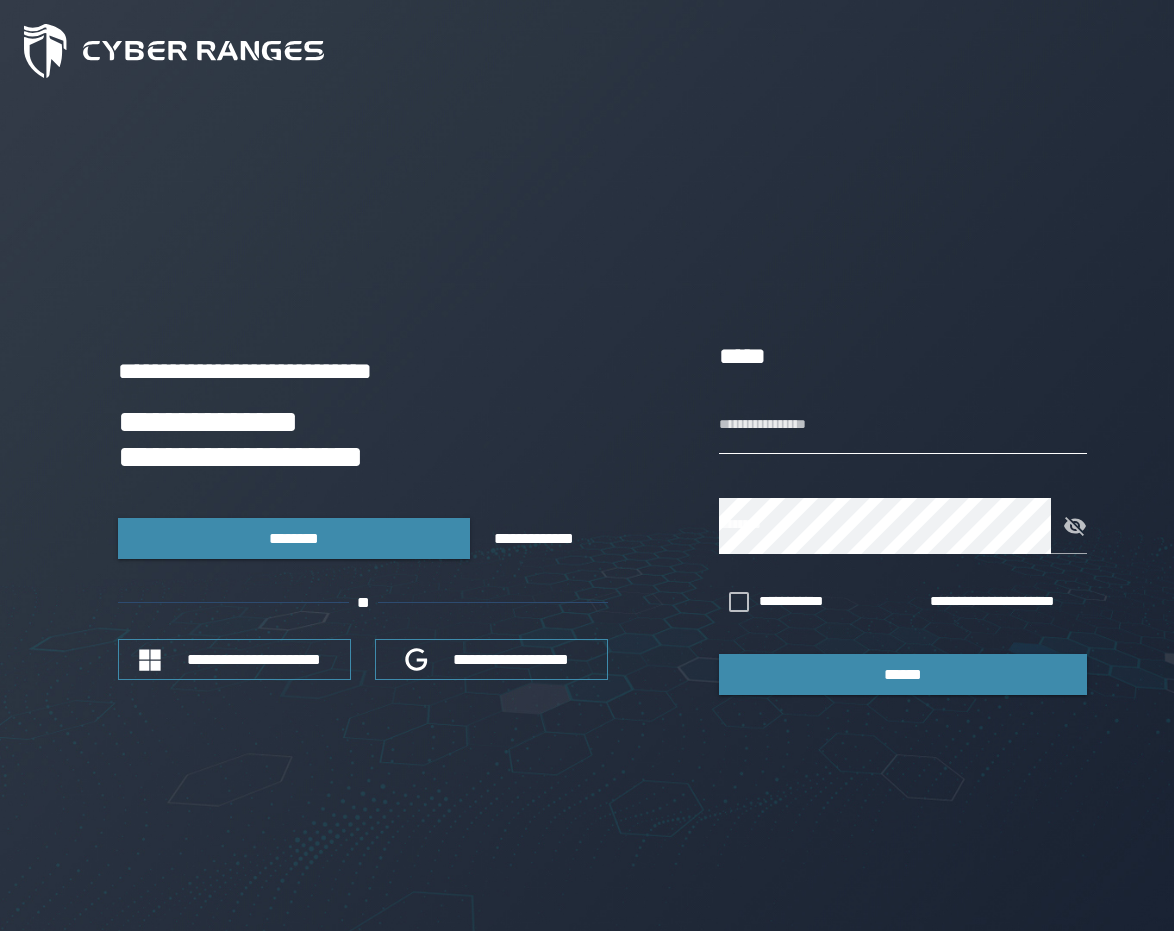 click on "**********" at bounding box center [903, 426] 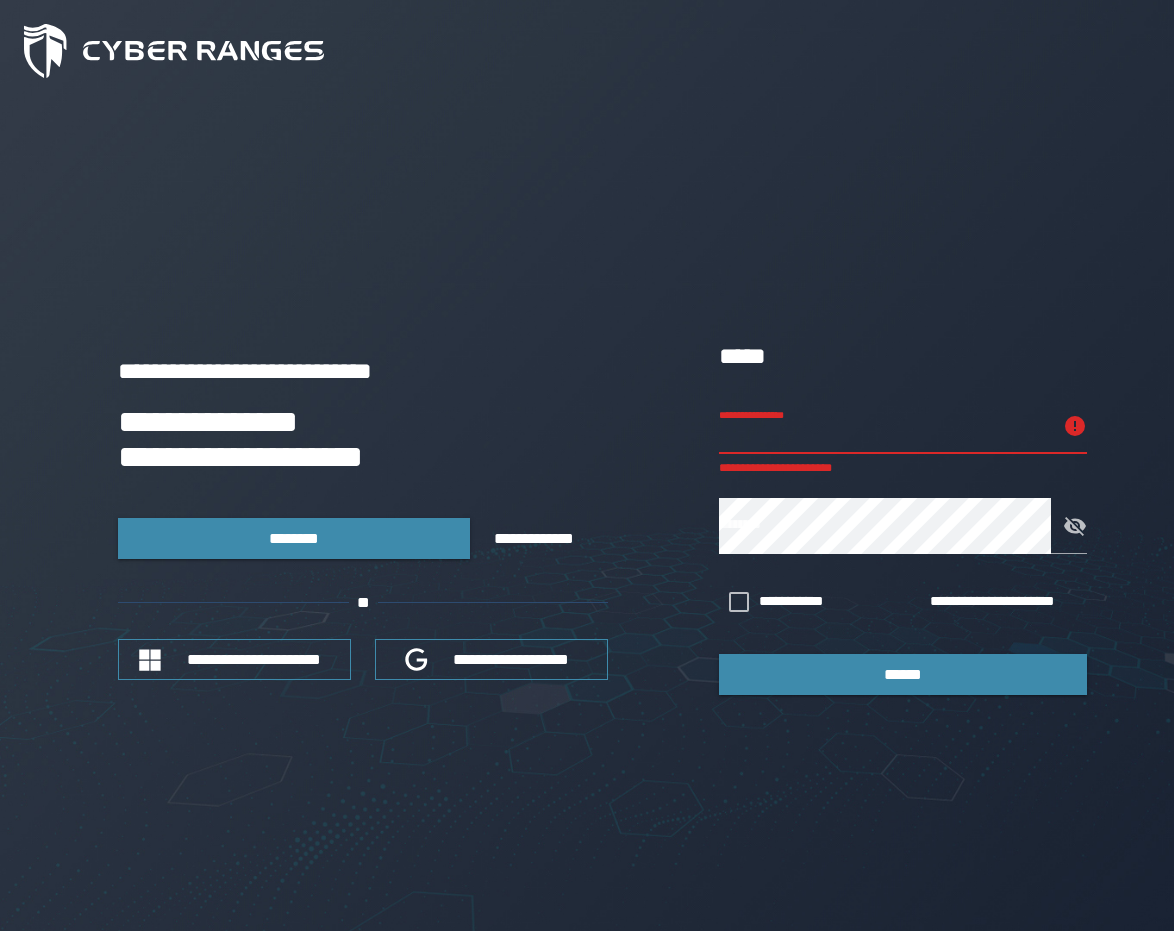 type on "**********" 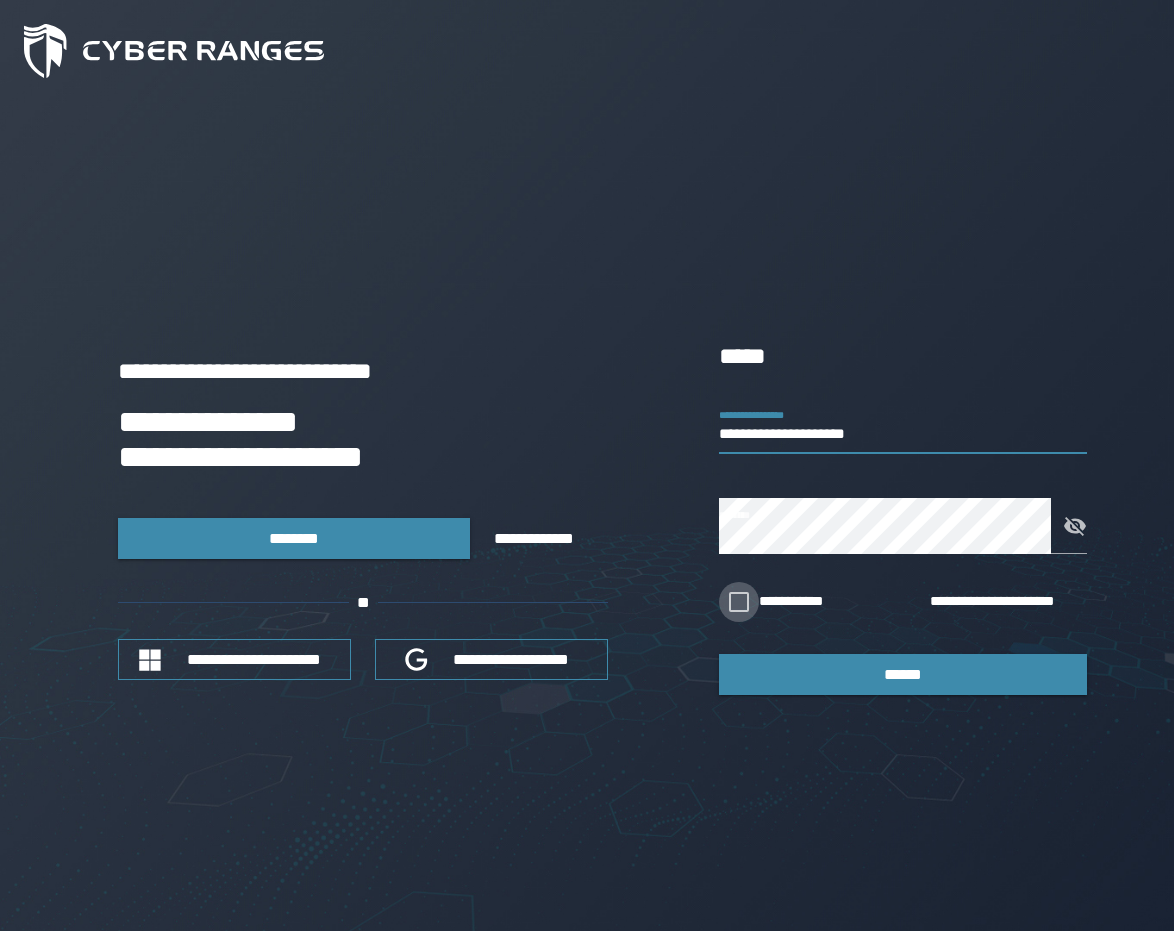 click 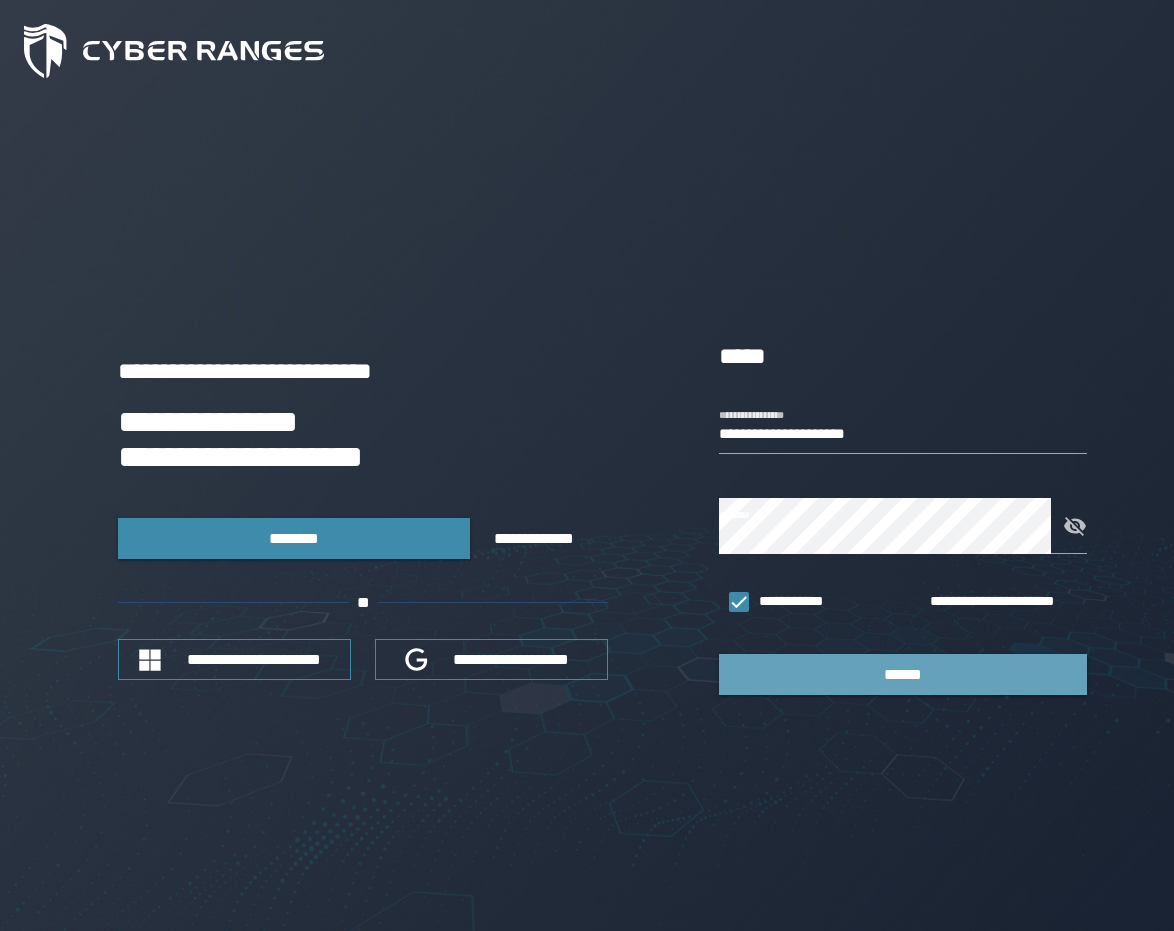 click on "******" at bounding box center [903, 674] 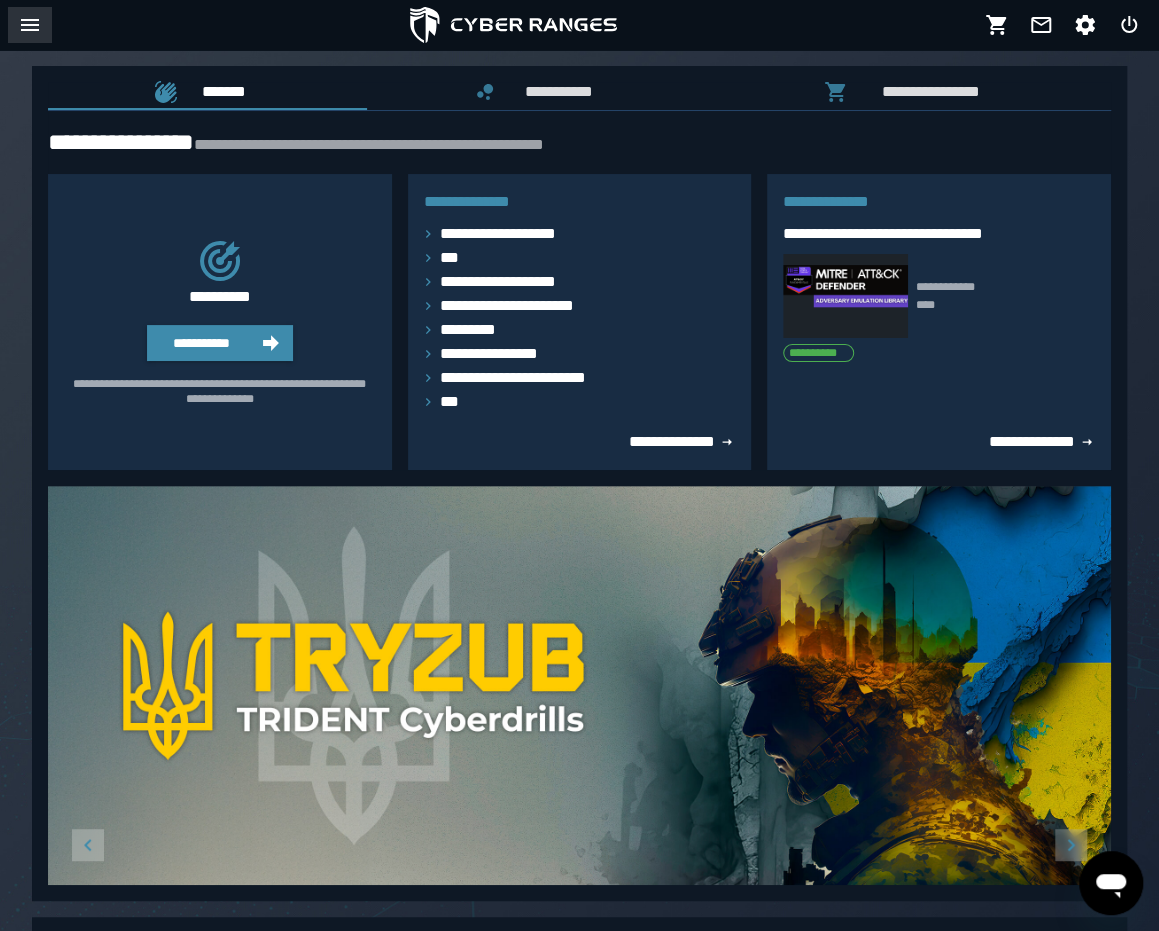 click 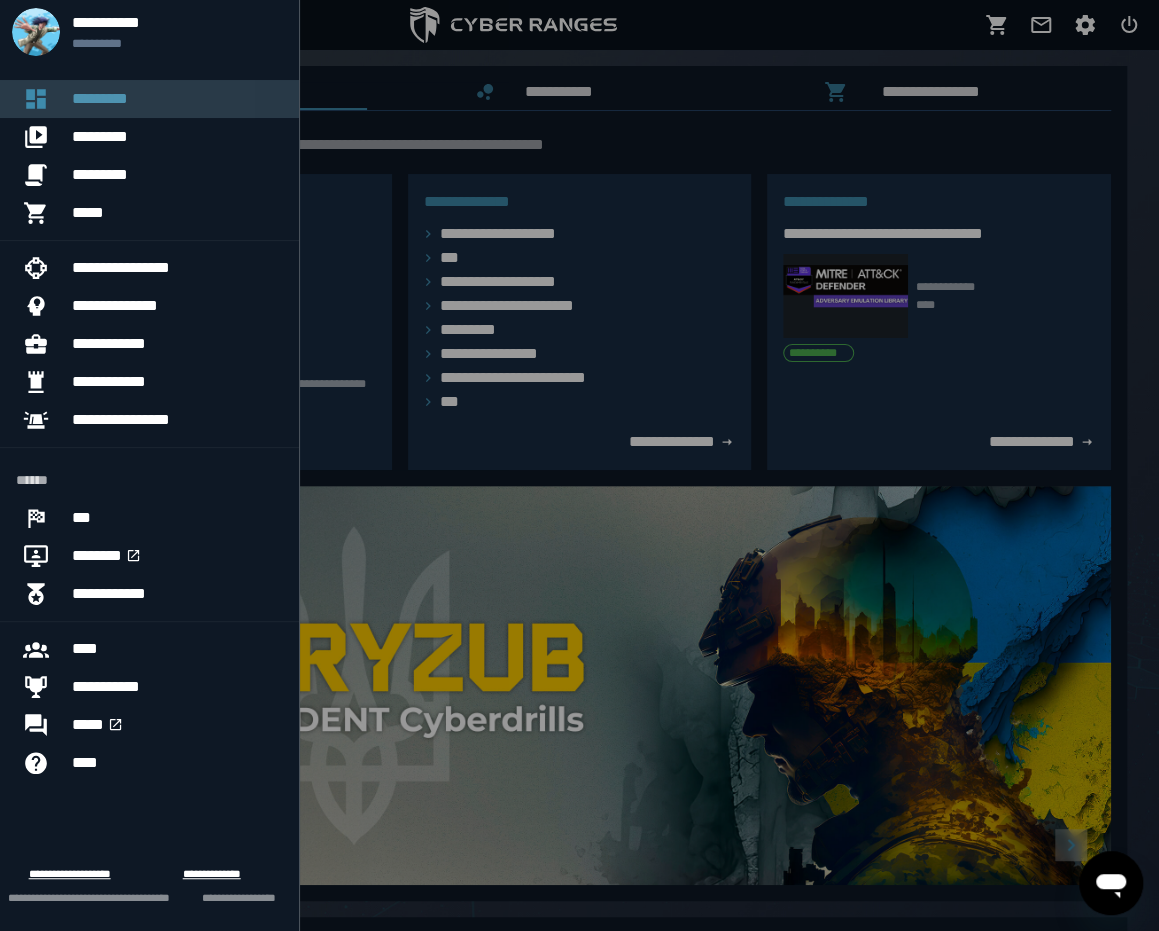 click on "*********" at bounding box center (177, 99) 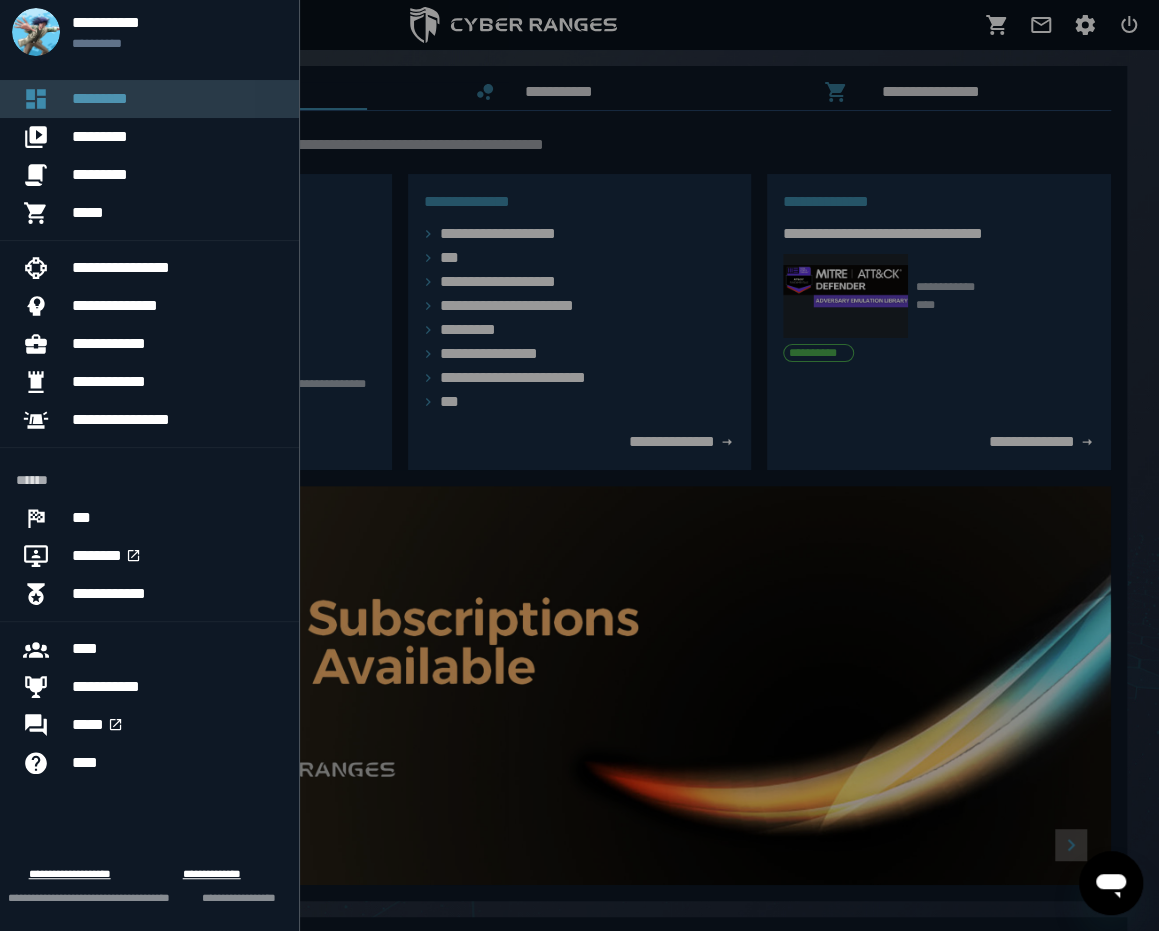 click on "*********" at bounding box center (177, 99) 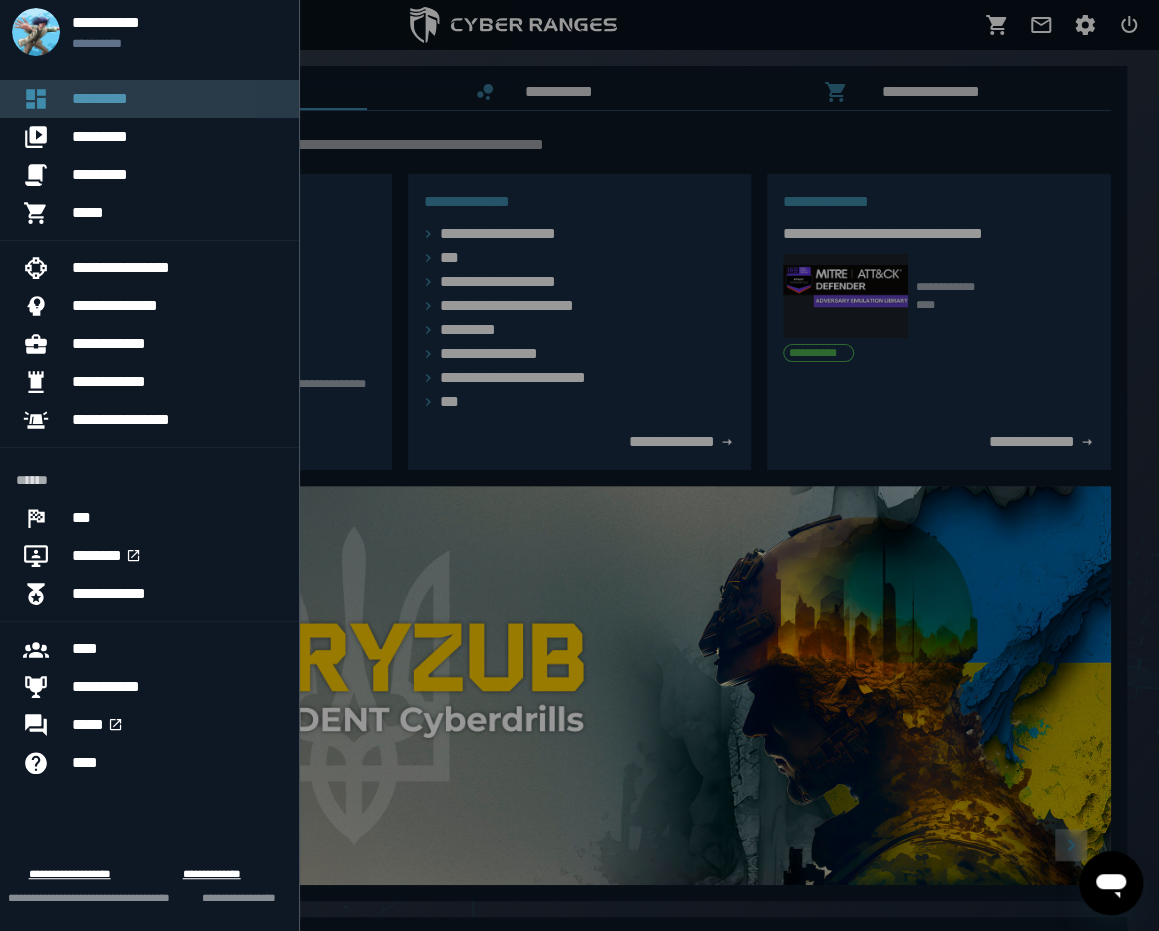 click on "*********" at bounding box center (177, 99) 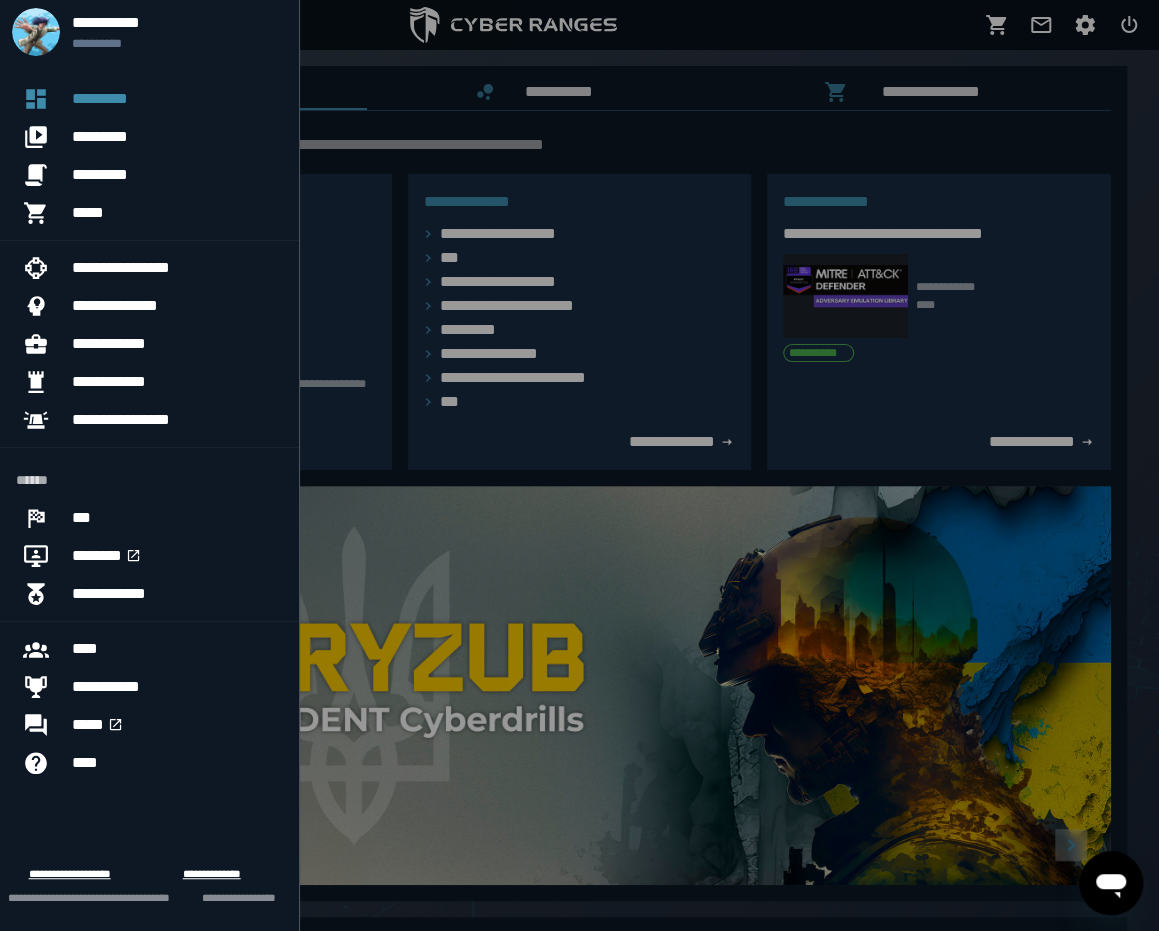click at bounding box center [579, 465] 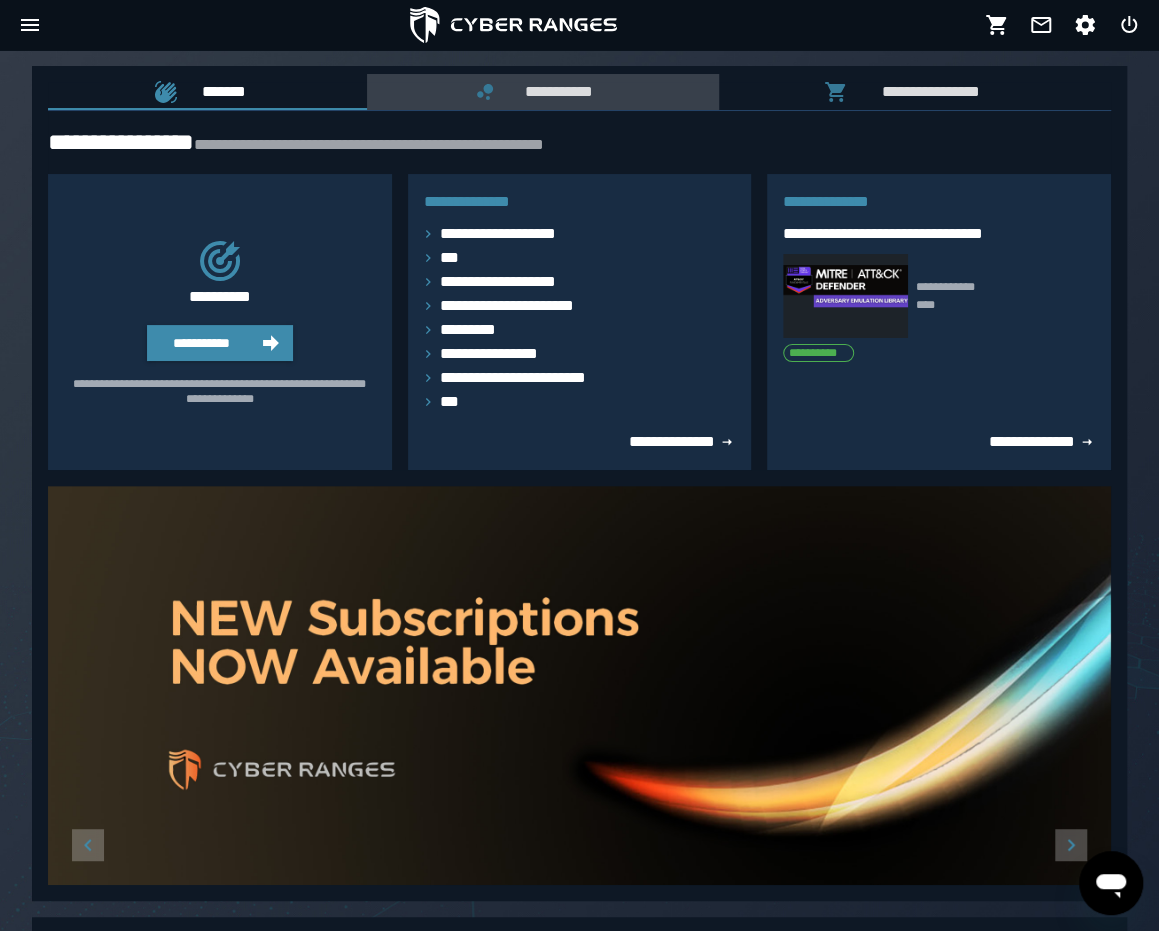 click on "**********" at bounding box center (555, 91) 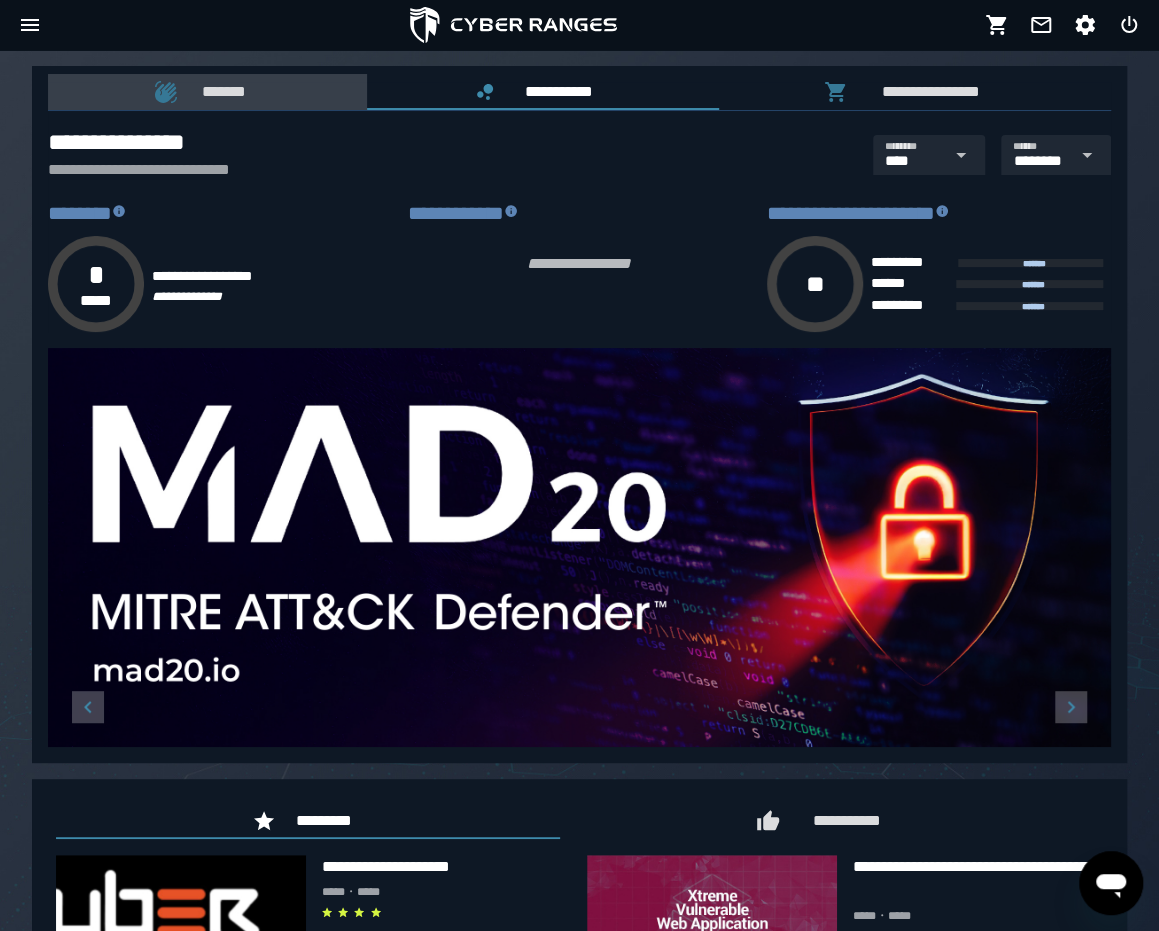 click on "*******" at bounding box center (220, 91) 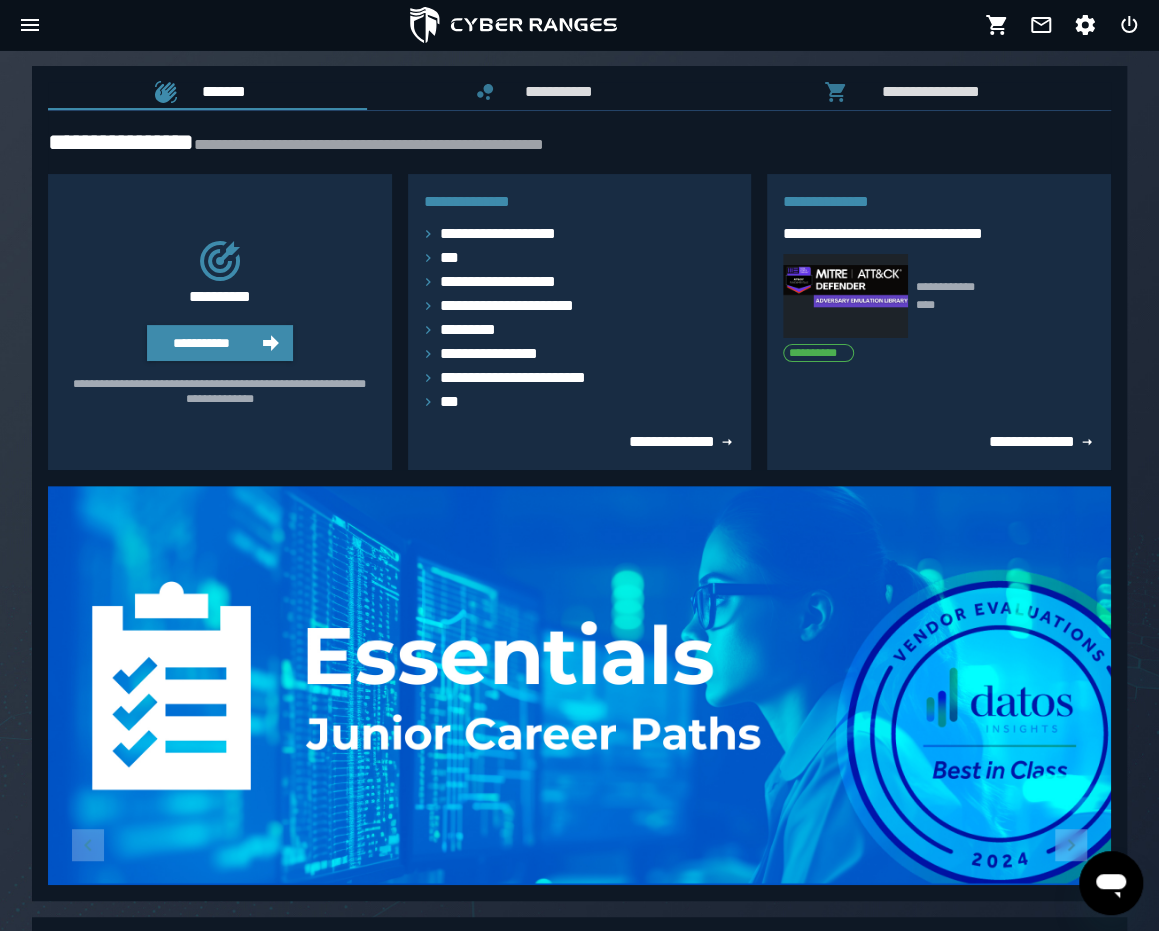 click on "**********" at bounding box center (579, 142) 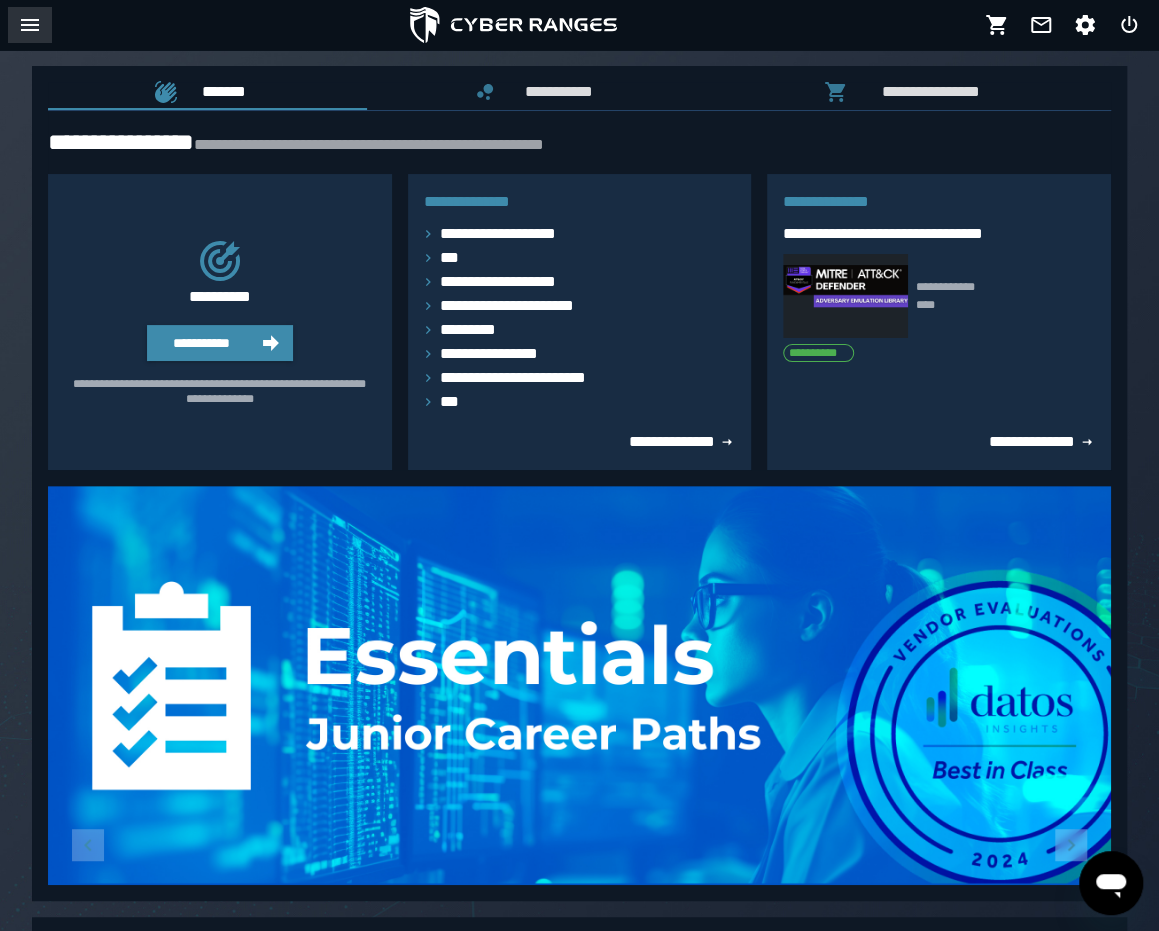 click 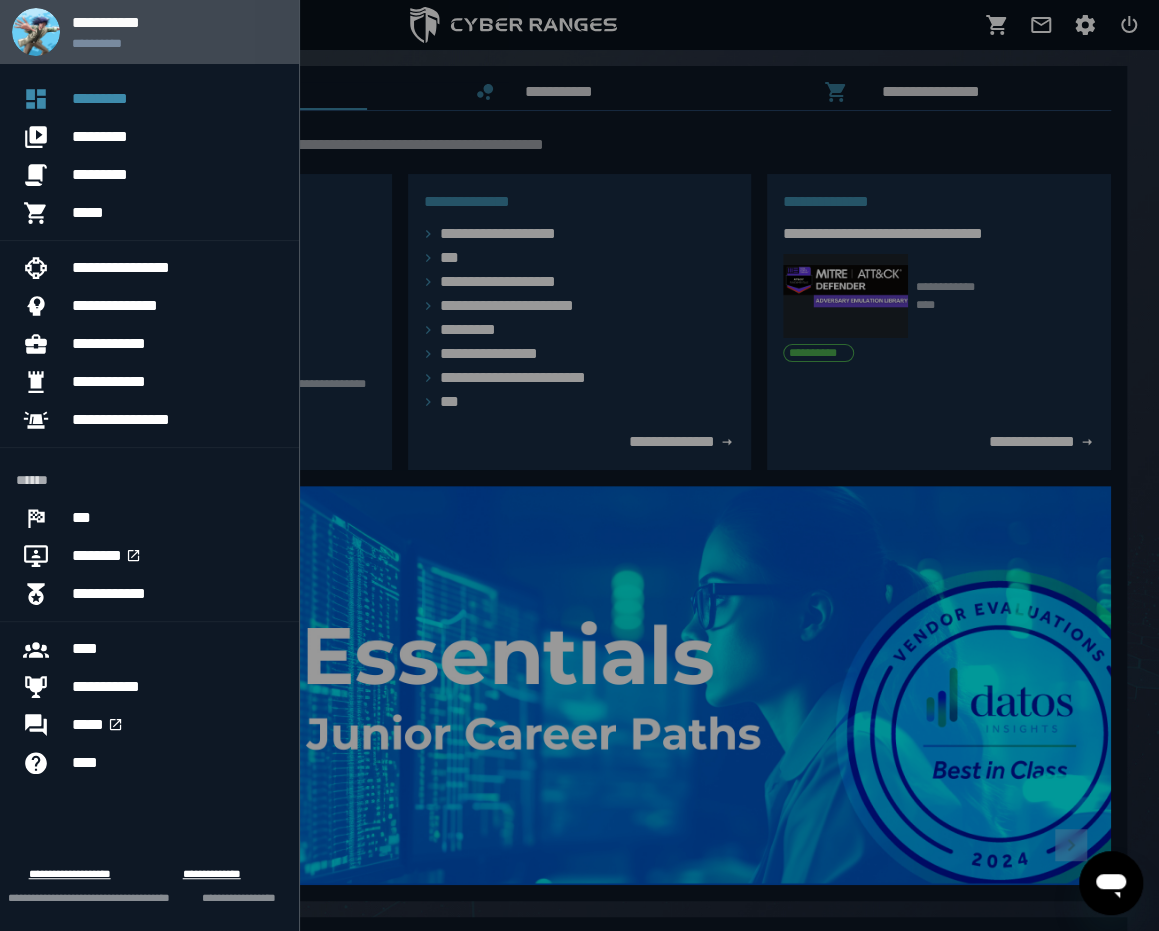 click on "**********" at bounding box center [177, 43] 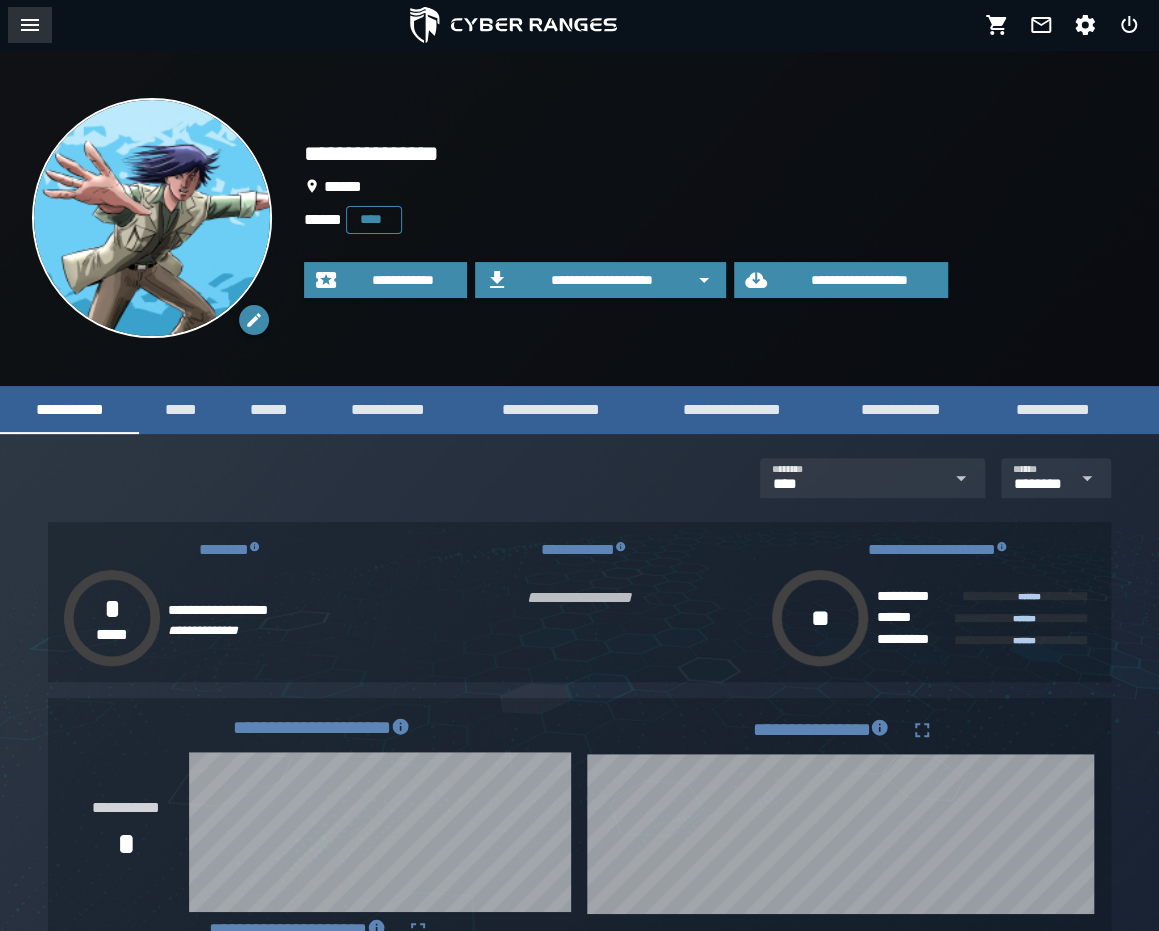 click 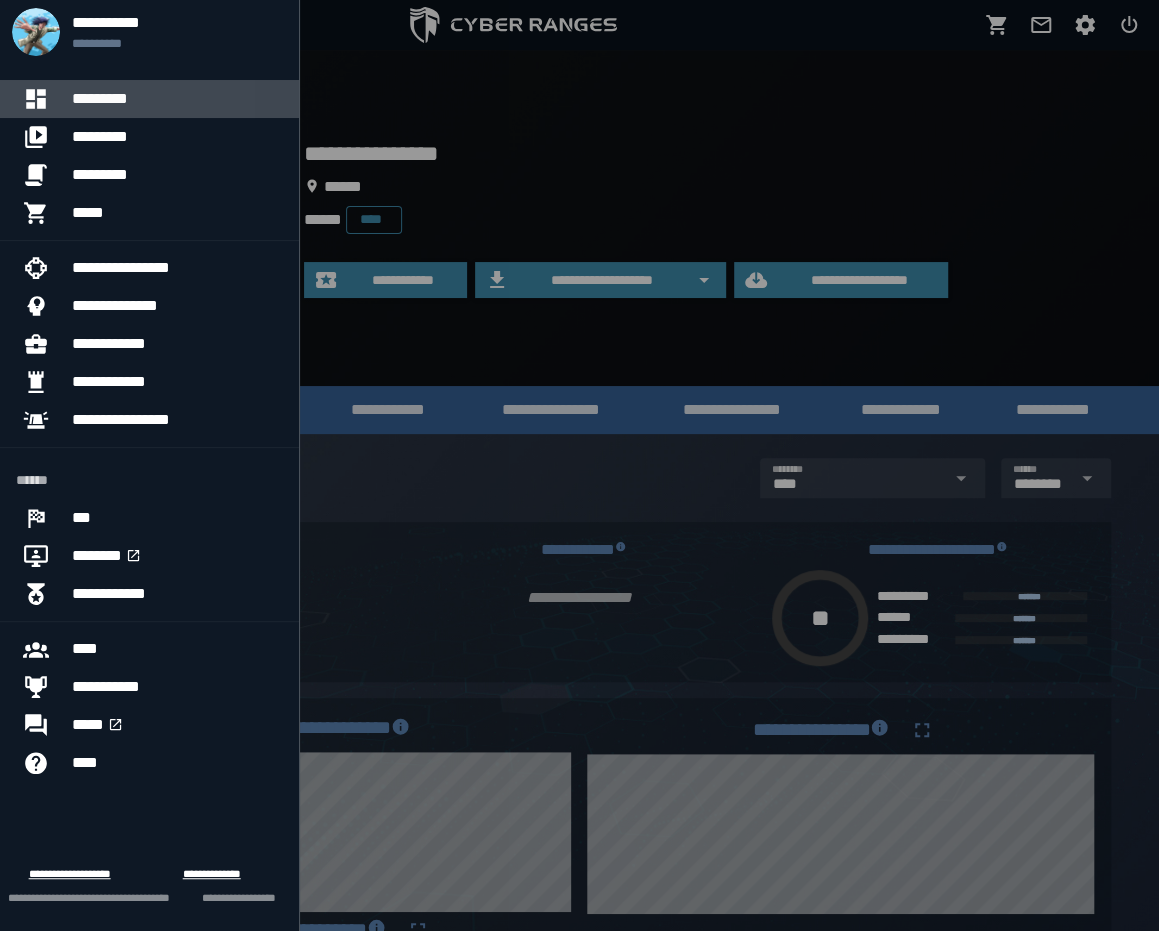 click on "*********" at bounding box center [177, 99] 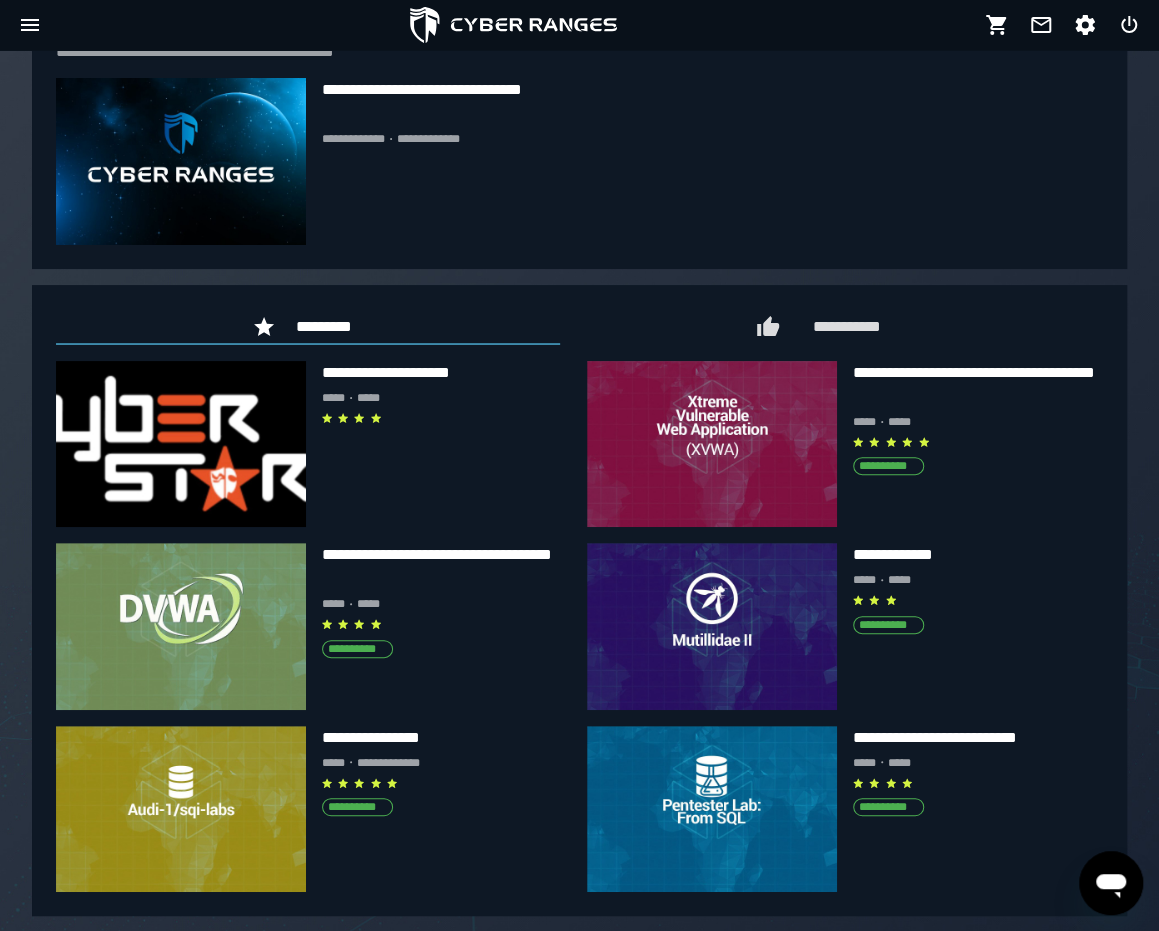 scroll, scrollTop: 0, scrollLeft: 0, axis: both 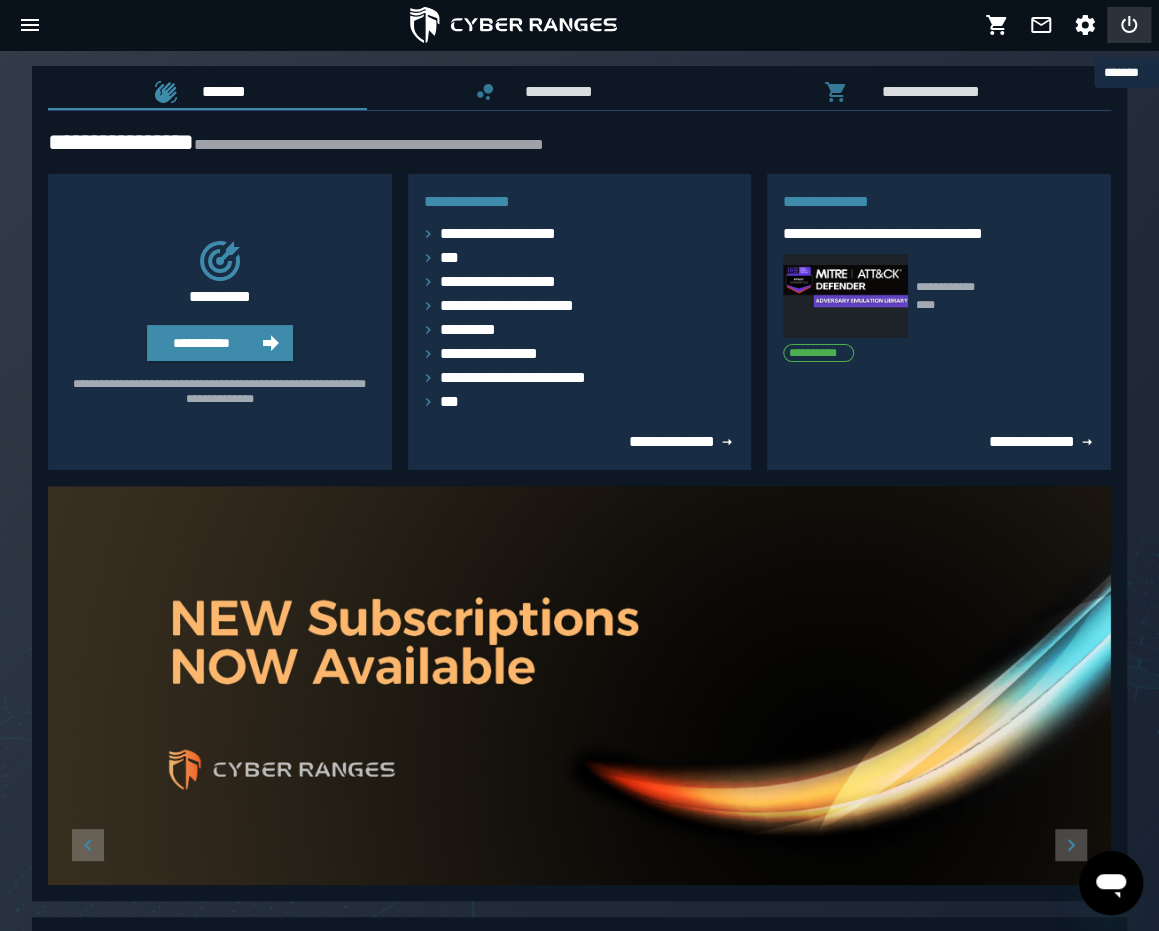 click 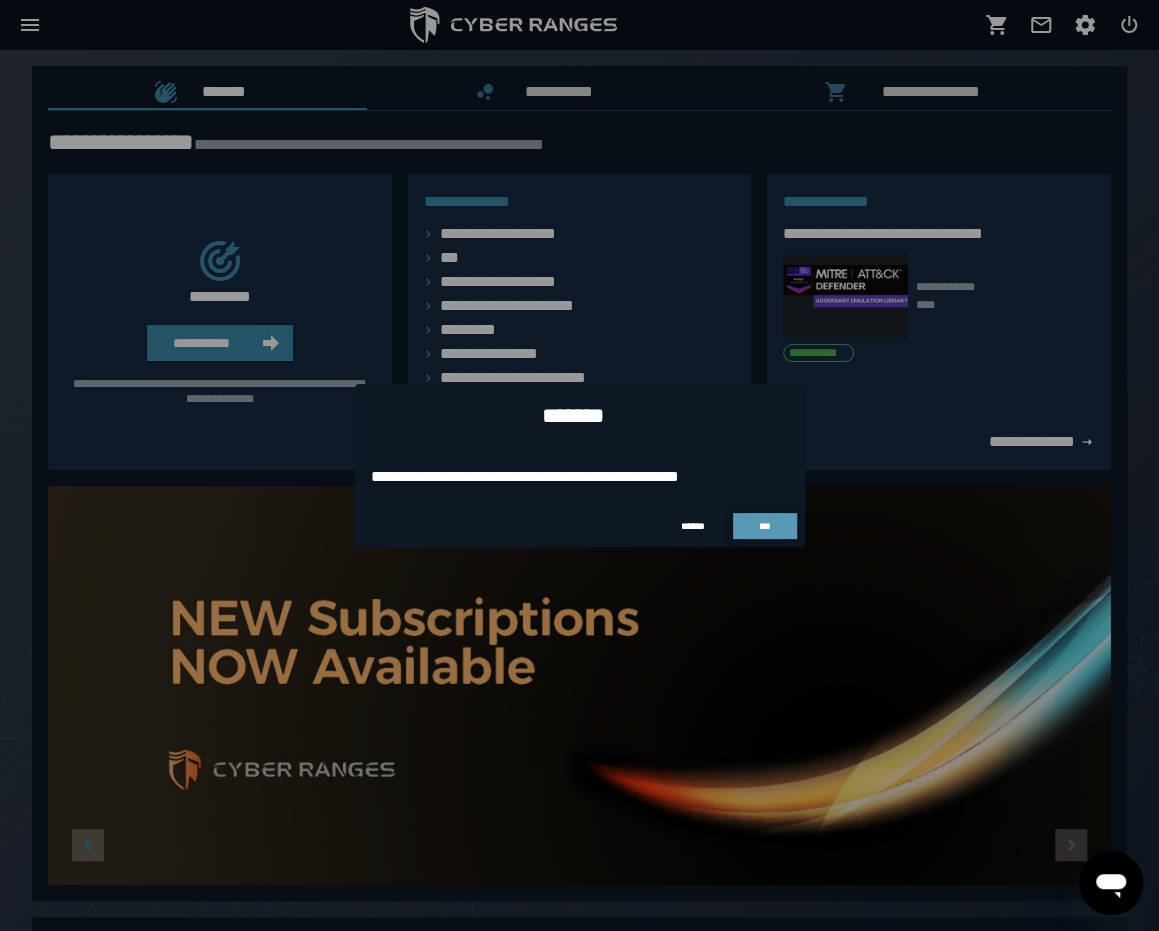 click on "***" at bounding box center (765, 526) 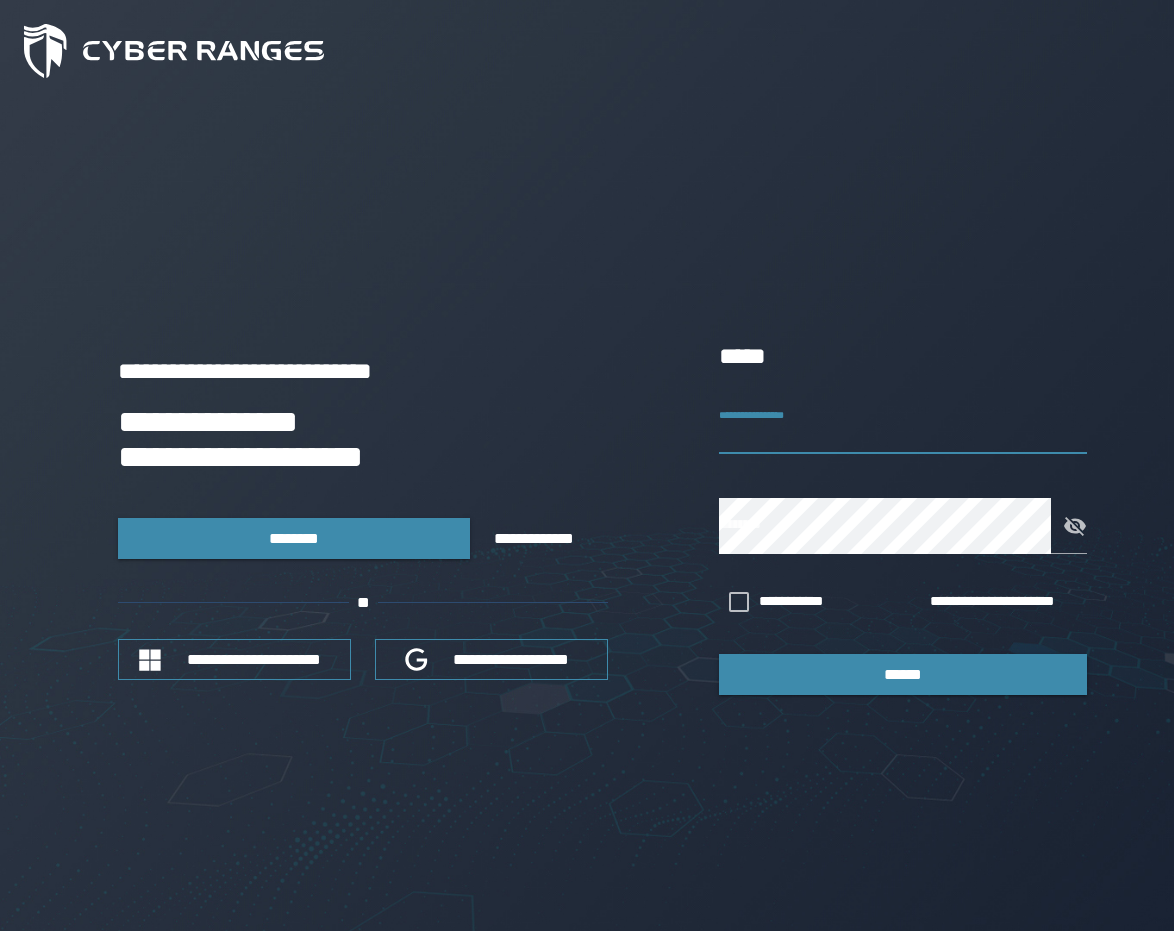 click on "**********" at bounding box center (903, 426) 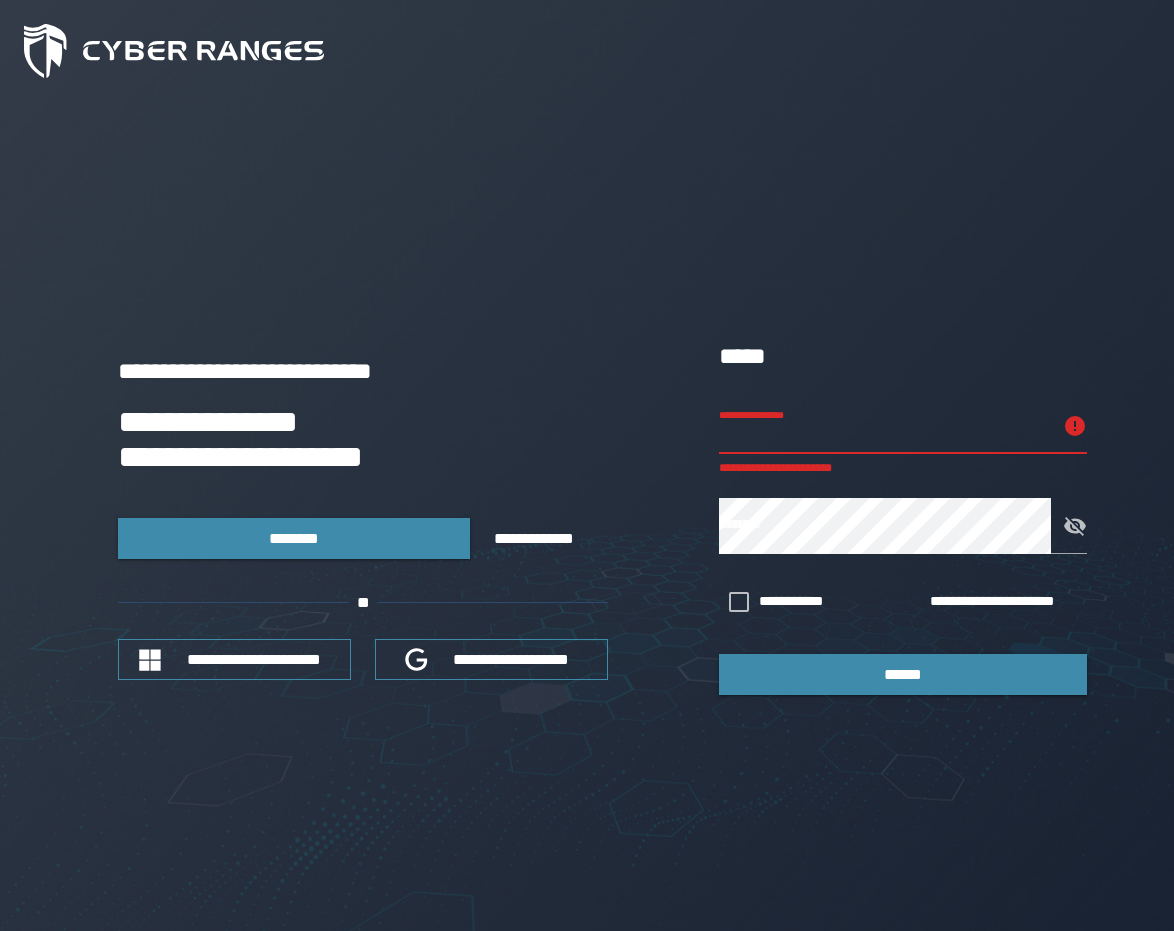 type on "**********" 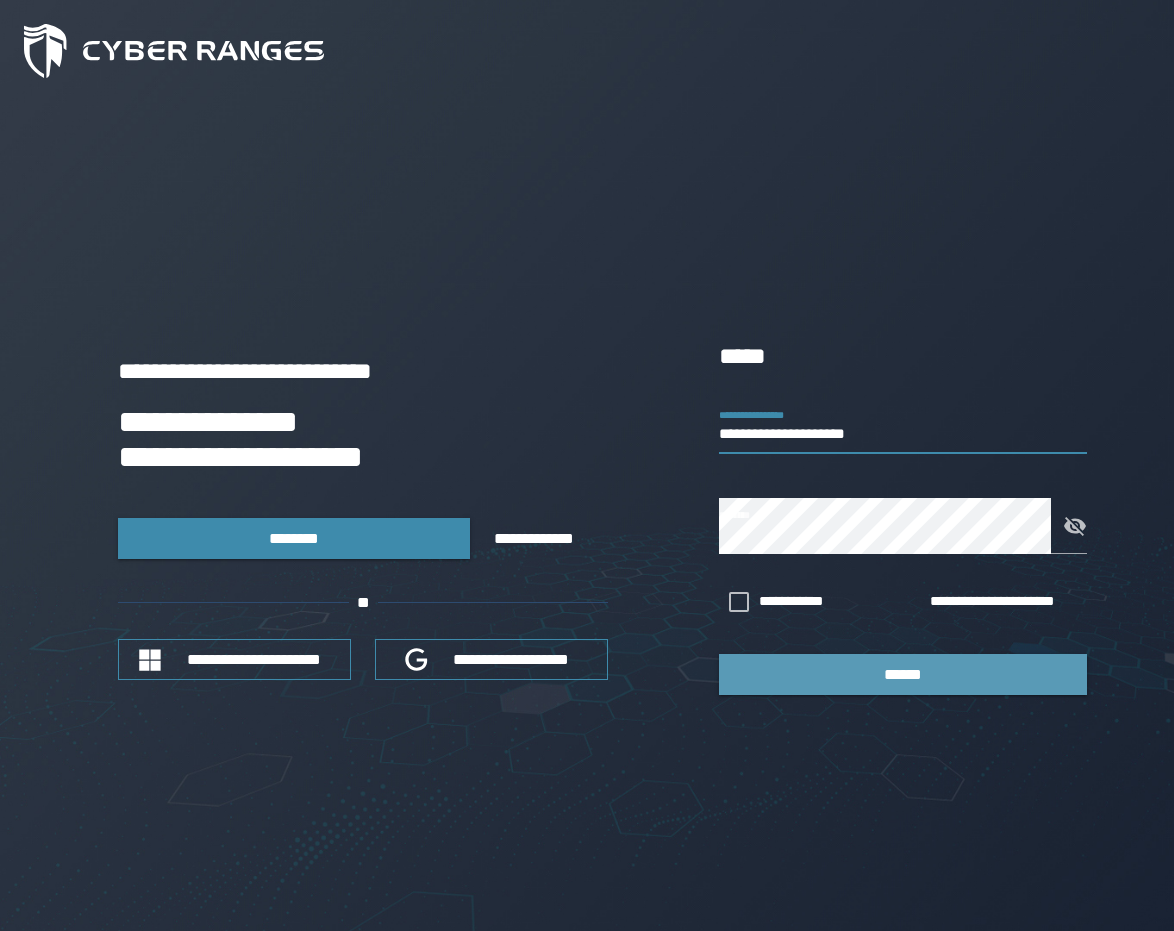 click on "******" at bounding box center (903, 674) 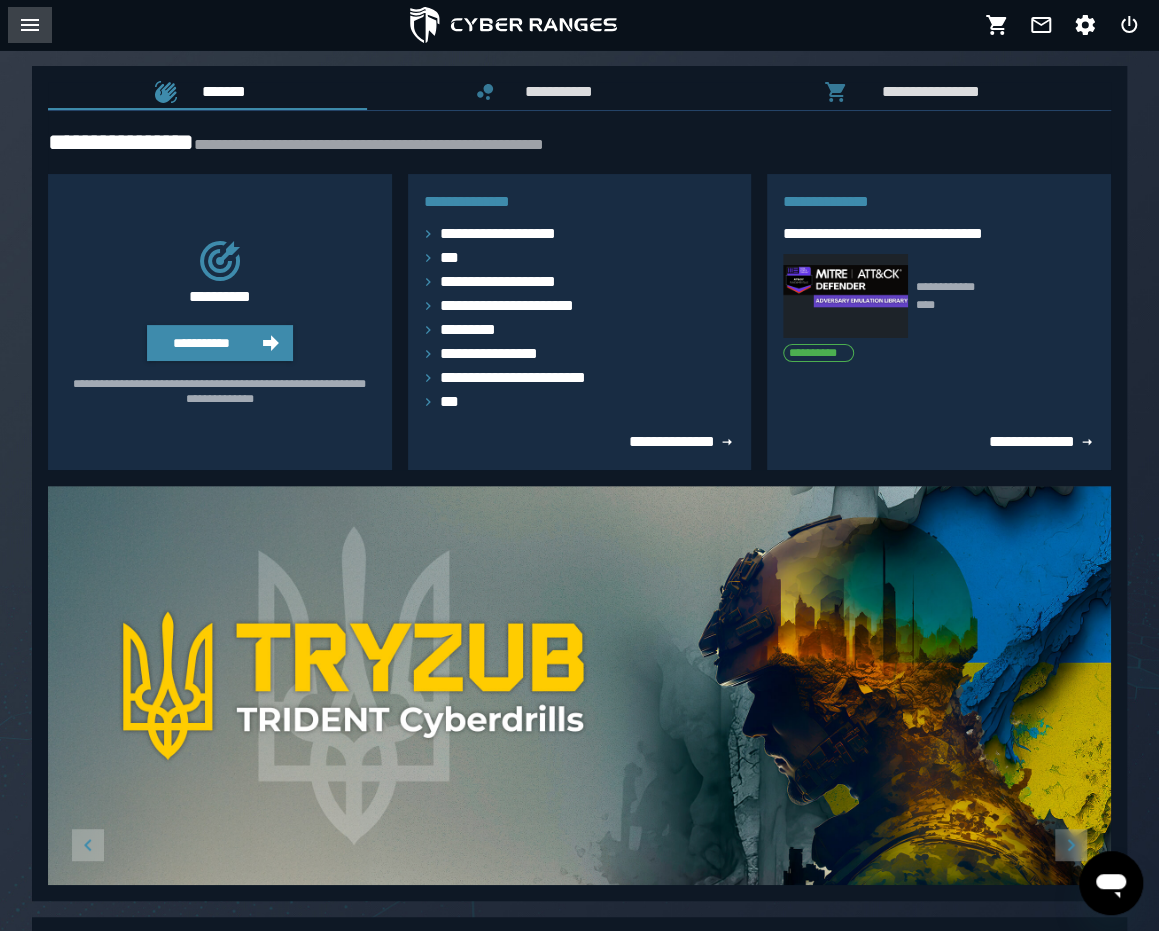 click 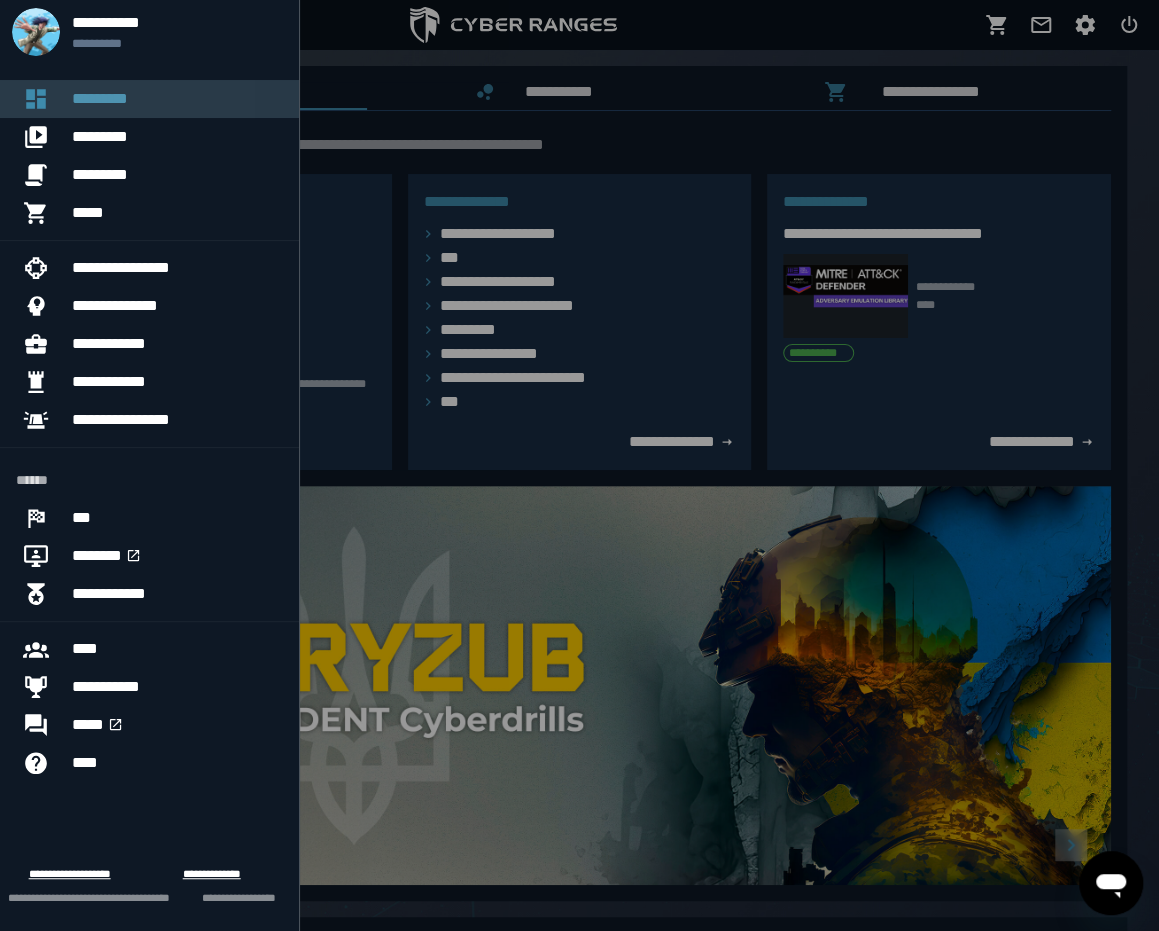 click on "*********" at bounding box center (177, 99) 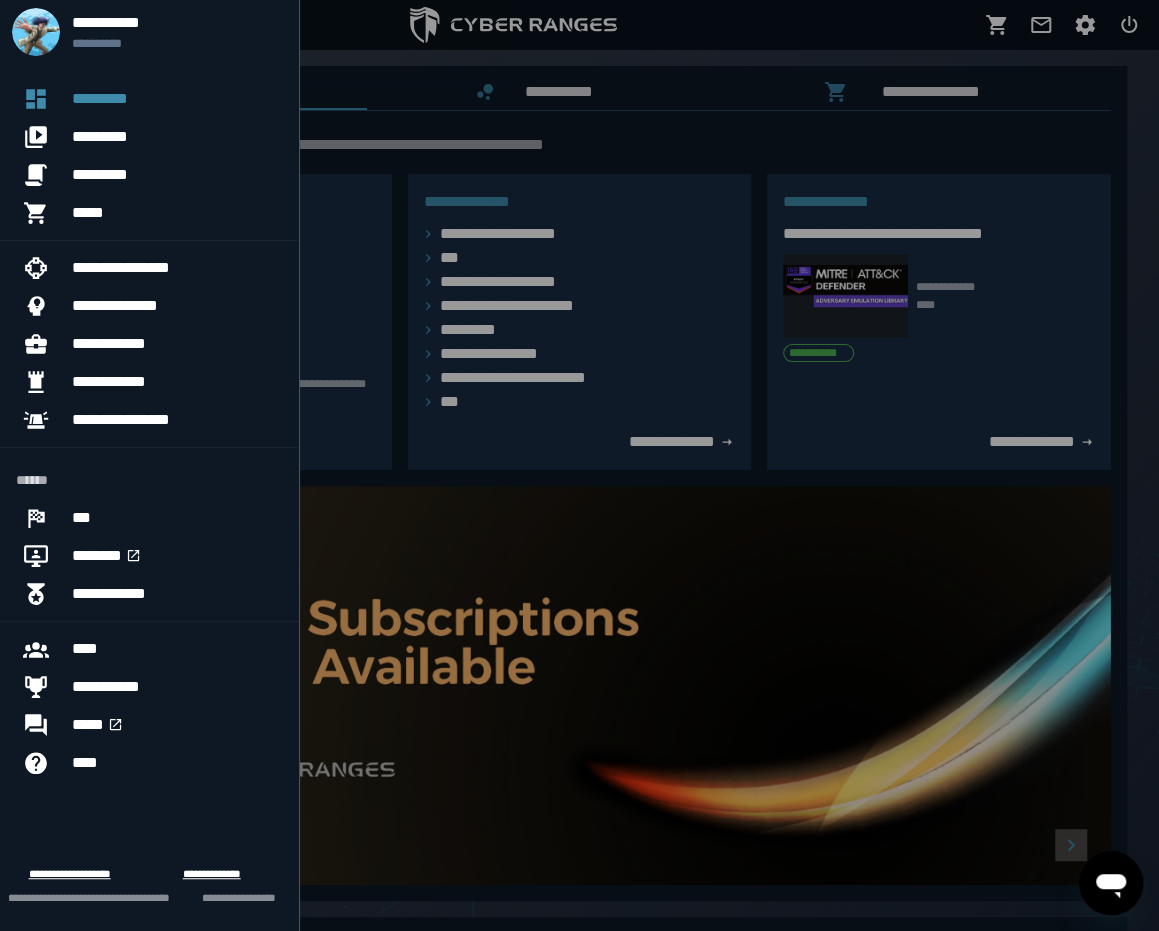 click at bounding box center [579, 465] 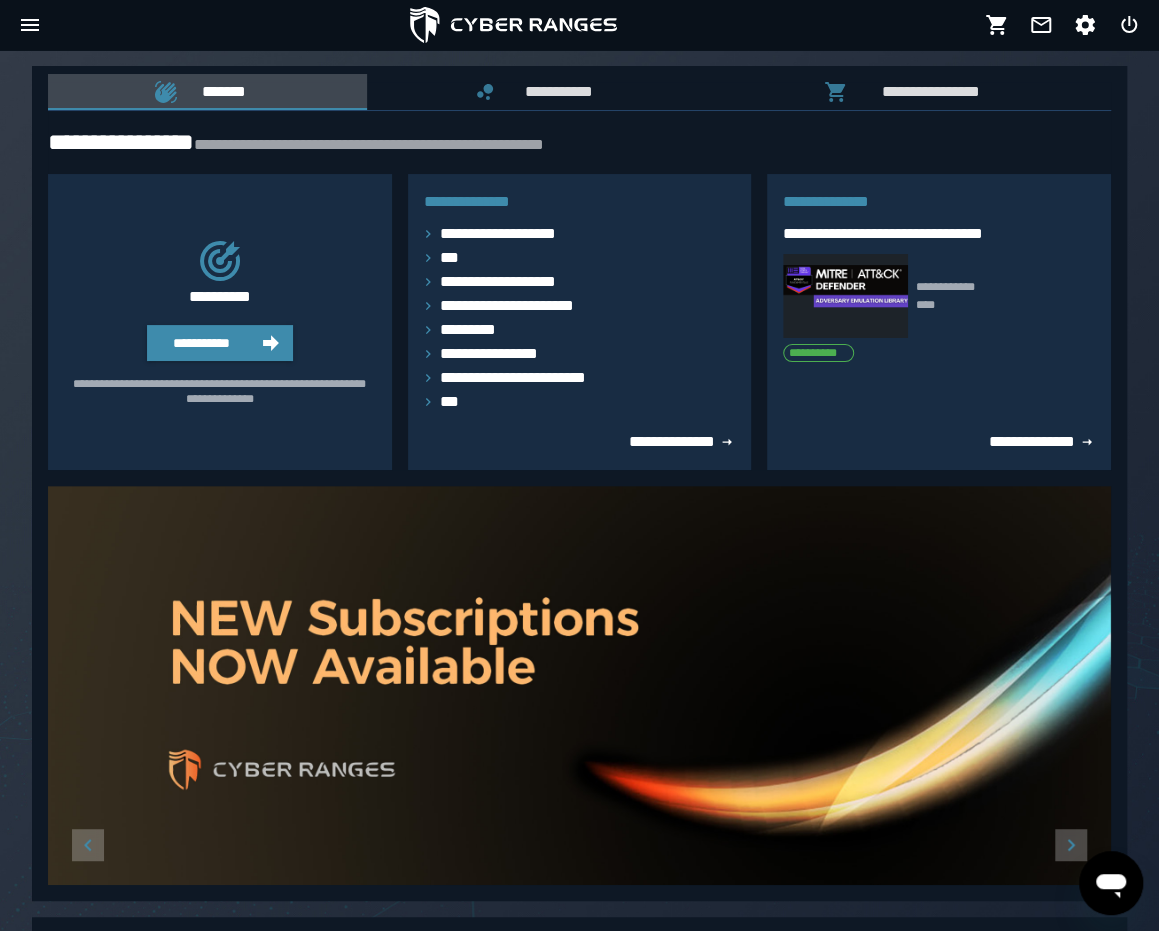 click on "*******" at bounding box center (220, 91) 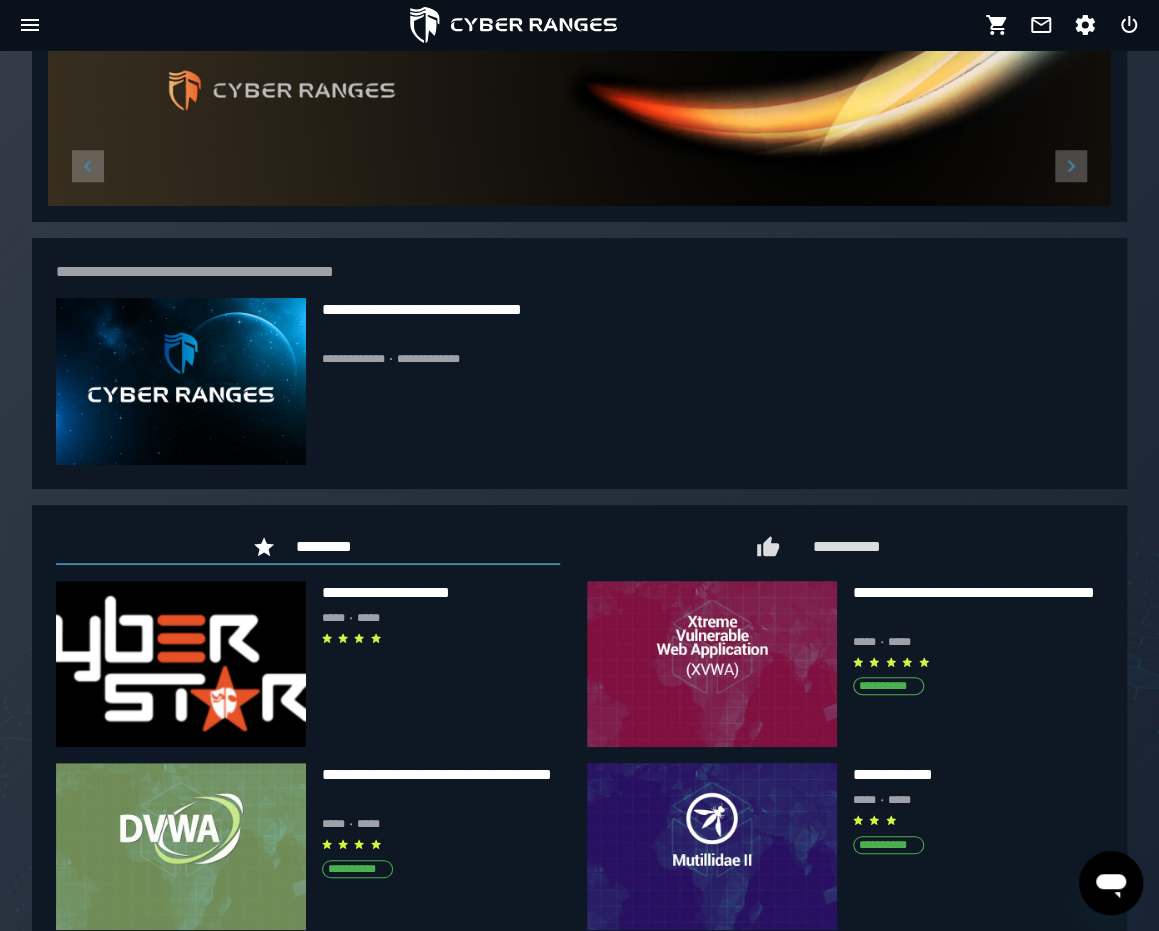 scroll, scrollTop: 682, scrollLeft: 0, axis: vertical 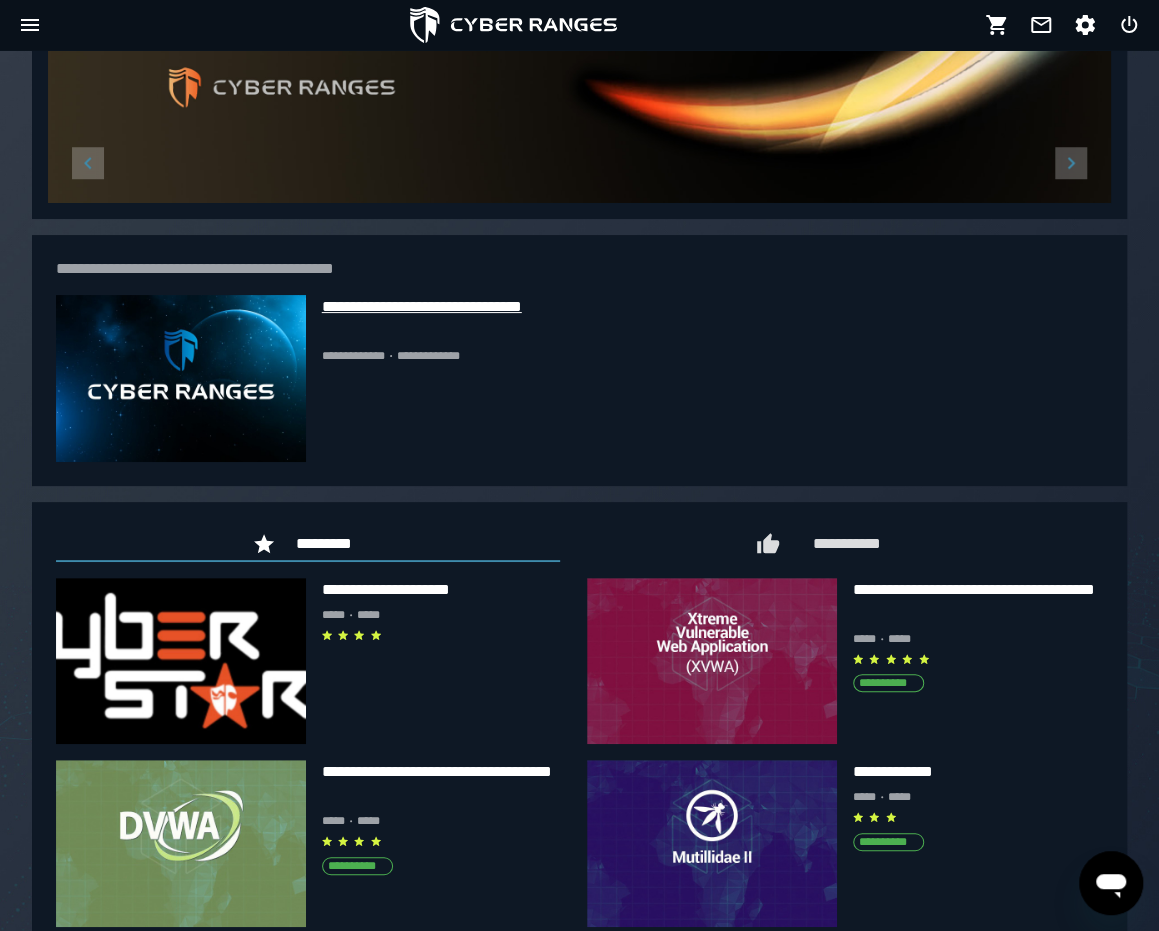 click on "**********" at bounding box center [447, 319] 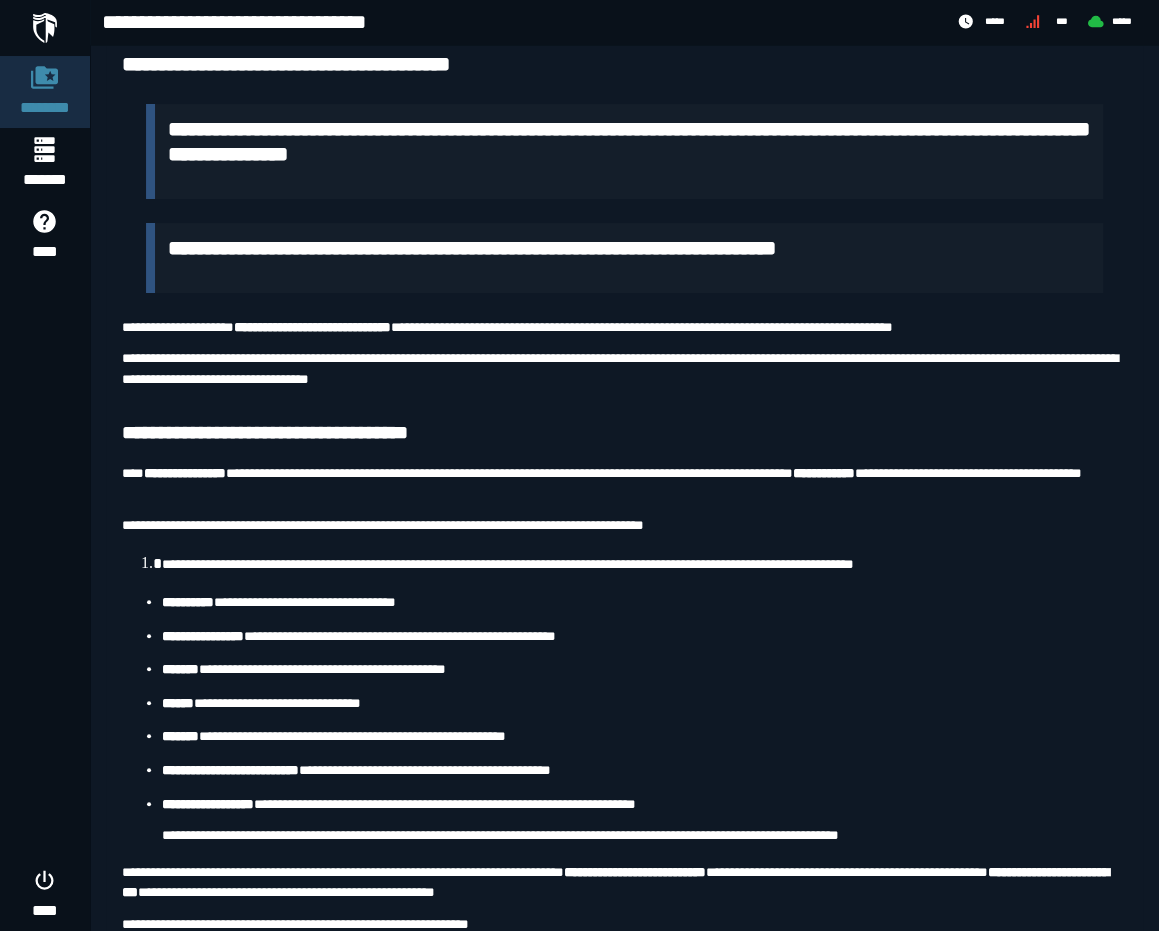 scroll, scrollTop: 0, scrollLeft: 0, axis: both 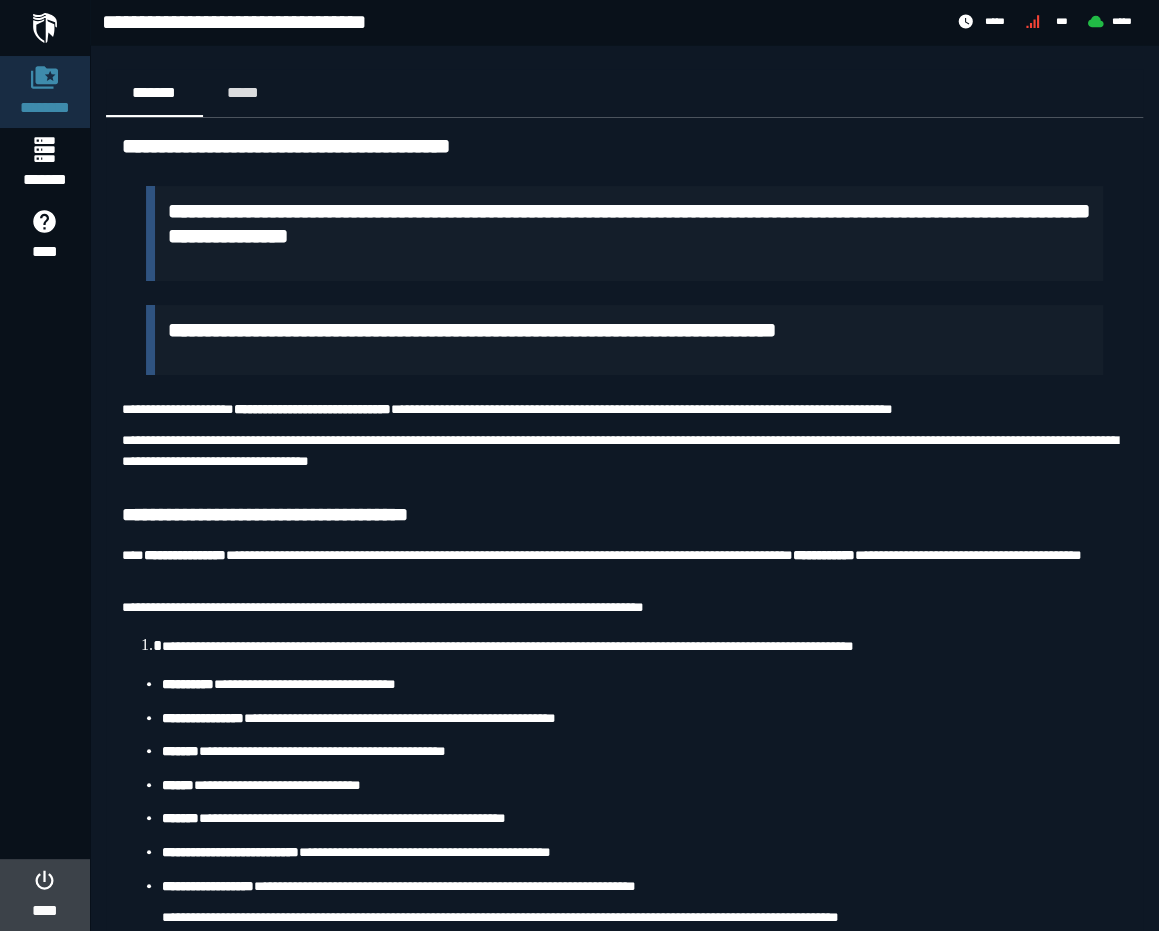 click 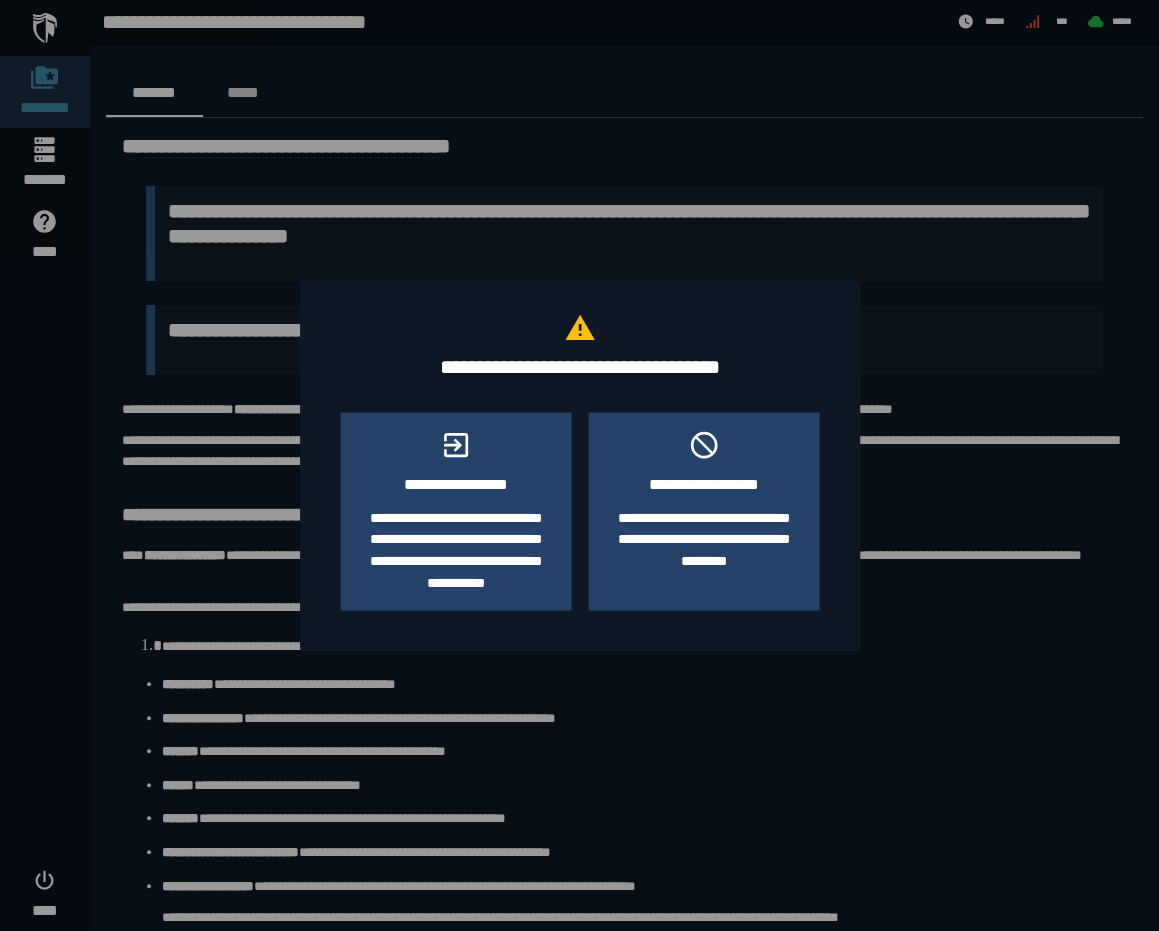 click at bounding box center (579, 465) 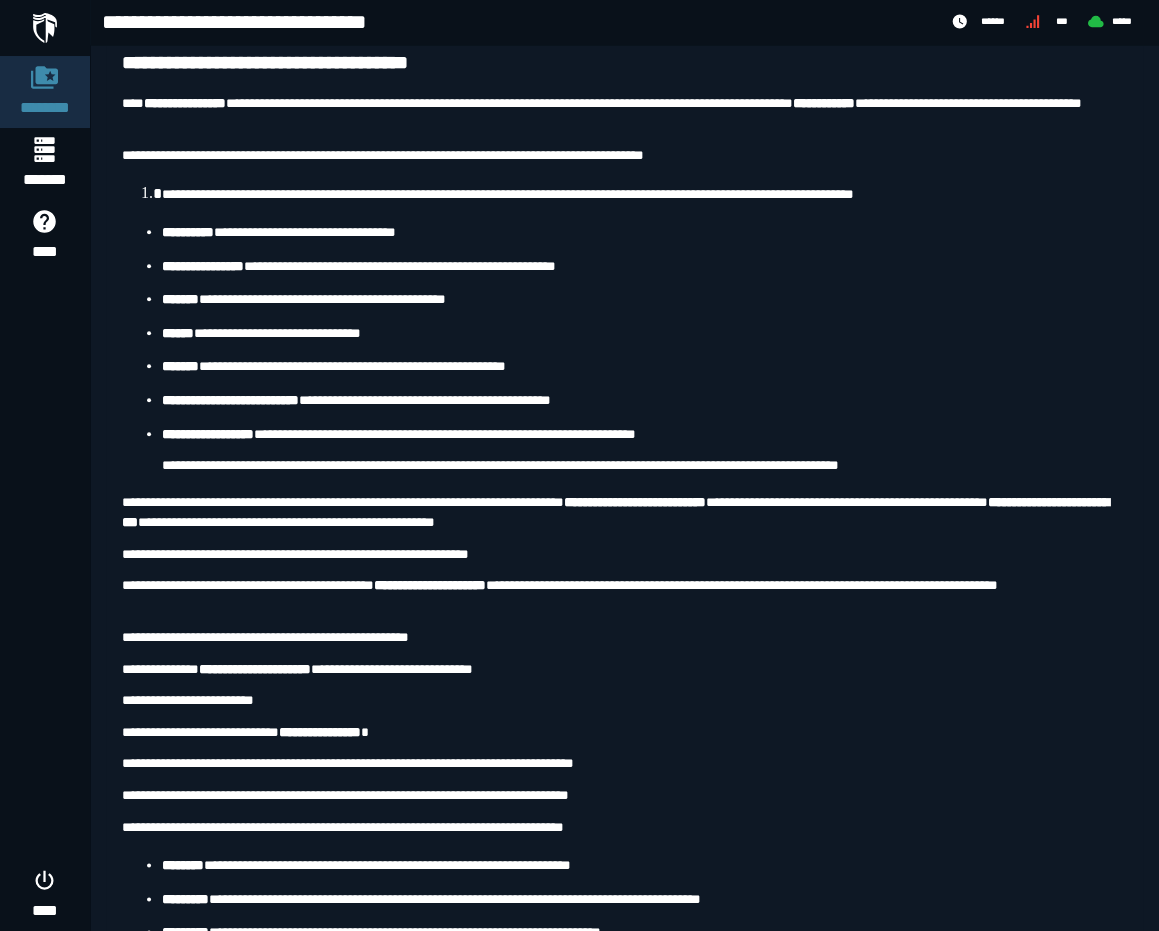 scroll, scrollTop: 0, scrollLeft: 0, axis: both 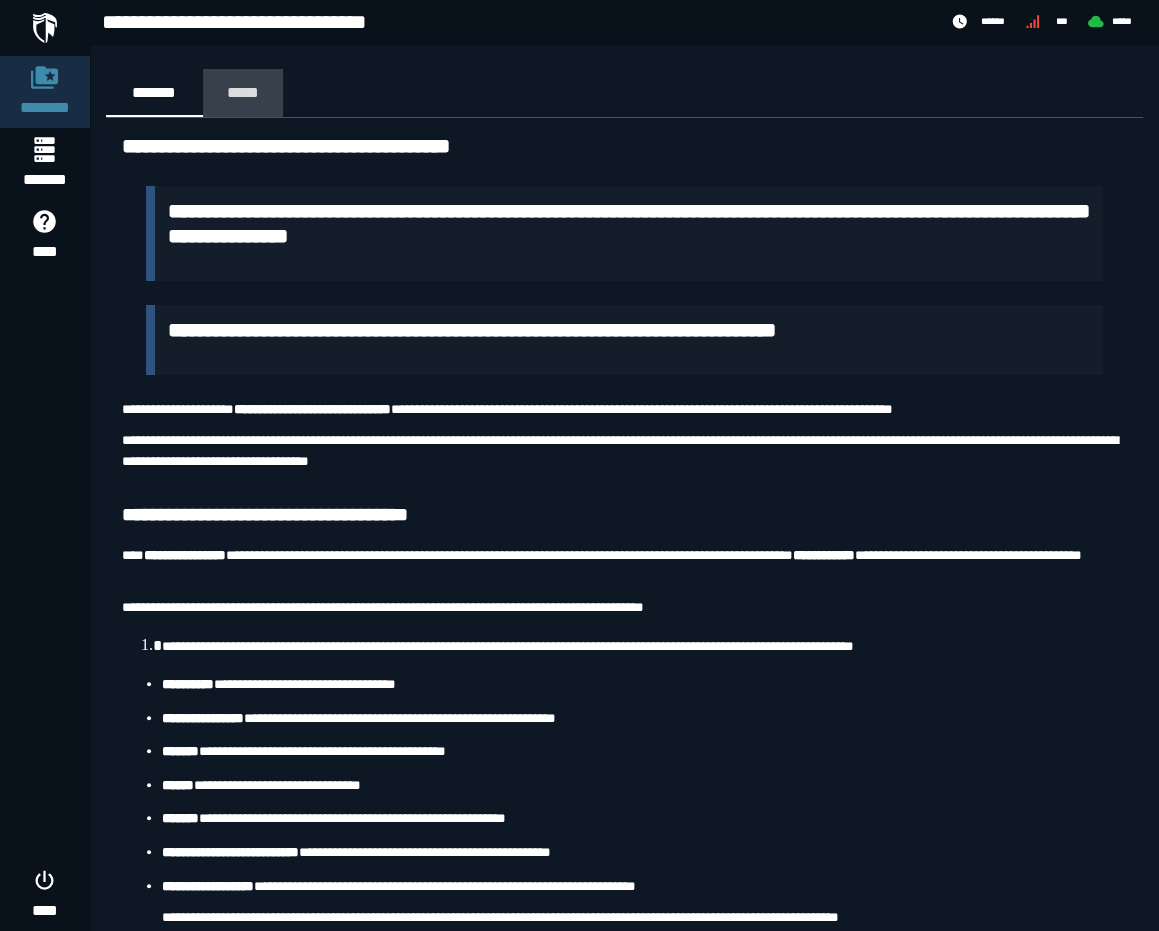 click on "*****" at bounding box center (243, 92) 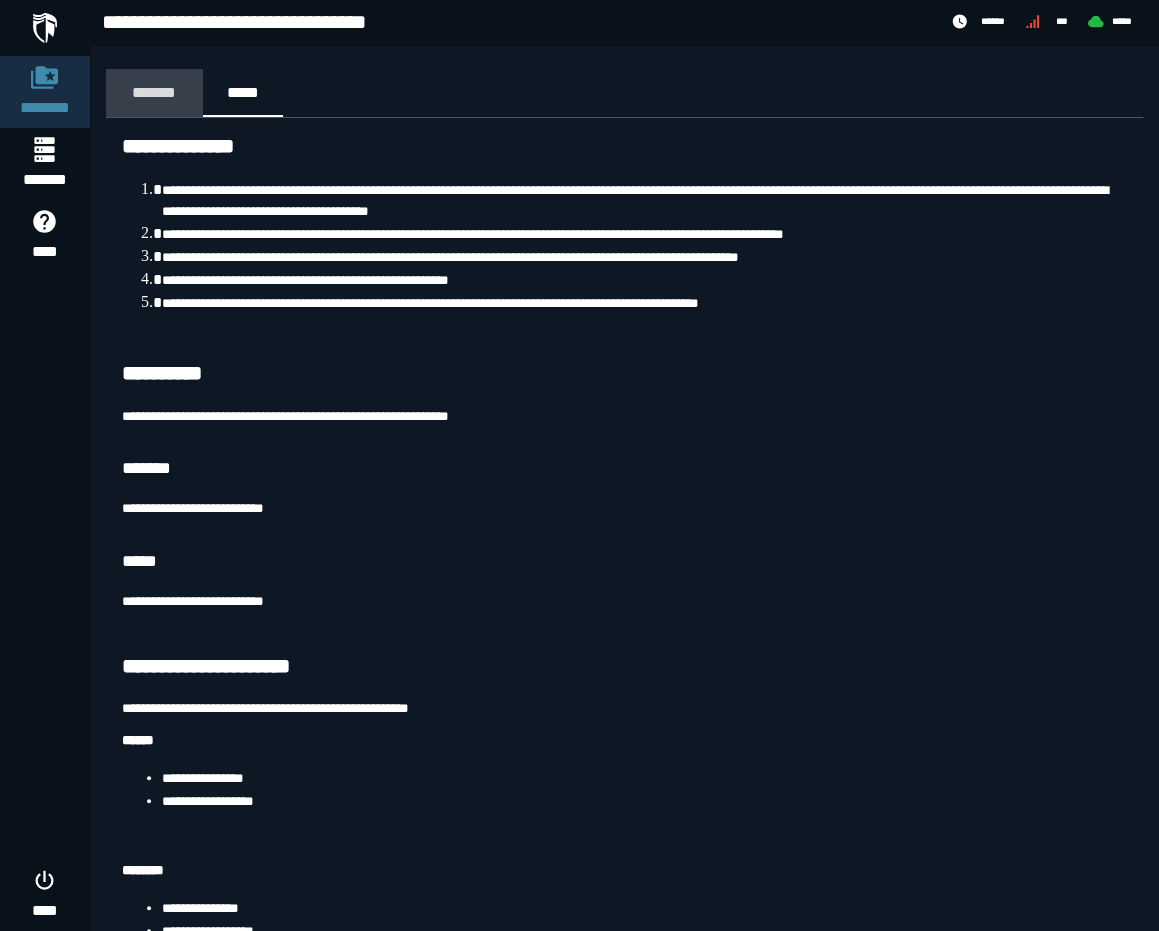 click on "*******" at bounding box center (154, 92) 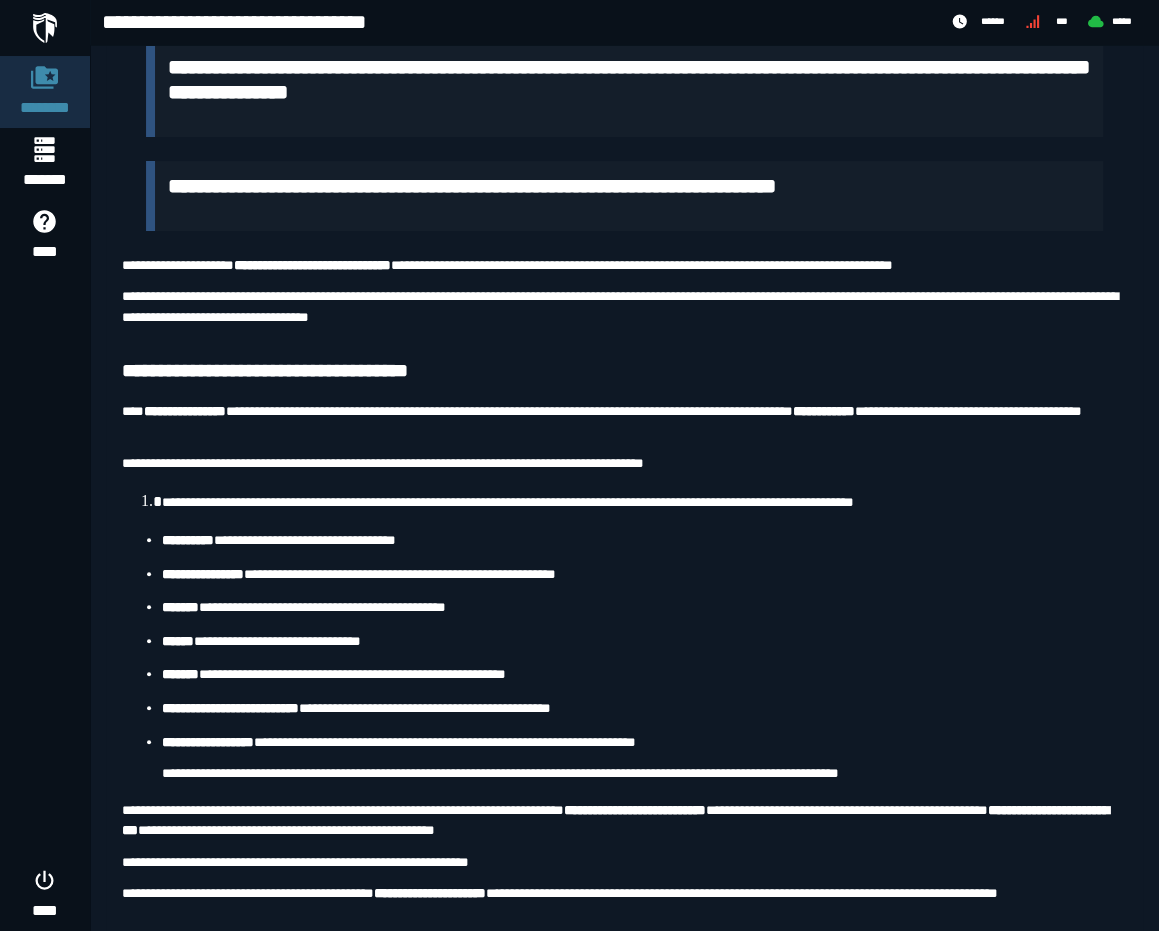 scroll, scrollTop: 26, scrollLeft: 0, axis: vertical 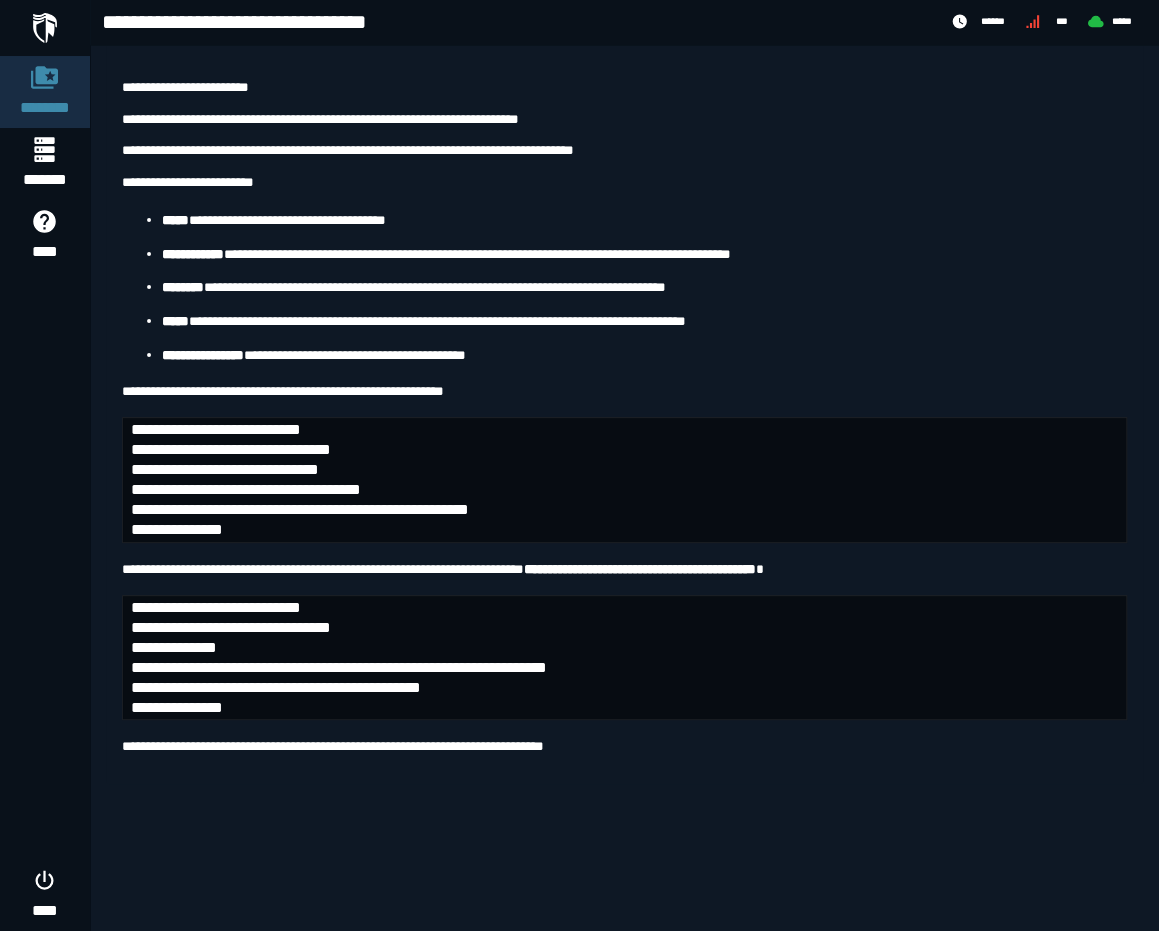 click on "**********" at bounding box center (624, 657) 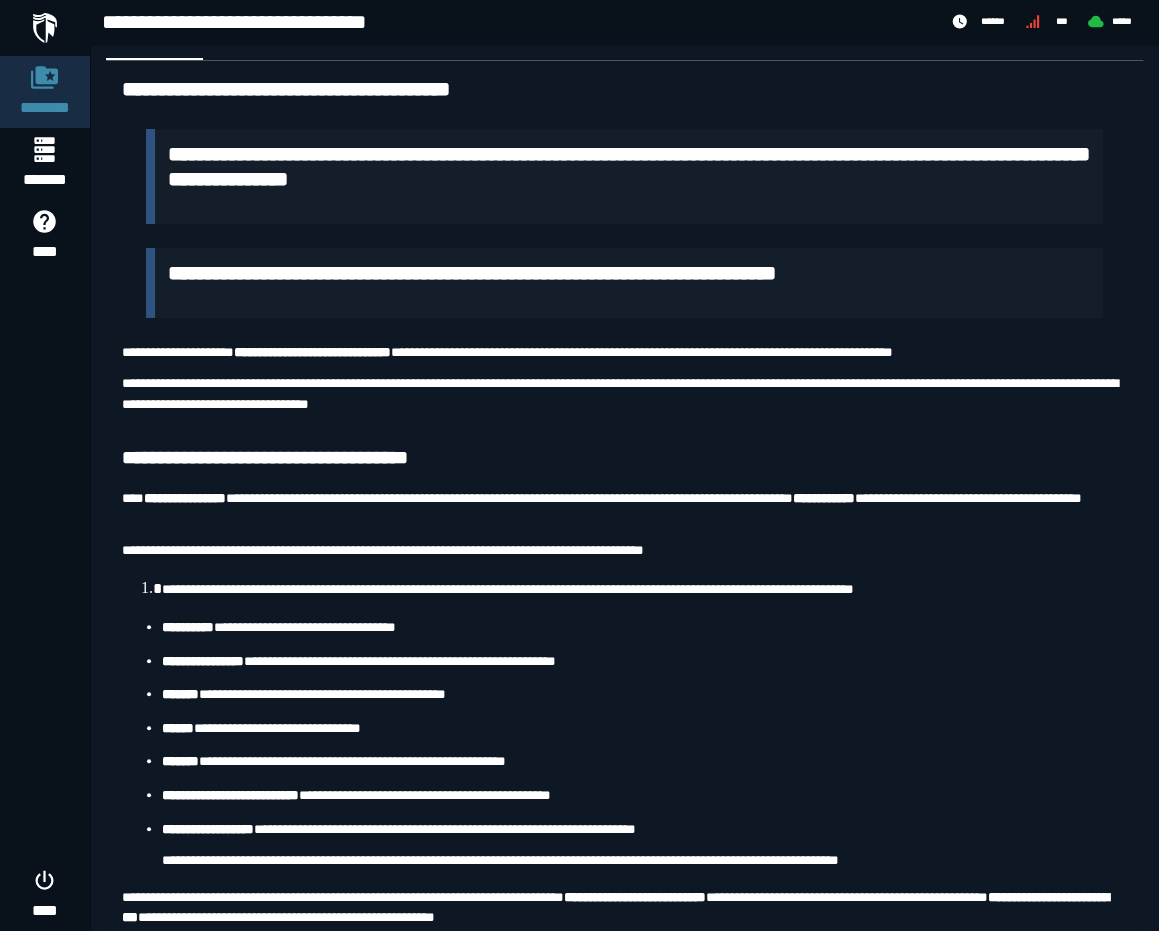 scroll, scrollTop: 0, scrollLeft: 0, axis: both 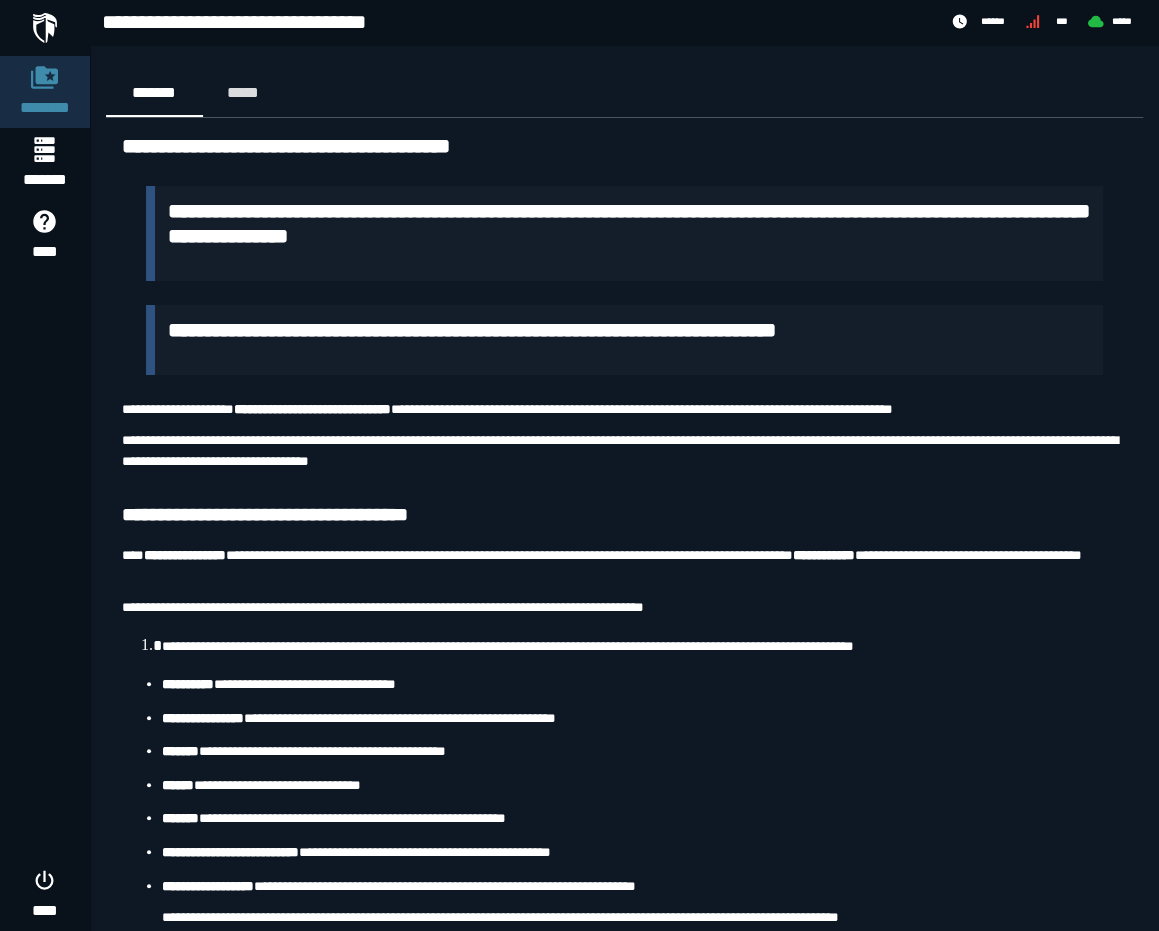 click on "**********" at bounding box center (624, 409) 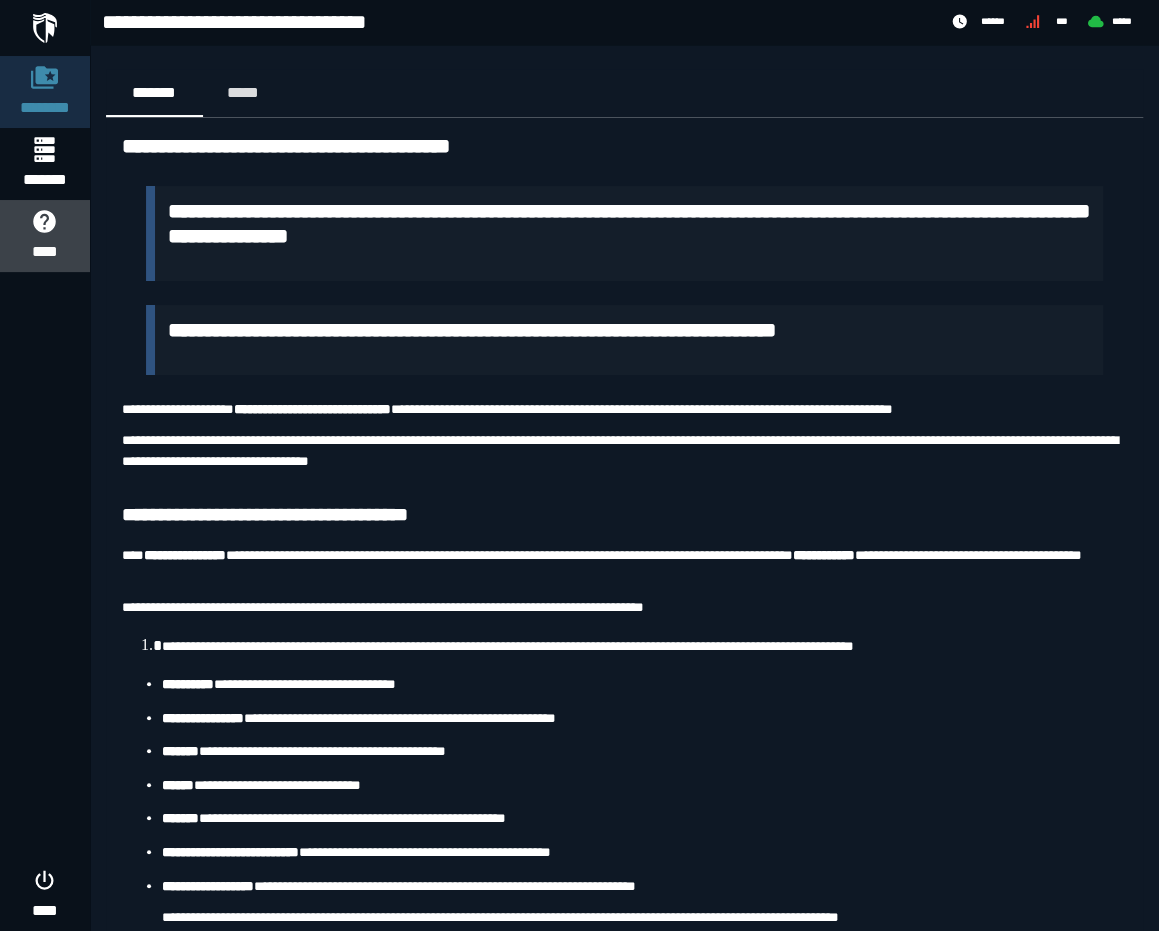 click 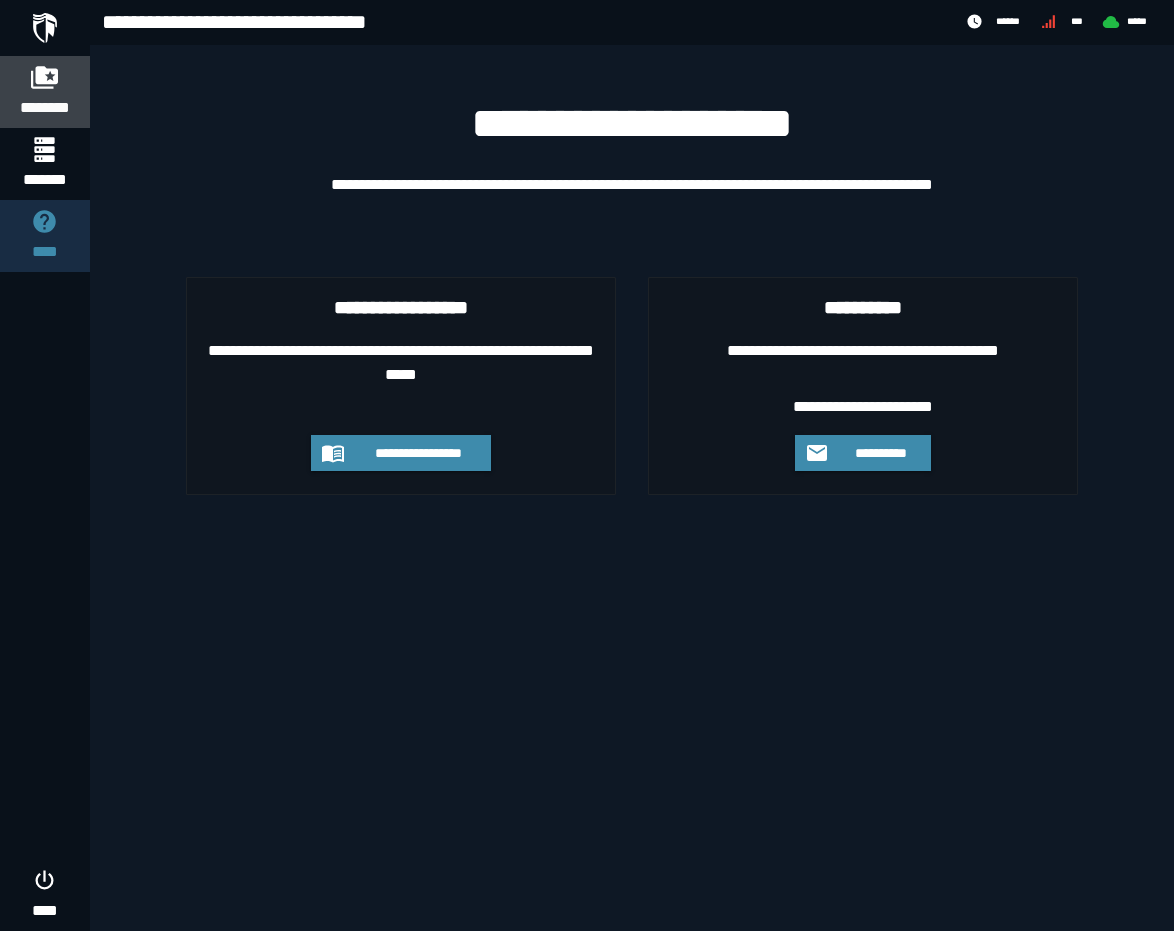 click 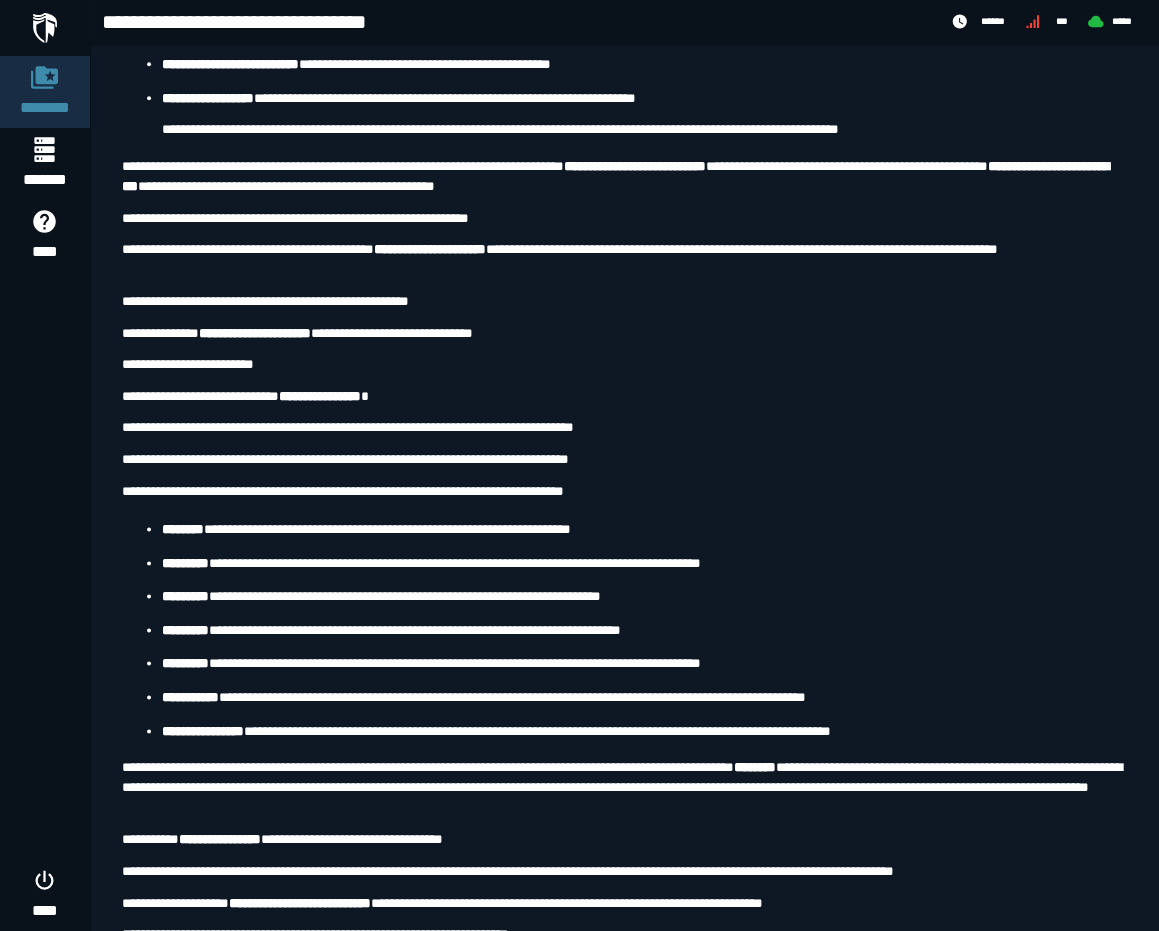 scroll, scrollTop: 0, scrollLeft: 0, axis: both 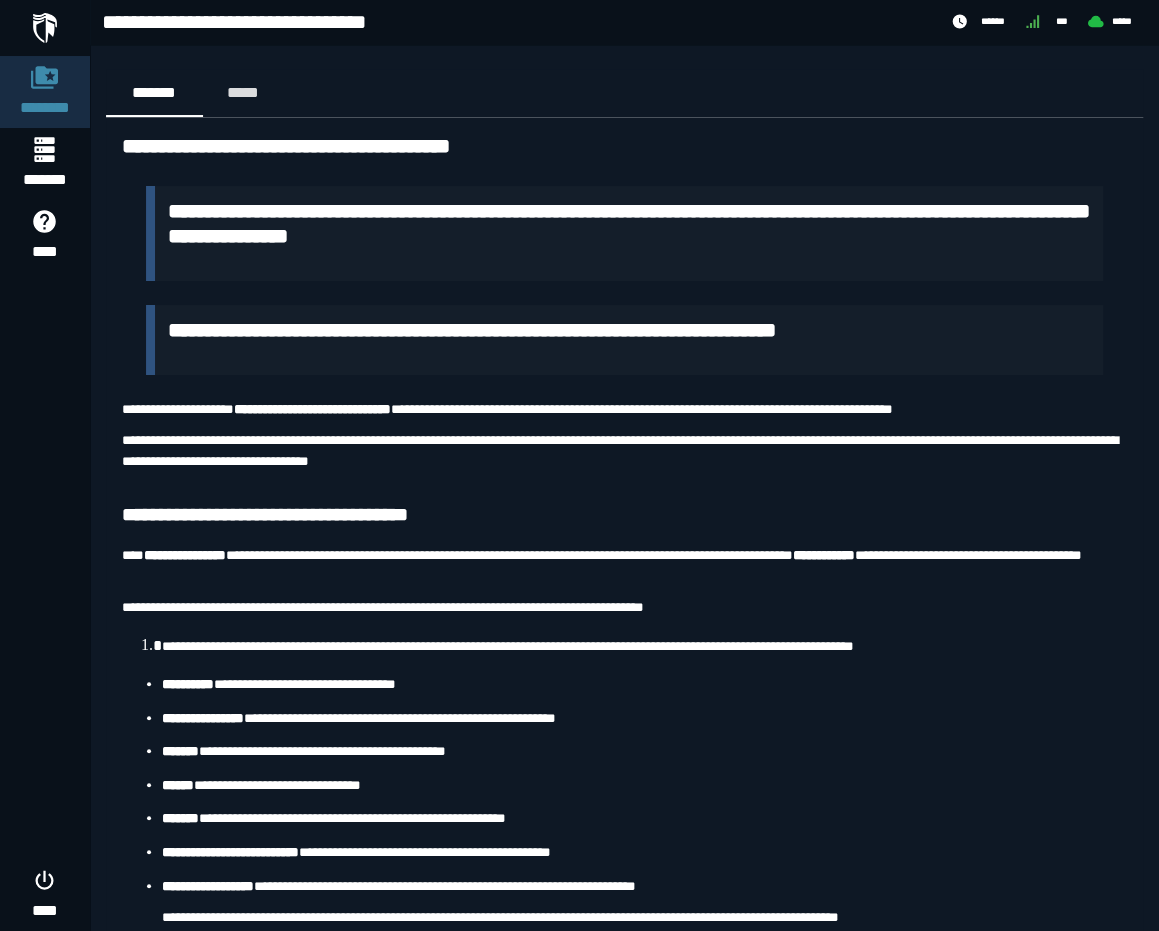 click on "**********" at bounding box center [624, 2066] 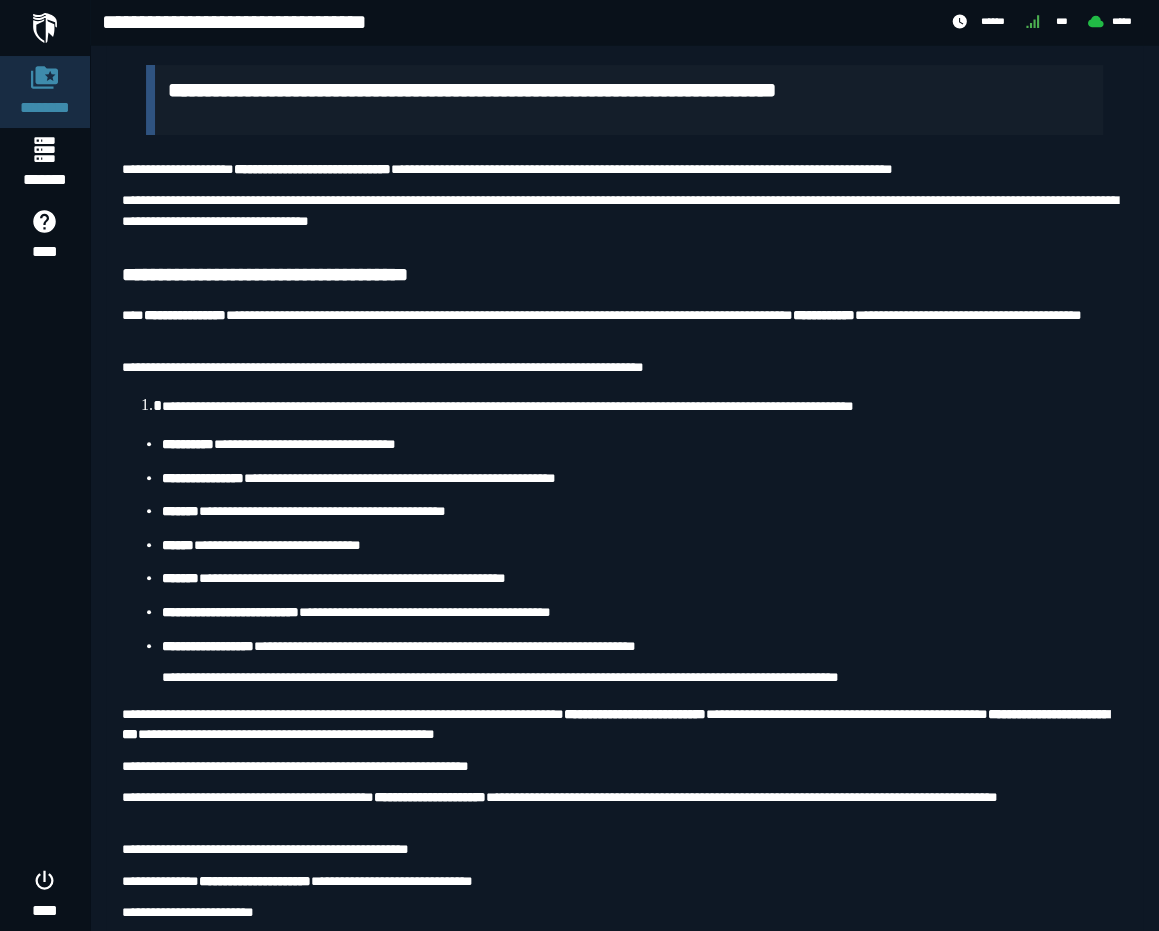 scroll, scrollTop: 0, scrollLeft: 0, axis: both 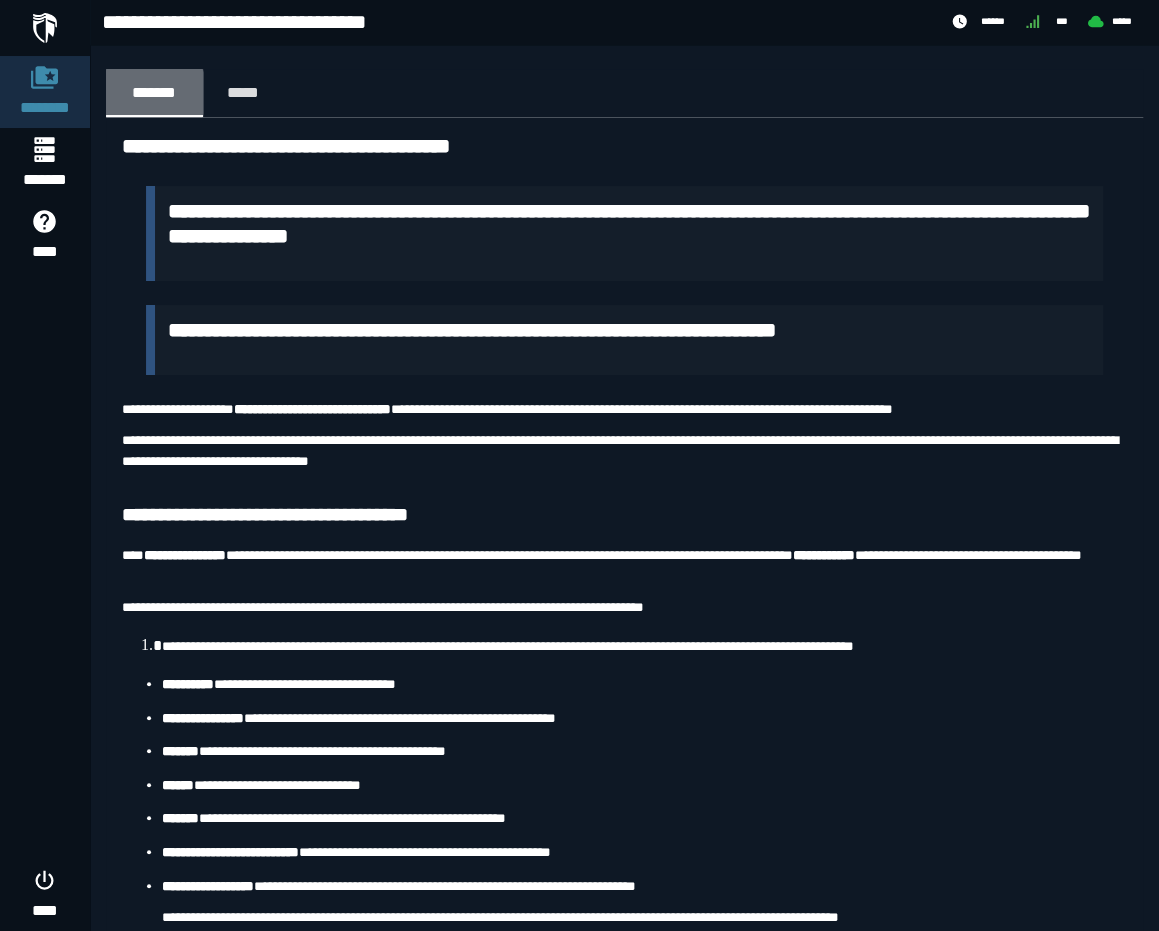 click on "*******" at bounding box center (154, 92) 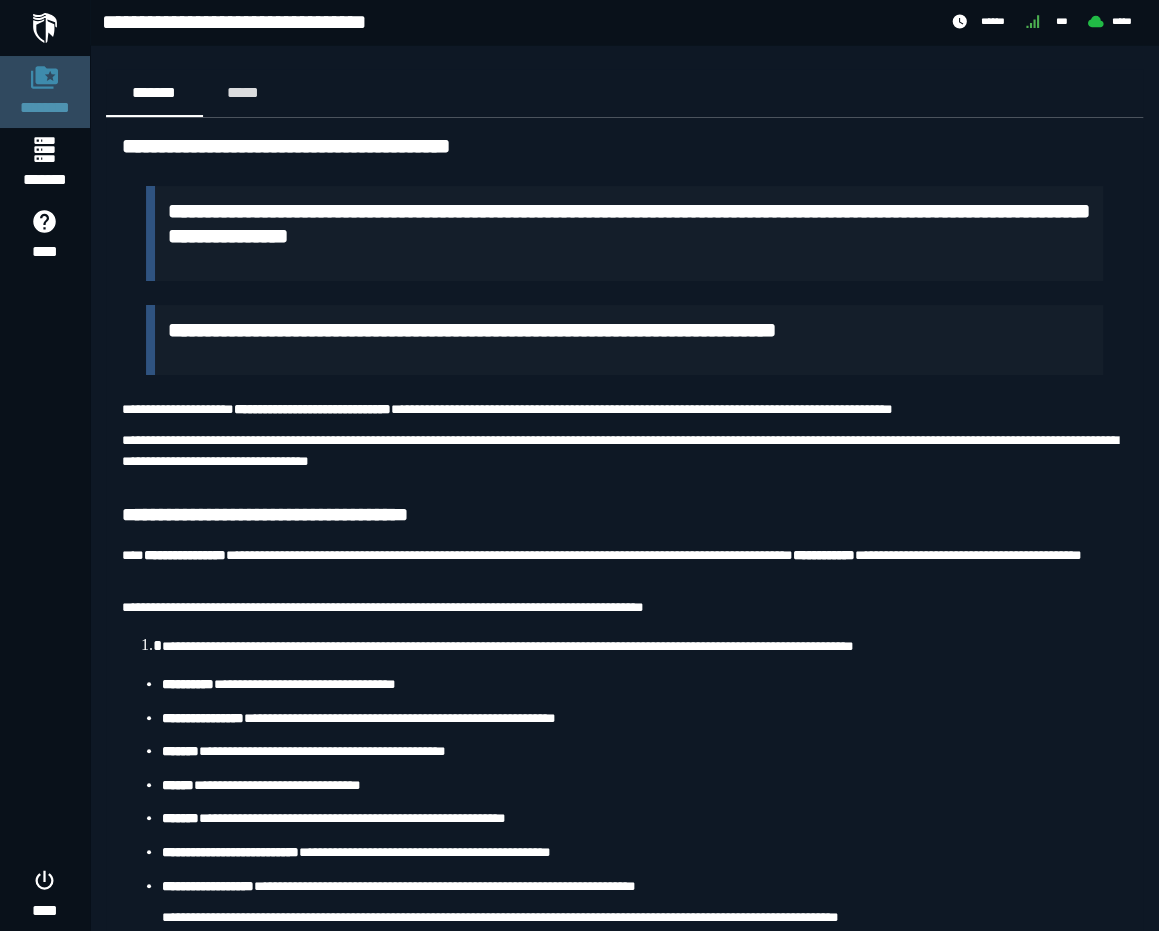 click at bounding box center (45, 77) 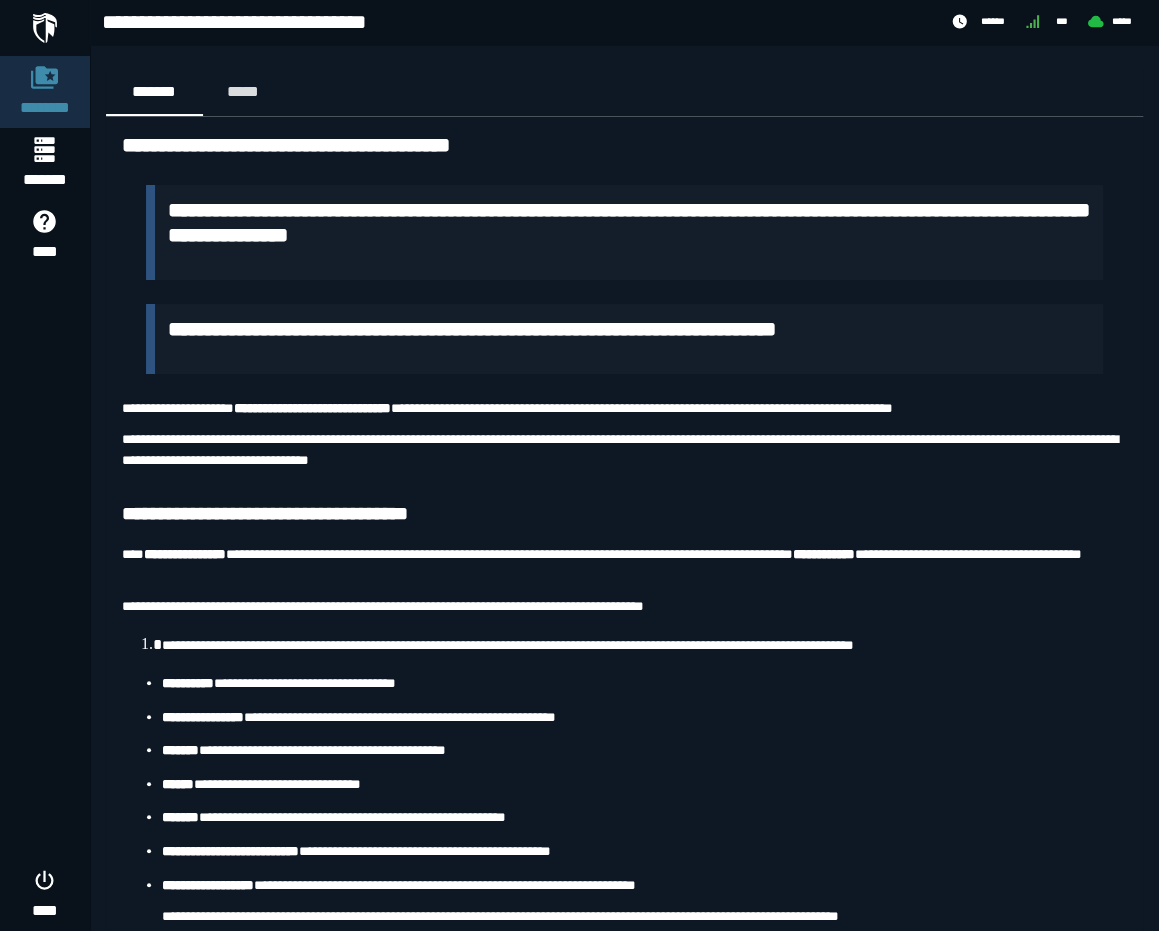 scroll, scrollTop: 0, scrollLeft: 0, axis: both 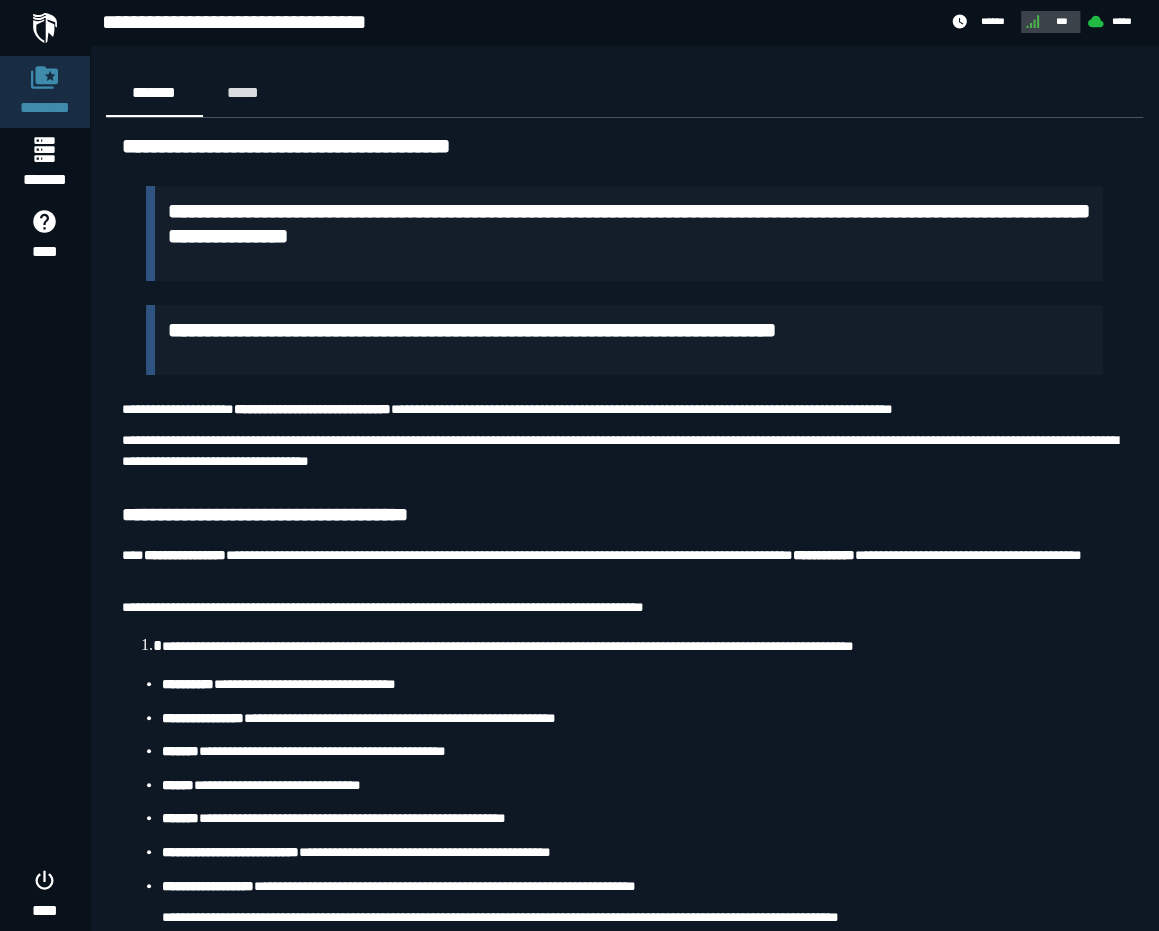 click on "***" at bounding box center (1048, 22) 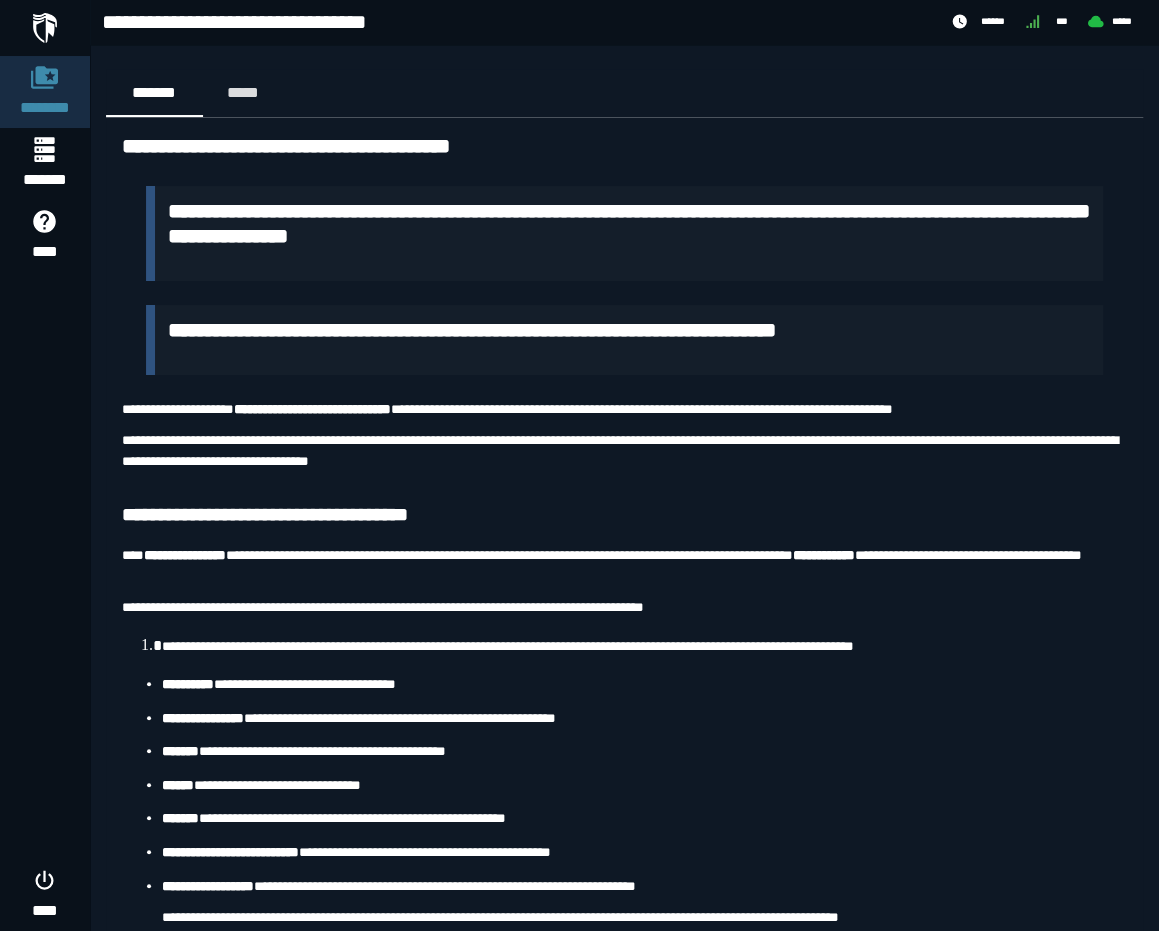 click on "**********" at bounding box center [624, 2066] 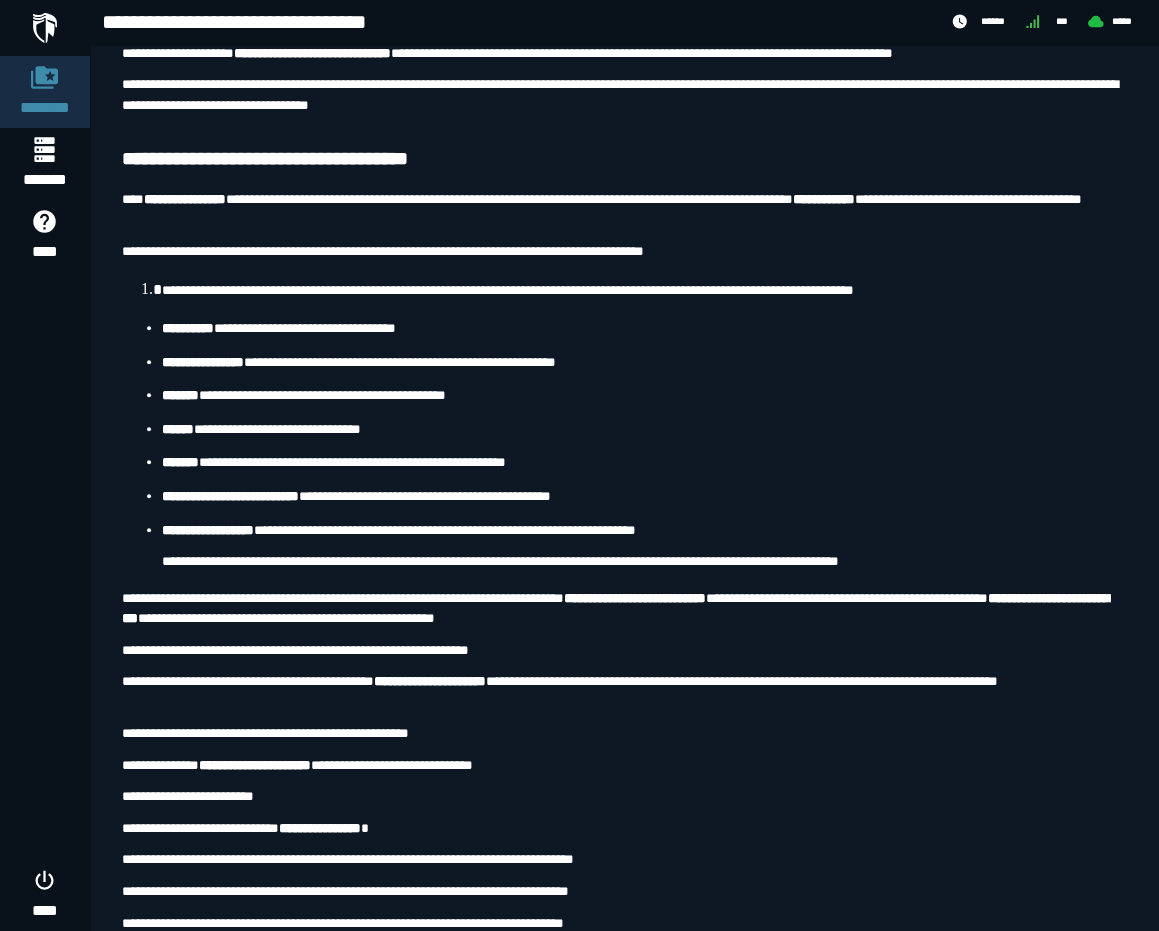 scroll, scrollTop: 0, scrollLeft: 0, axis: both 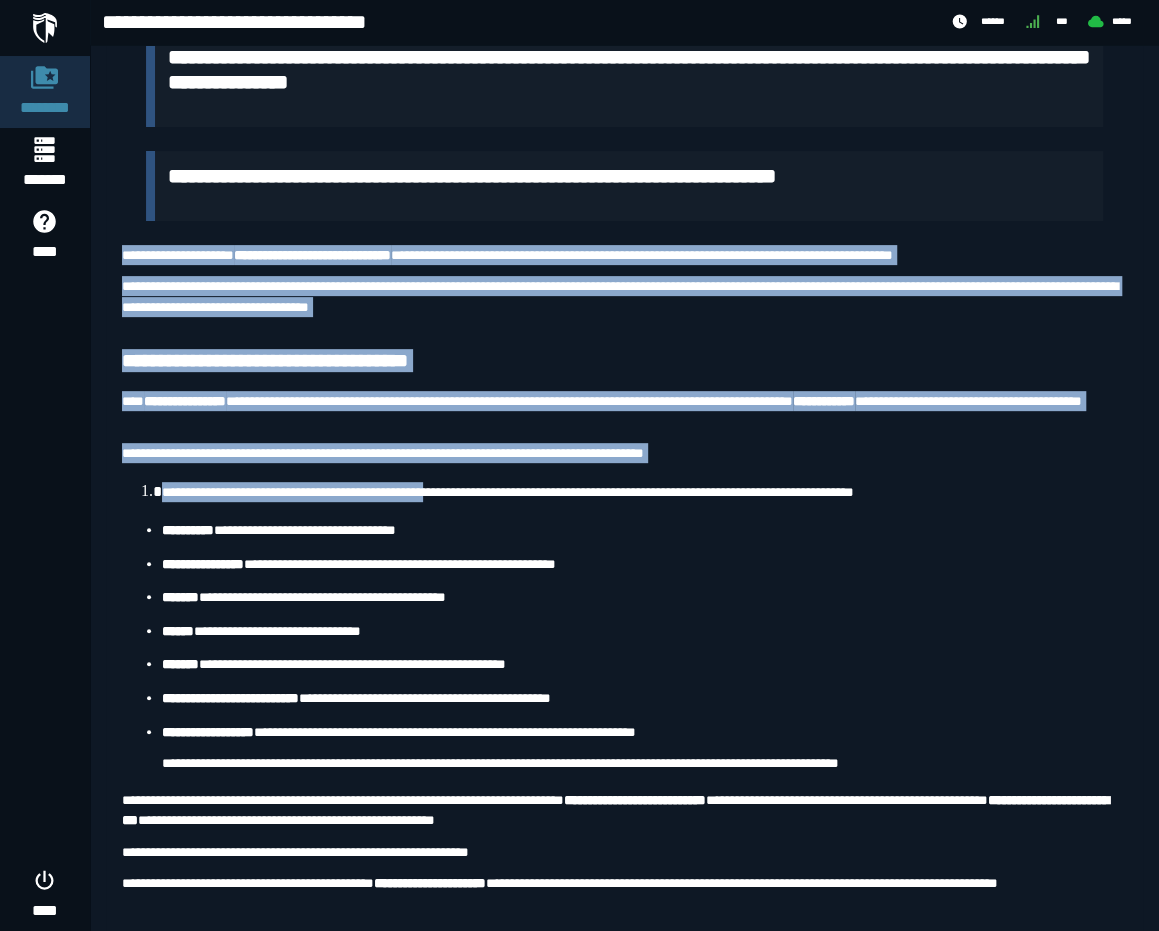 drag, startPoint x: 113, startPoint y: 249, endPoint x: 462, endPoint y: 498, distance: 428.72134 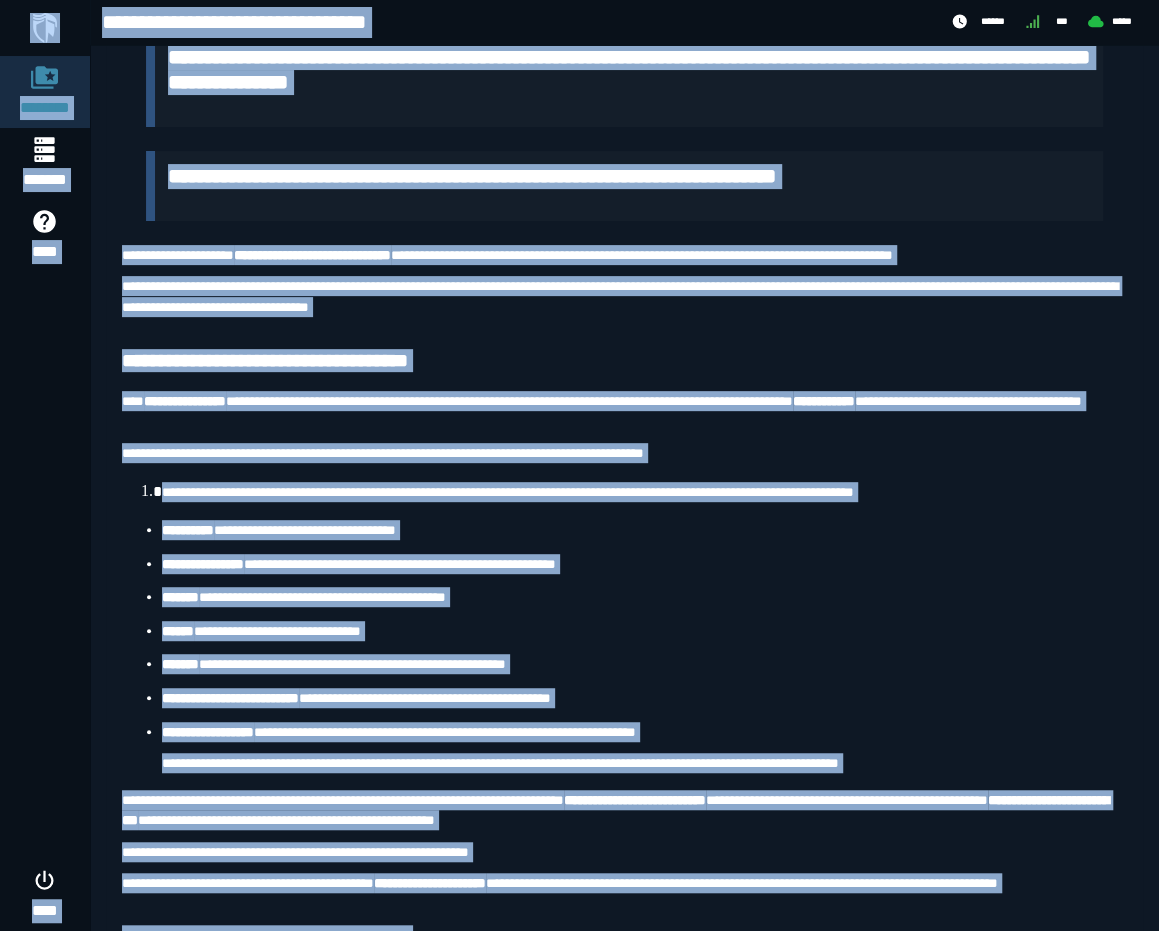 click on "**********" at bounding box center (624, 1912) 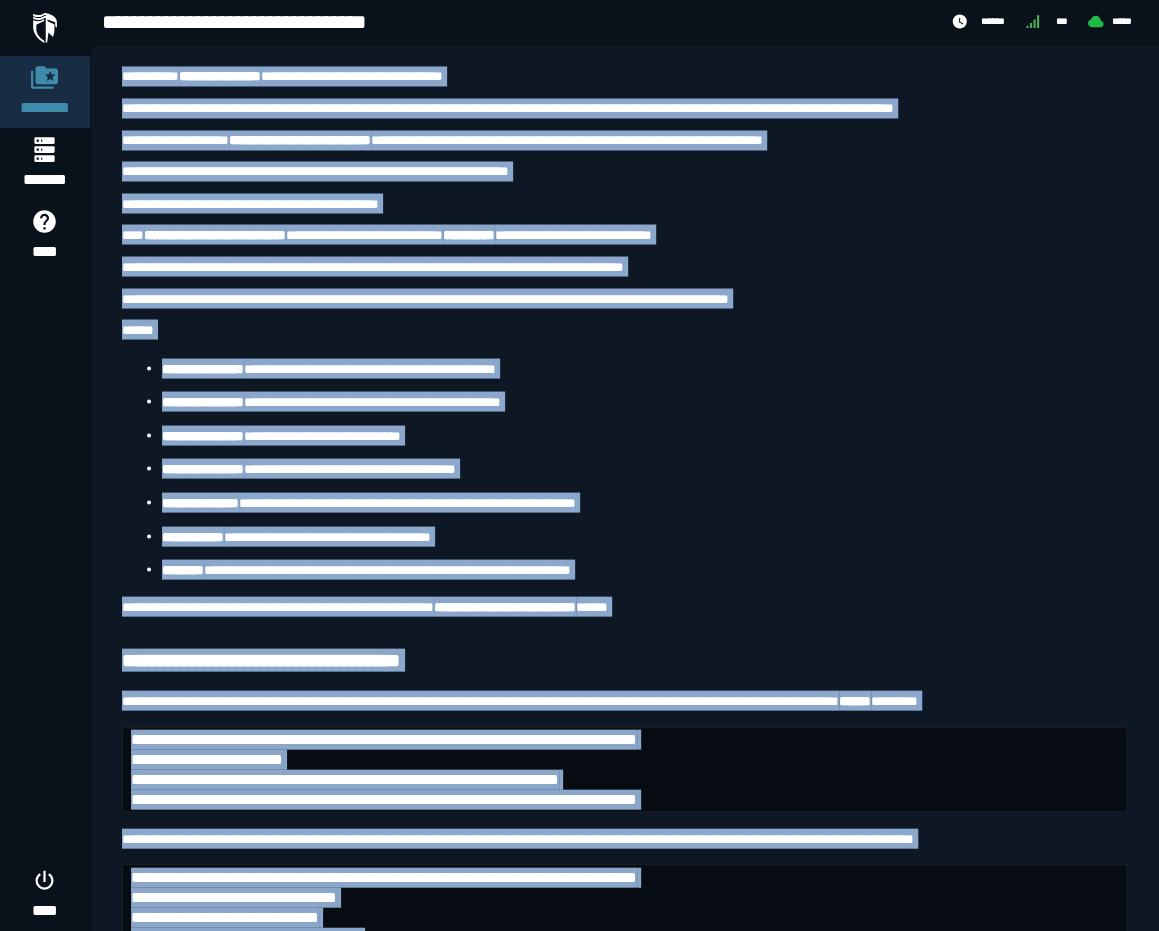 scroll, scrollTop: 1800, scrollLeft: 0, axis: vertical 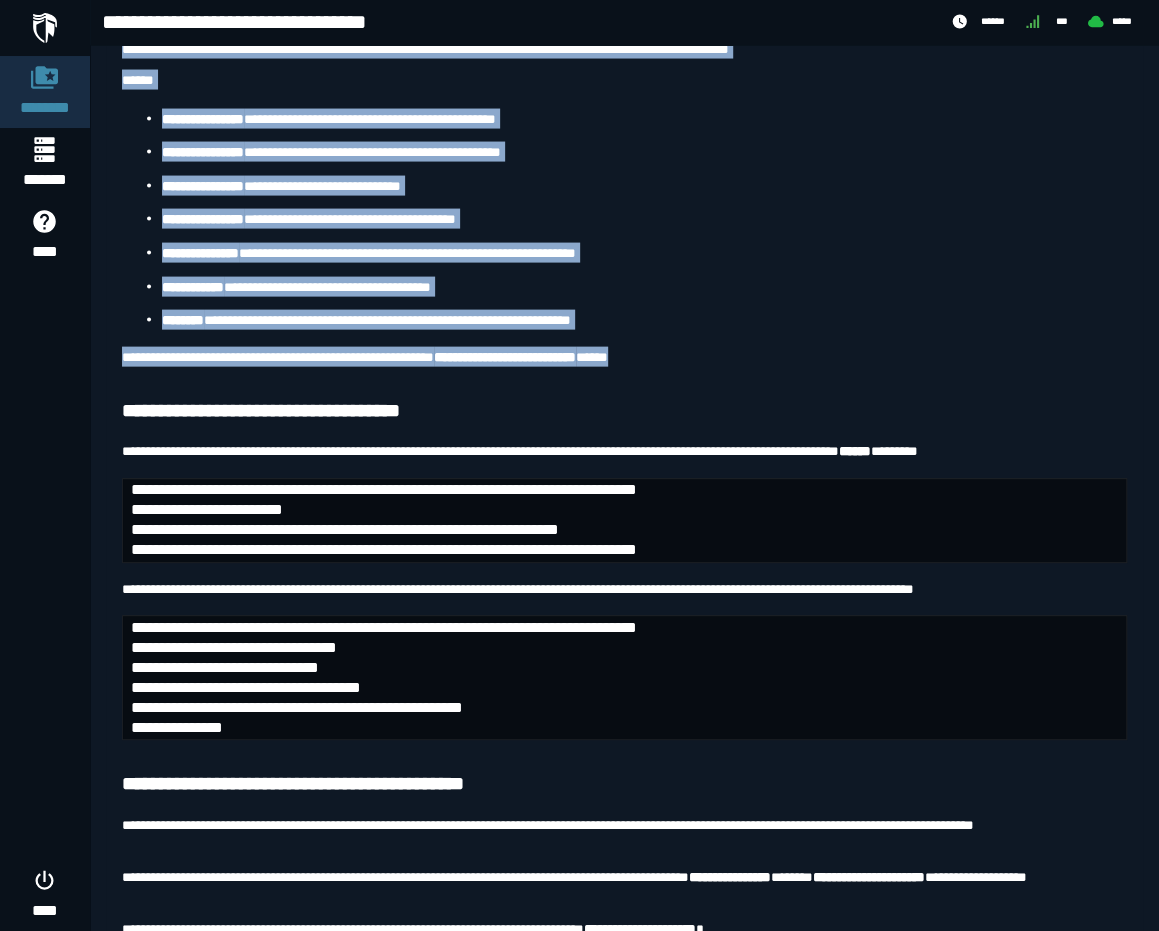 drag, startPoint x: 122, startPoint y: 258, endPoint x: 922, endPoint y: 383, distance: 809.7067 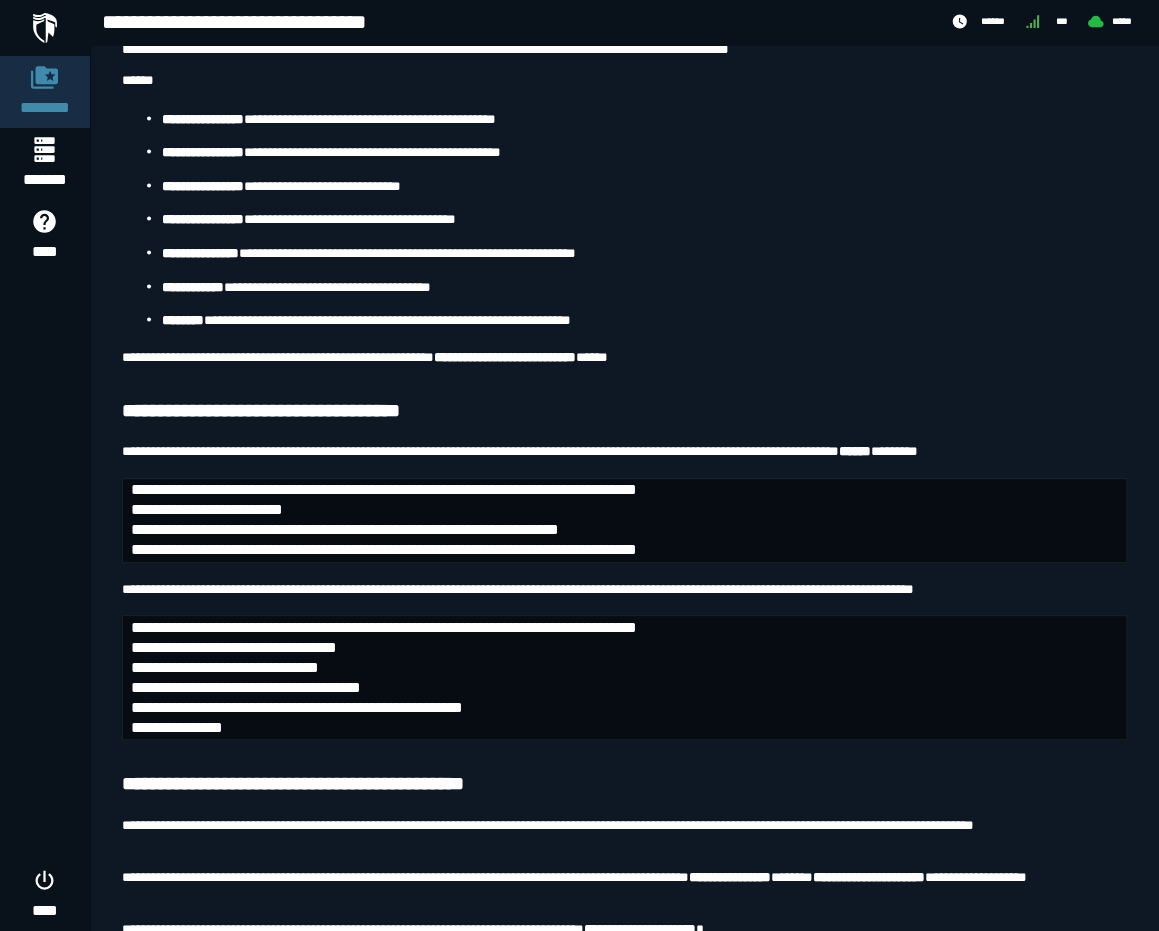 click on "**********" at bounding box center [624, 219] 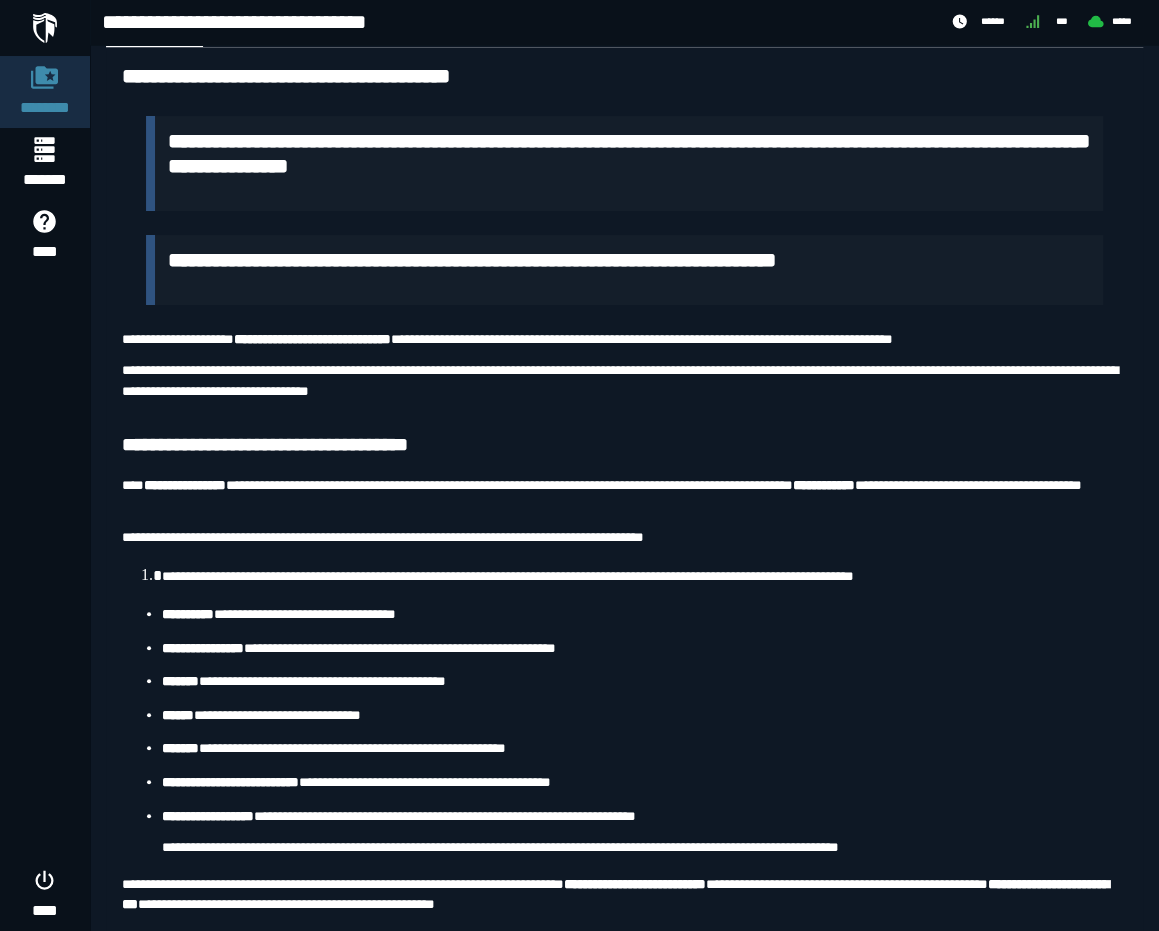 scroll, scrollTop: 0, scrollLeft: 0, axis: both 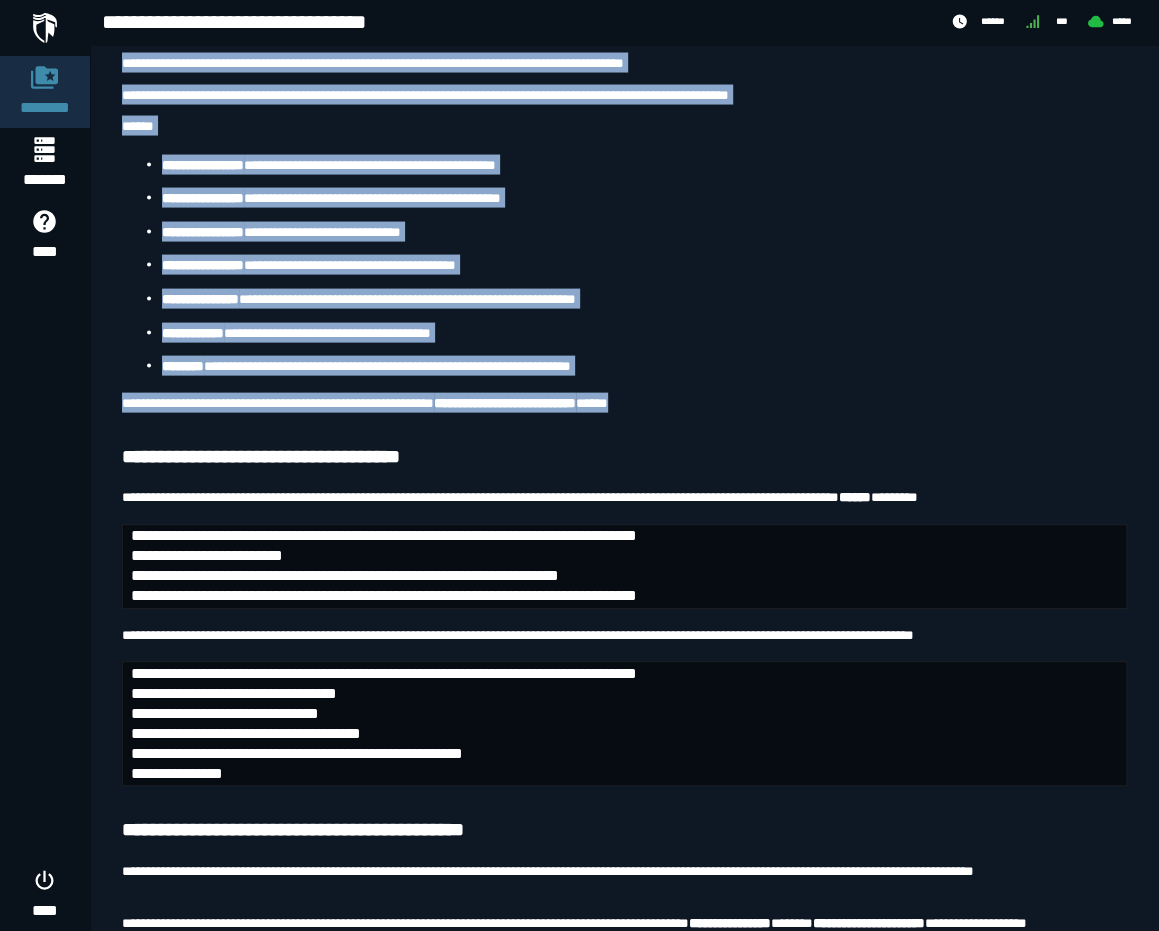 drag, startPoint x: 123, startPoint y: 403, endPoint x: 856, endPoint y: 440, distance: 733.9332 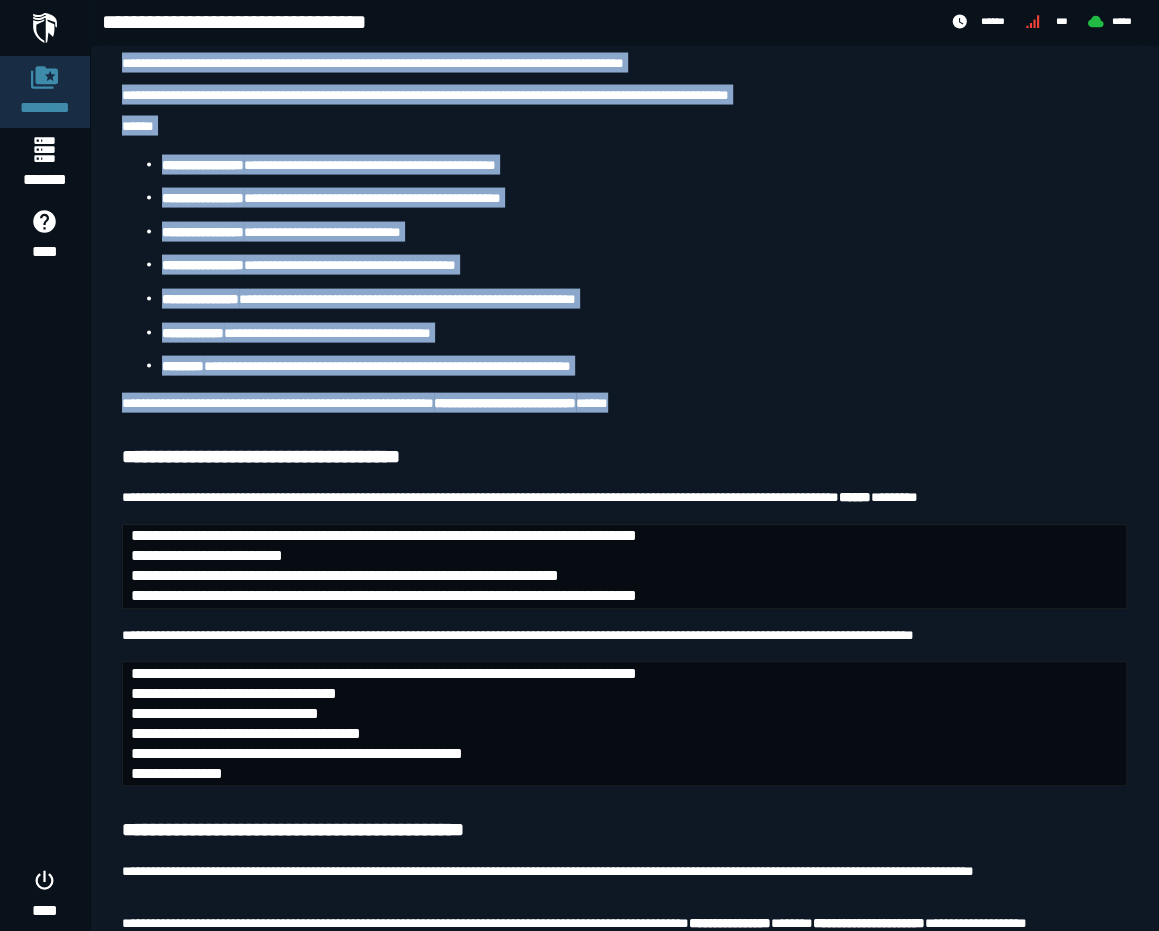 click on "**********" at bounding box center (644, 265) 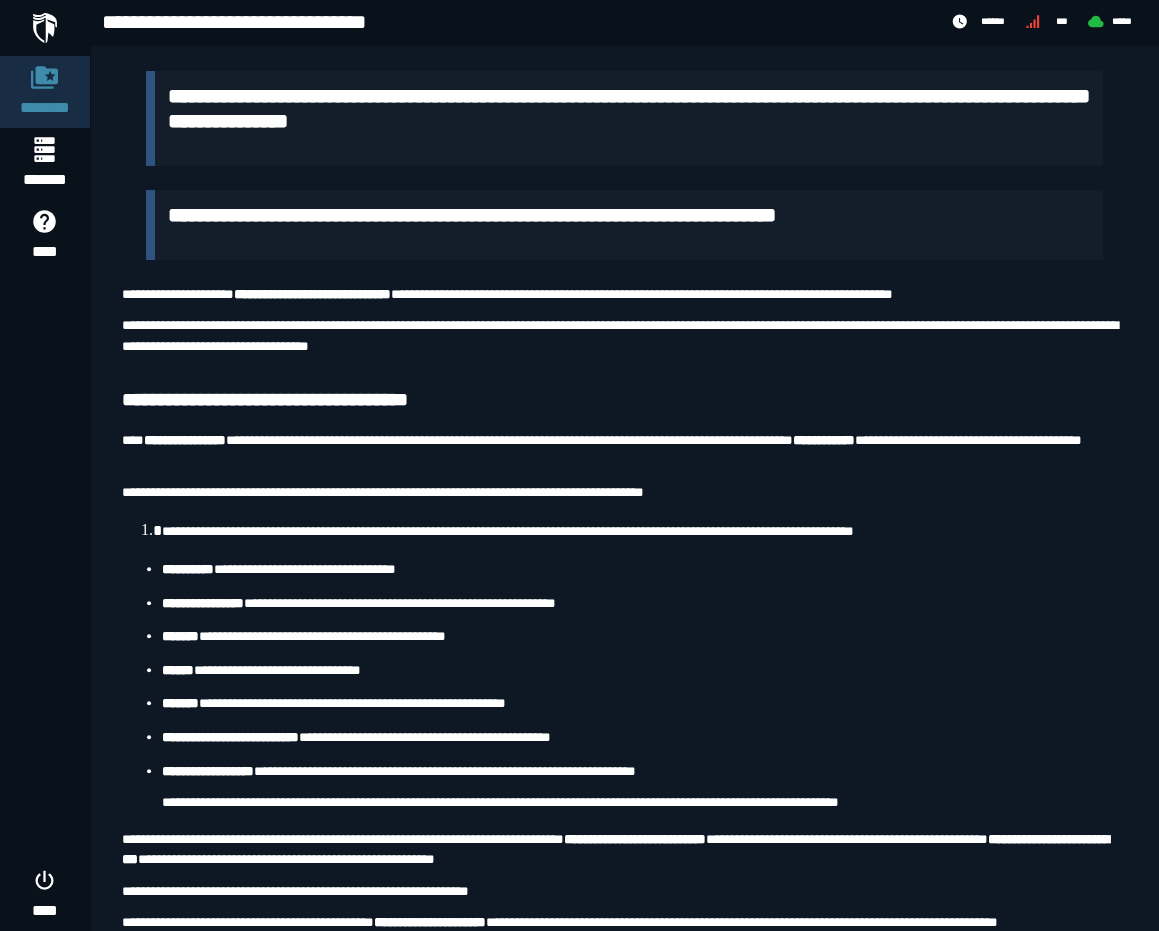 scroll, scrollTop: 0, scrollLeft: 0, axis: both 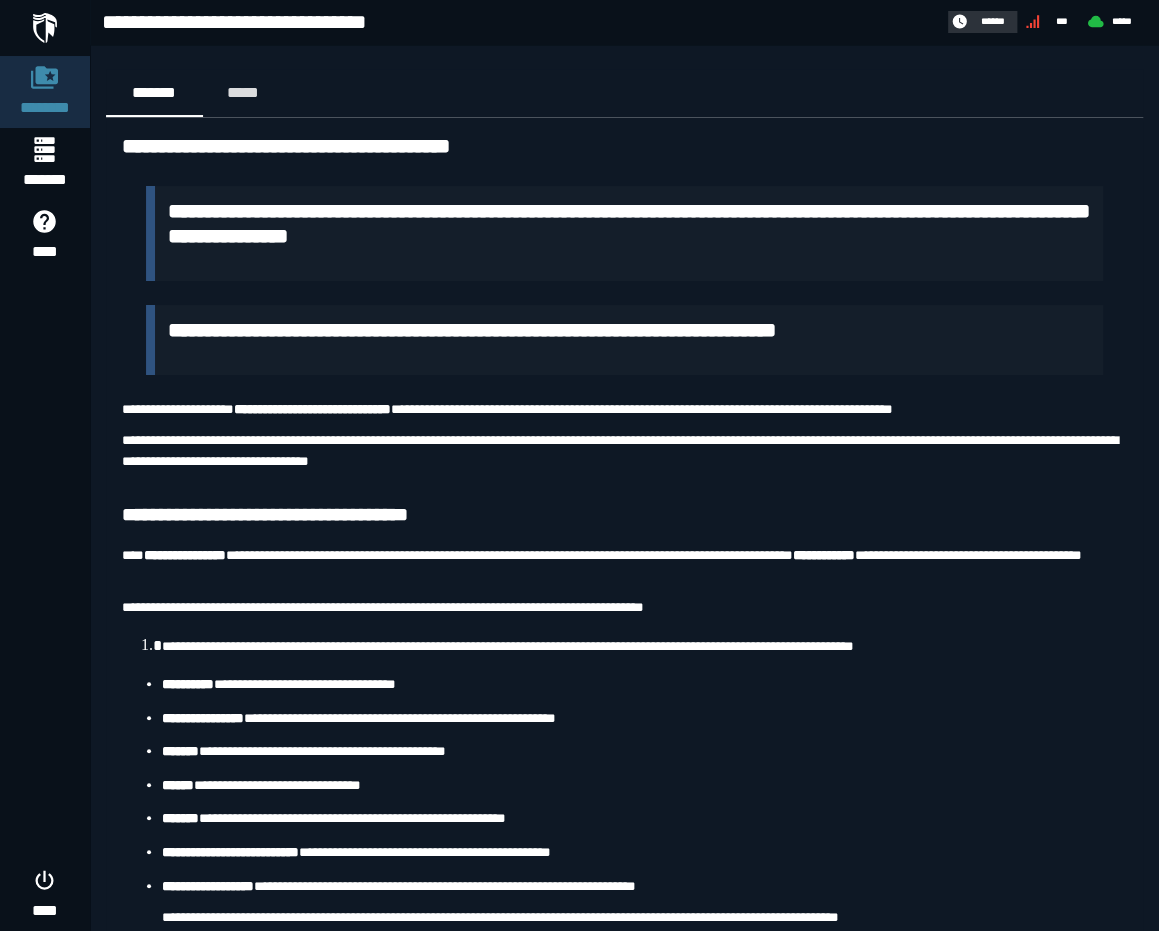 click 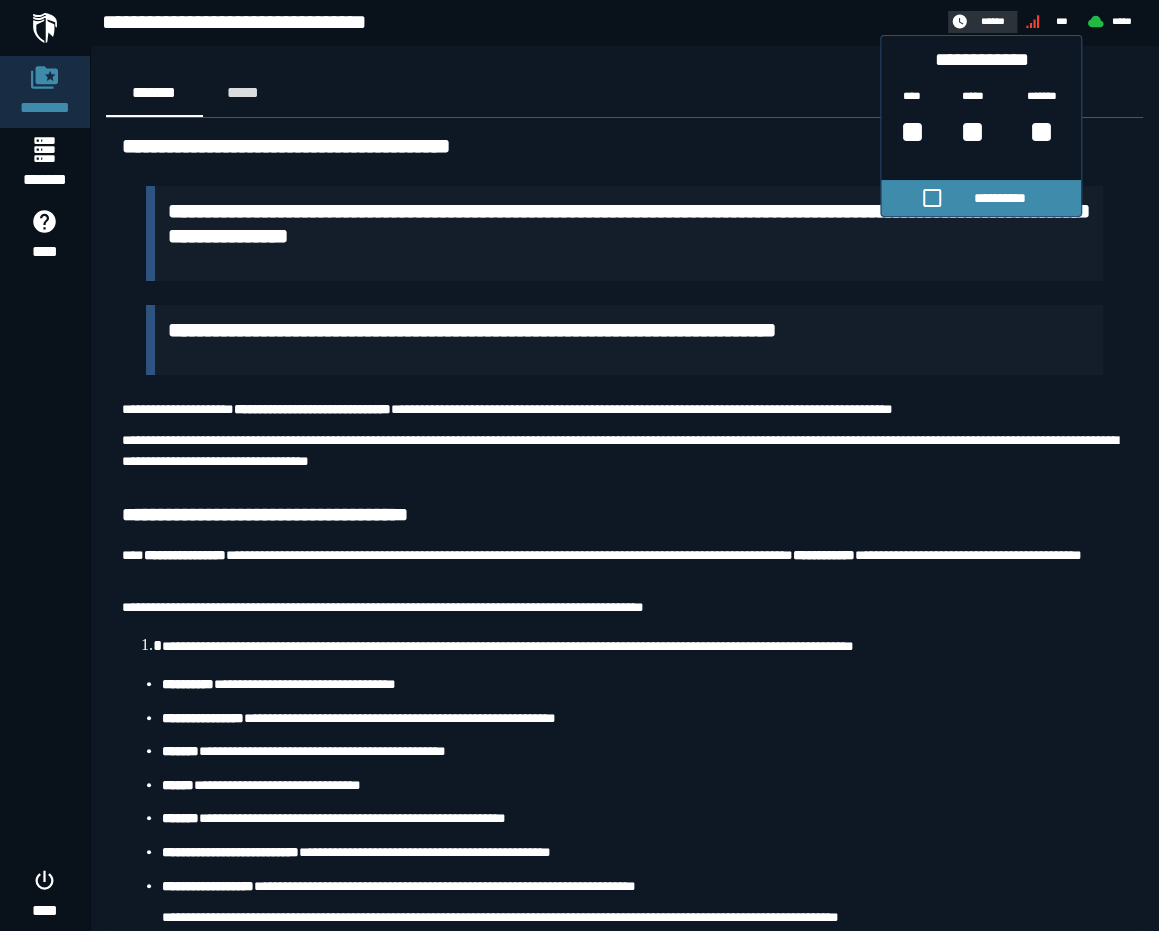 click 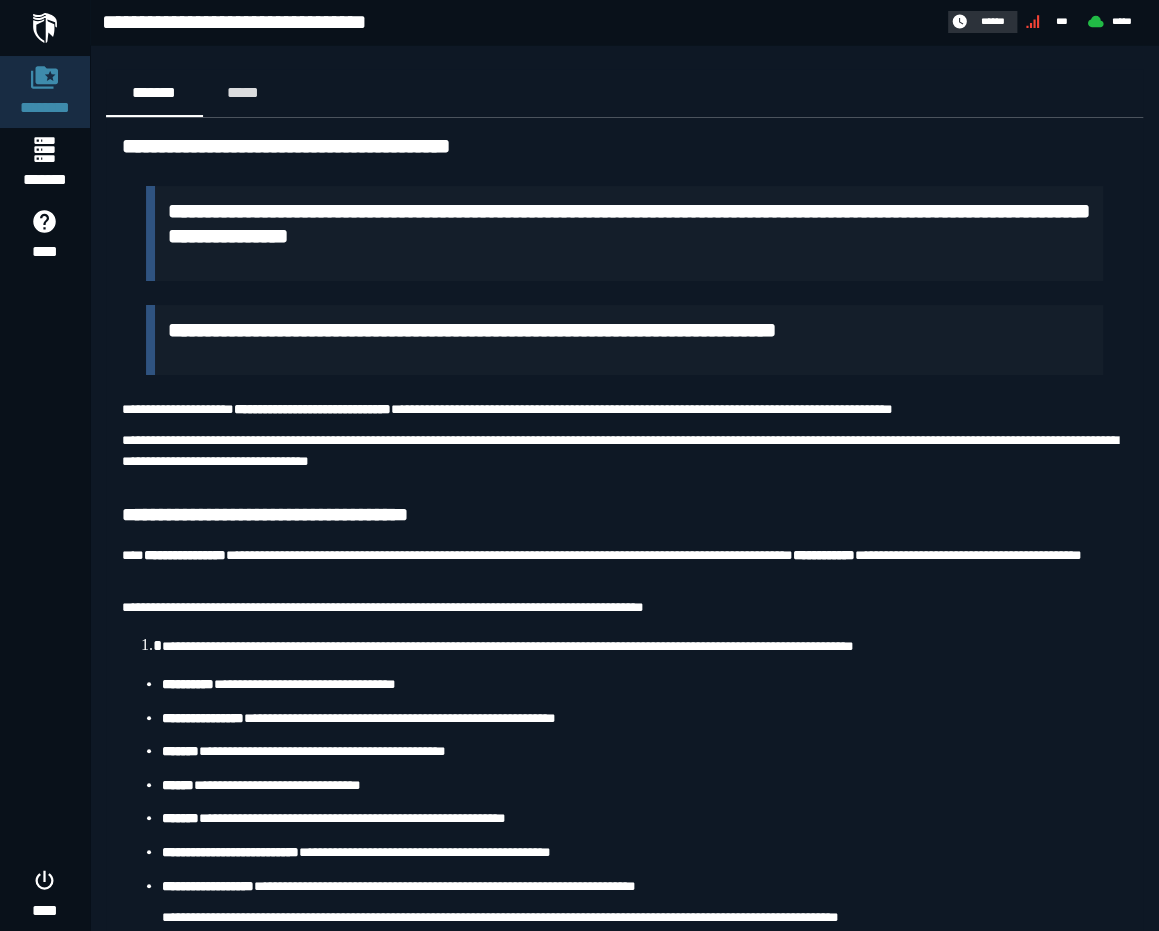 click 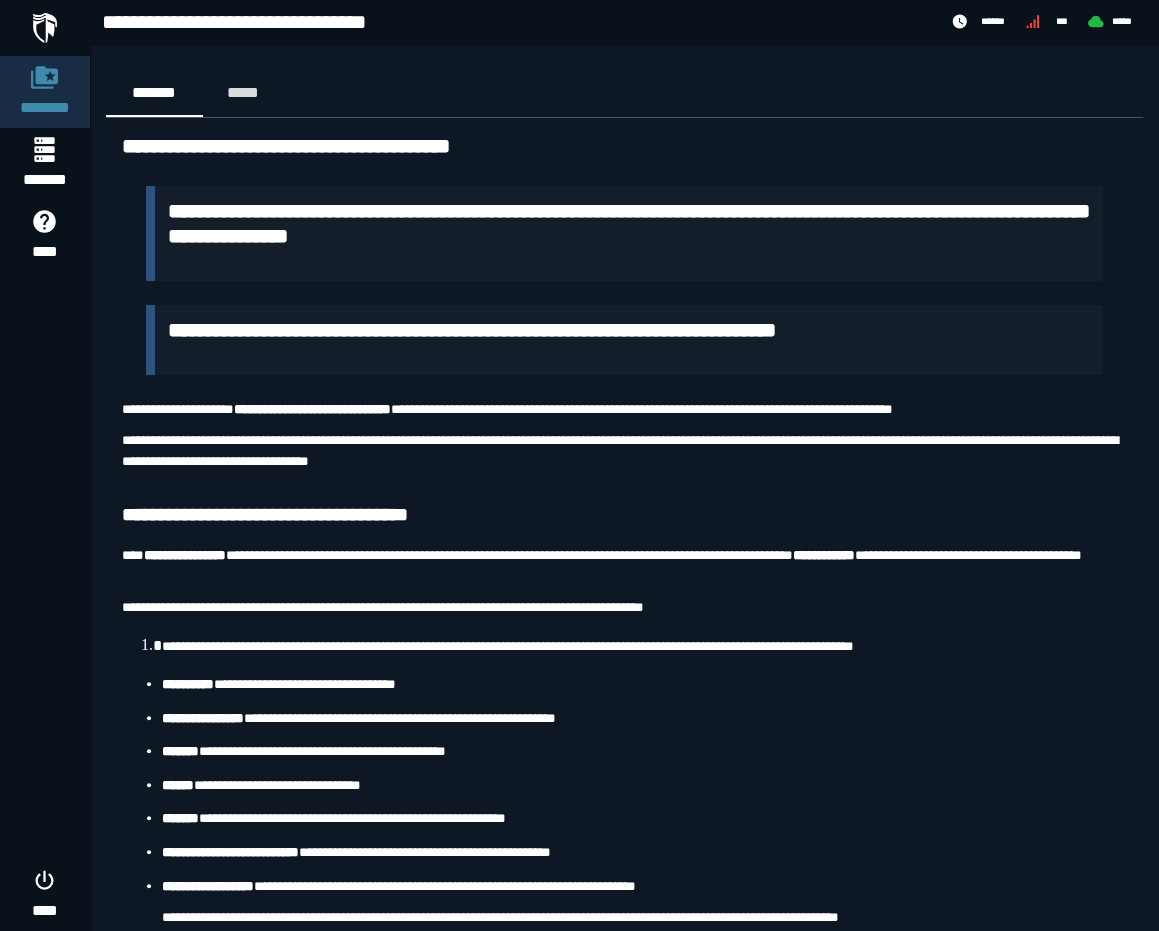 click on "******* *****" at bounding box center (624, 93) 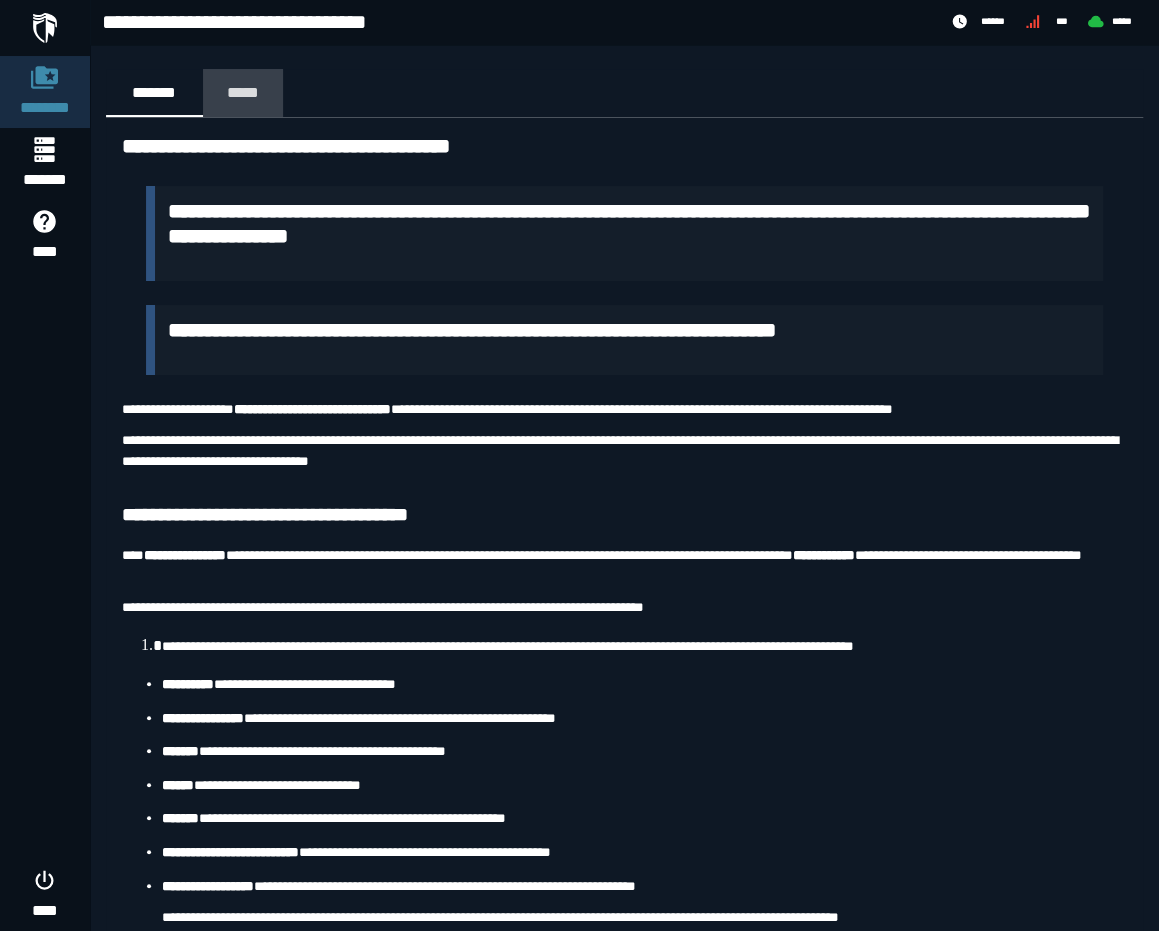click on "*****" at bounding box center (243, 92) 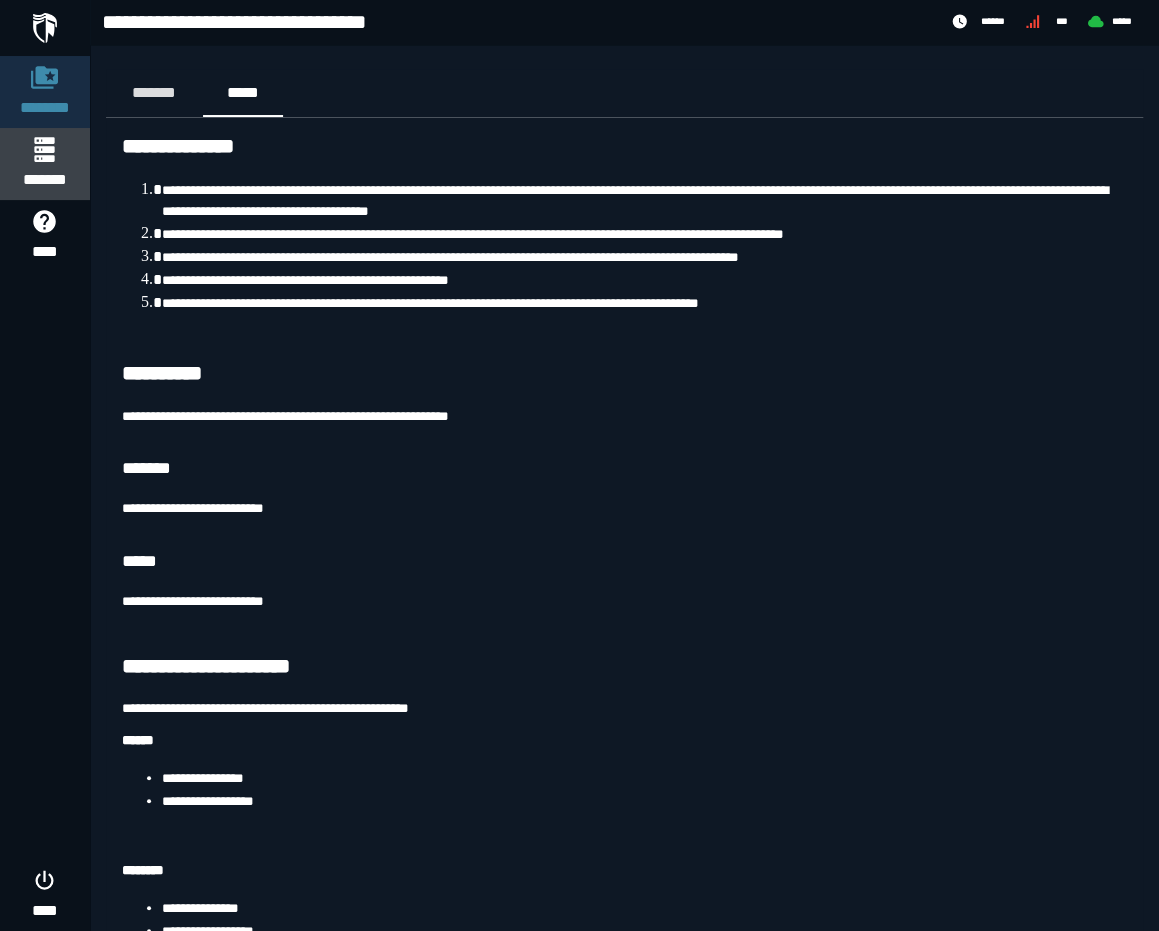 click 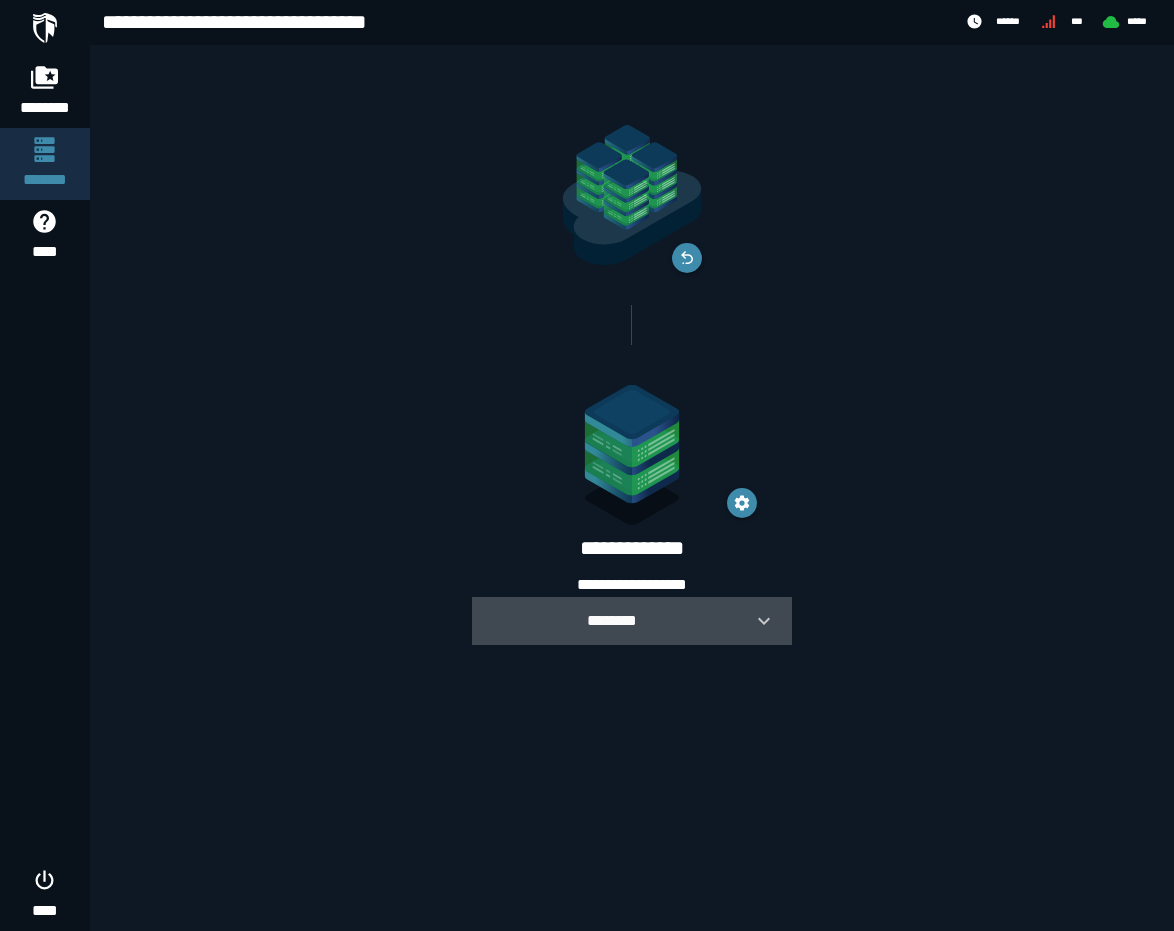 click 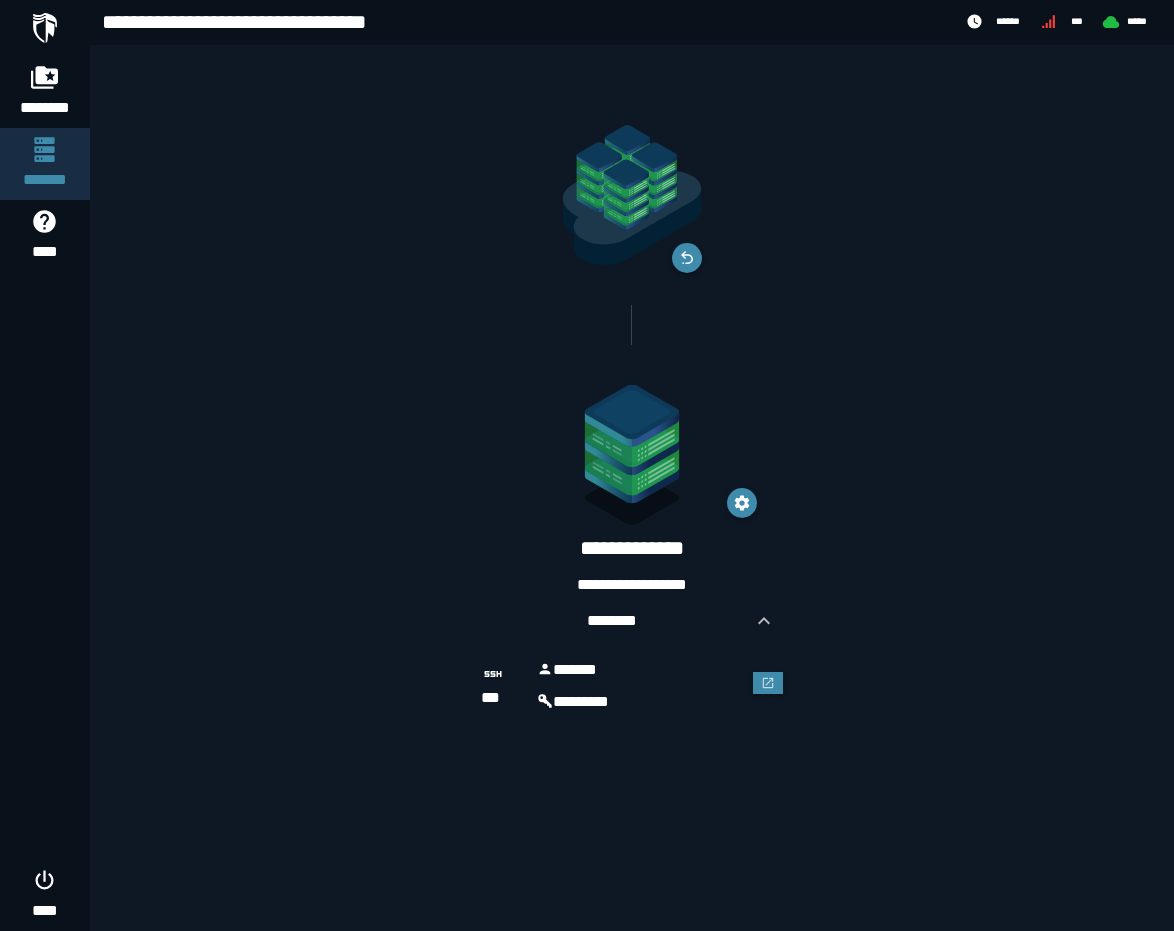 click on "**********" 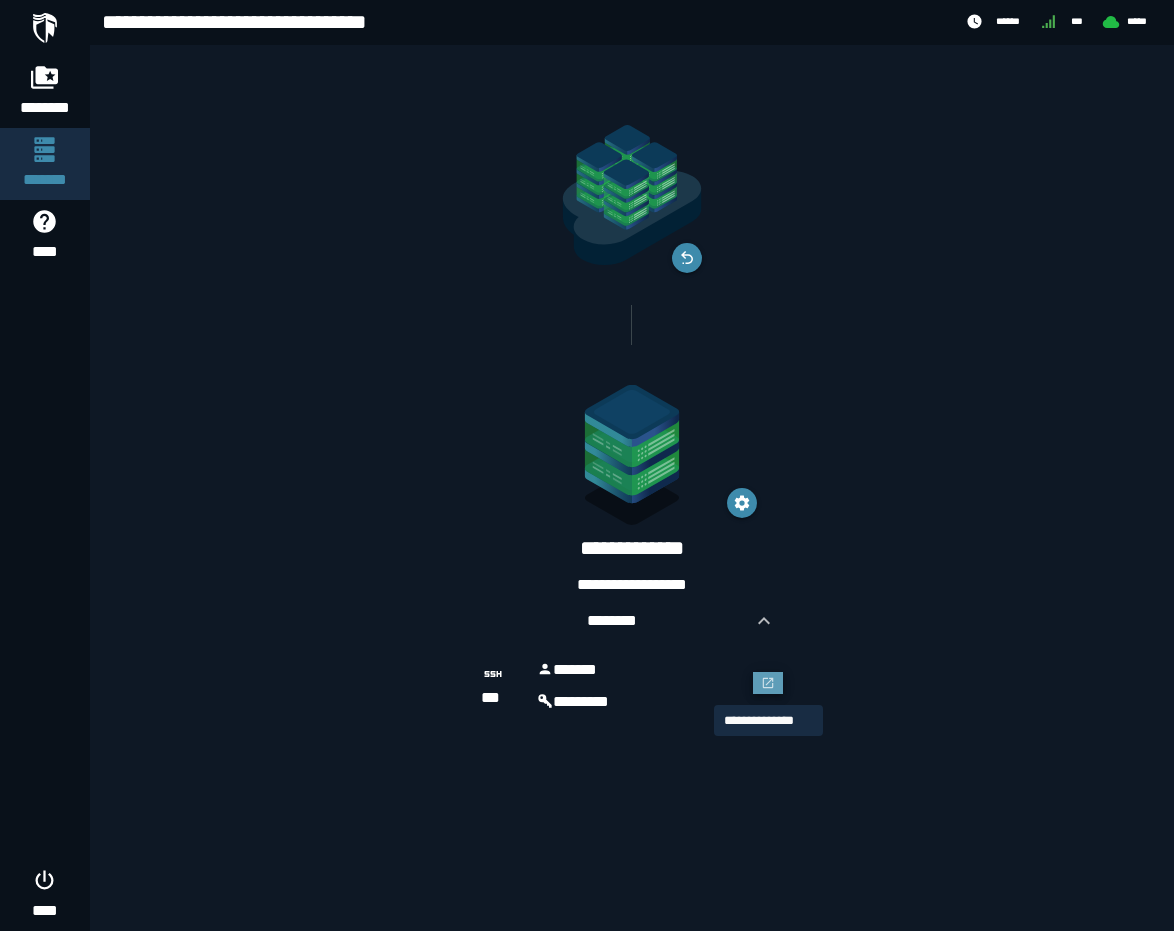 click 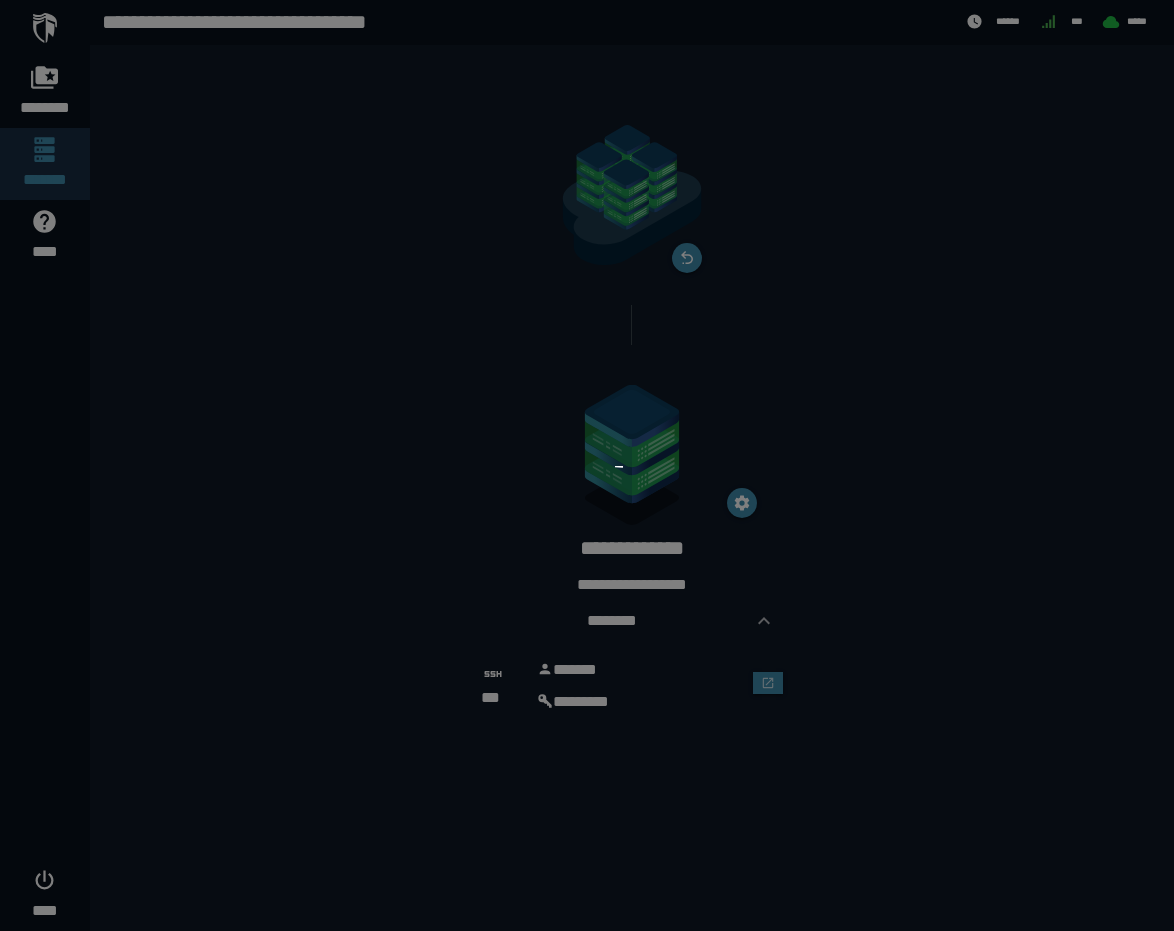 click at bounding box center [587, 465] 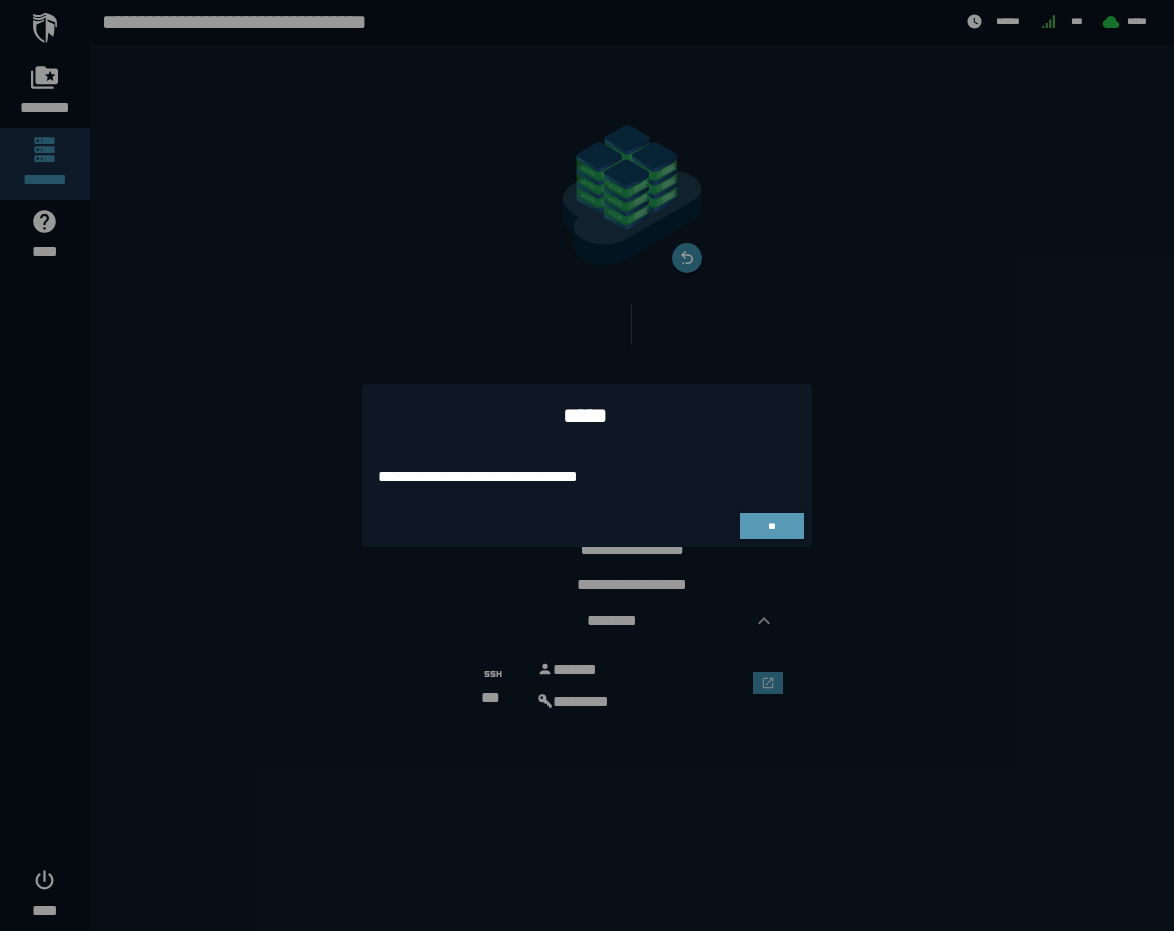 click on "**" at bounding box center (772, 526) 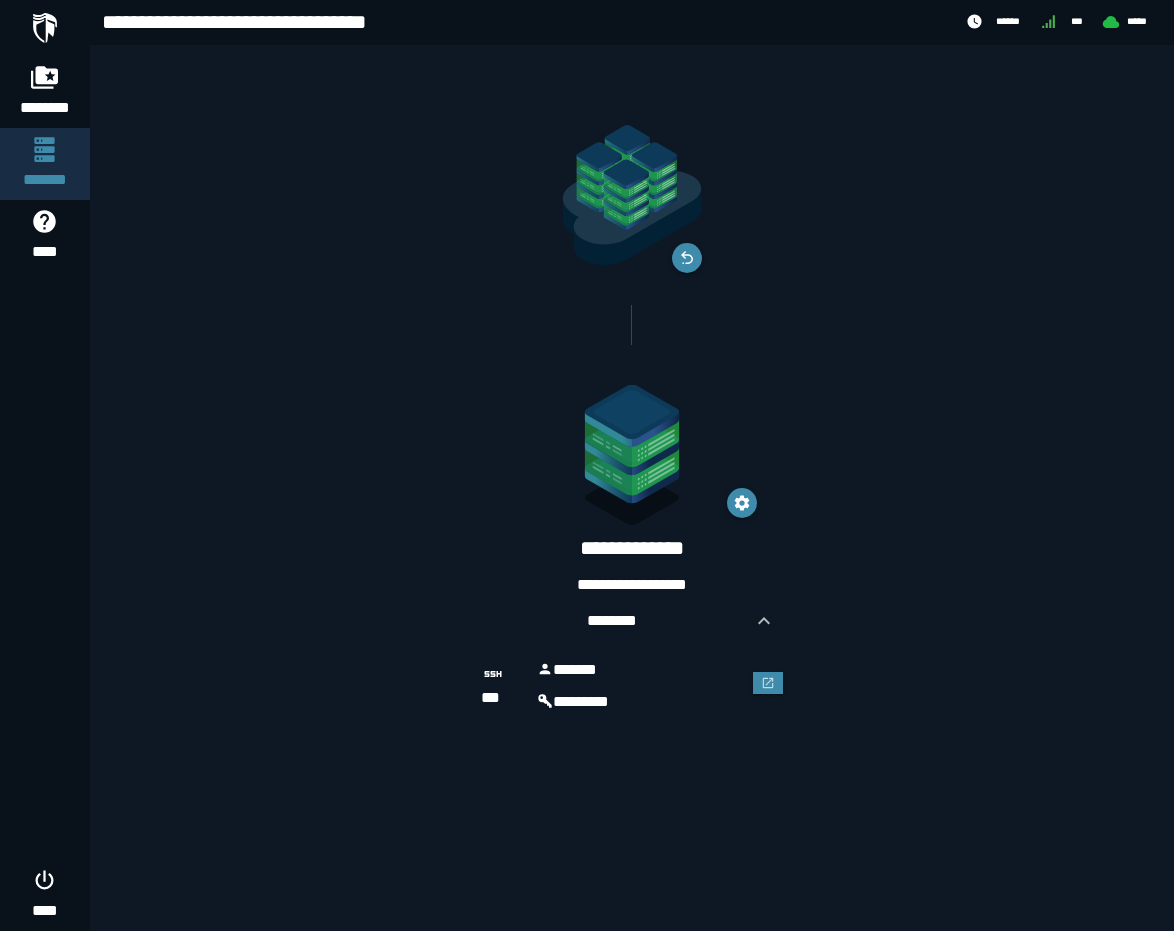 click 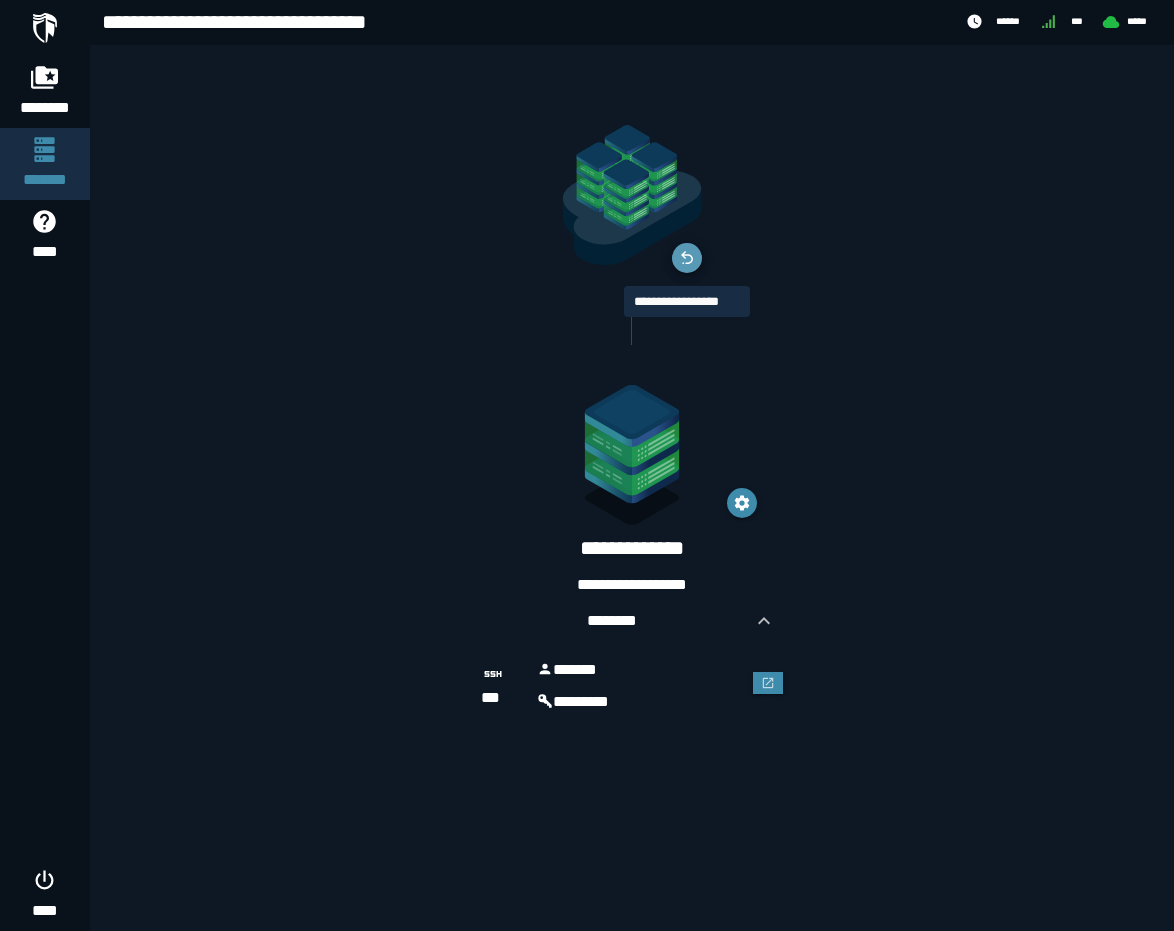 click 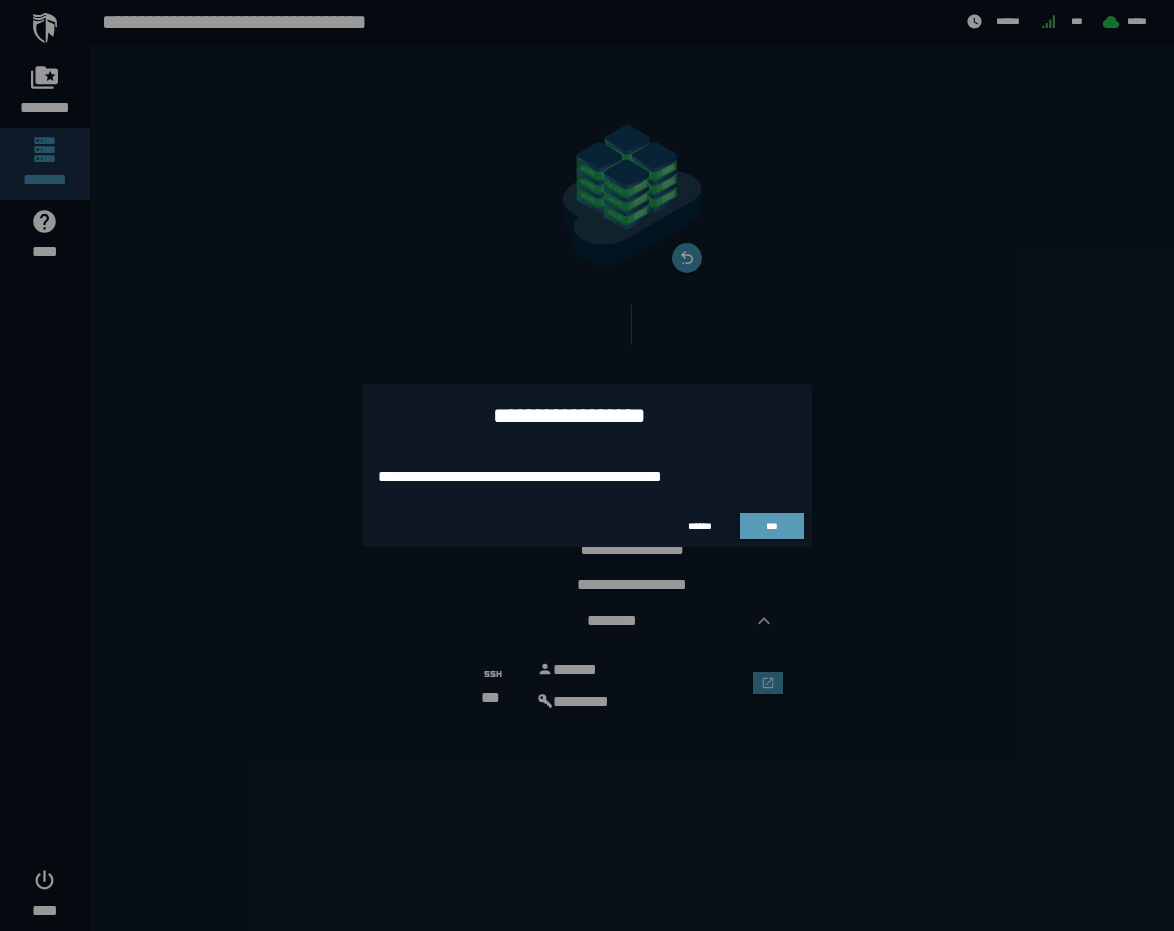 click on "***" at bounding box center (772, 526) 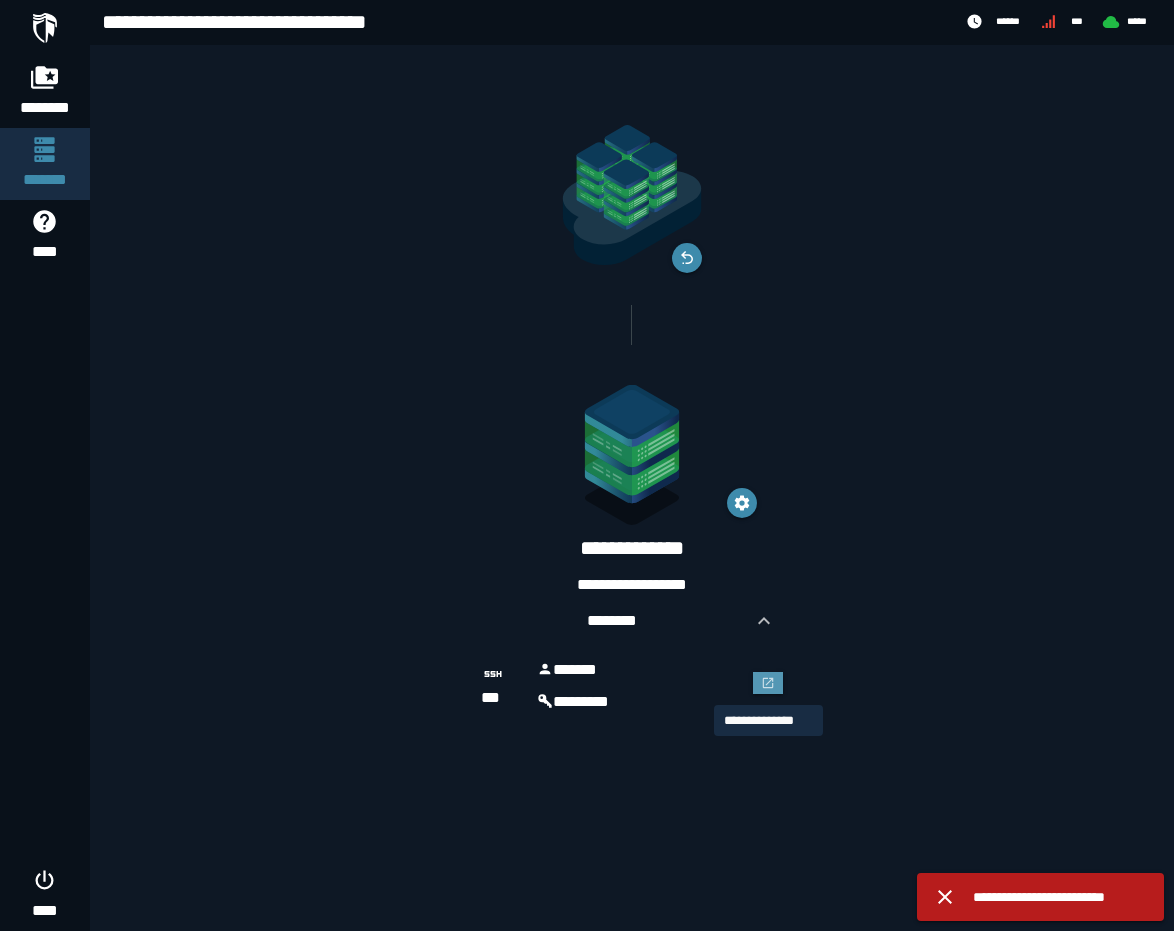 click 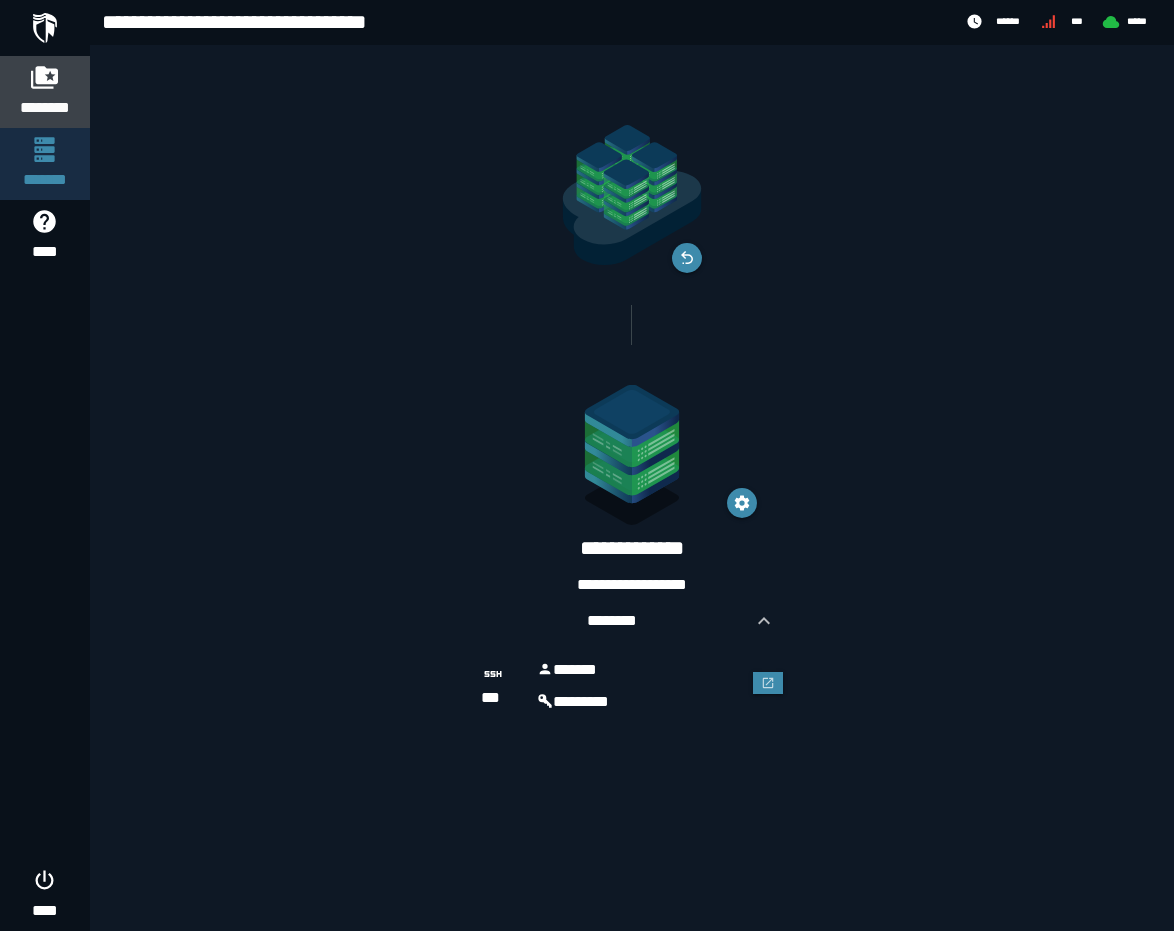 click on "********" at bounding box center [45, 92] 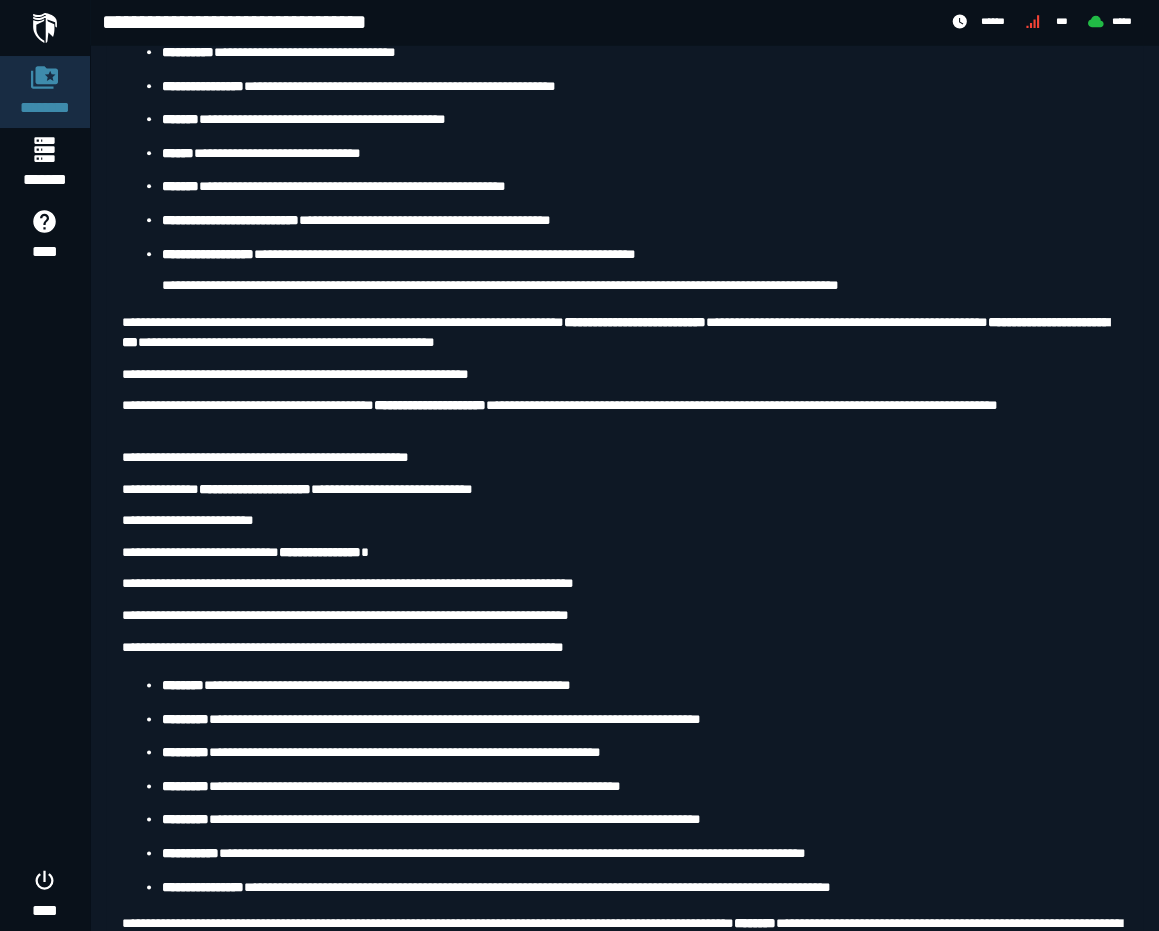 scroll, scrollTop: 635, scrollLeft: 0, axis: vertical 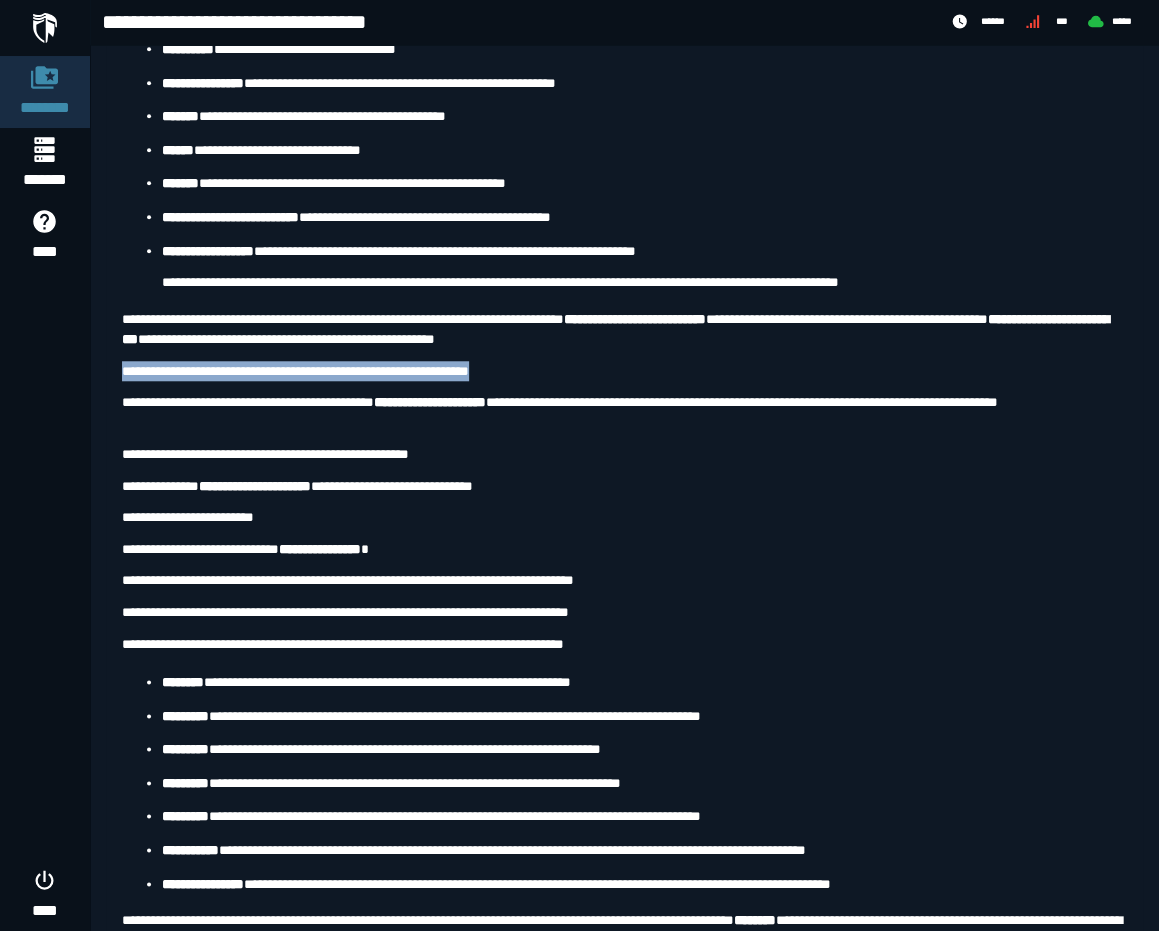 drag, startPoint x: 651, startPoint y: 379, endPoint x: 118, endPoint y: 373, distance: 533.03375 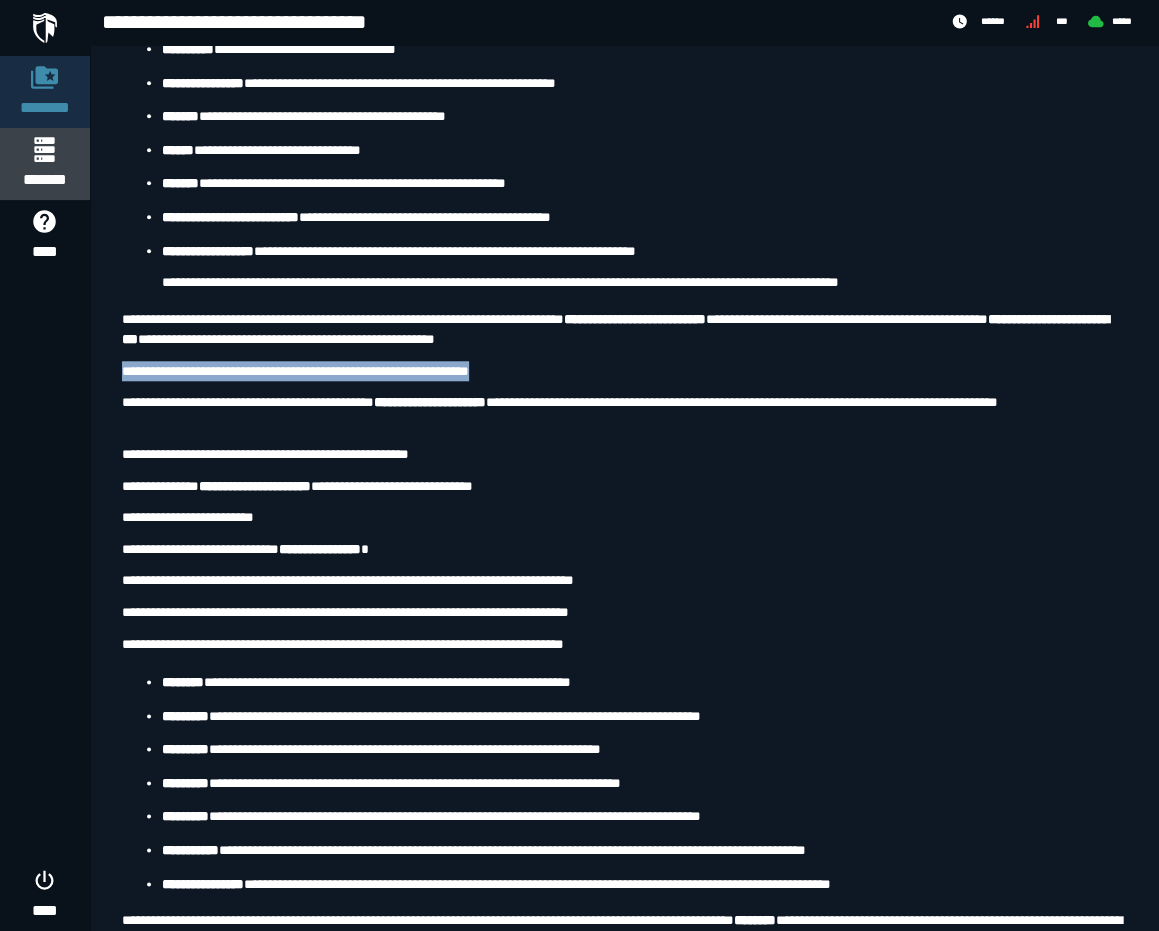 click on "*******" at bounding box center [44, 180] 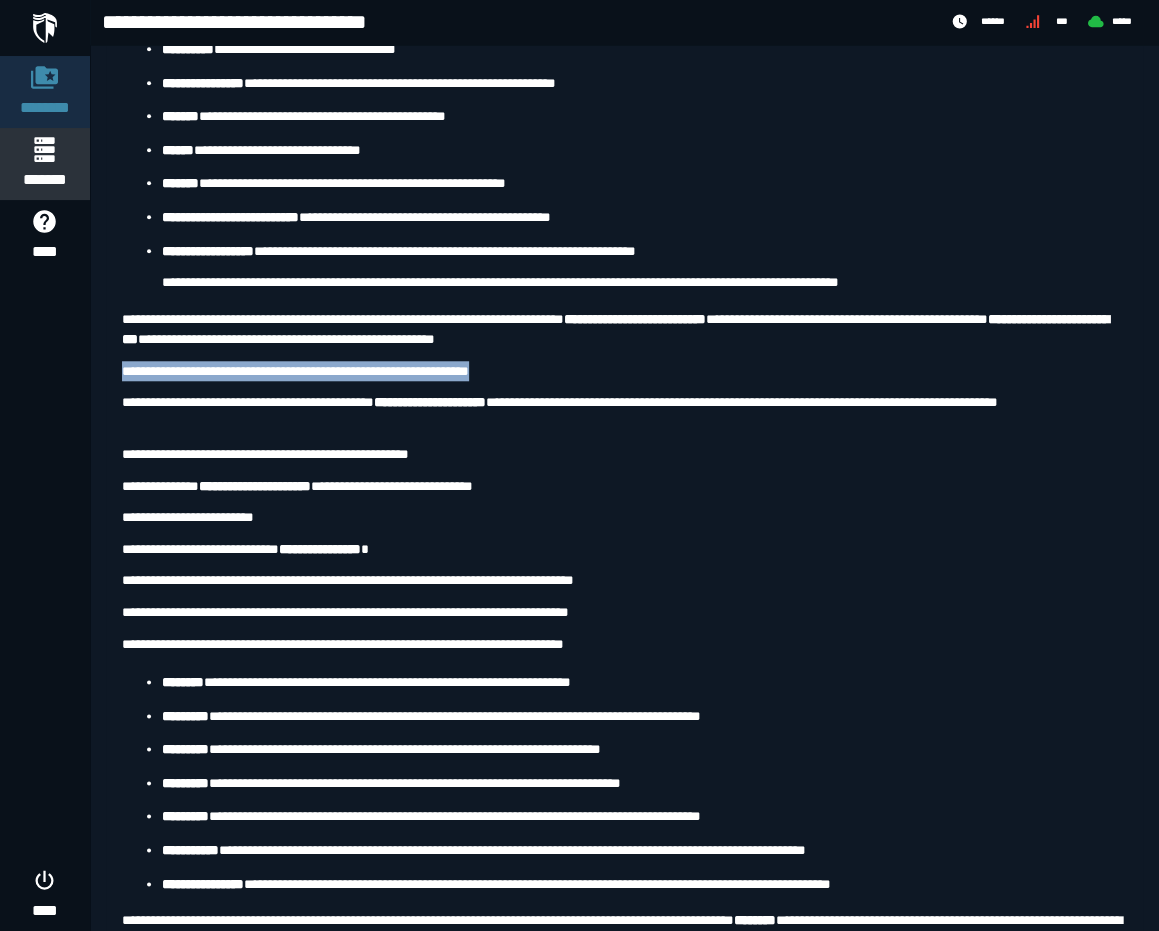 scroll, scrollTop: 0, scrollLeft: 0, axis: both 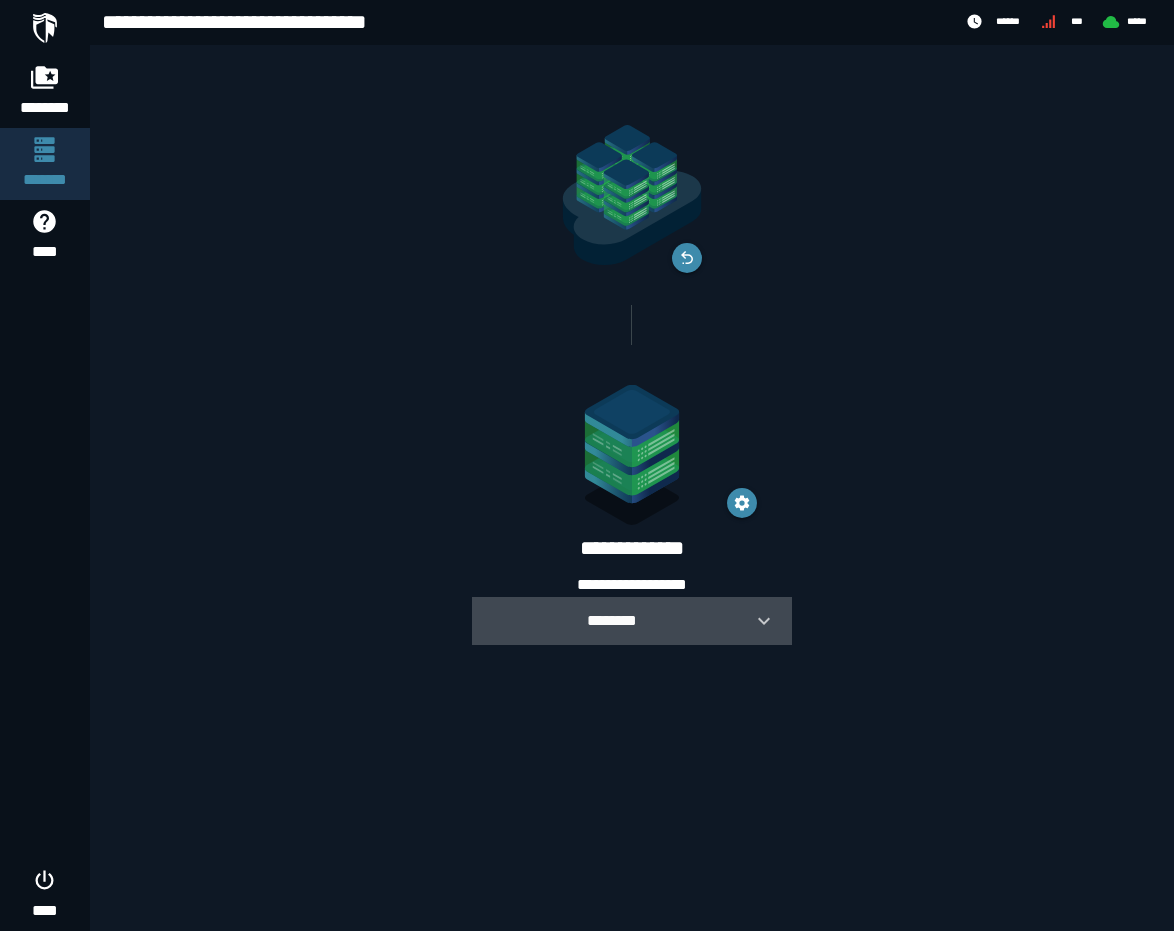 click 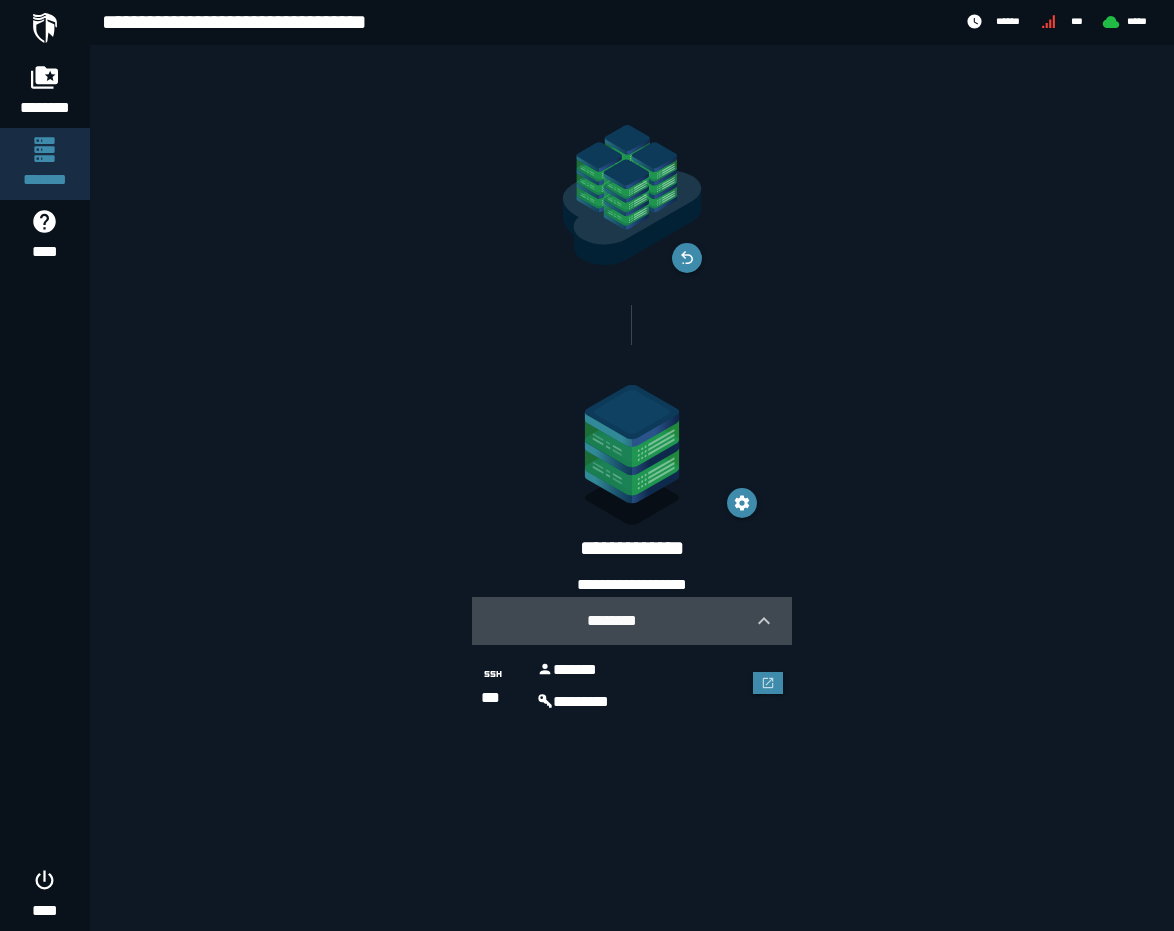 click 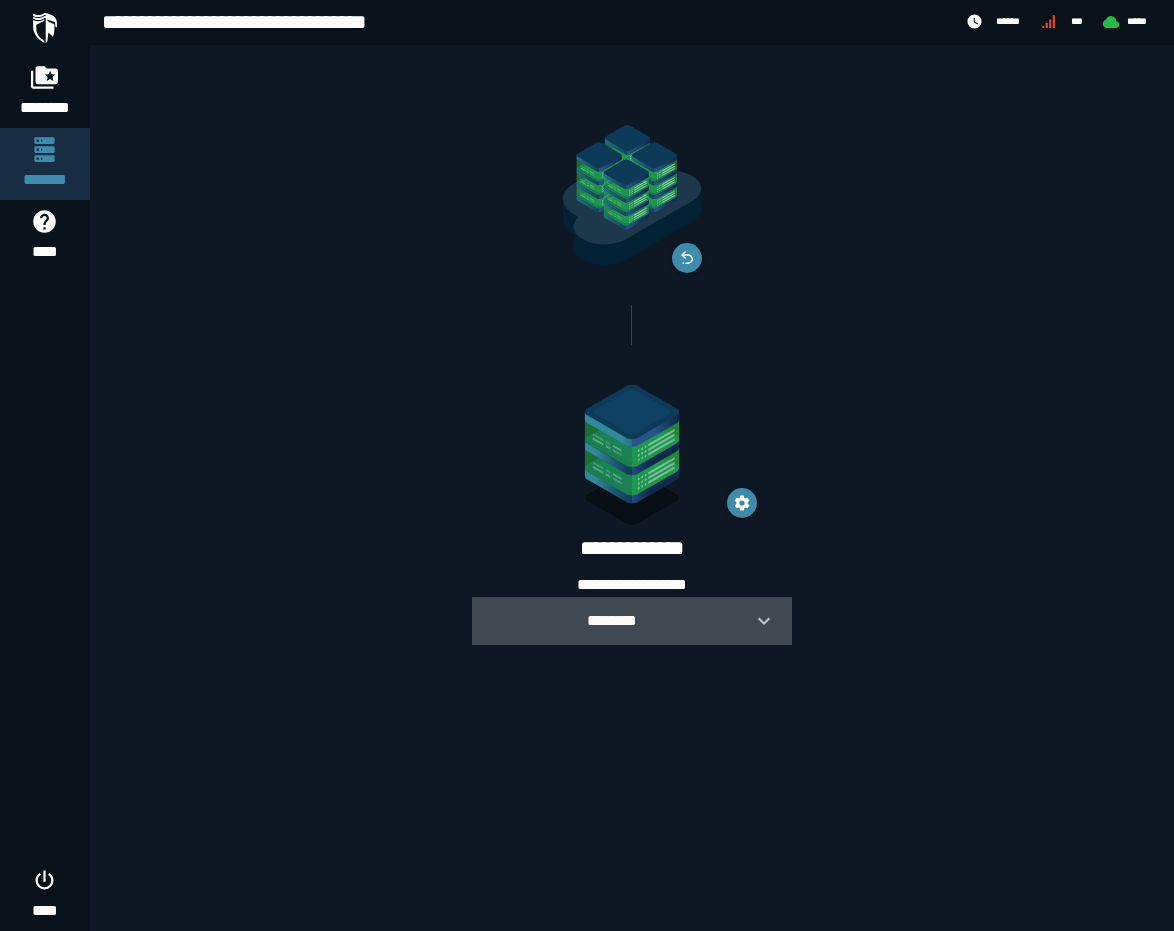 click 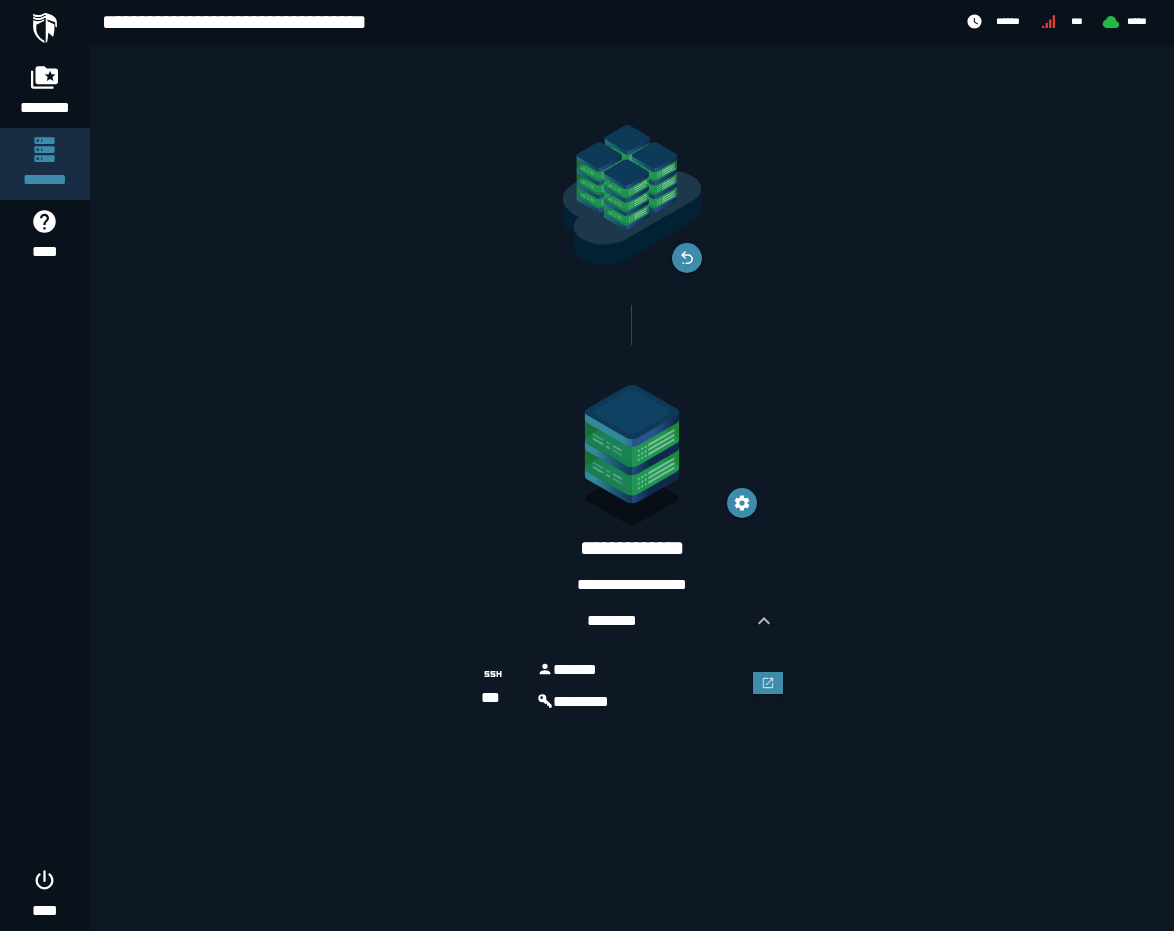 drag, startPoint x: 613, startPoint y: 684, endPoint x: 742, endPoint y: 684, distance: 129 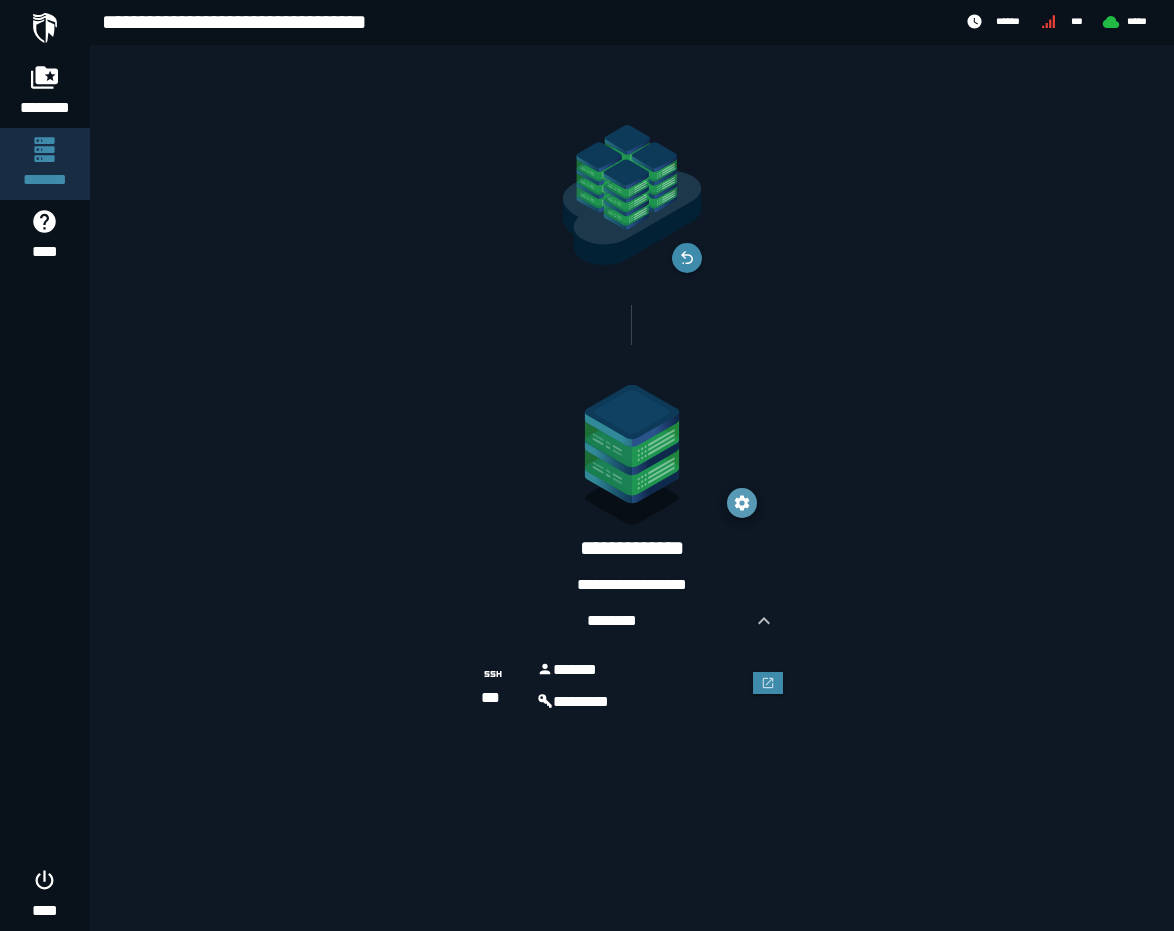 click at bounding box center (742, 503) 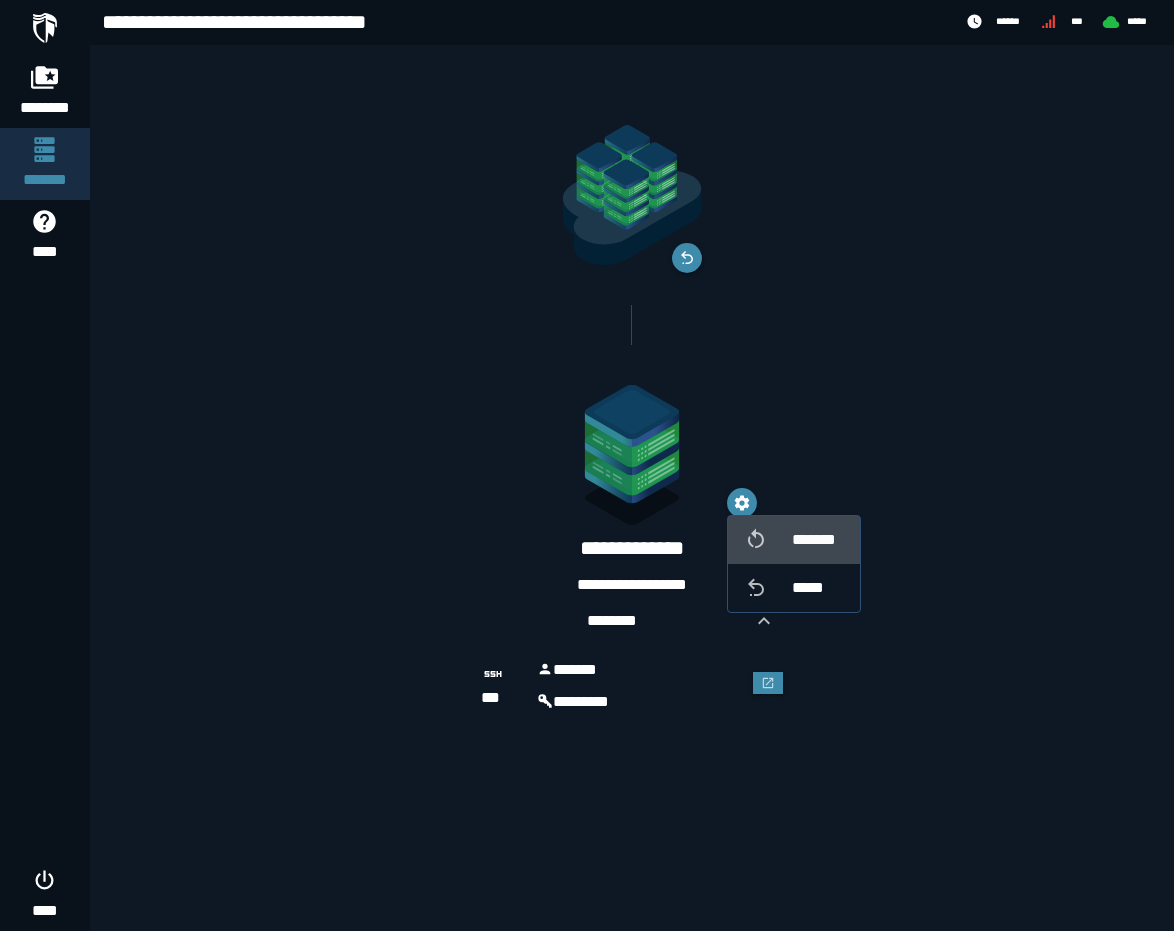 click on "*******" at bounding box center [818, 540] 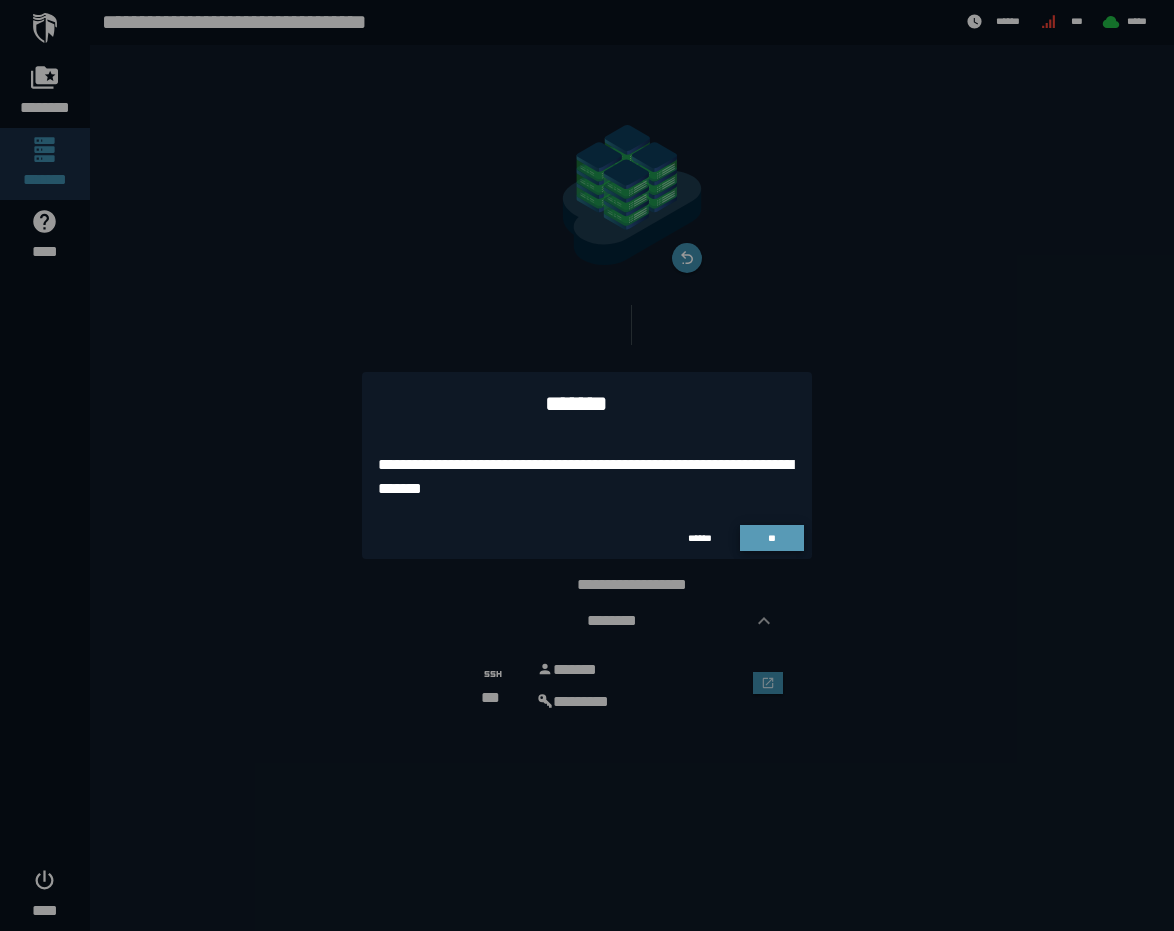 click on "**" at bounding box center (772, 538) 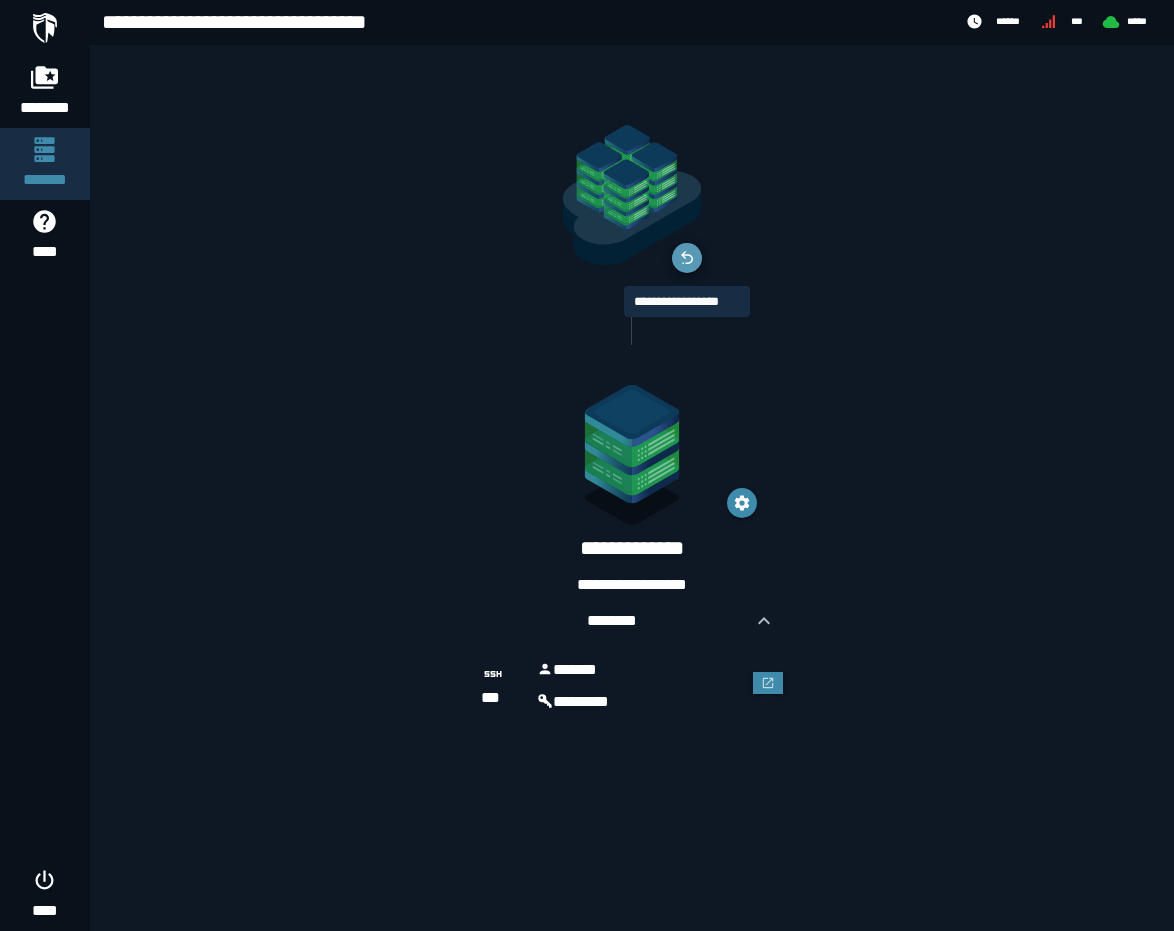 click 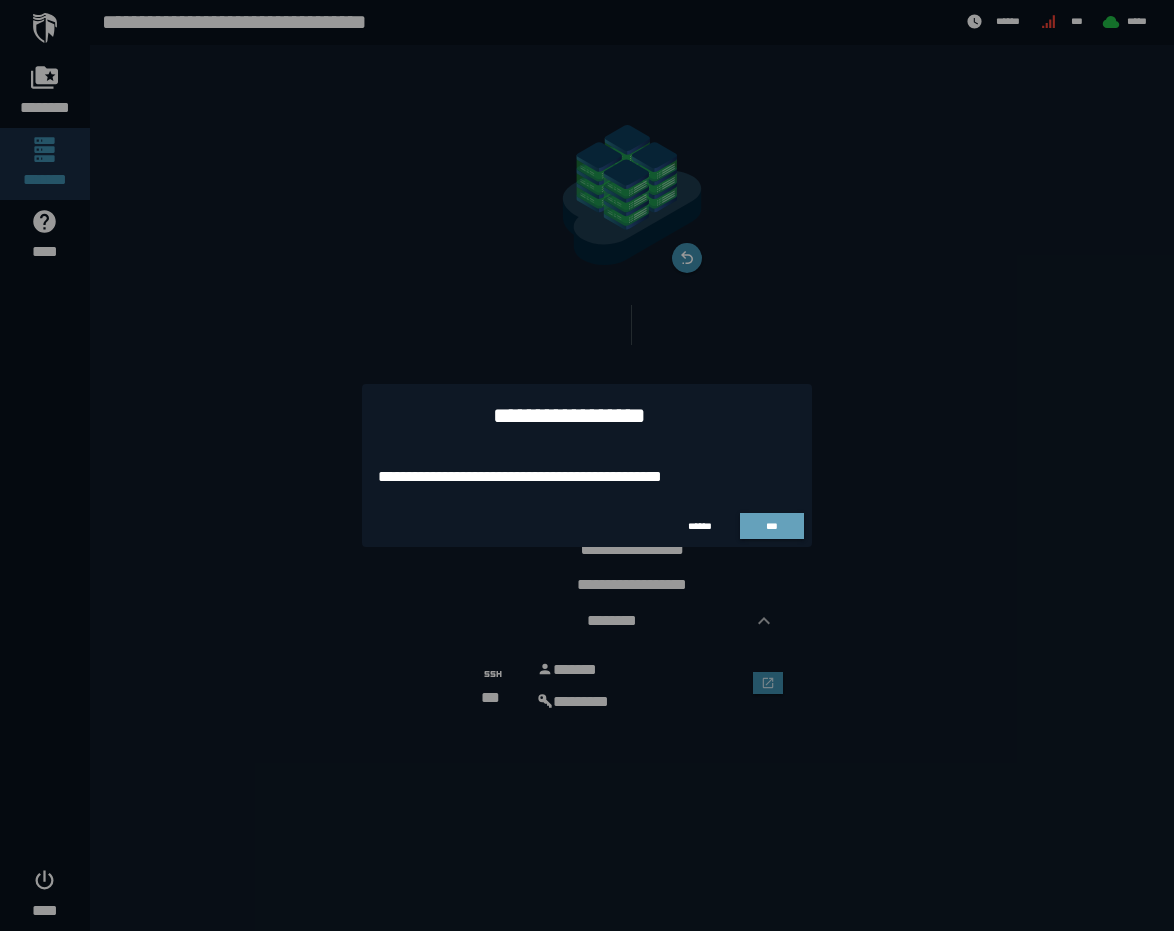 click on "***" at bounding box center (772, 526) 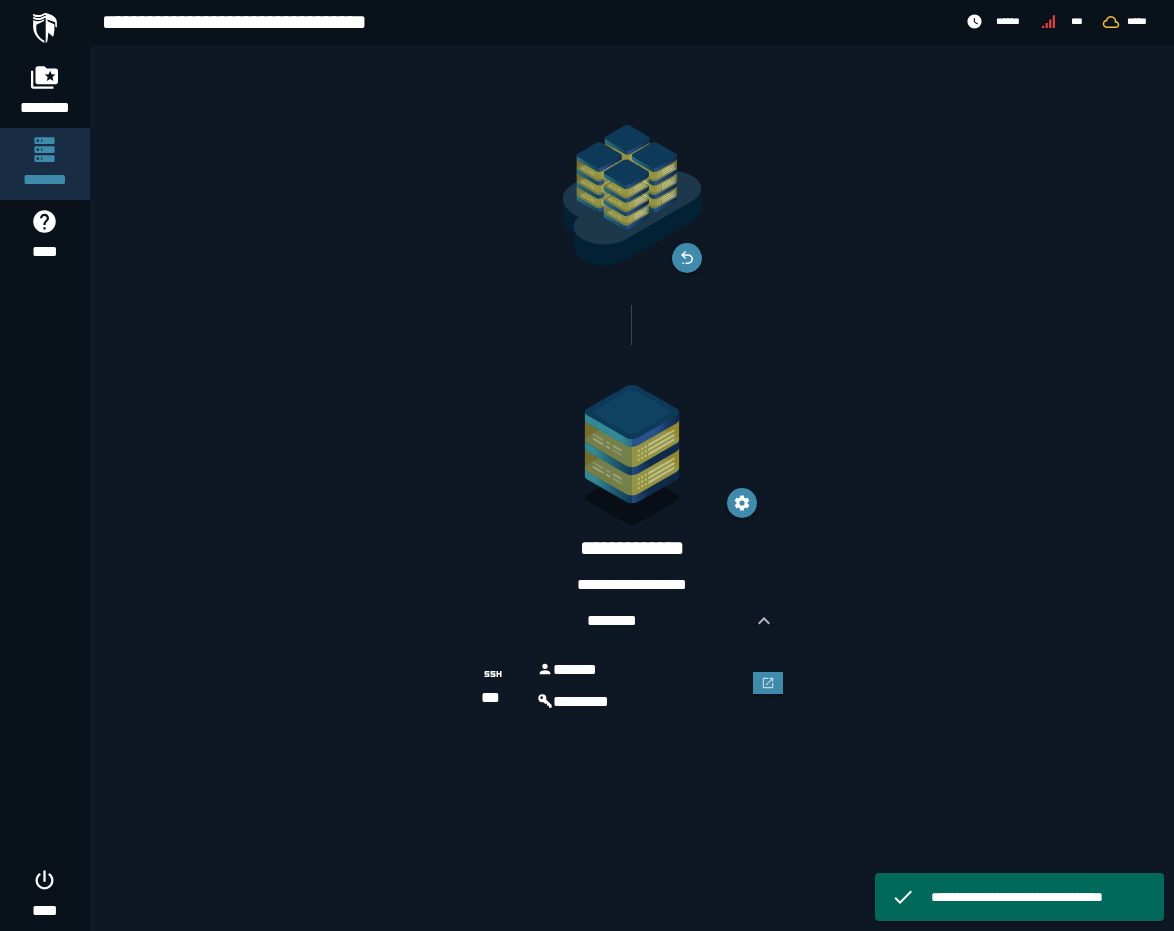 click on "**********" 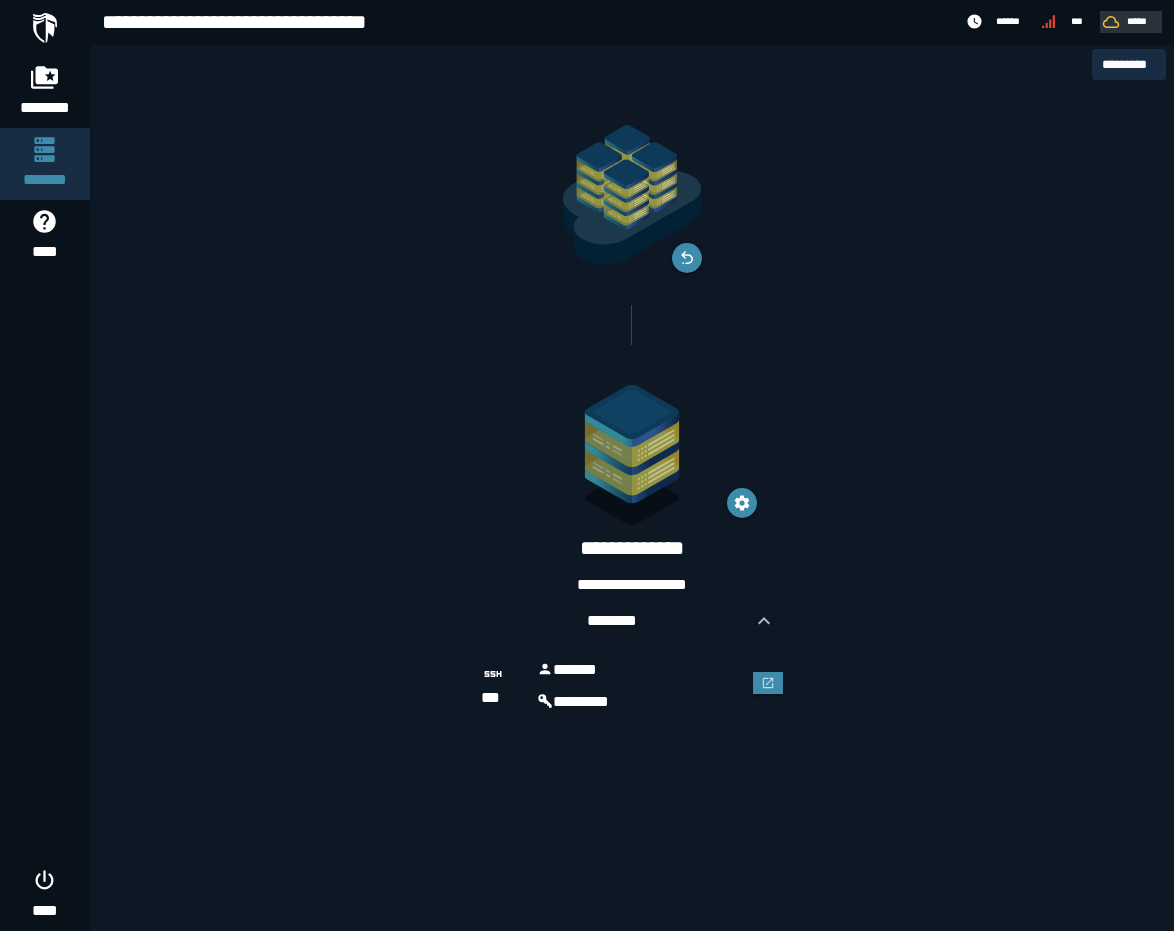 click 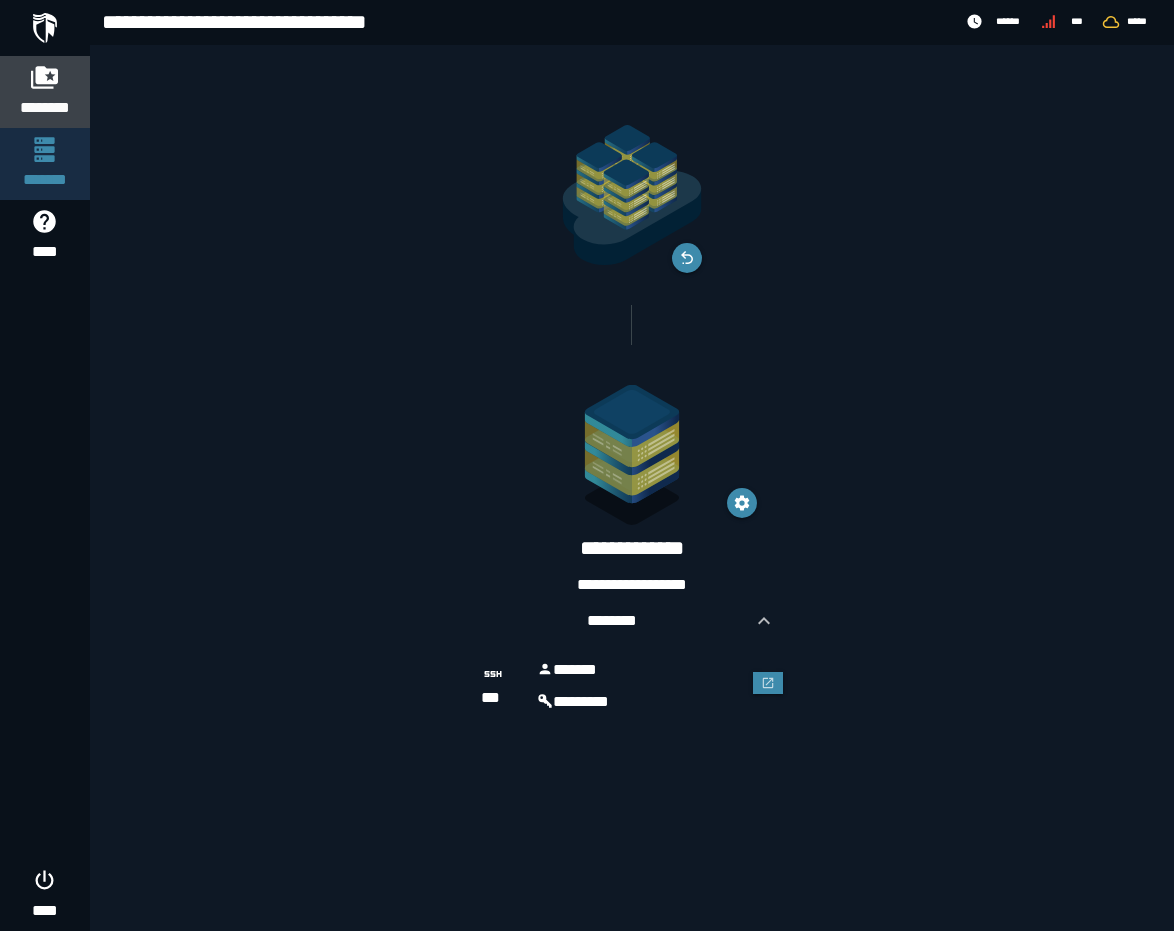 click on "********" at bounding box center [45, 92] 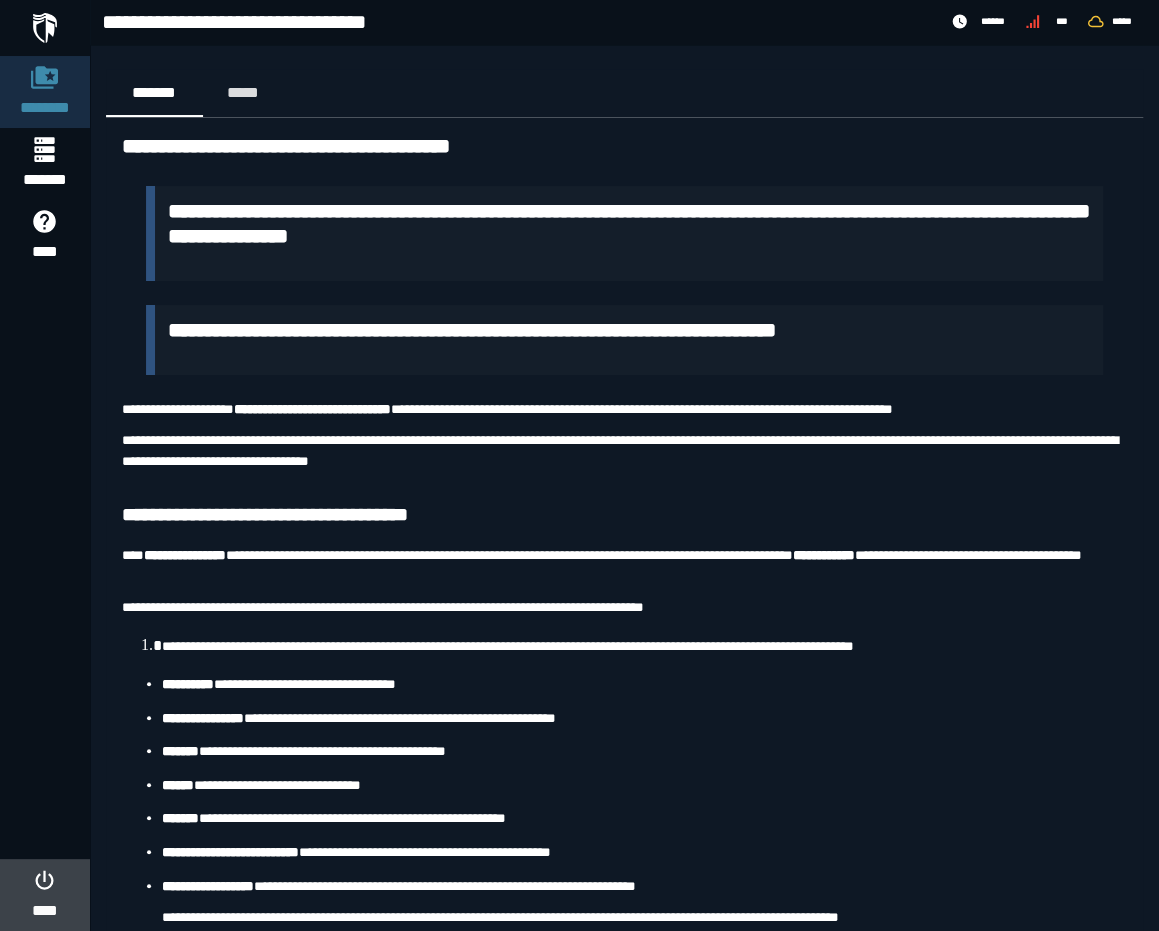 click 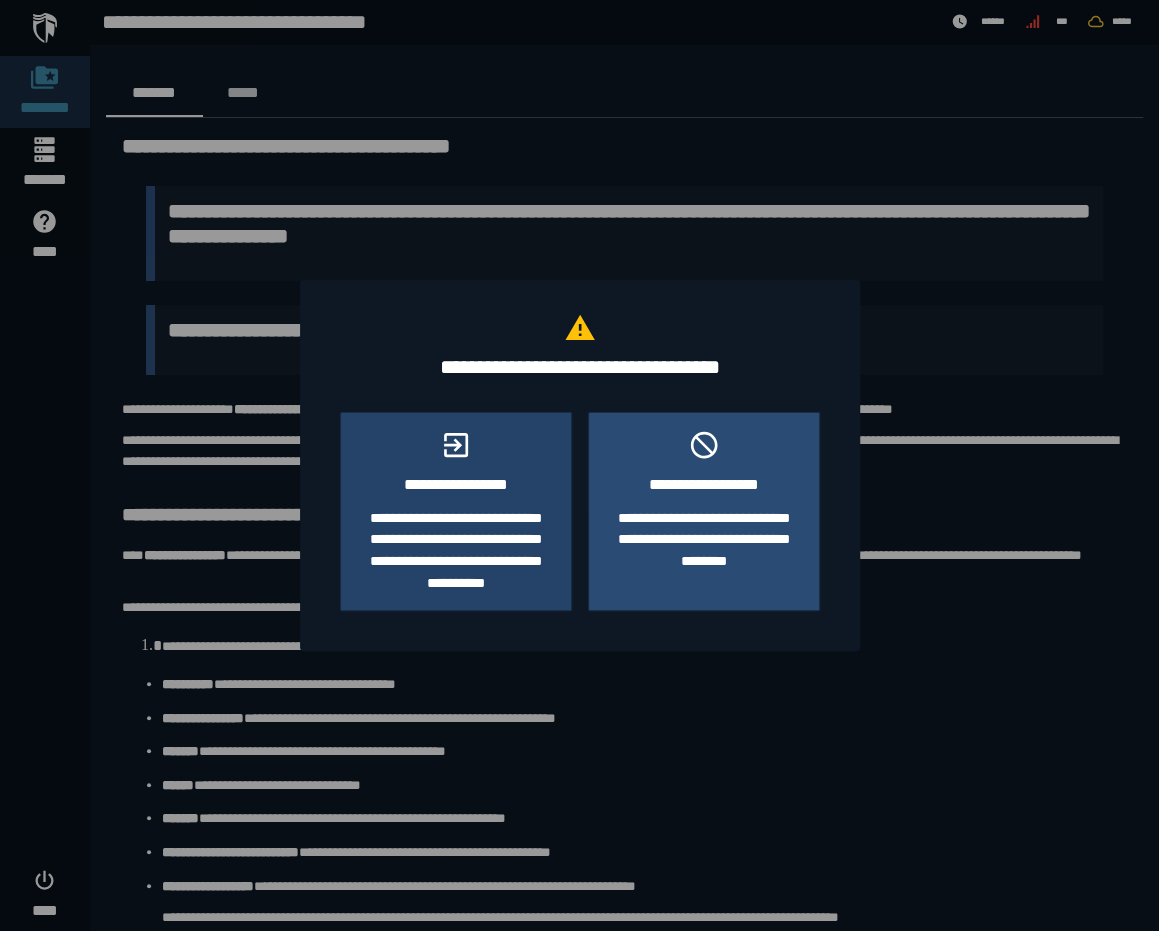 click on "**********" 